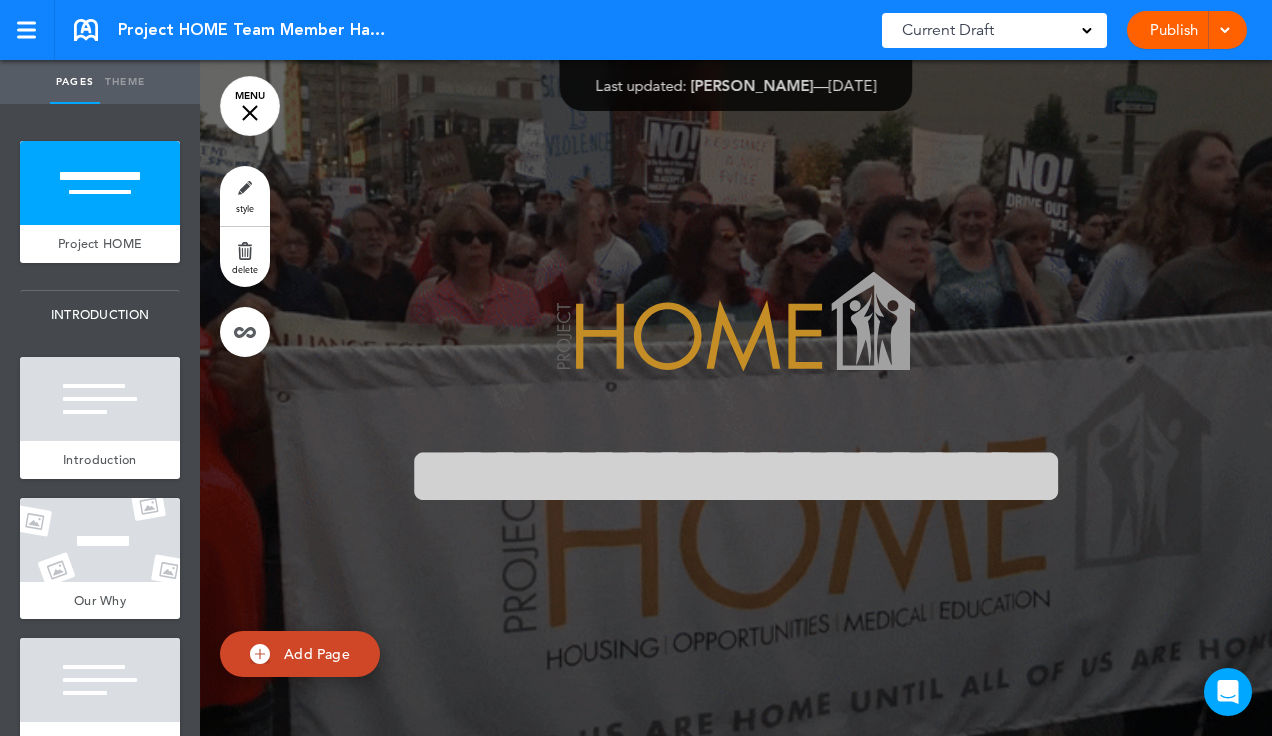 scroll, scrollTop: 0, scrollLeft: 0, axis: both 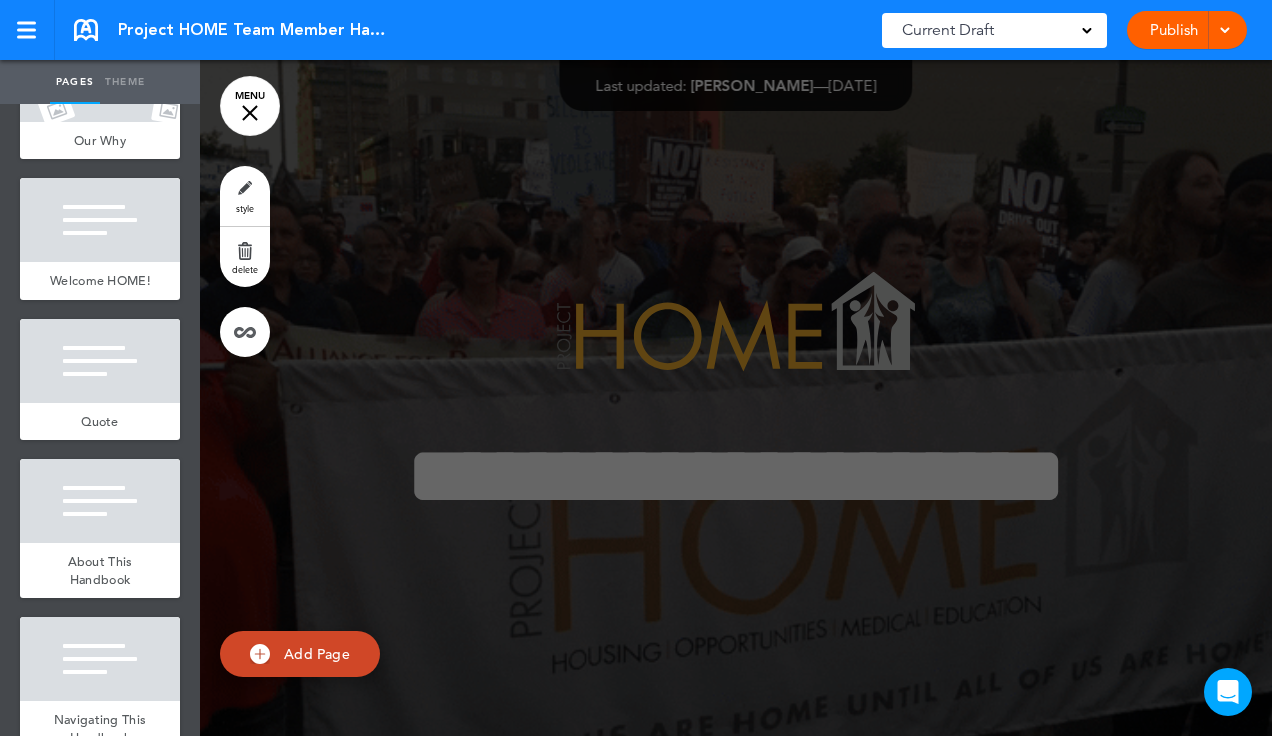 click at bounding box center [250, 113] 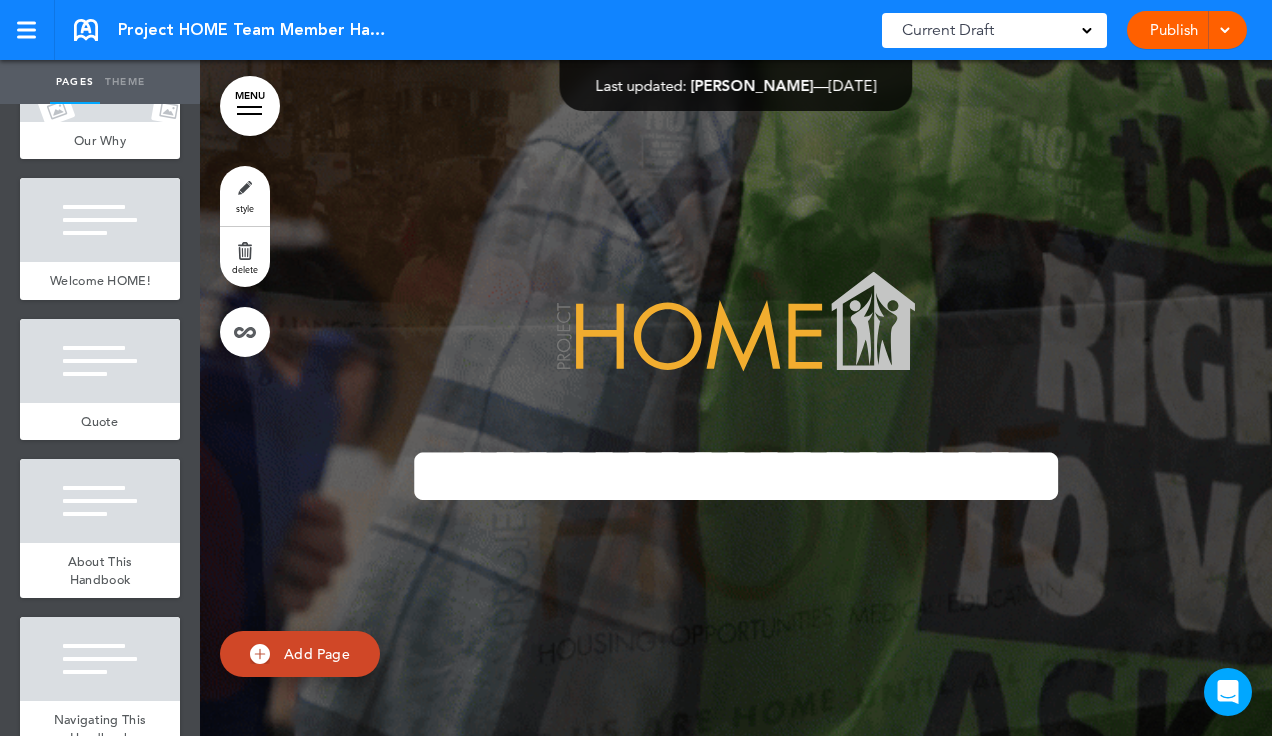 click on "MENU" at bounding box center [250, 106] 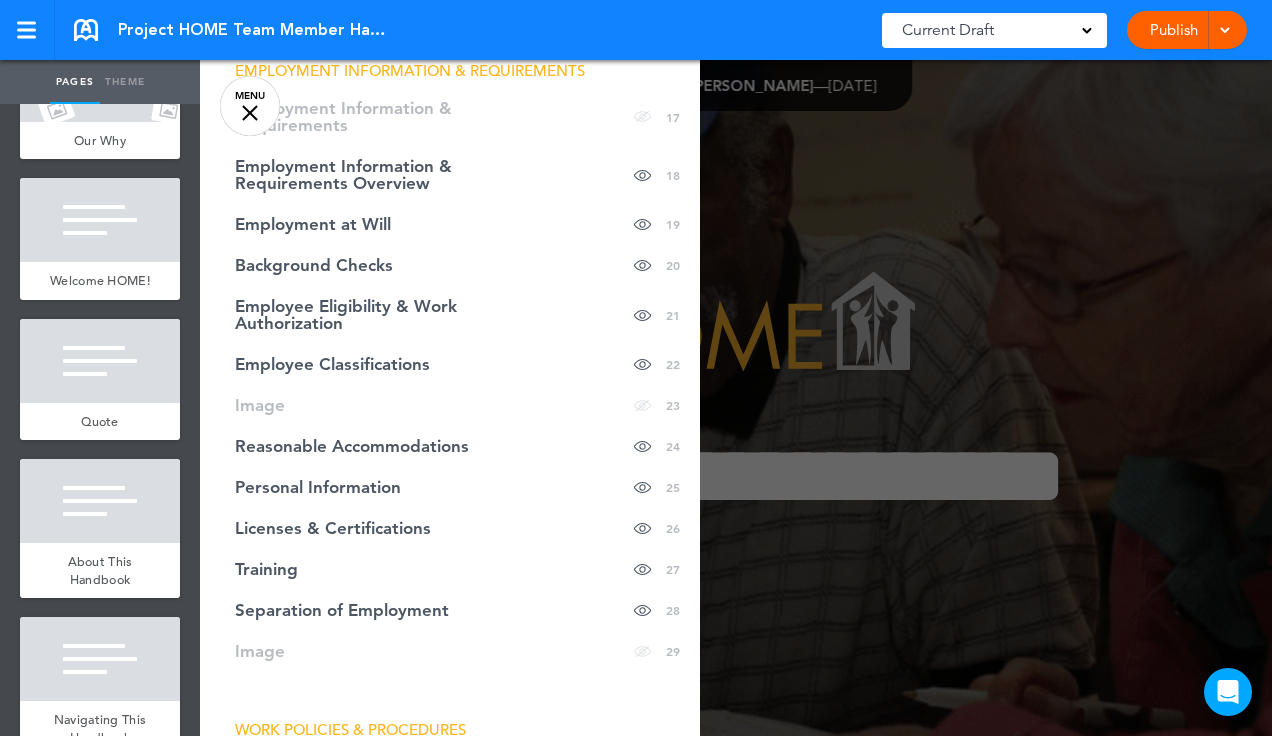 scroll, scrollTop: 951, scrollLeft: 0, axis: vertical 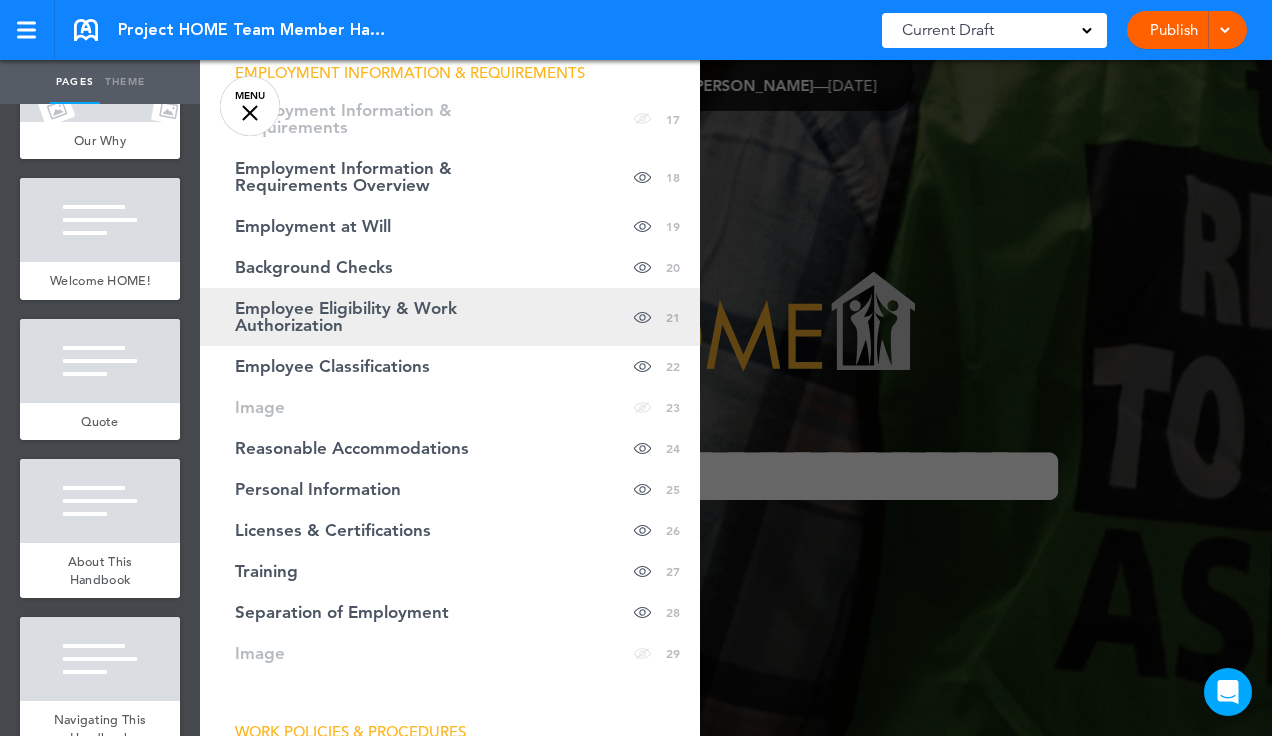 click on "Employee Eligibility & Work Authorization" at bounding box center [400, 317] 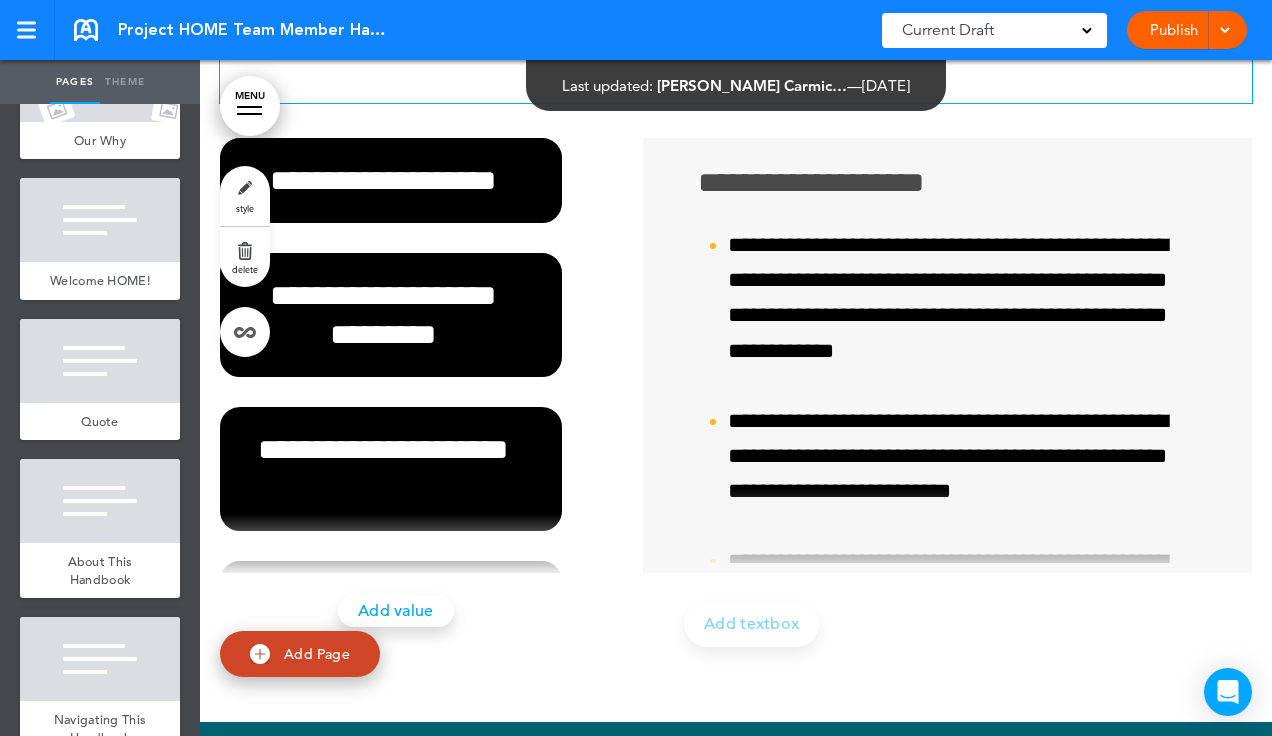 scroll, scrollTop: 20376, scrollLeft: 0, axis: vertical 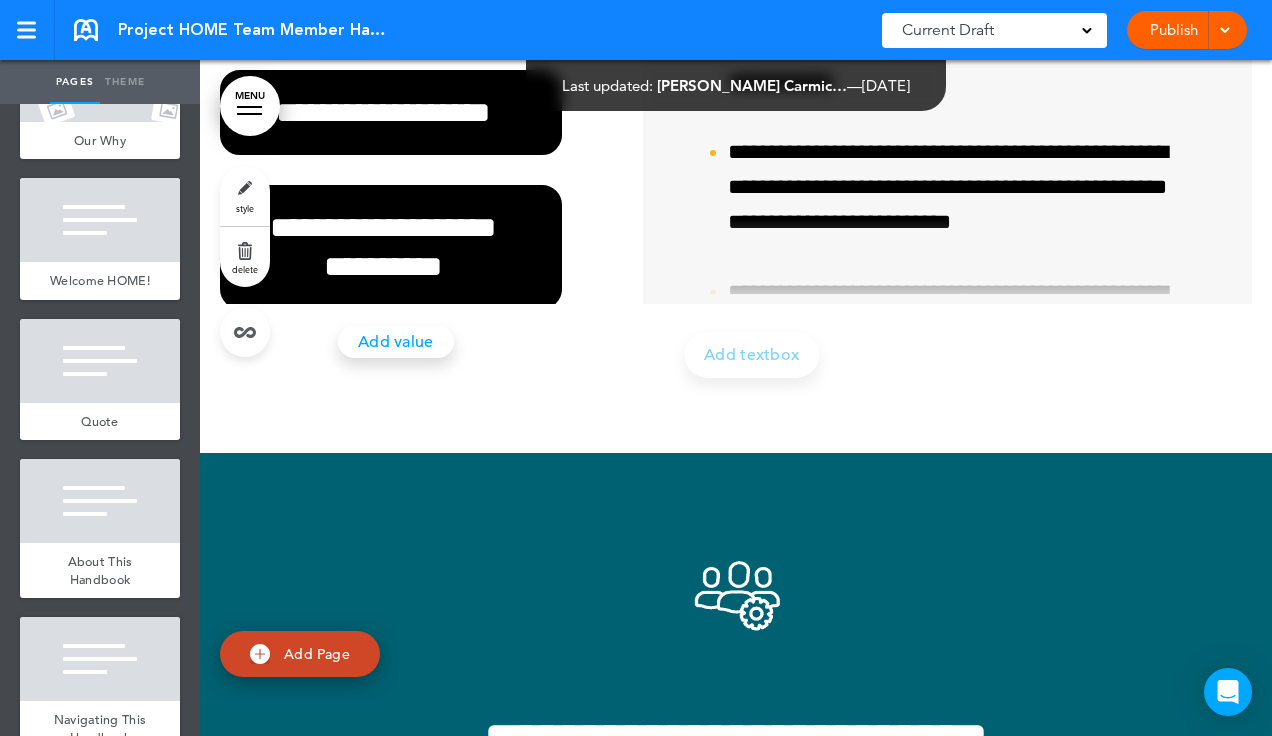 click on "MENU" at bounding box center [250, 106] 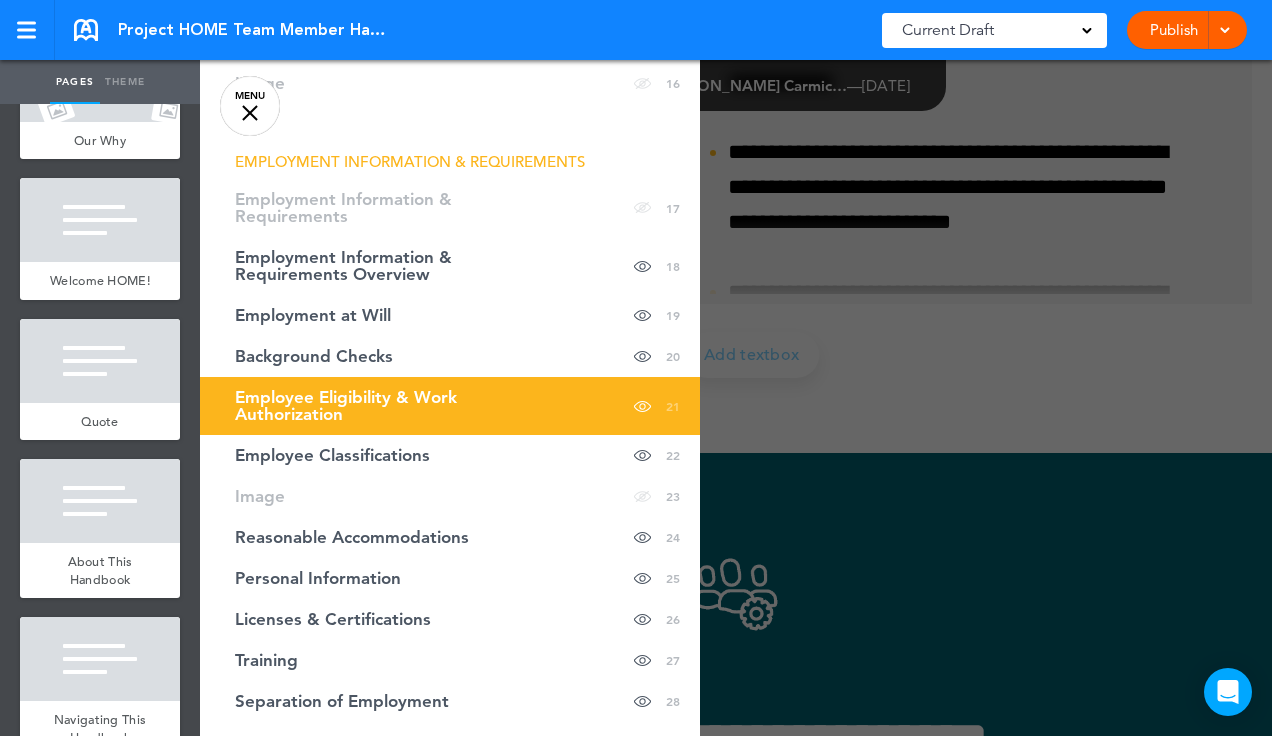 scroll, scrollTop: 859, scrollLeft: 0, axis: vertical 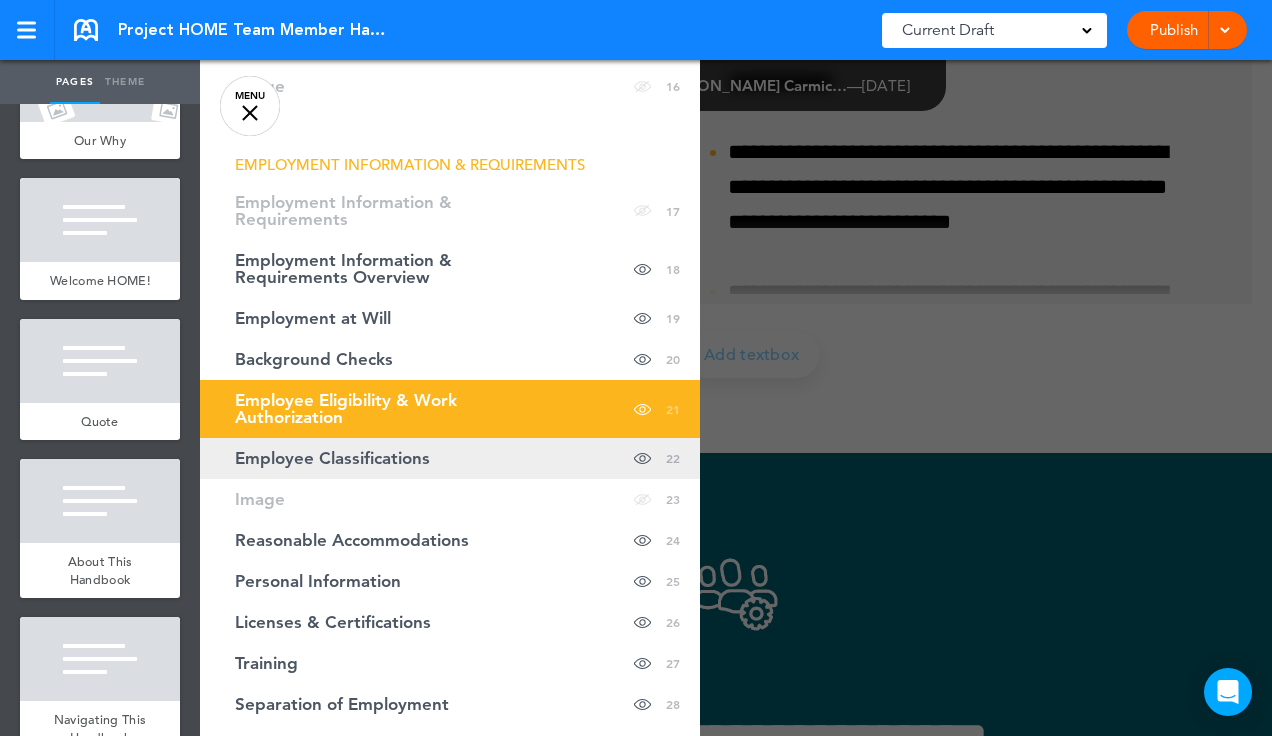 click on "Employee Classifications
Hide page in   table of contents
22" at bounding box center (450, 458) 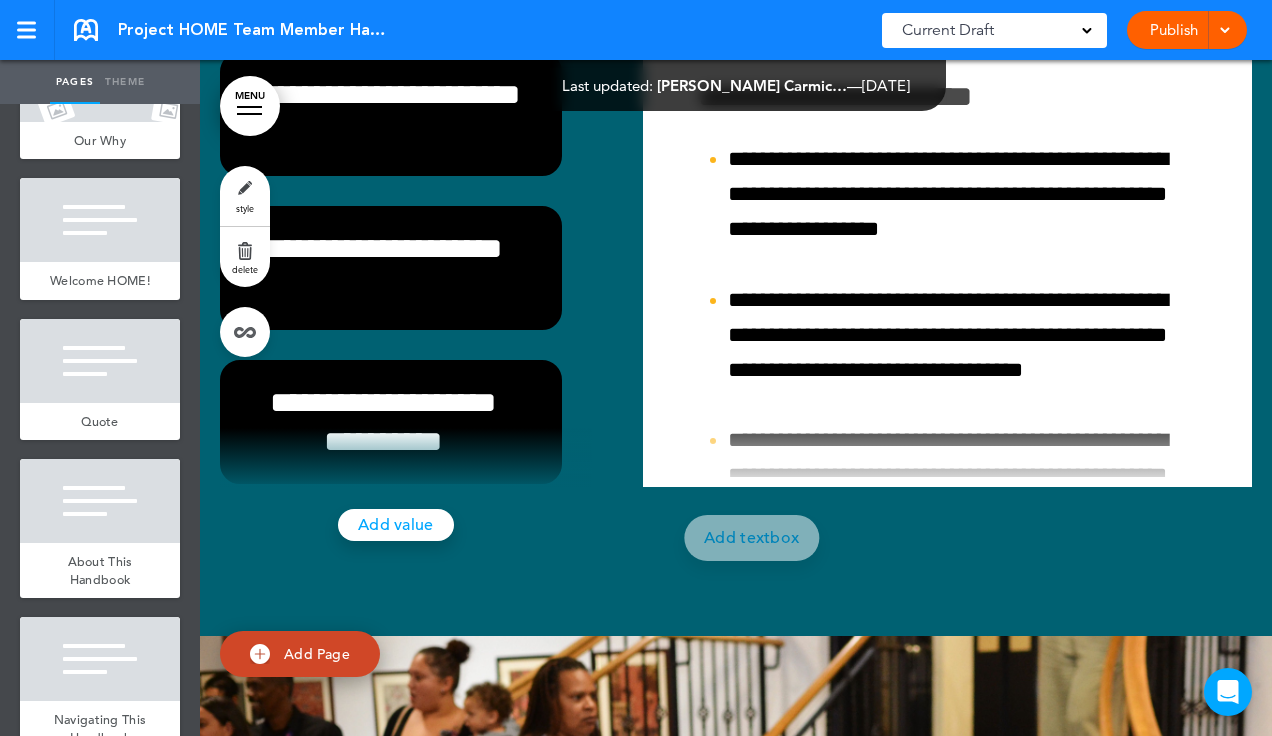 scroll, scrollTop: 22238, scrollLeft: 0, axis: vertical 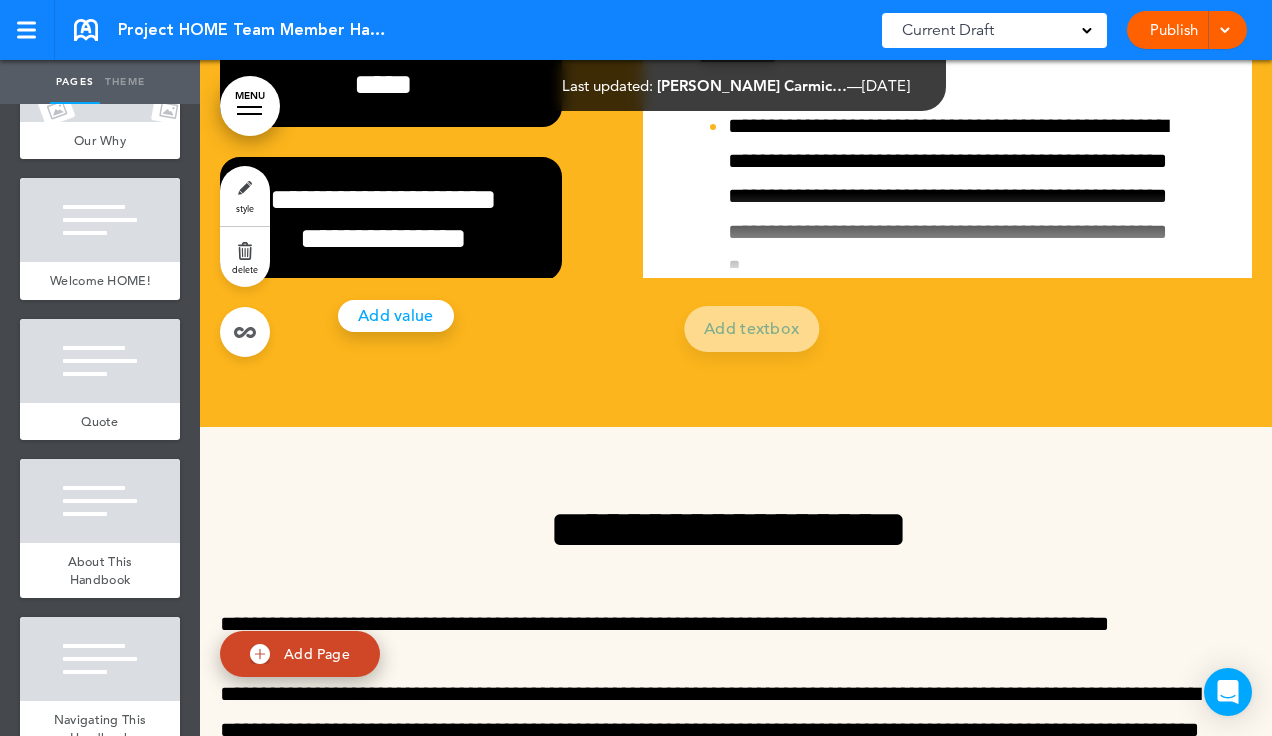 click on "MENU" at bounding box center (250, 106) 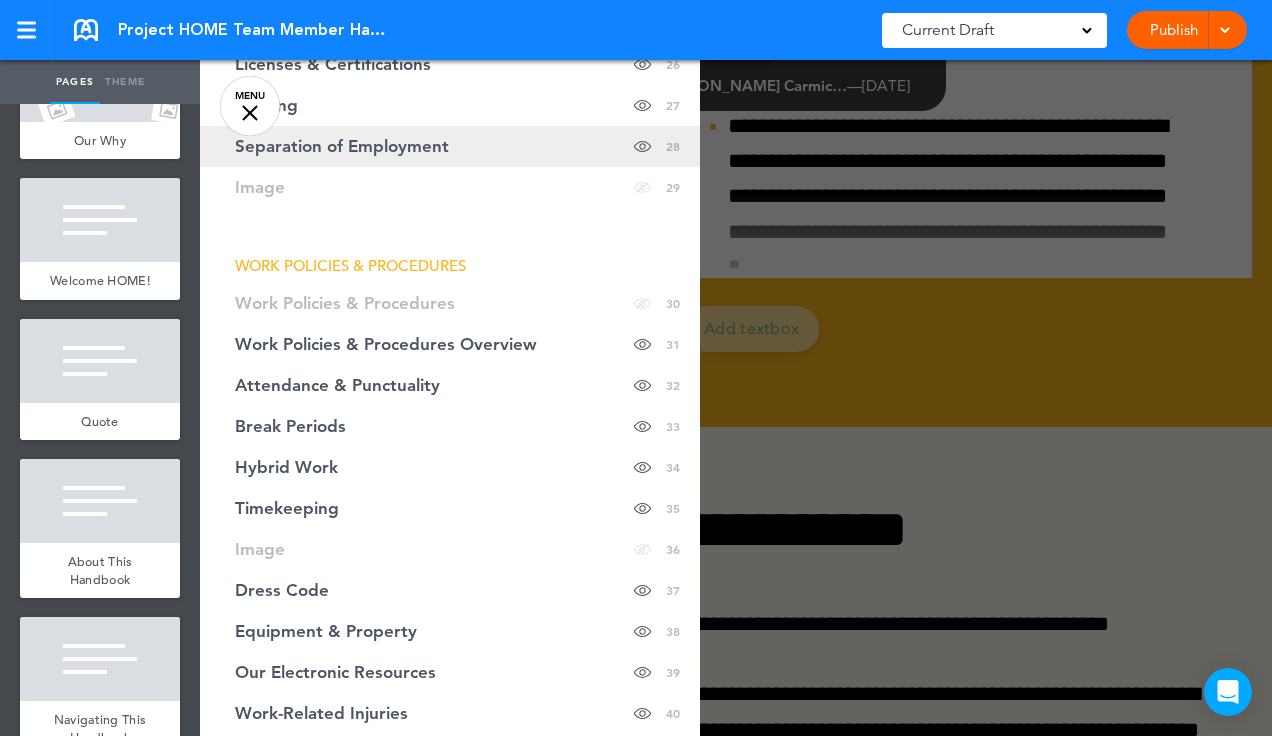 scroll, scrollTop: 1413, scrollLeft: 0, axis: vertical 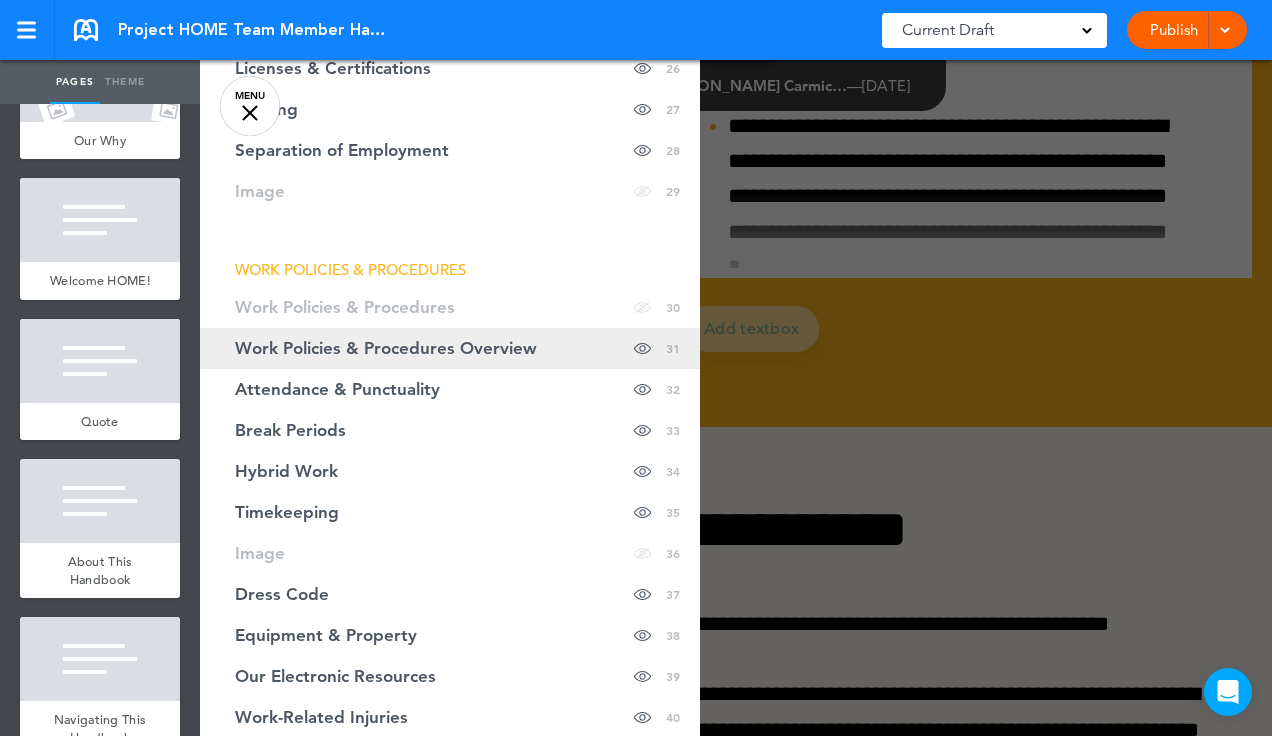 click on "Work Policies & Procedures Overview" at bounding box center (386, 348) 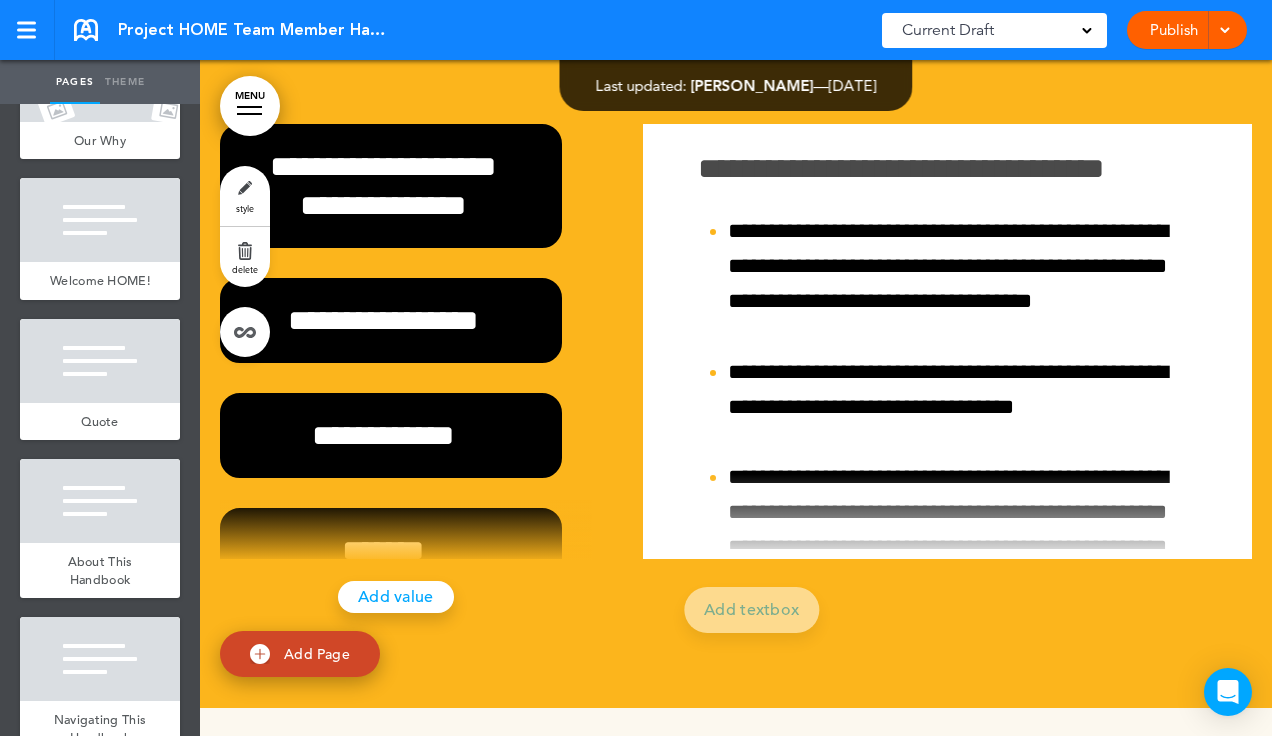 scroll, scrollTop: 32004, scrollLeft: 0, axis: vertical 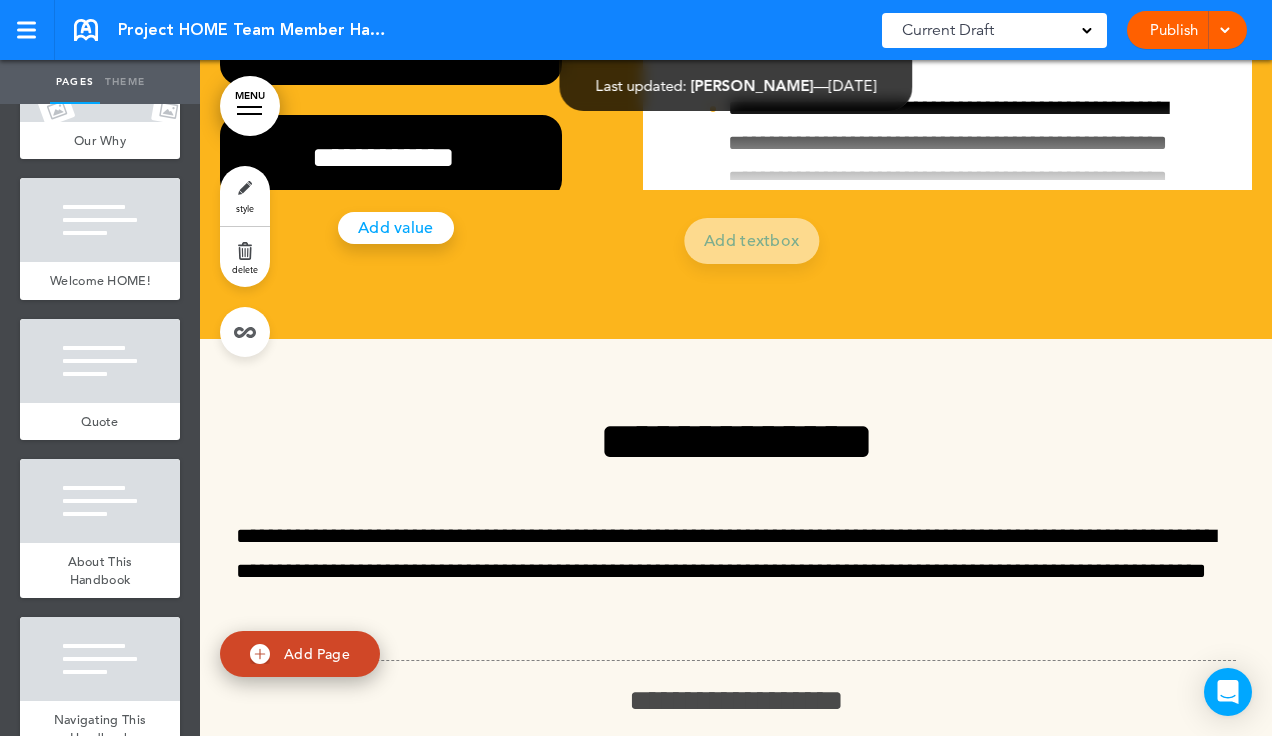 click on "MENU" at bounding box center [250, 106] 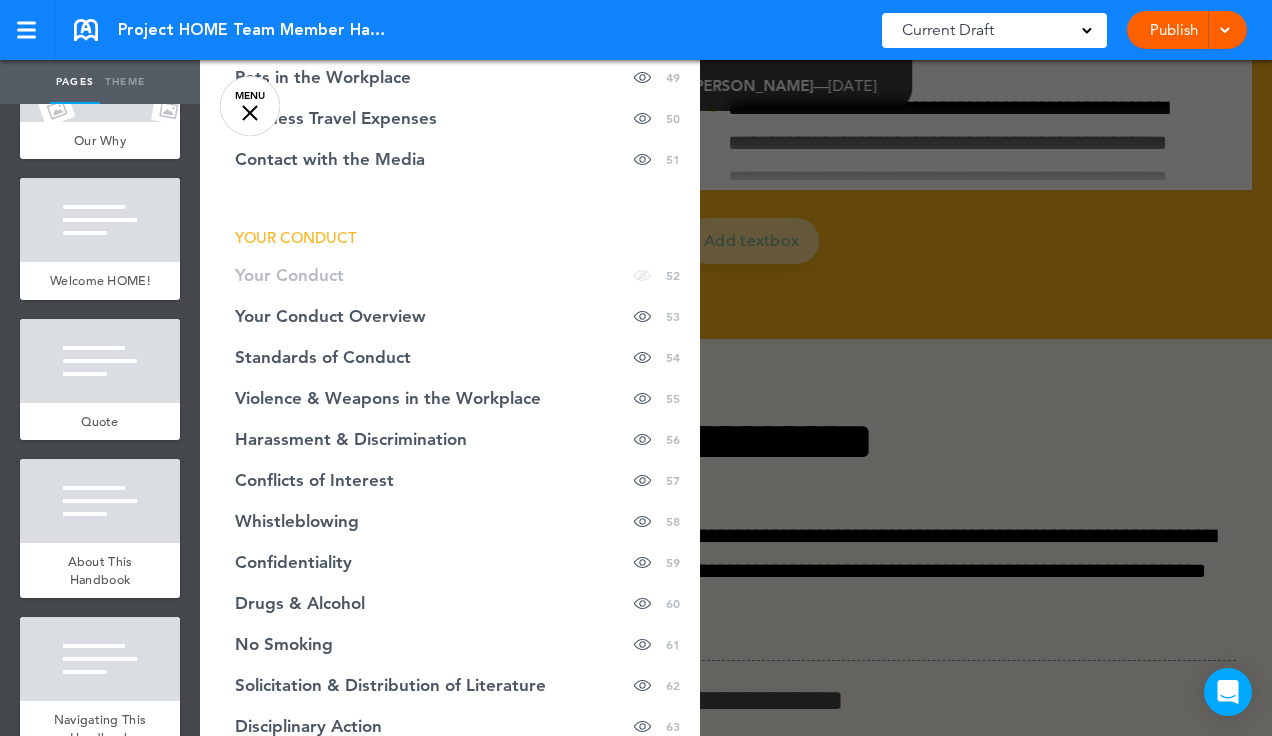 scroll, scrollTop: 2425, scrollLeft: 0, axis: vertical 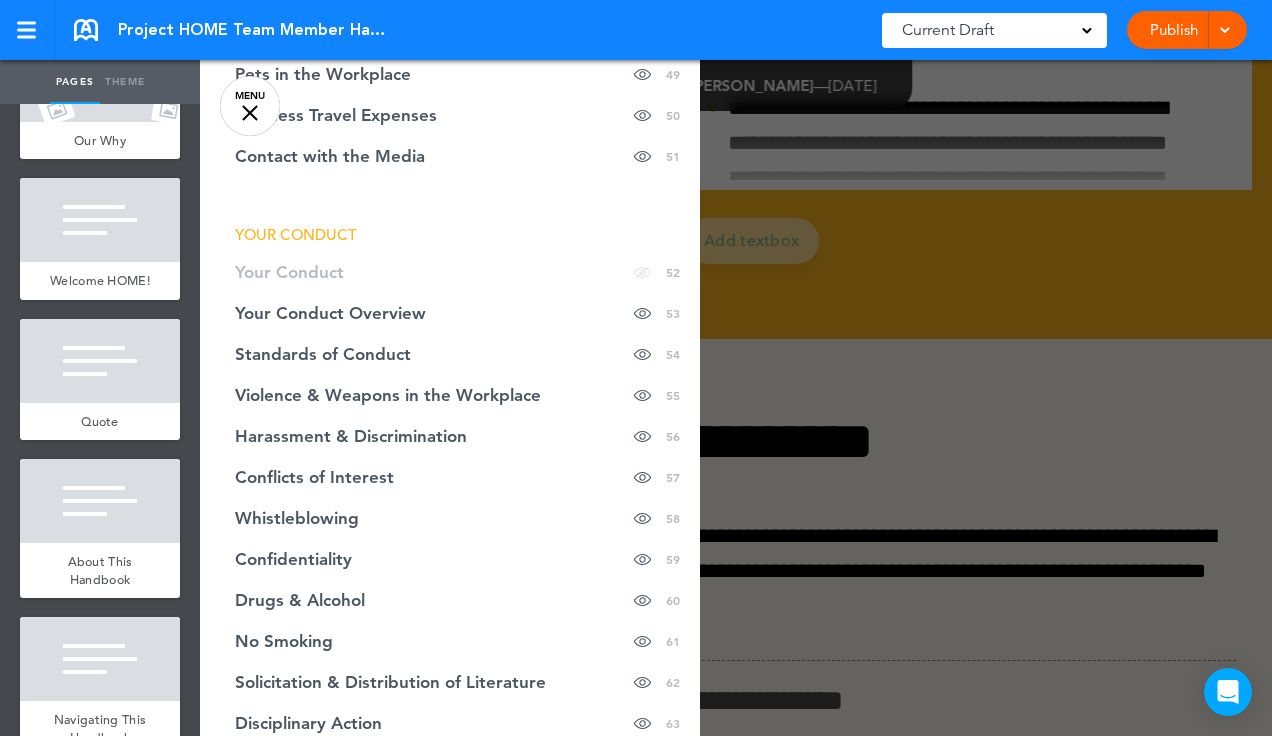 click on "Conflicts of Interest" at bounding box center (314, 477) 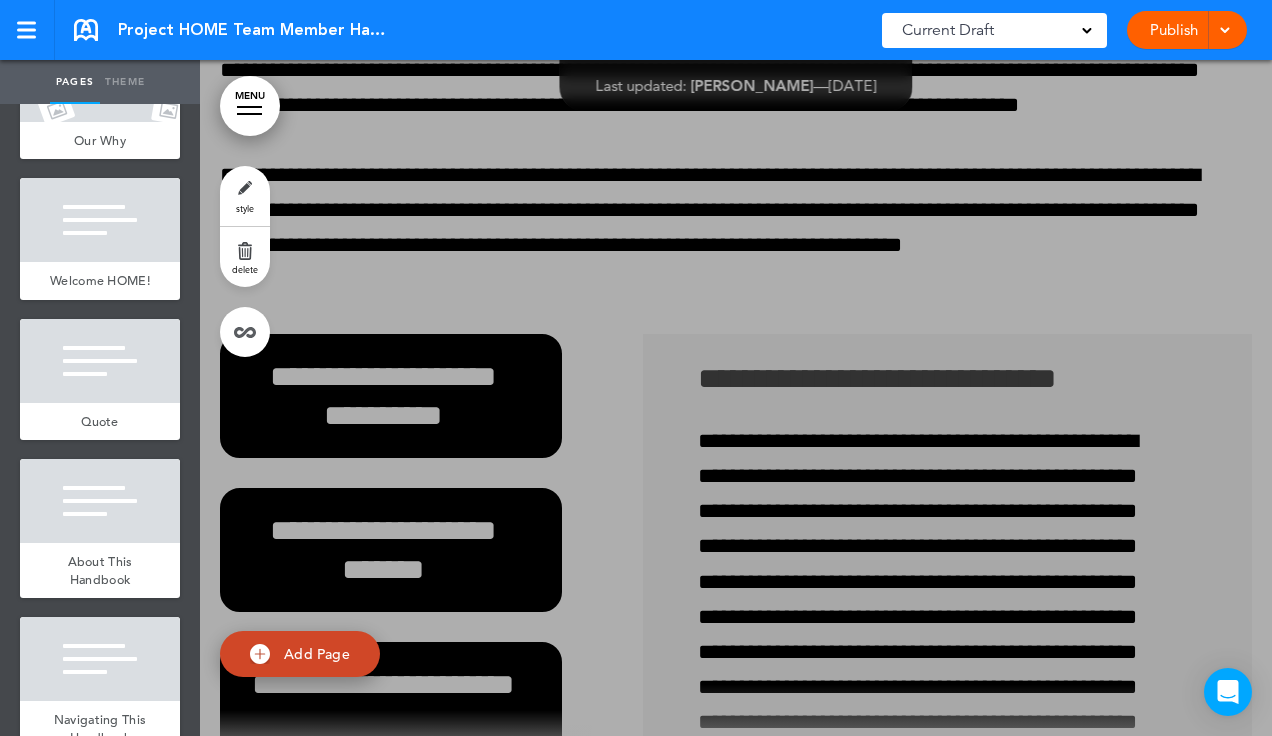 scroll, scrollTop: 56286, scrollLeft: 0, axis: vertical 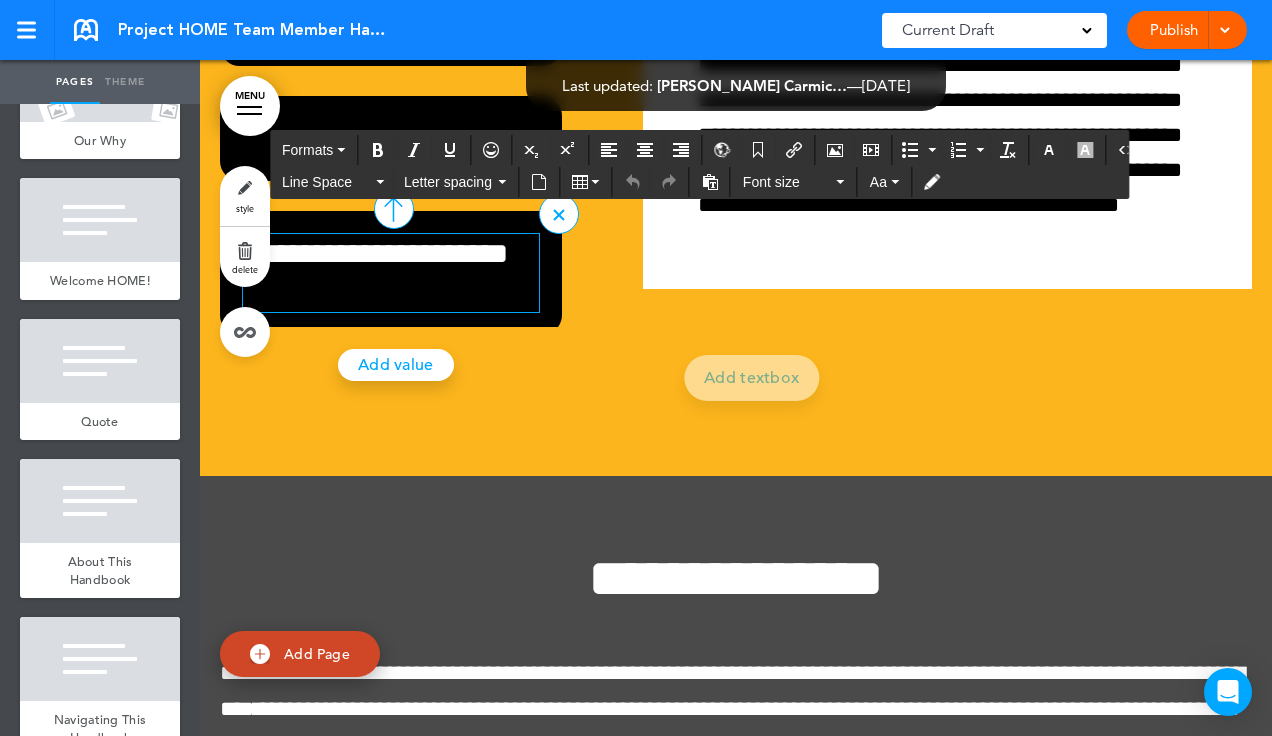 click on "**********" at bounding box center (383, 273) 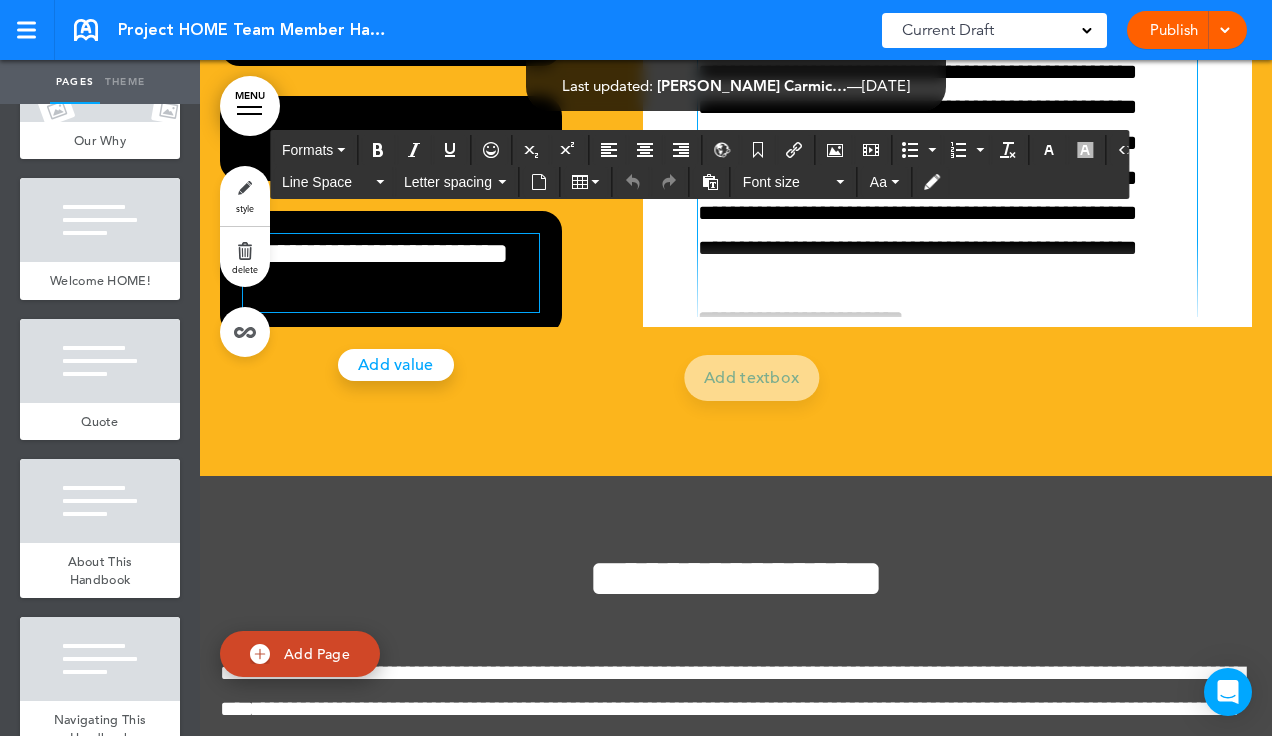 scroll, scrollTop: 423, scrollLeft: 0, axis: vertical 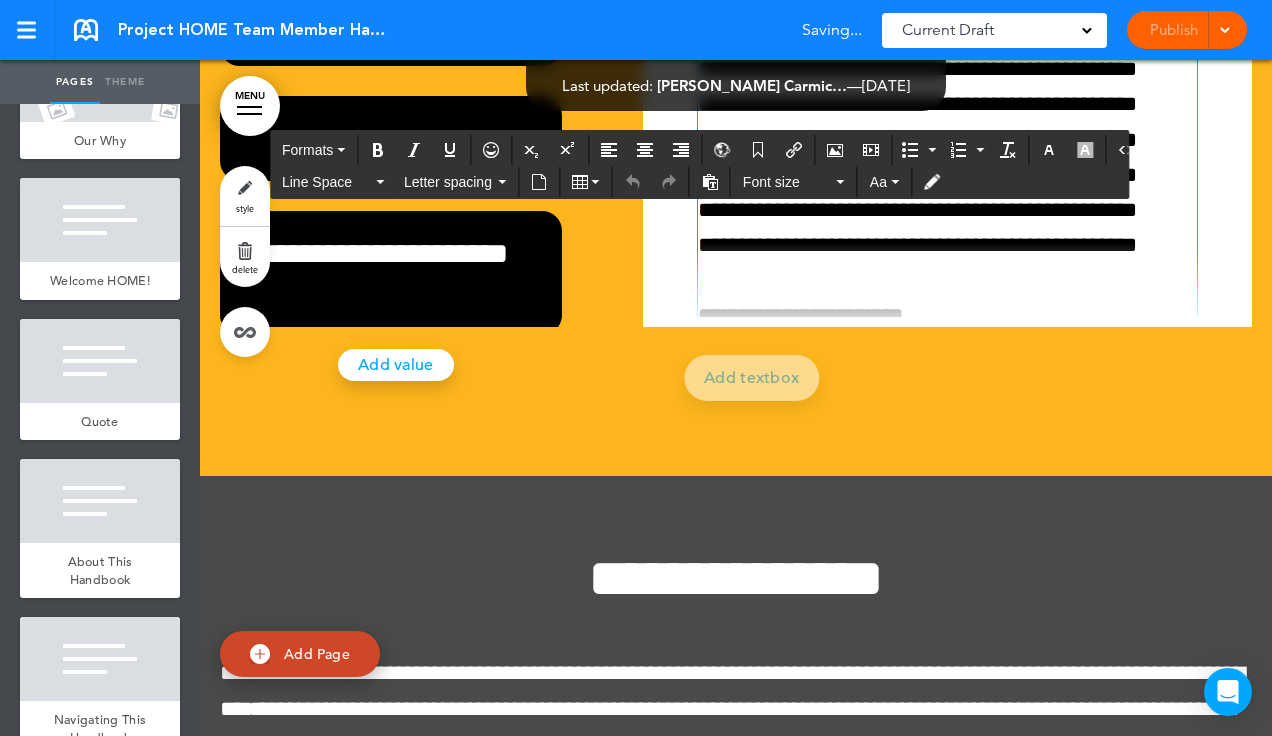 click on "**********" at bounding box center [938, 123] 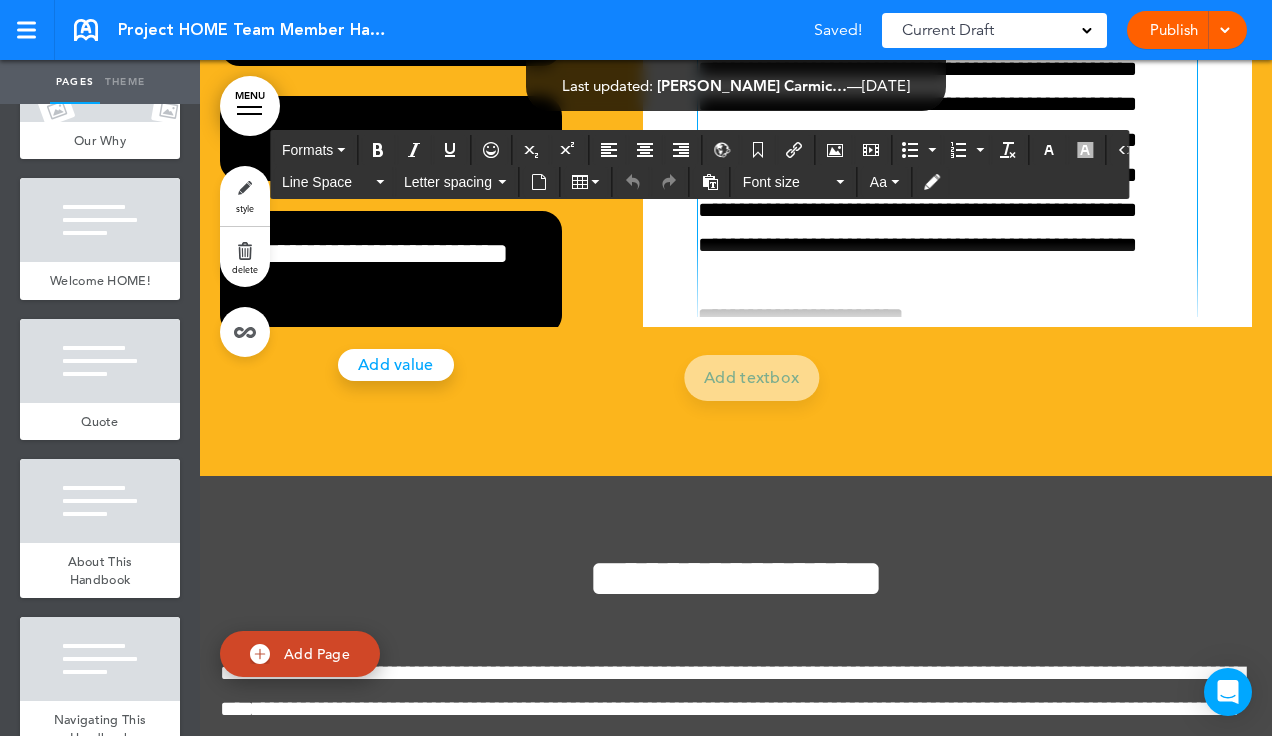 click on "**********" at bounding box center [938, 123] 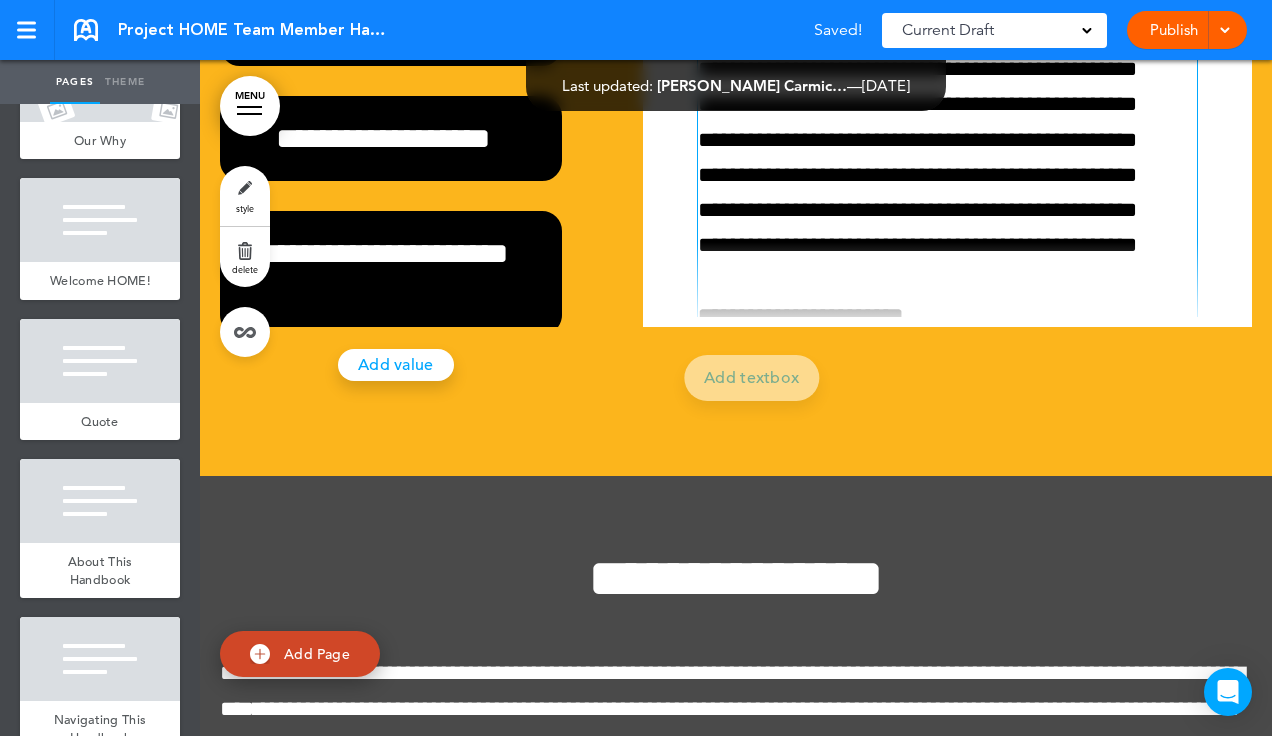 drag, startPoint x: 1046, startPoint y: 516, endPoint x: 710, endPoint y: 308, distance: 395.17084 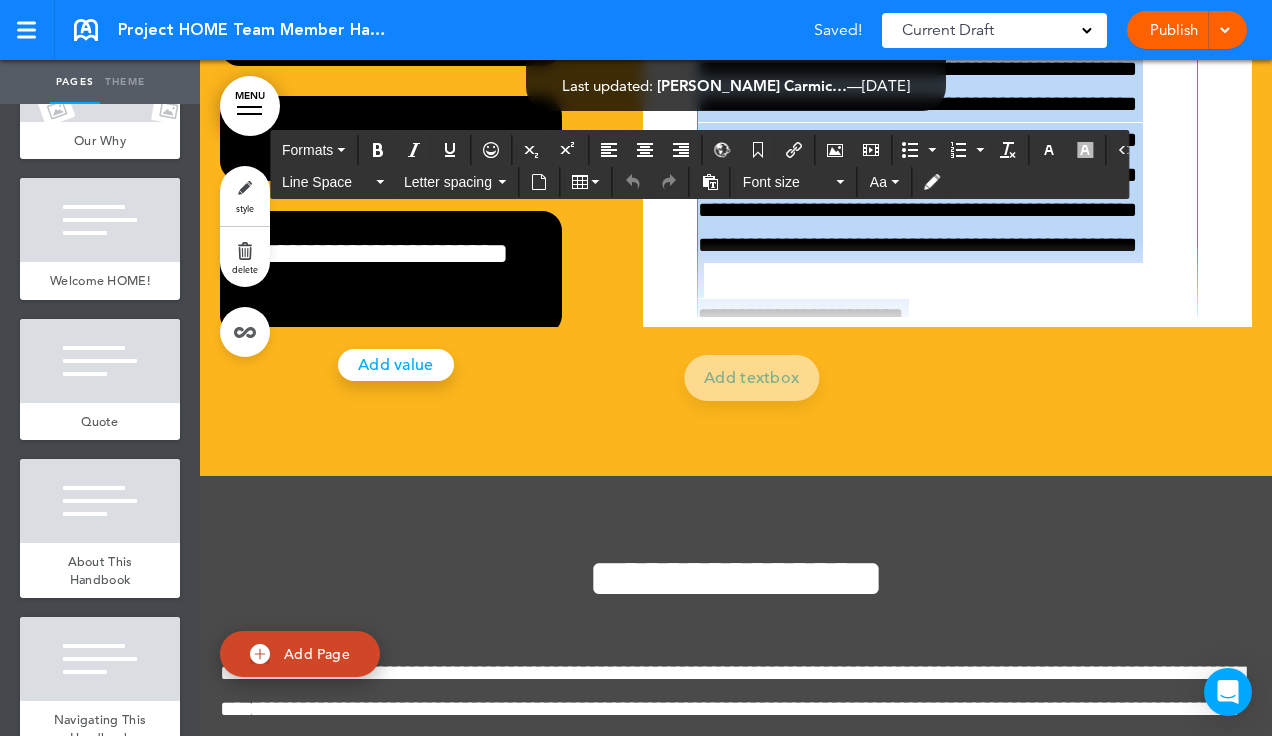 drag, startPoint x: 695, startPoint y: 269, endPoint x: 705, endPoint y: 273, distance: 10.770329 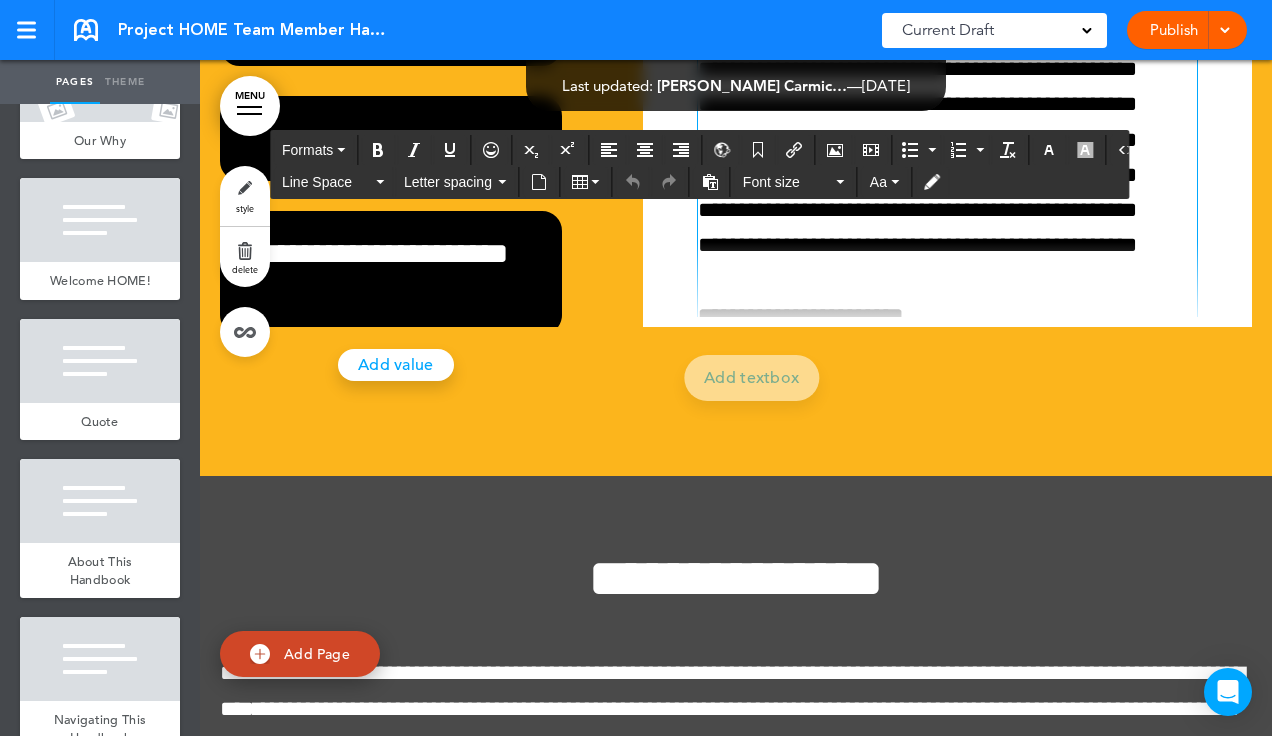 click on "**********" at bounding box center (938, 123) 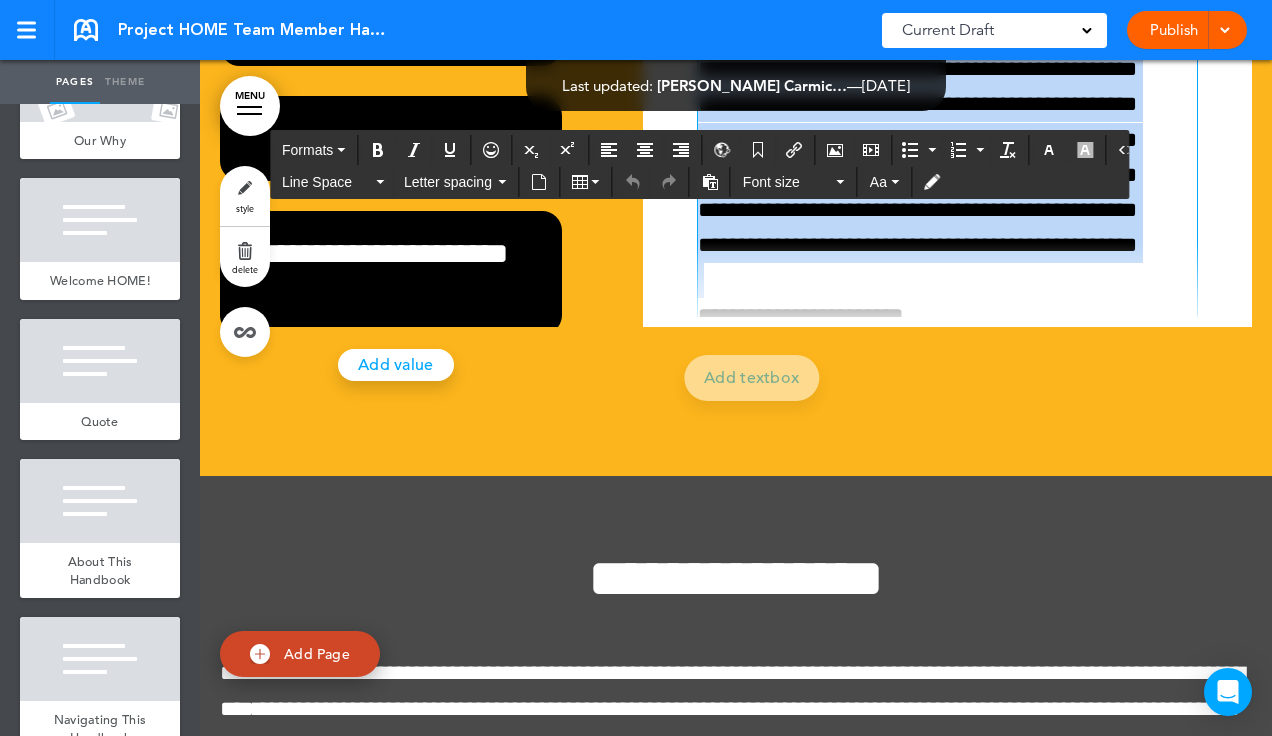 drag, startPoint x: 695, startPoint y: 267, endPoint x: 1110, endPoint y: 544, distance: 498.9529 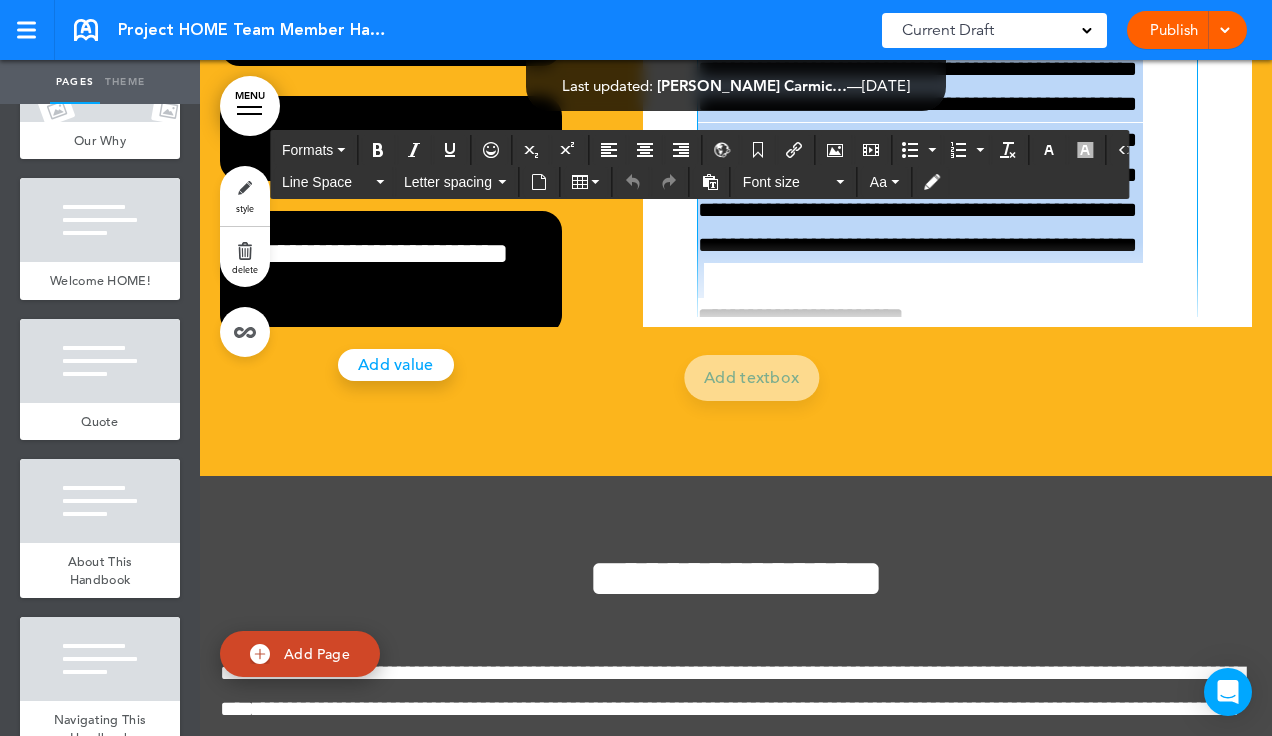 click on "**********" at bounding box center (947, 109) 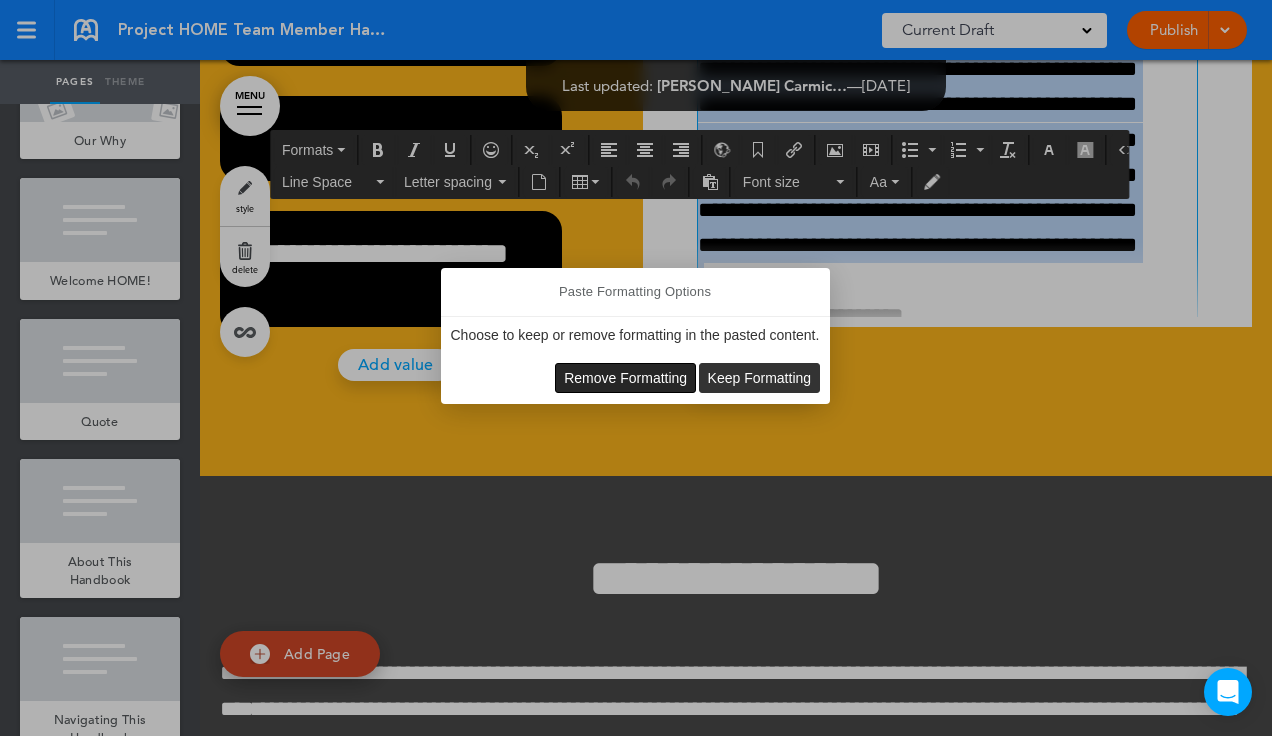 click on "Remove Formatting" at bounding box center [625, 378] 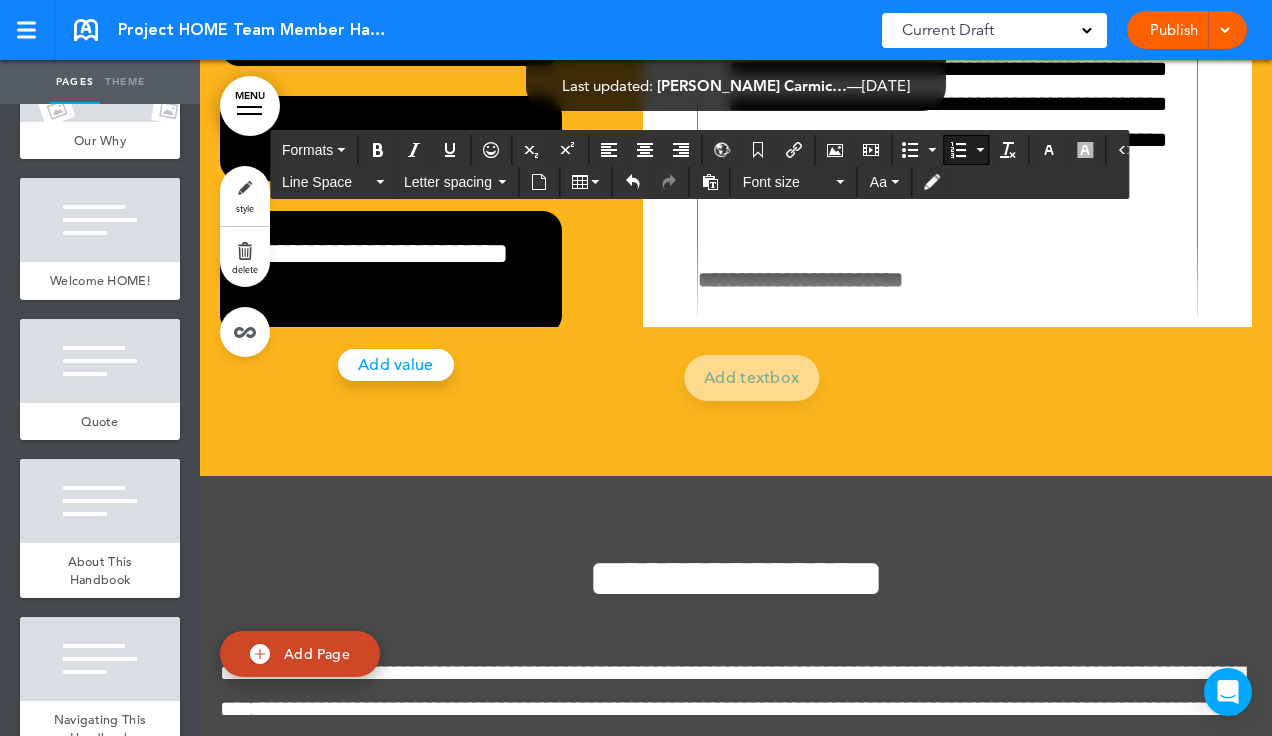 click on "**********" at bounding box center [953, 87] 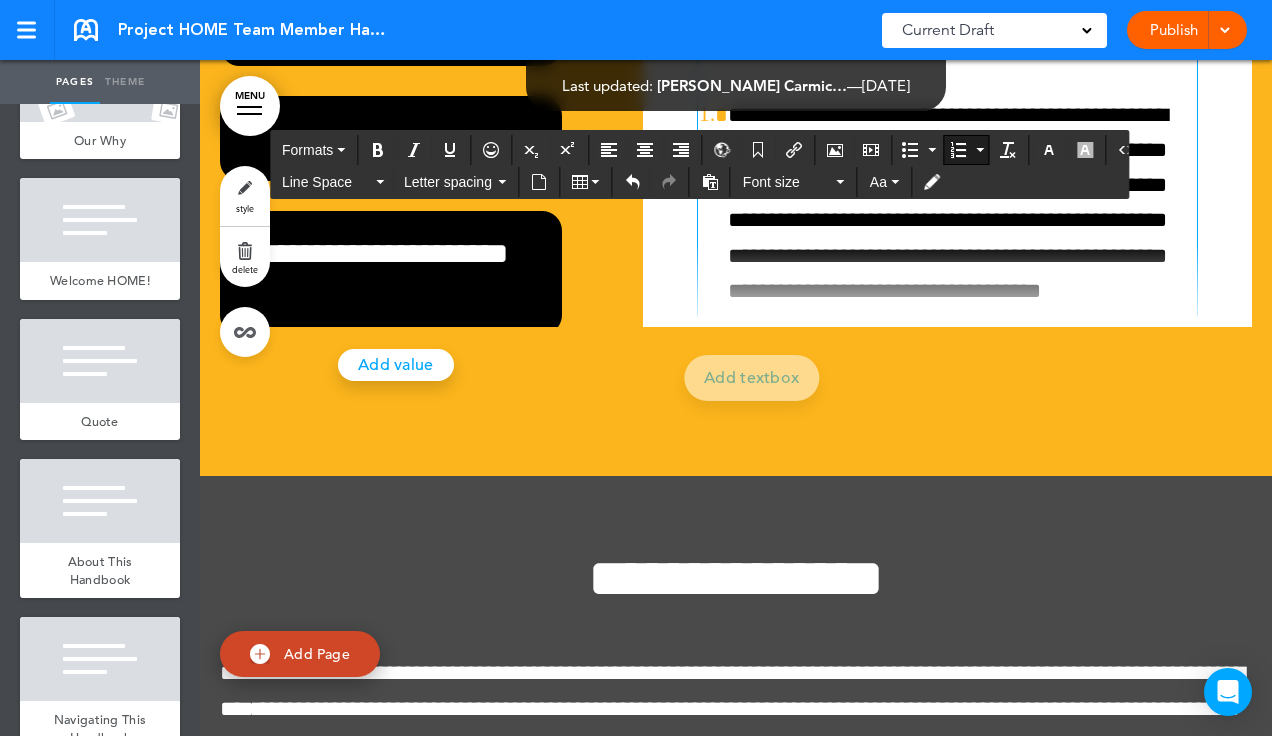 scroll, scrollTop: 316, scrollLeft: 0, axis: vertical 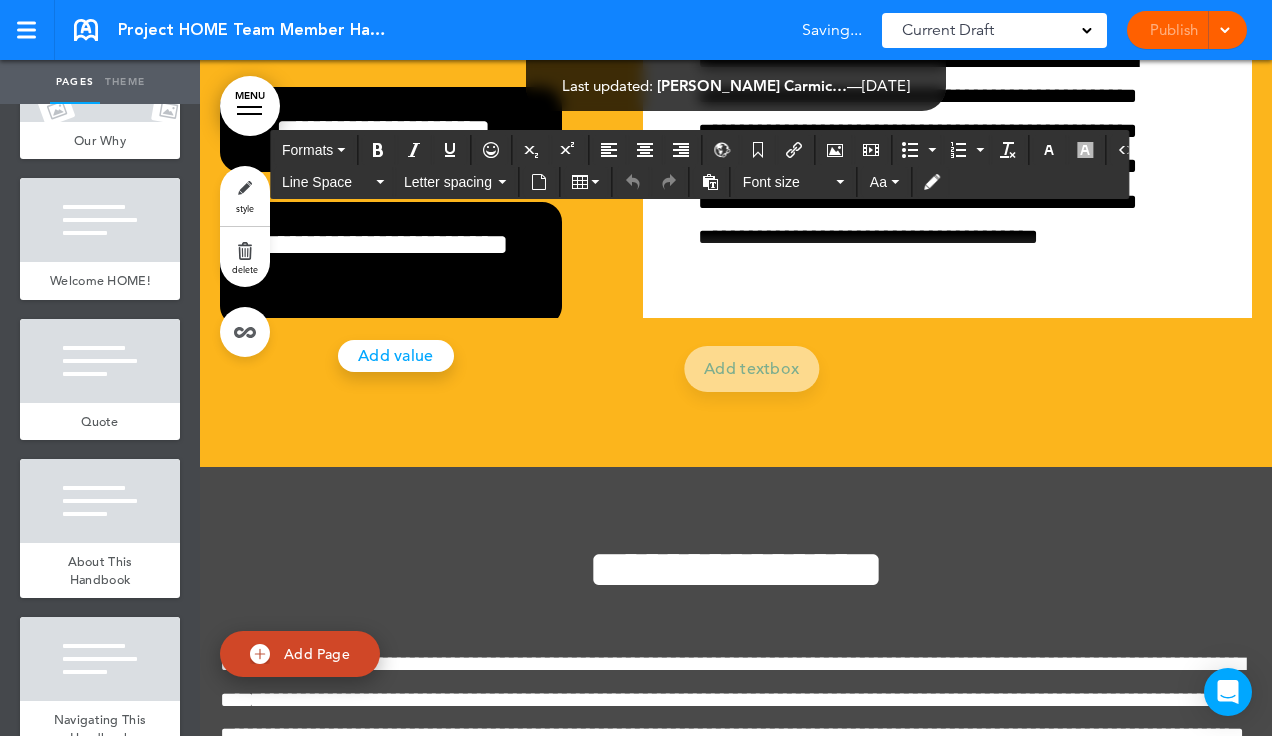 click on "**********" at bounding box center (728, -204) 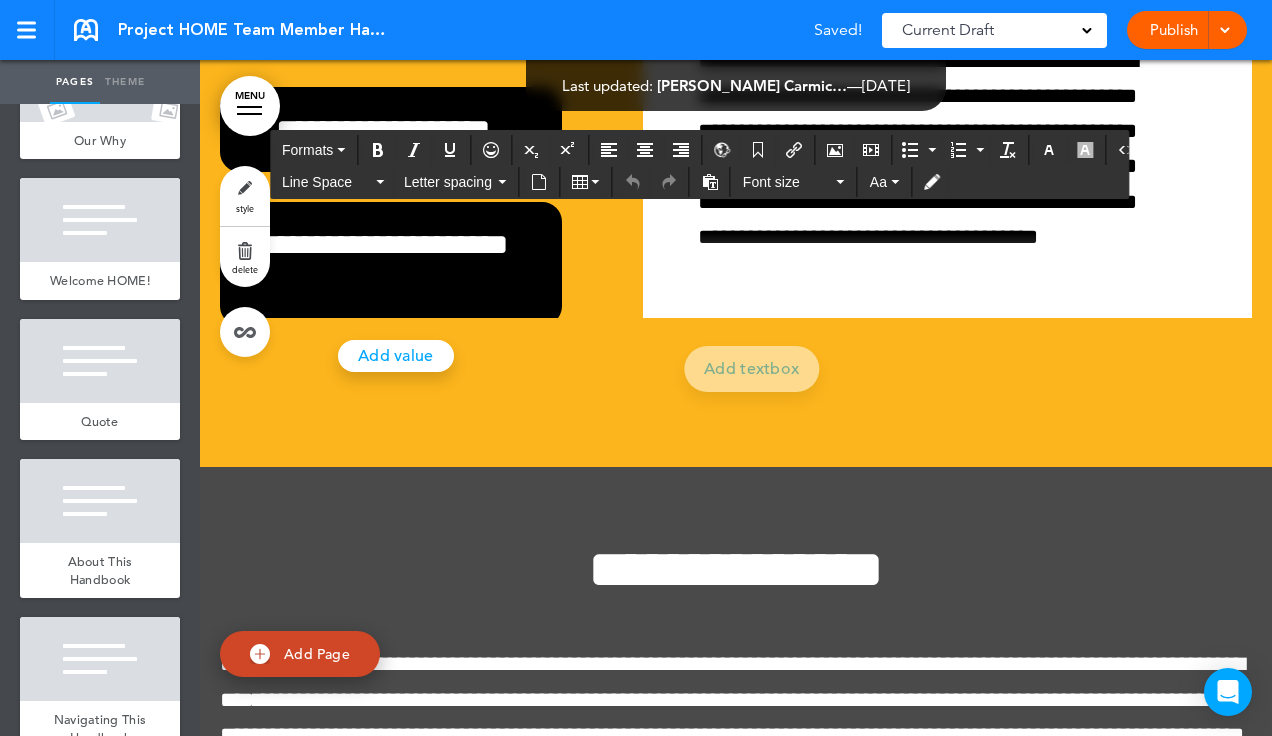 click on "**********" at bounding box center [736, 15] 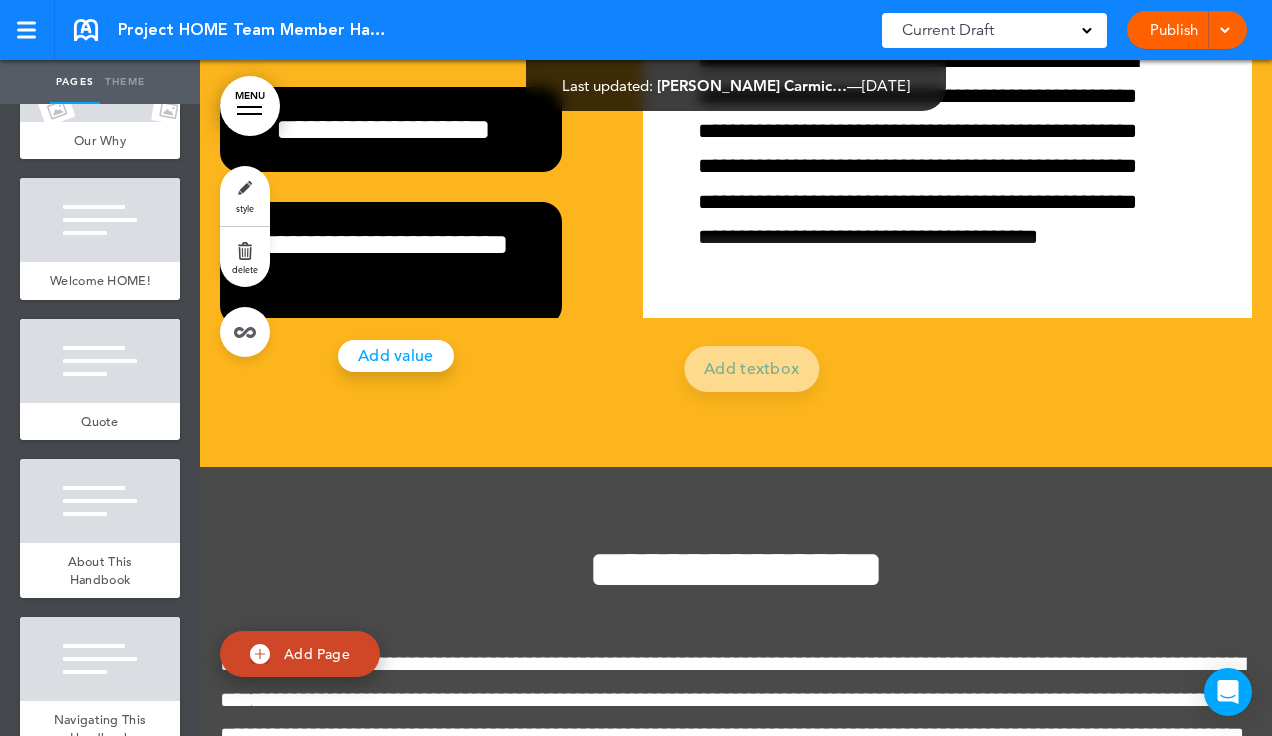 click on "MENU" at bounding box center (250, 106) 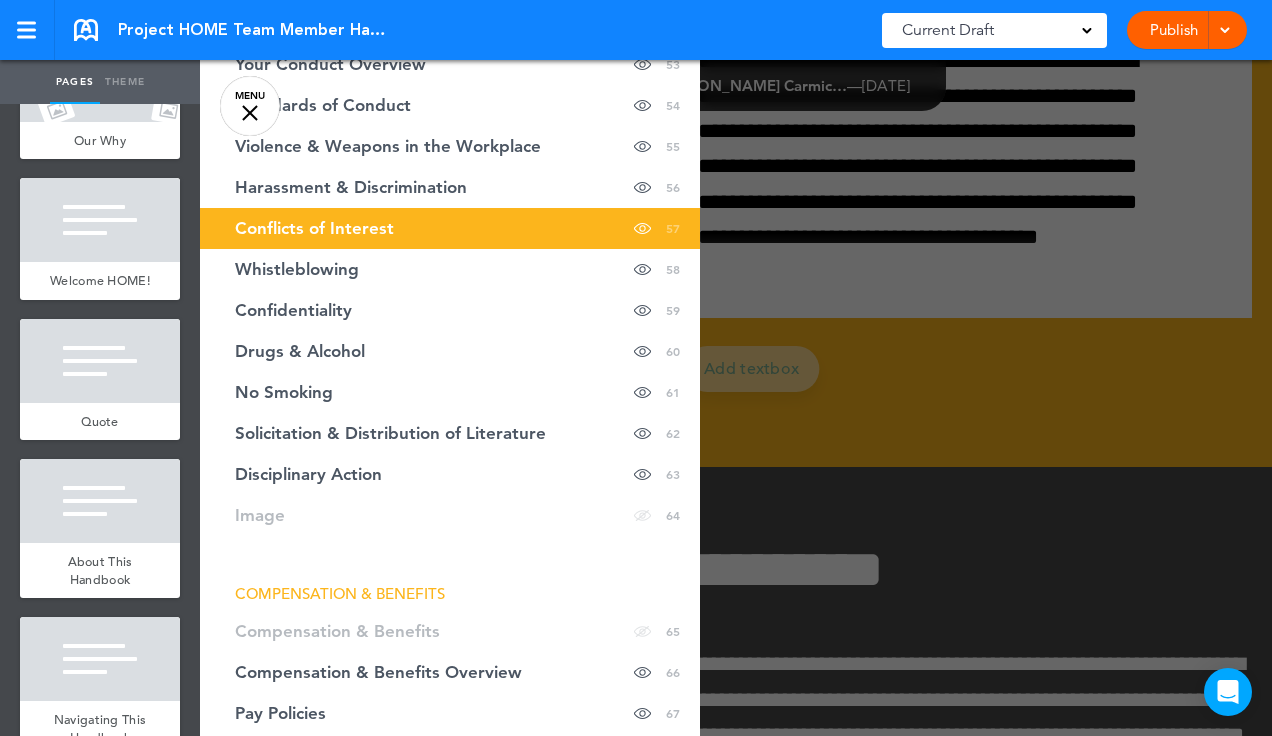 scroll, scrollTop: 2669, scrollLeft: 0, axis: vertical 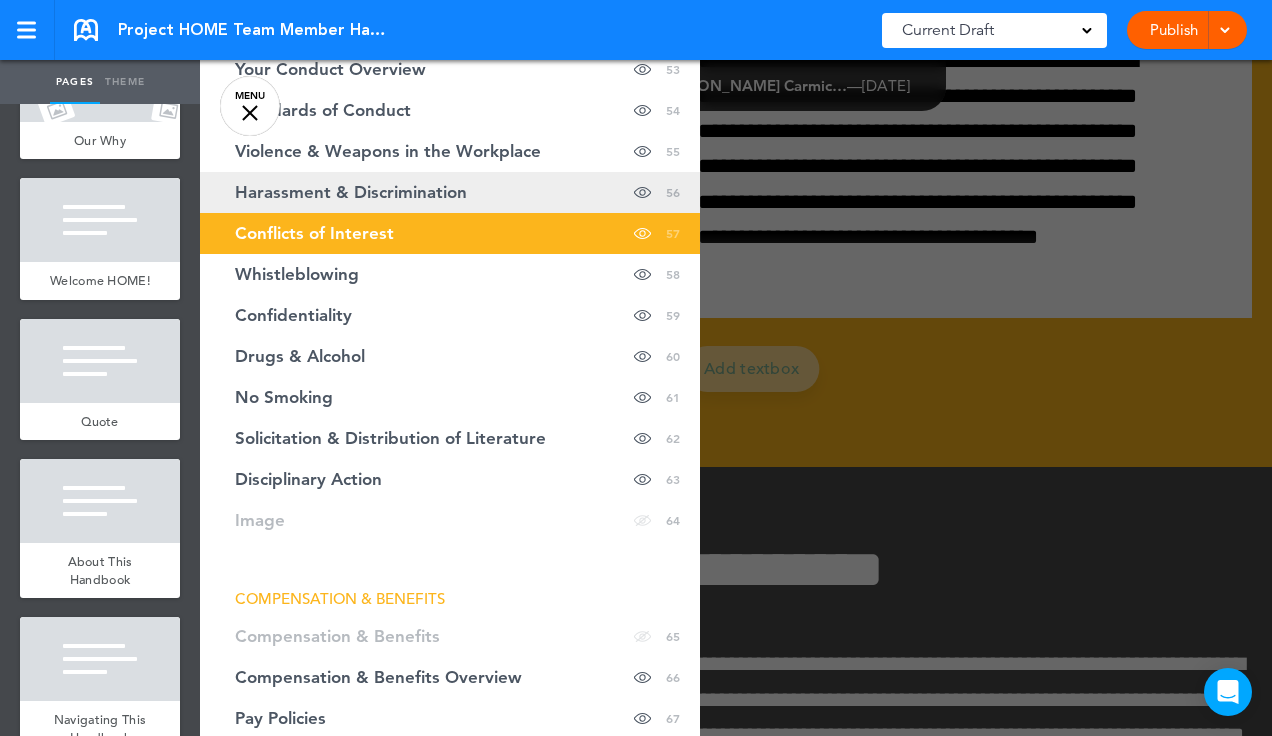 click on "Harassment & Discrimination" at bounding box center [351, 192] 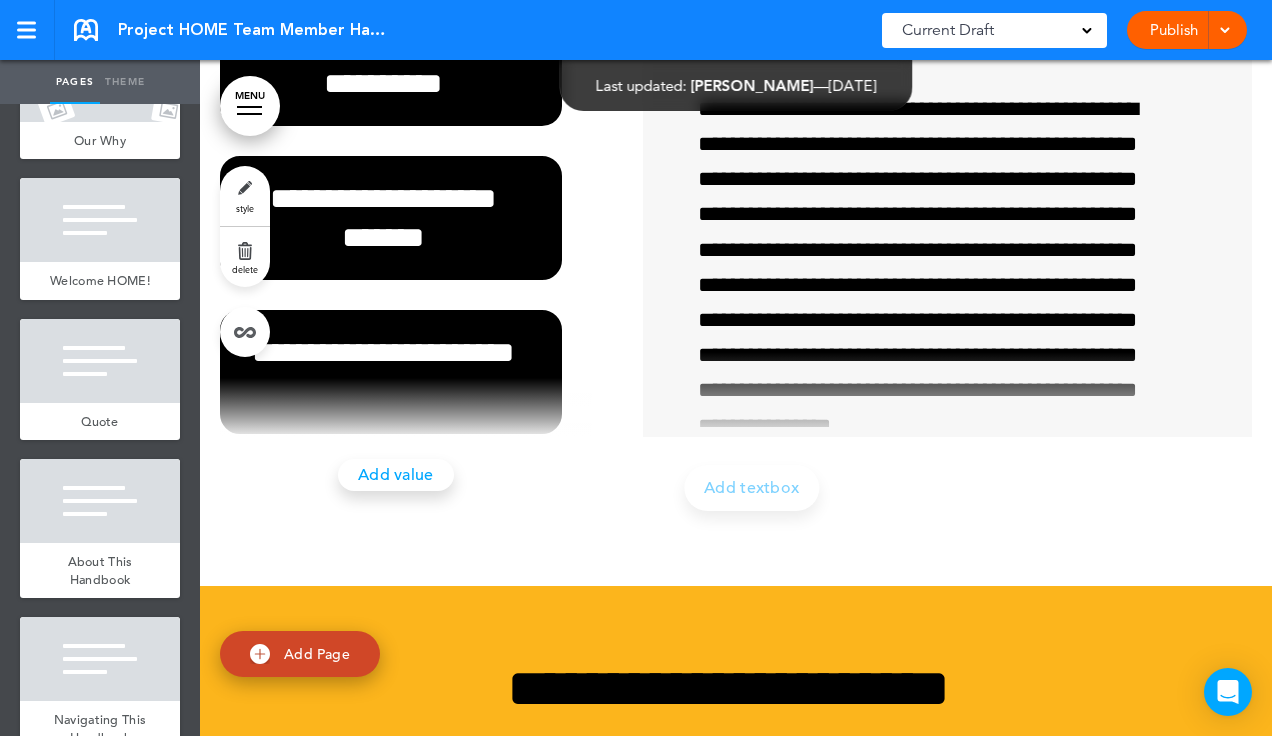 scroll, scrollTop: 55512, scrollLeft: 0, axis: vertical 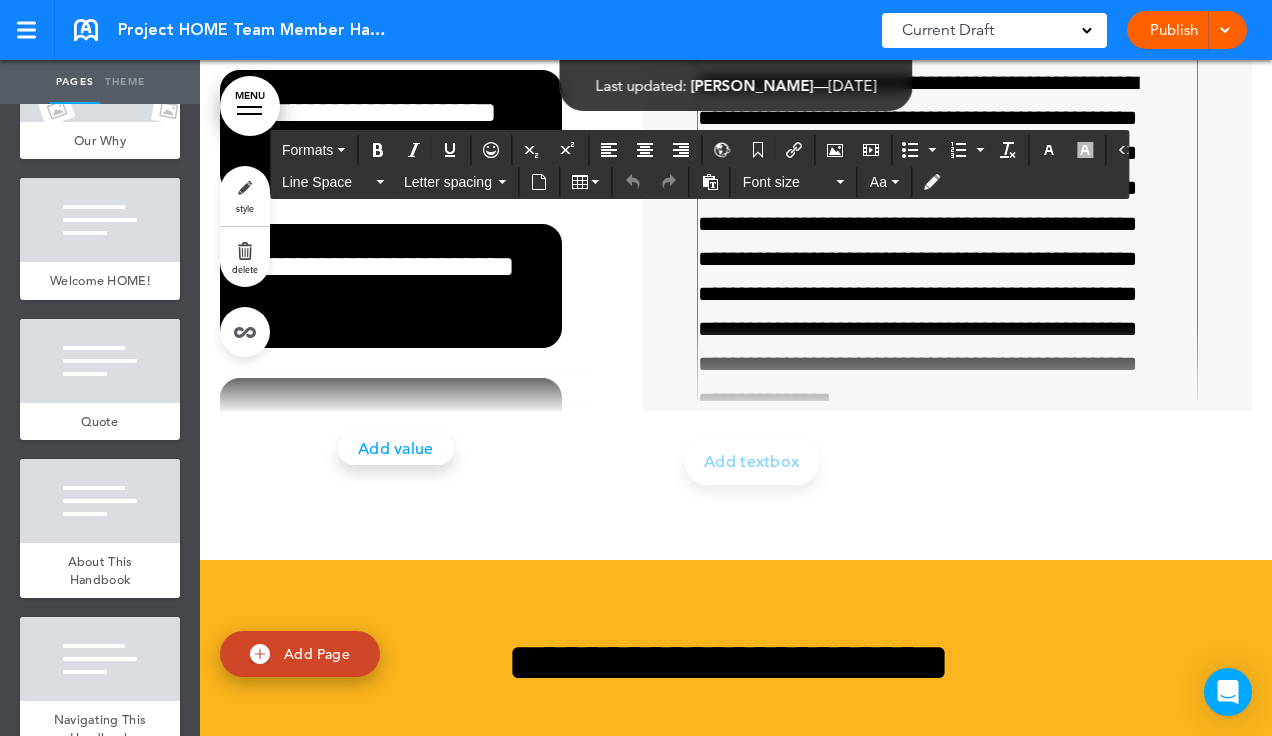 click on "**********" at bounding box center [938, 242] 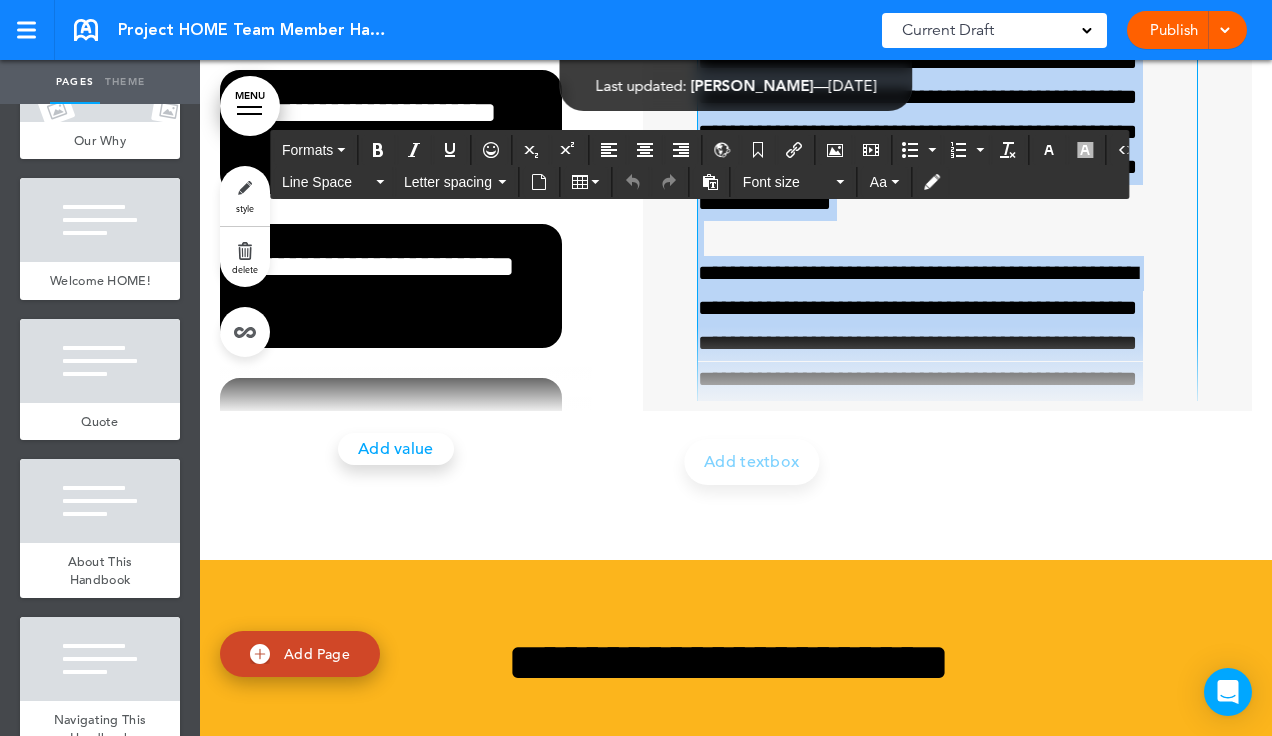 scroll, scrollTop: 289, scrollLeft: 0, axis: vertical 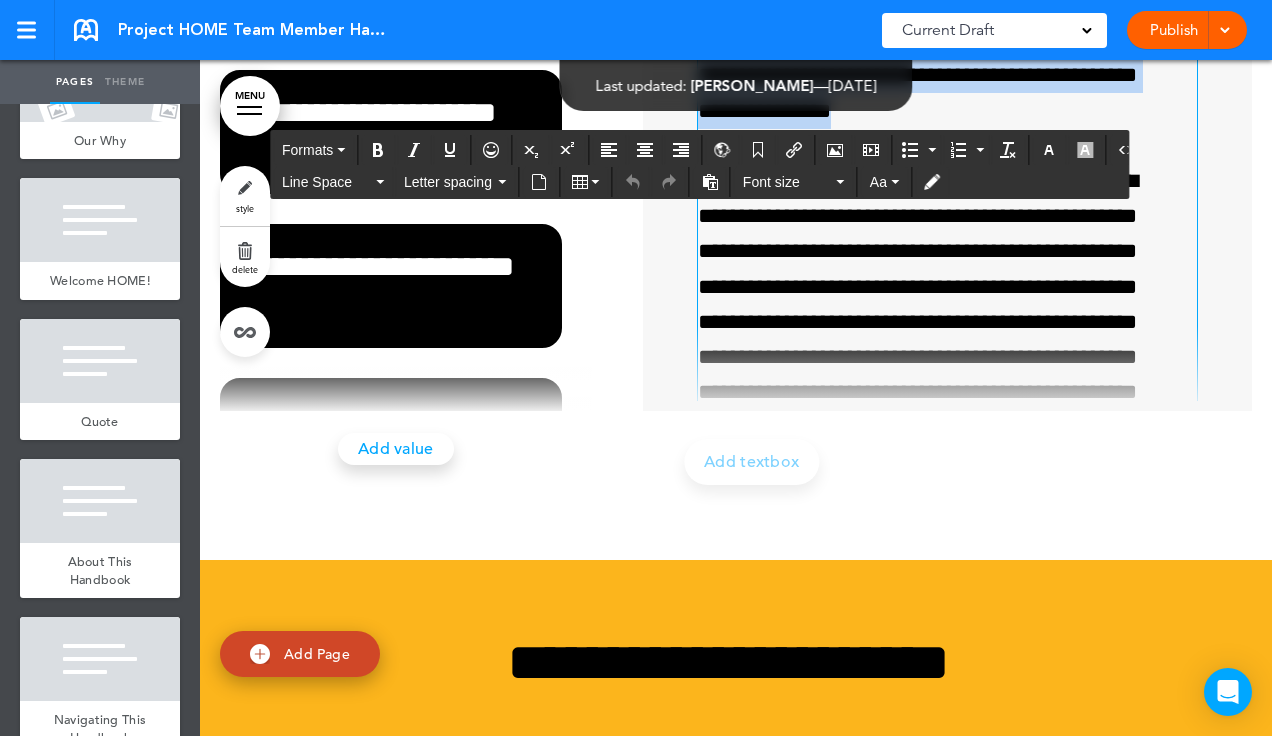 drag, startPoint x: 694, startPoint y: 352, endPoint x: 1122, endPoint y: 399, distance: 430.57288 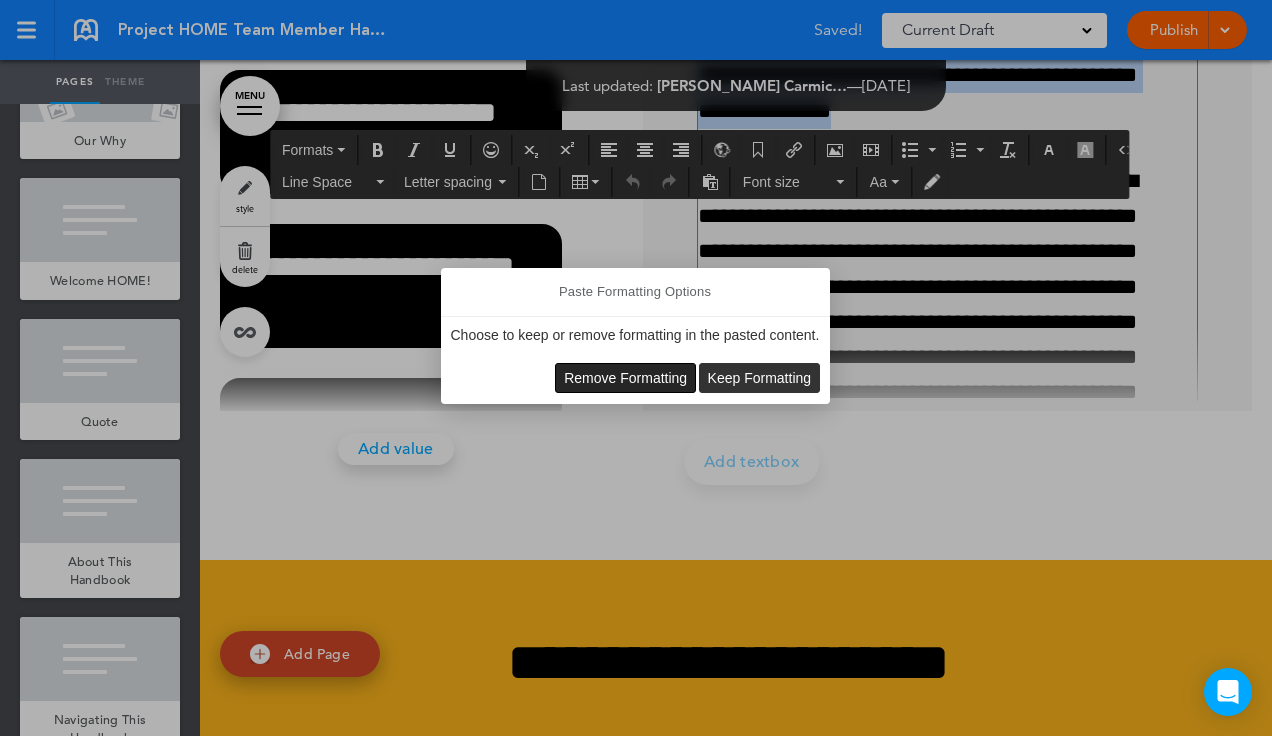 click on "Remove Formatting" at bounding box center [625, 378] 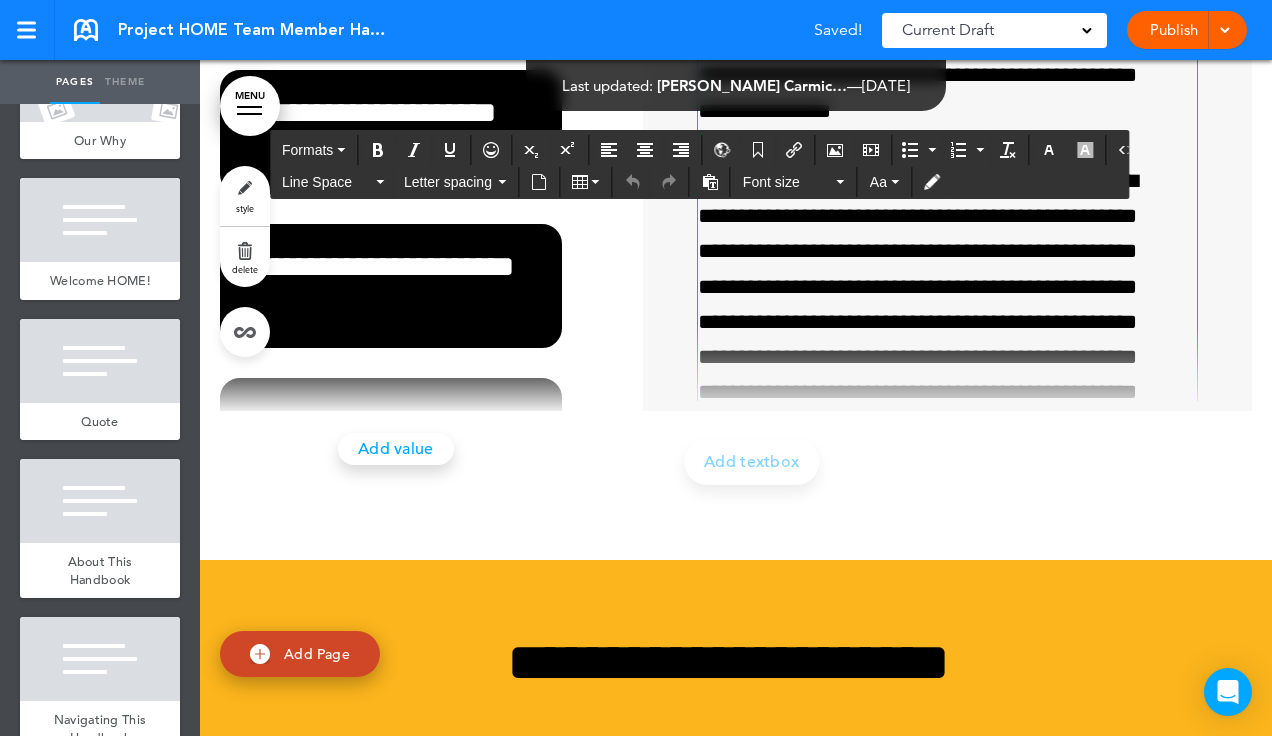type 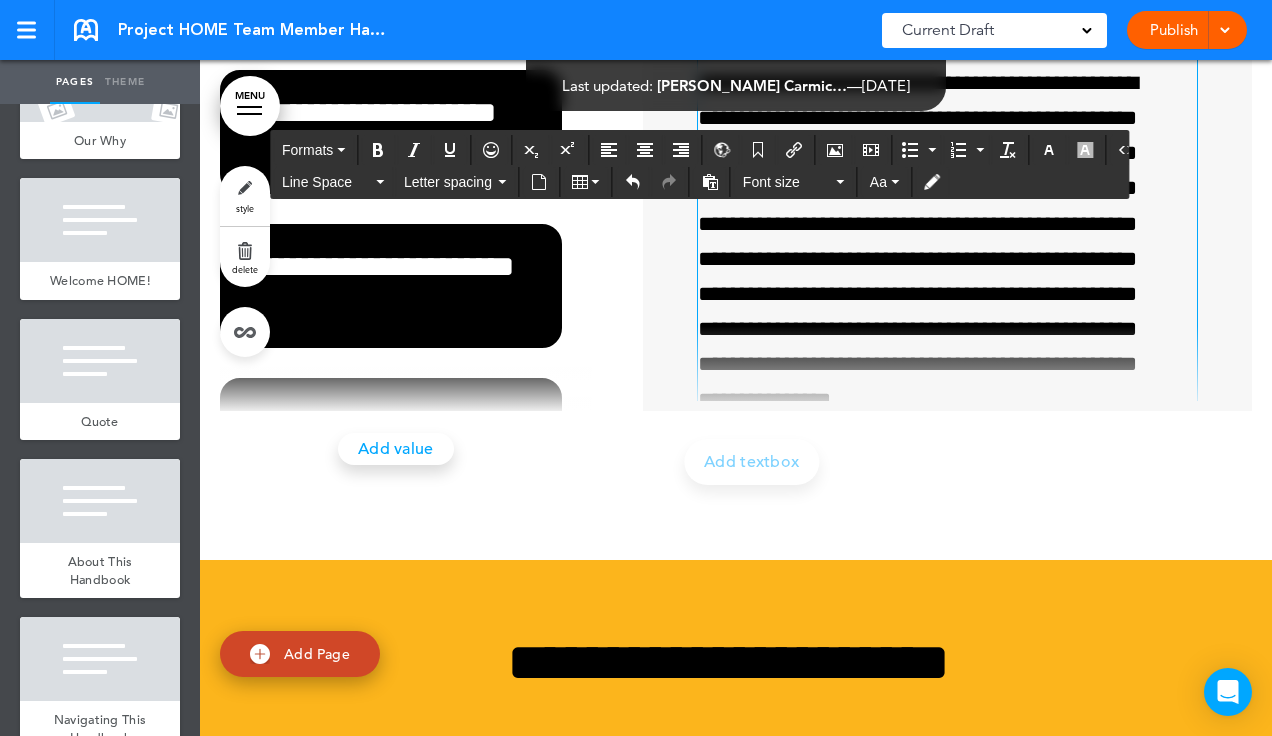 scroll, scrollTop: 5, scrollLeft: 0, axis: vertical 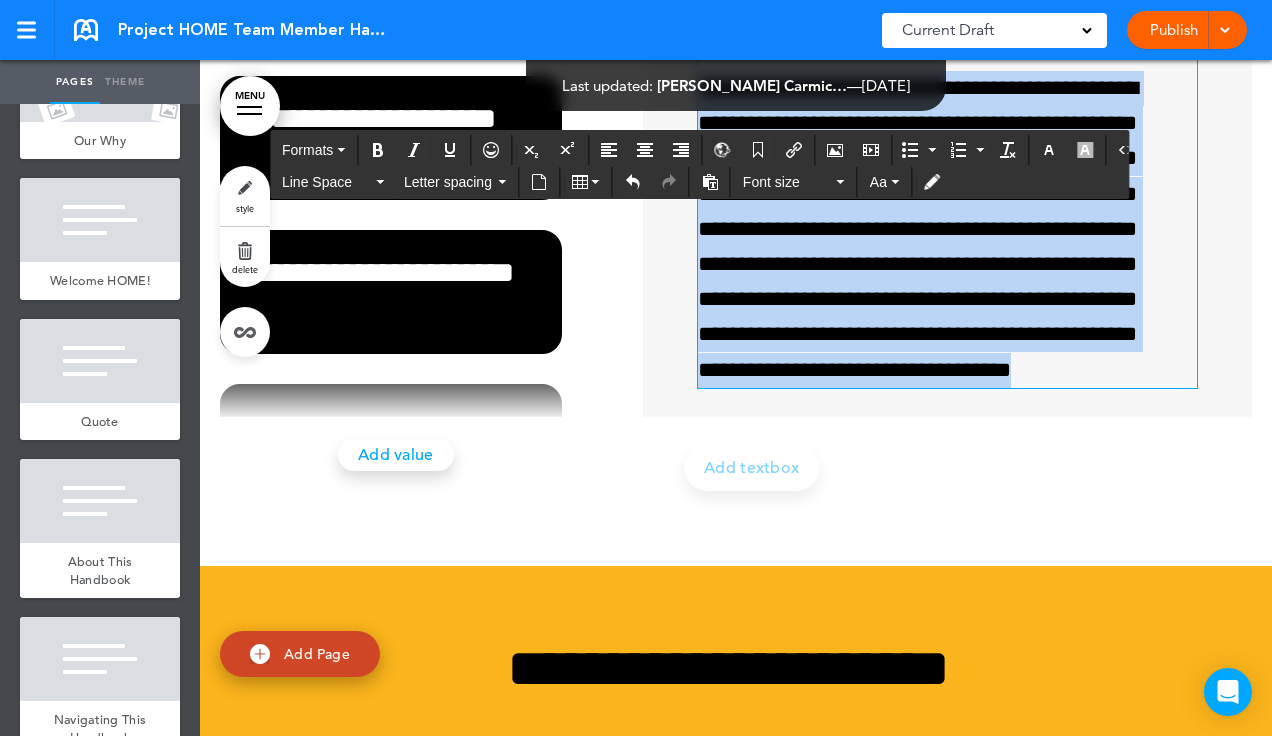 drag, startPoint x: 1098, startPoint y: 641, endPoint x: 696, endPoint y: 370, distance: 484.8144 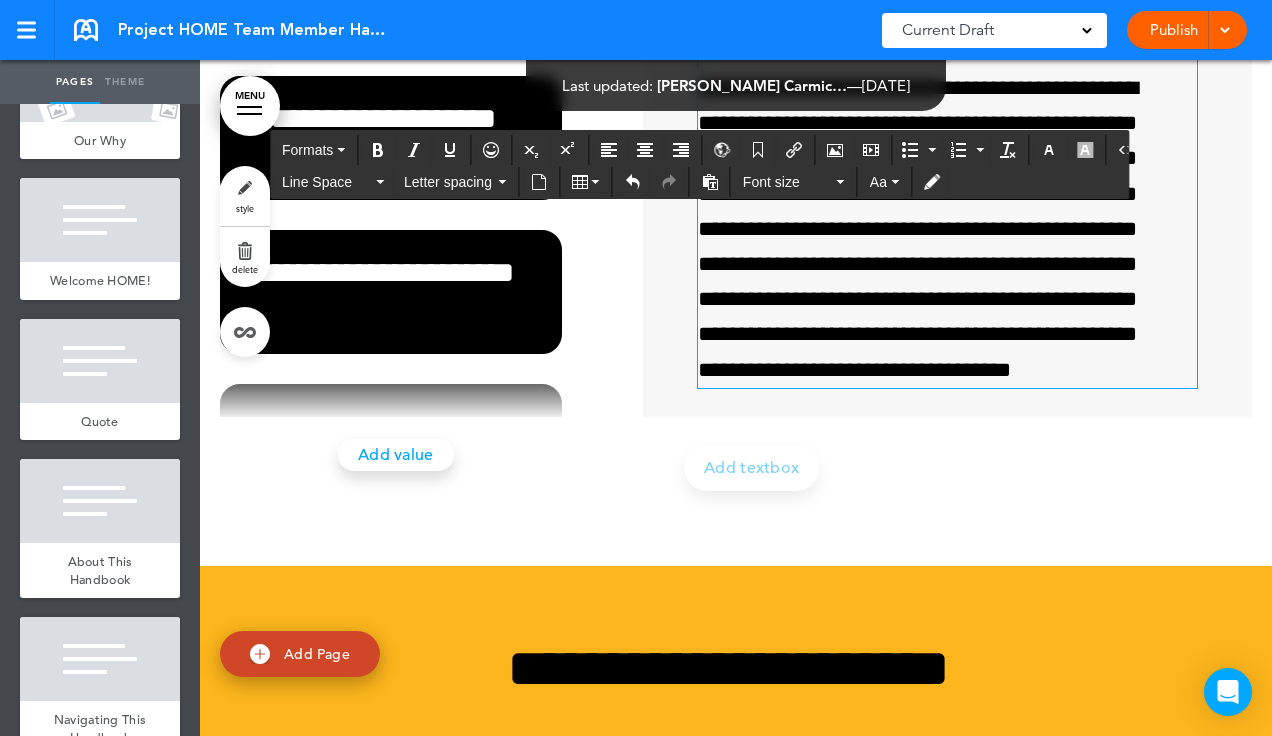 scroll, scrollTop: 107, scrollLeft: 0, axis: vertical 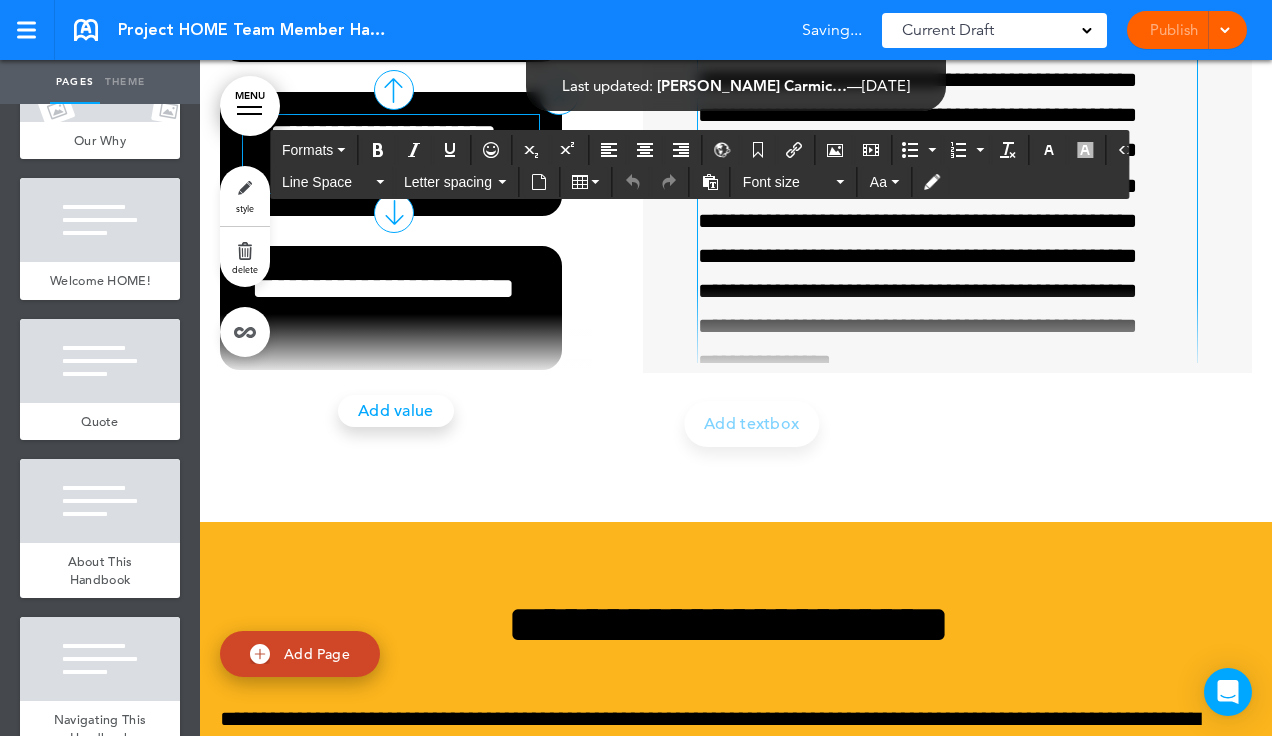 click on "**********" at bounding box center [383, 154] 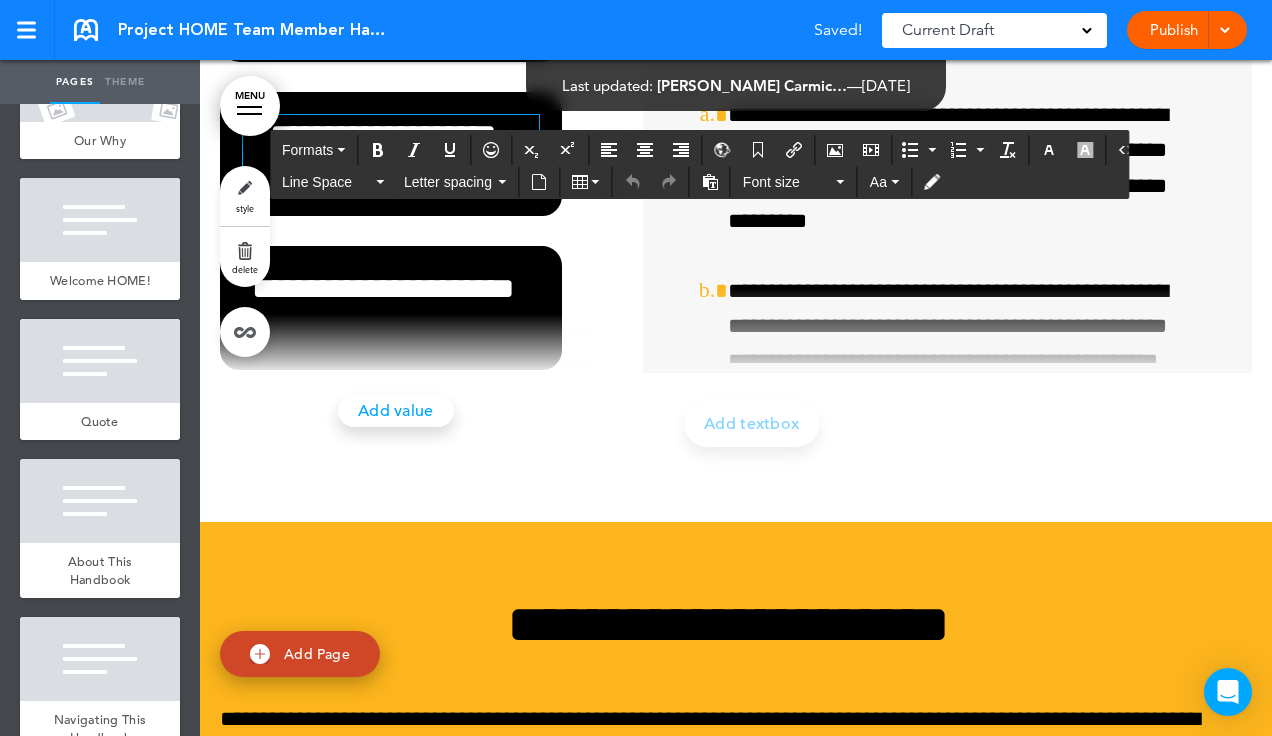 scroll, scrollTop: 55550, scrollLeft: 0, axis: vertical 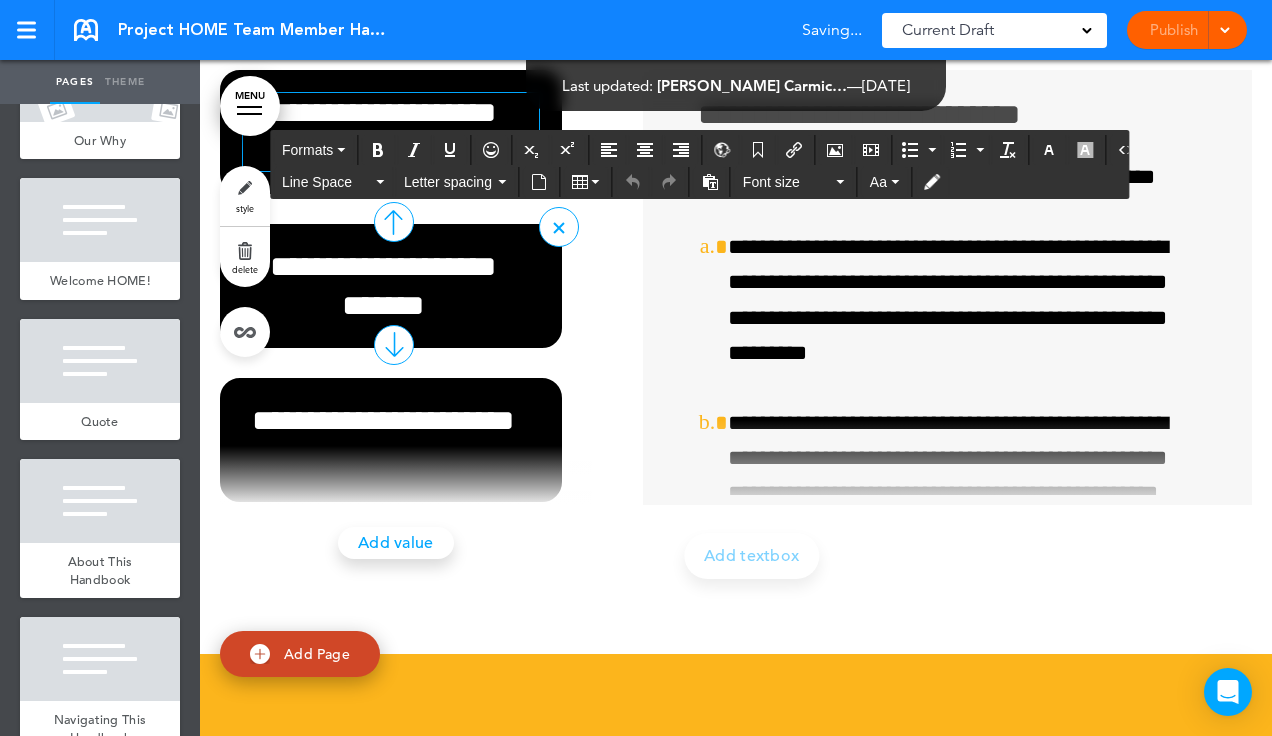 click on "**********" at bounding box center (383, 132) 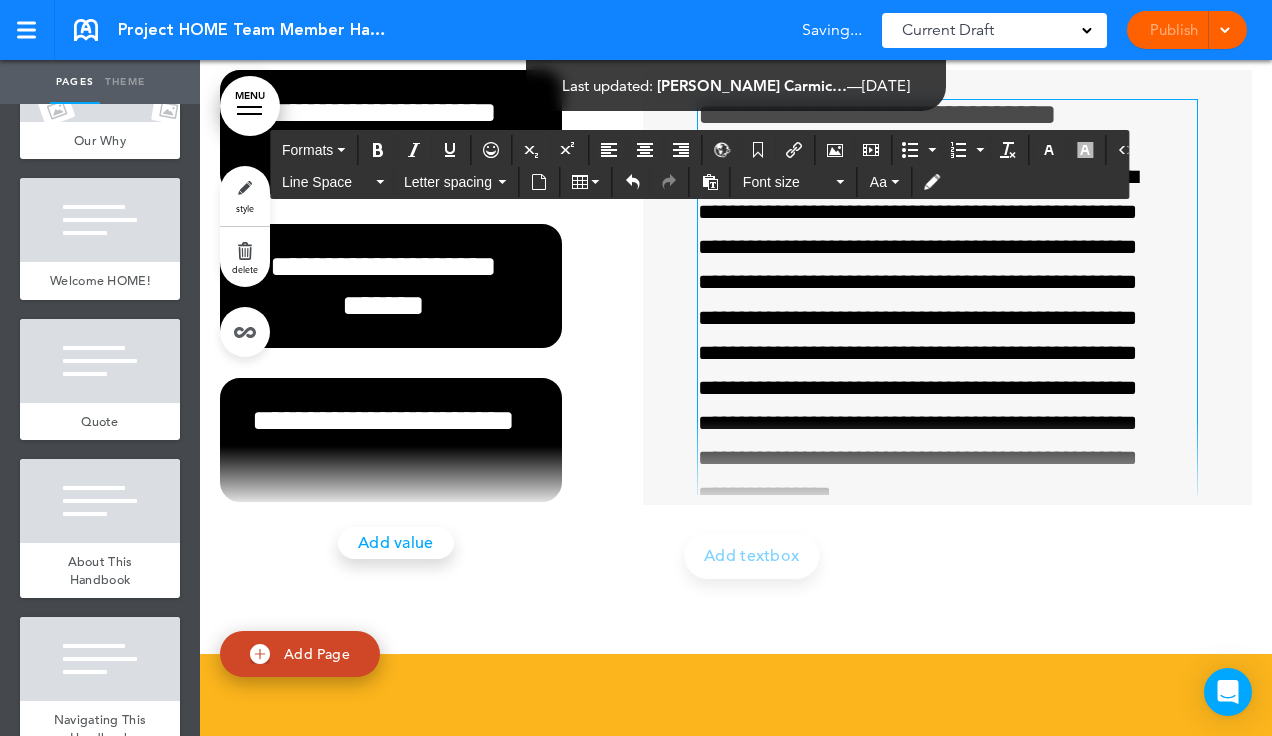 click on "**********" at bounding box center [938, 336] 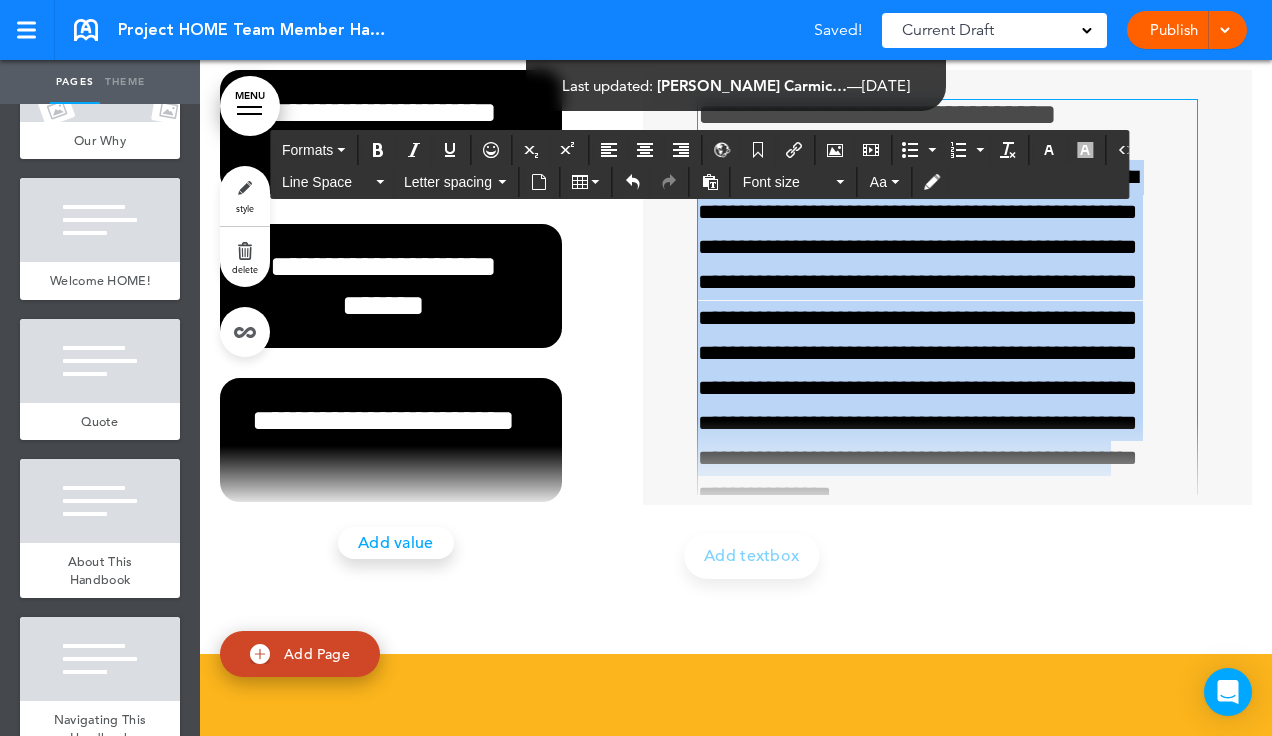scroll, scrollTop: 55501, scrollLeft: 0, axis: vertical 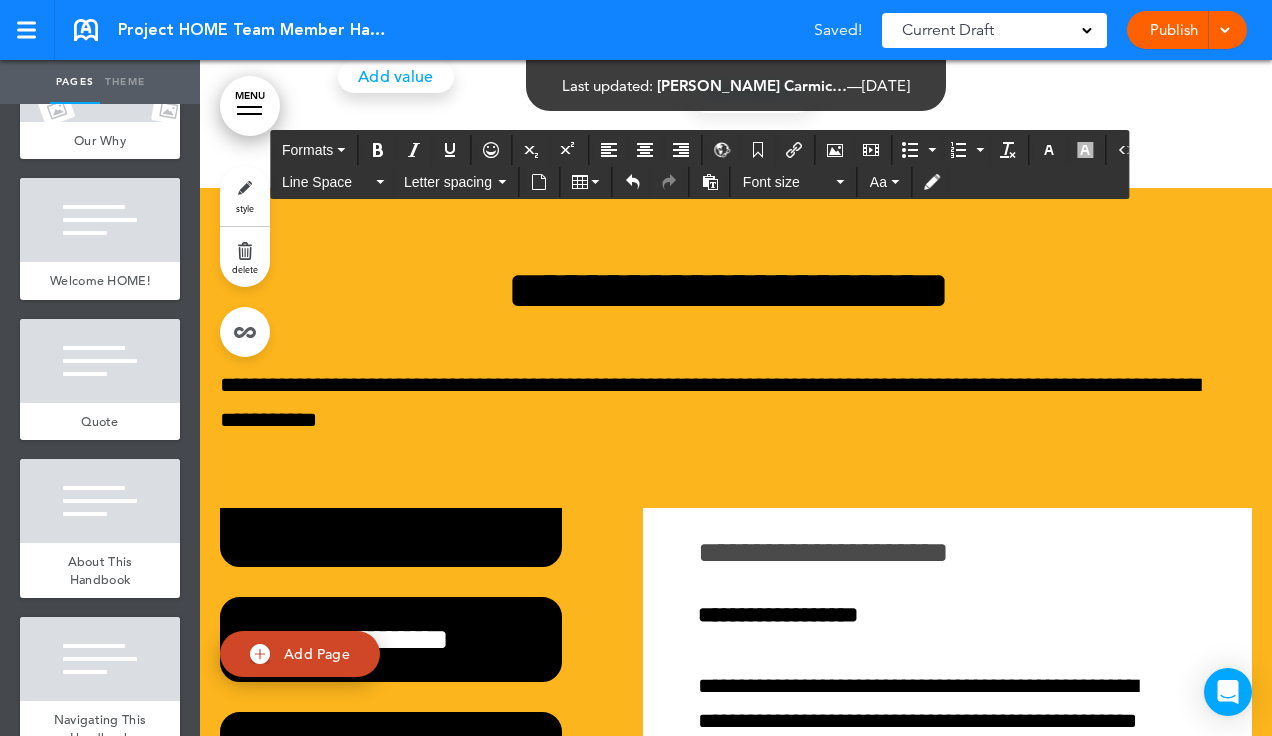 drag, startPoint x: 695, startPoint y: 444, endPoint x: 1038, endPoint y: 270, distance: 384.6102 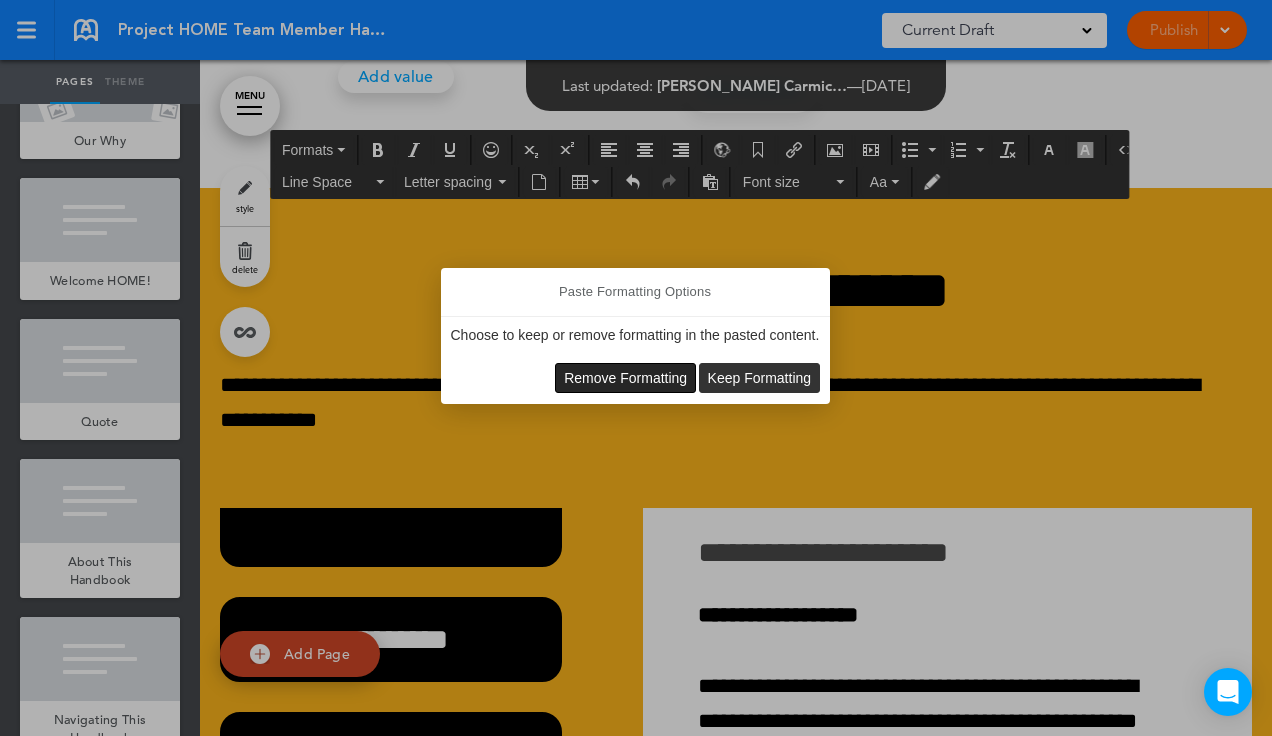 click on "Remove Formatting" at bounding box center (625, 378) 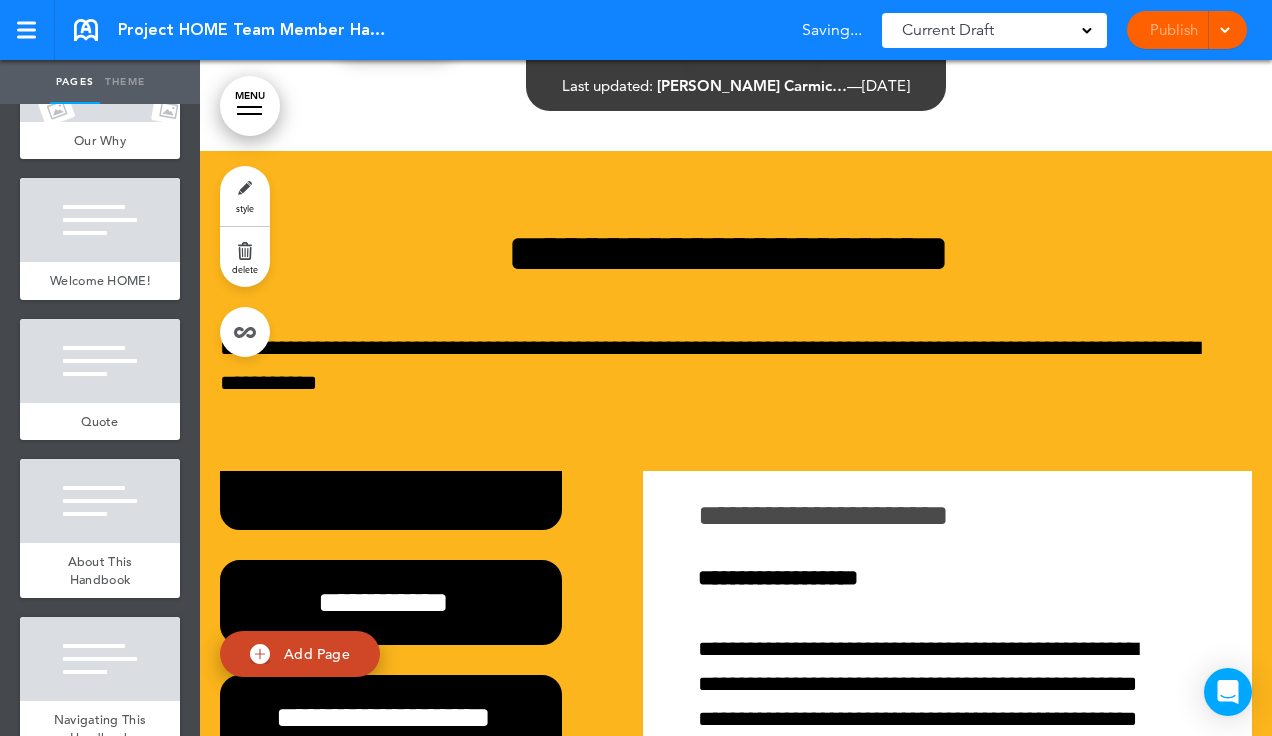 click on "**********" at bounding box center (736, -483) 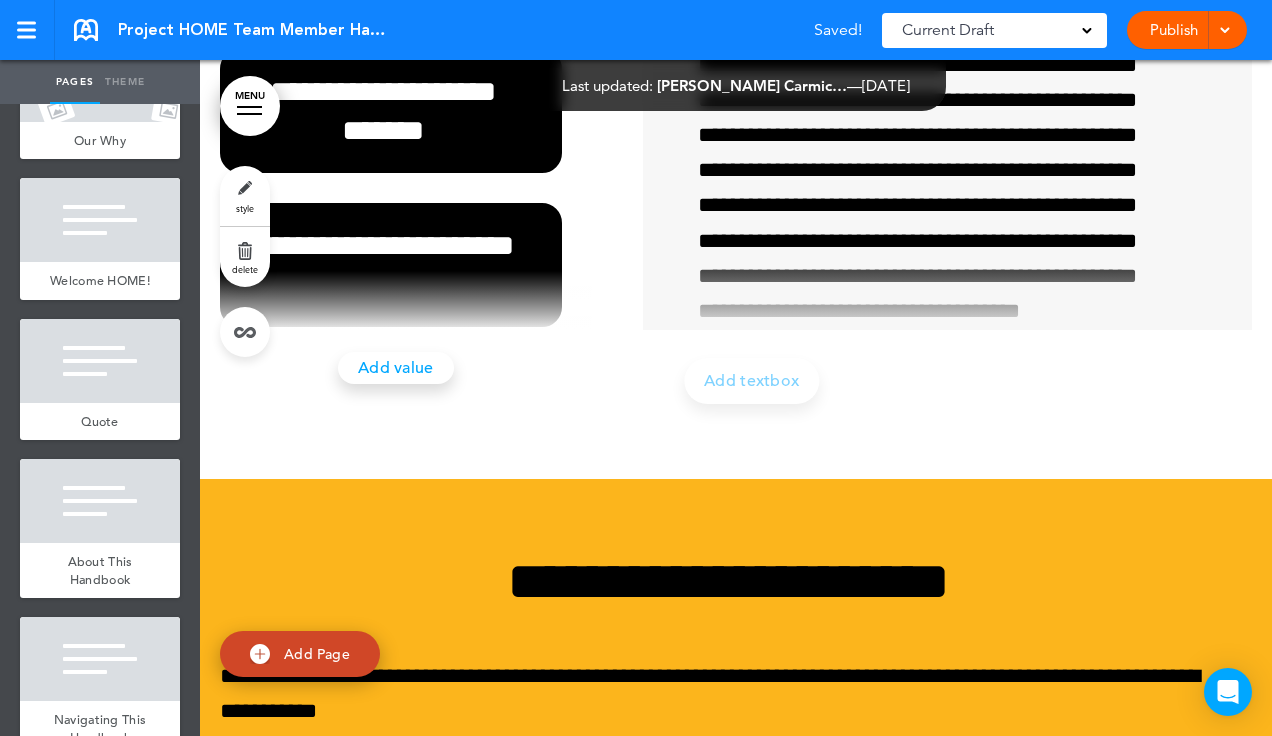scroll, scrollTop: 55594, scrollLeft: 0, axis: vertical 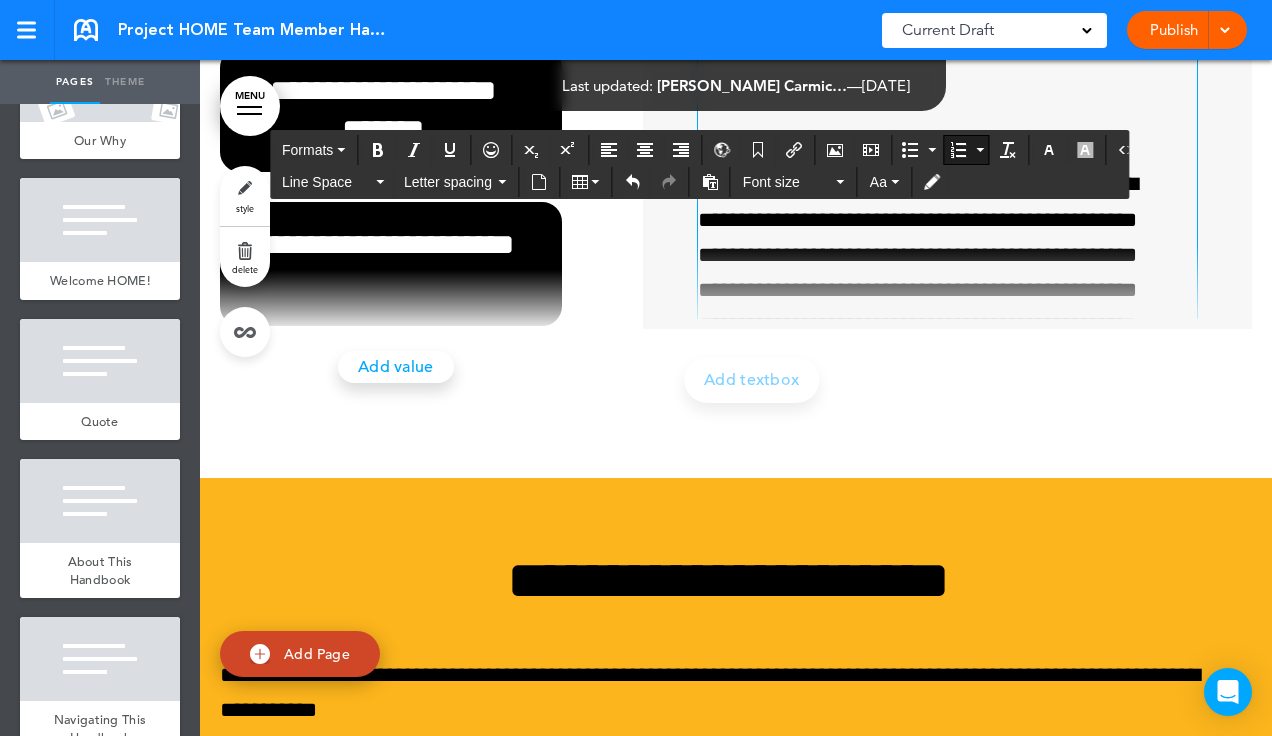 drag, startPoint x: 980, startPoint y: 374, endPoint x: 853, endPoint y: 362, distance: 127.56567 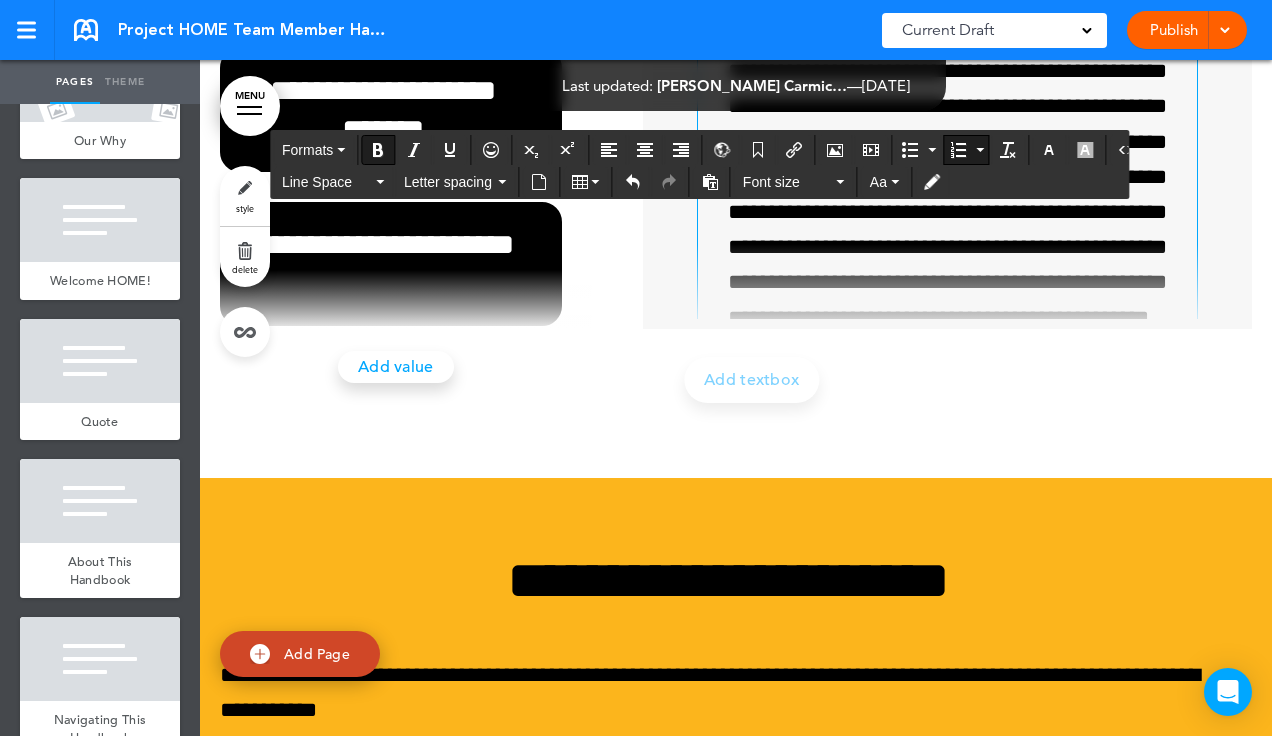 click on "**********" at bounding box center (953, 195) 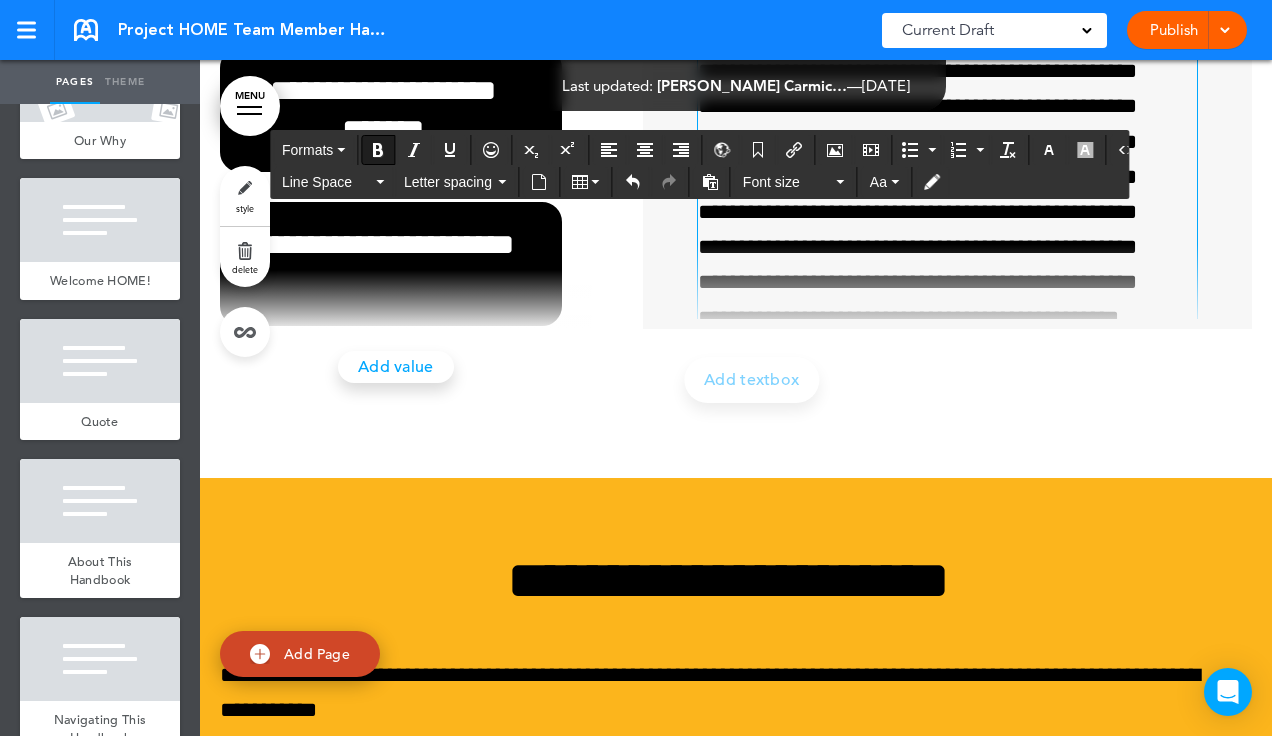 scroll, scrollTop: 212, scrollLeft: 0, axis: vertical 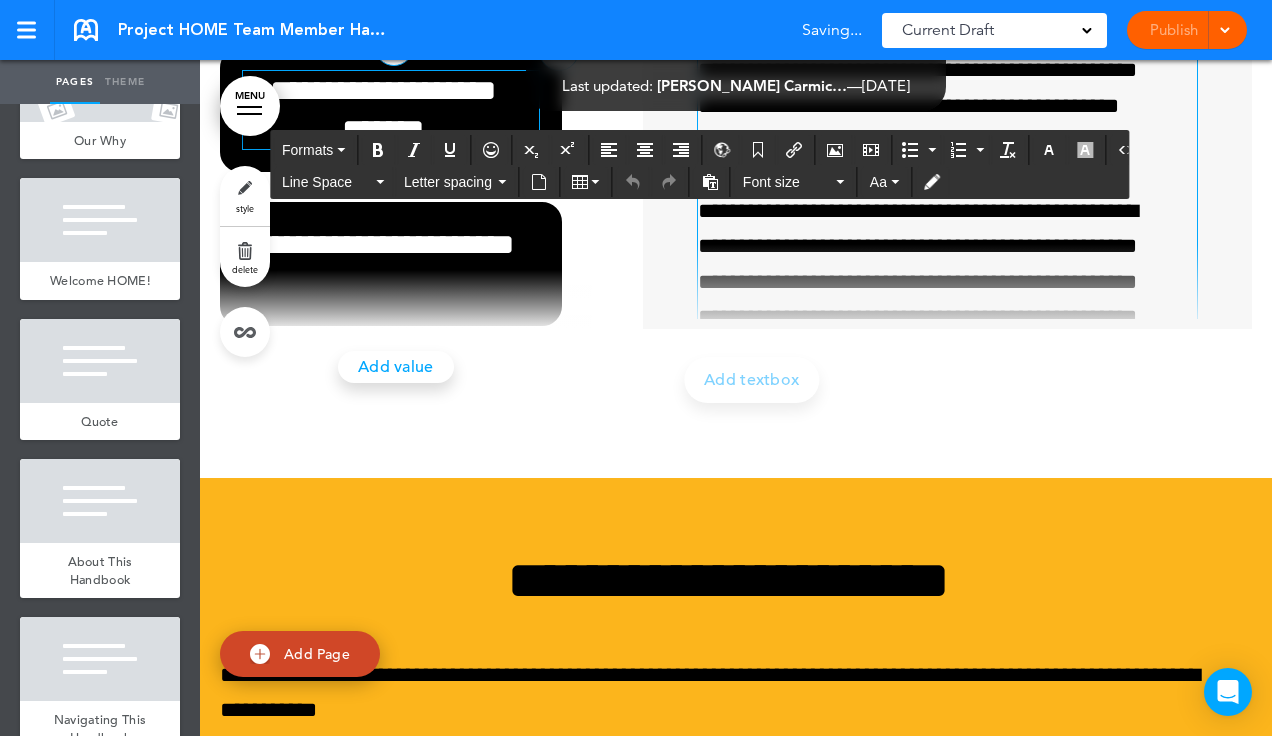 click on "**********" at bounding box center [383, 110] 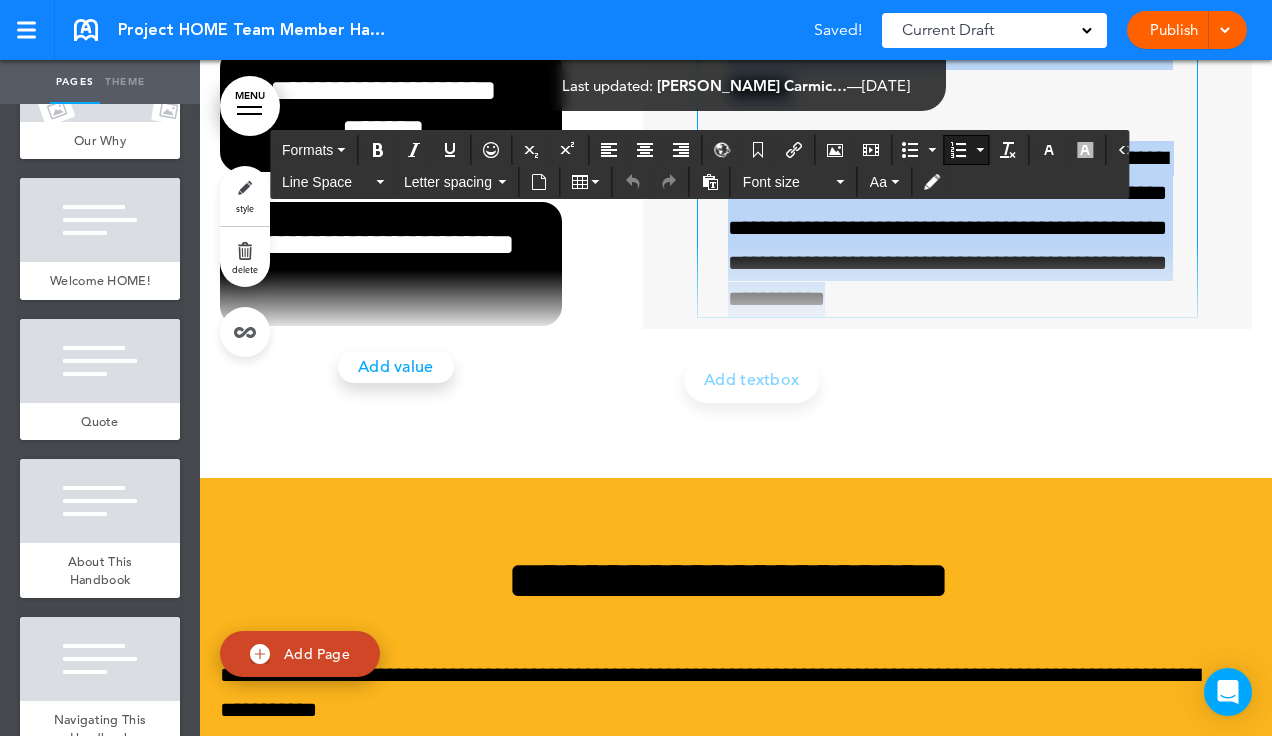 scroll, scrollTop: 528, scrollLeft: 0, axis: vertical 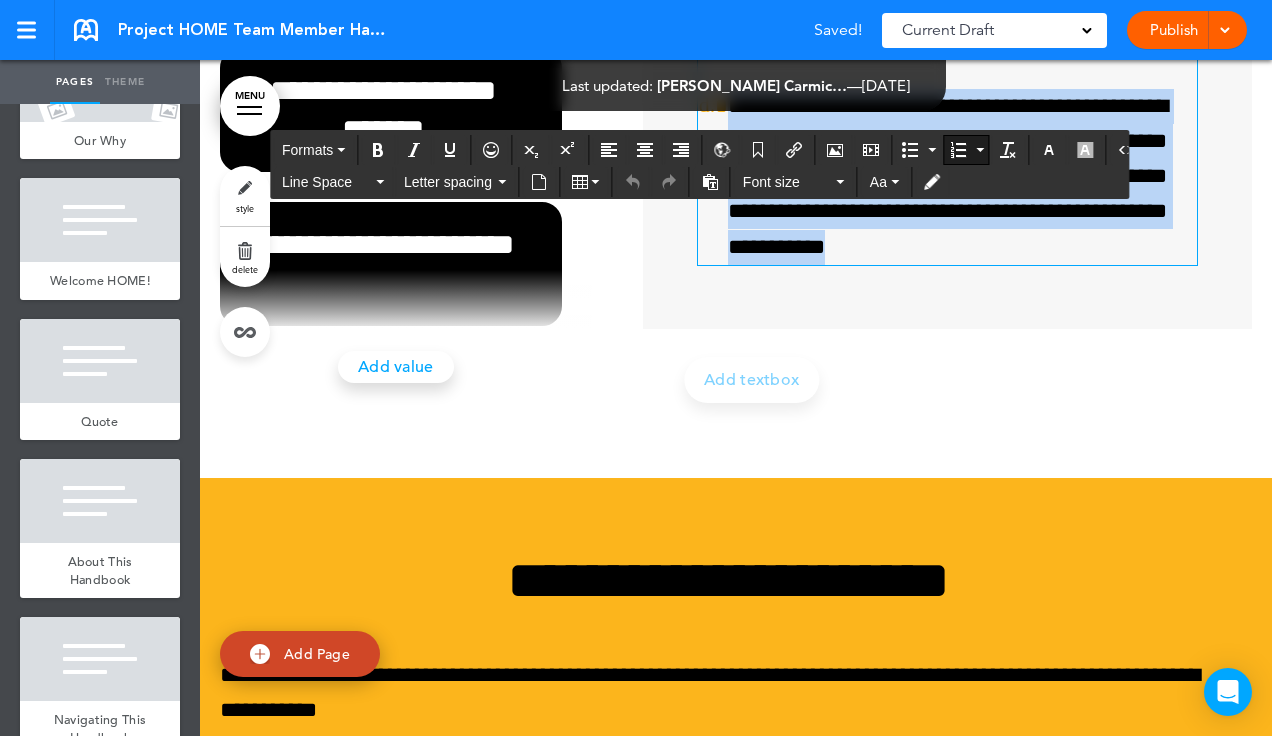 drag, startPoint x: 723, startPoint y: 343, endPoint x: 1106, endPoint y: 598, distance: 460.1239 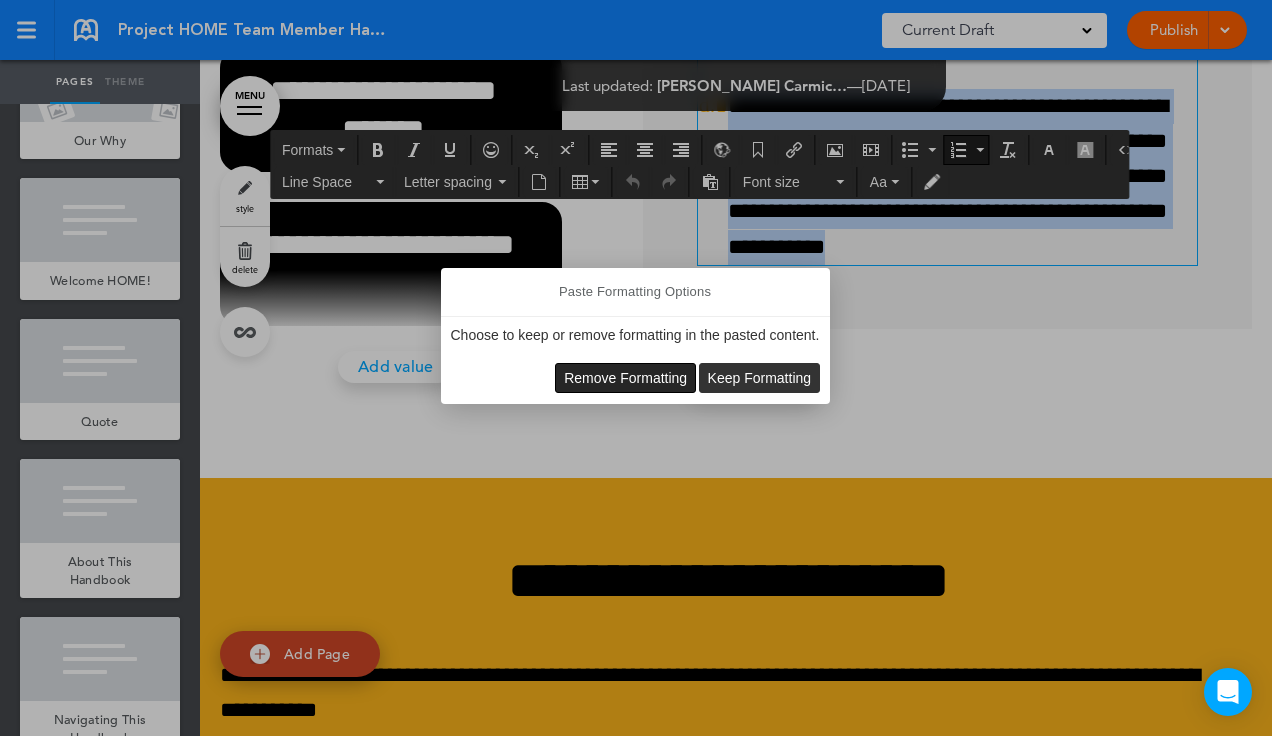 click on "Remove Formatting" at bounding box center [625, 378] 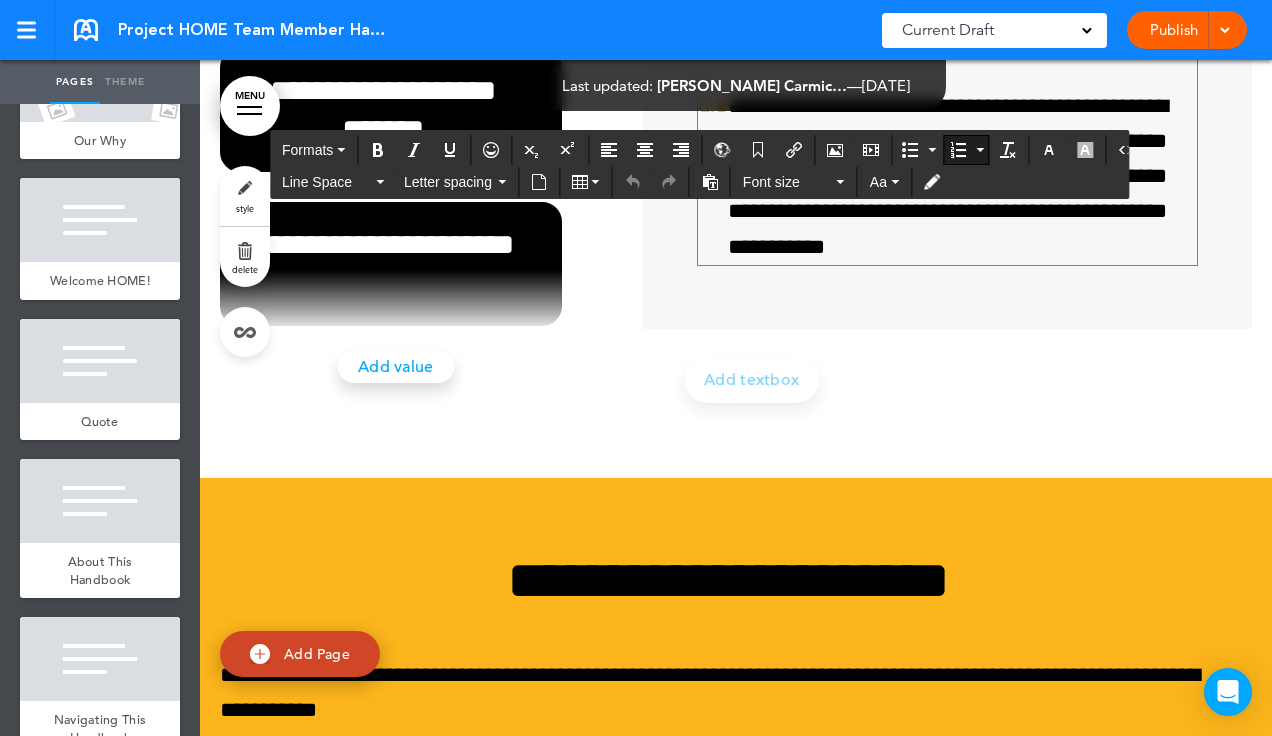 type 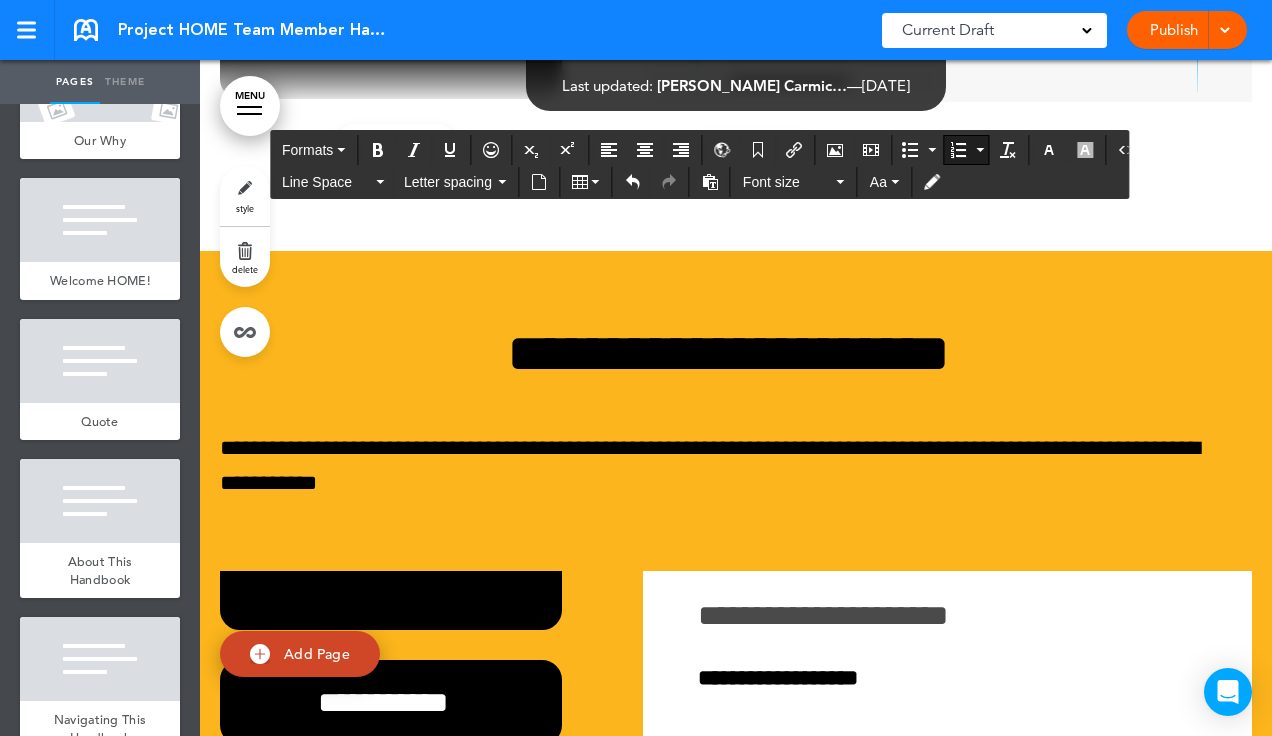 scroll, scrollTop: 55594, scrollLeft: 0, axis: vertical 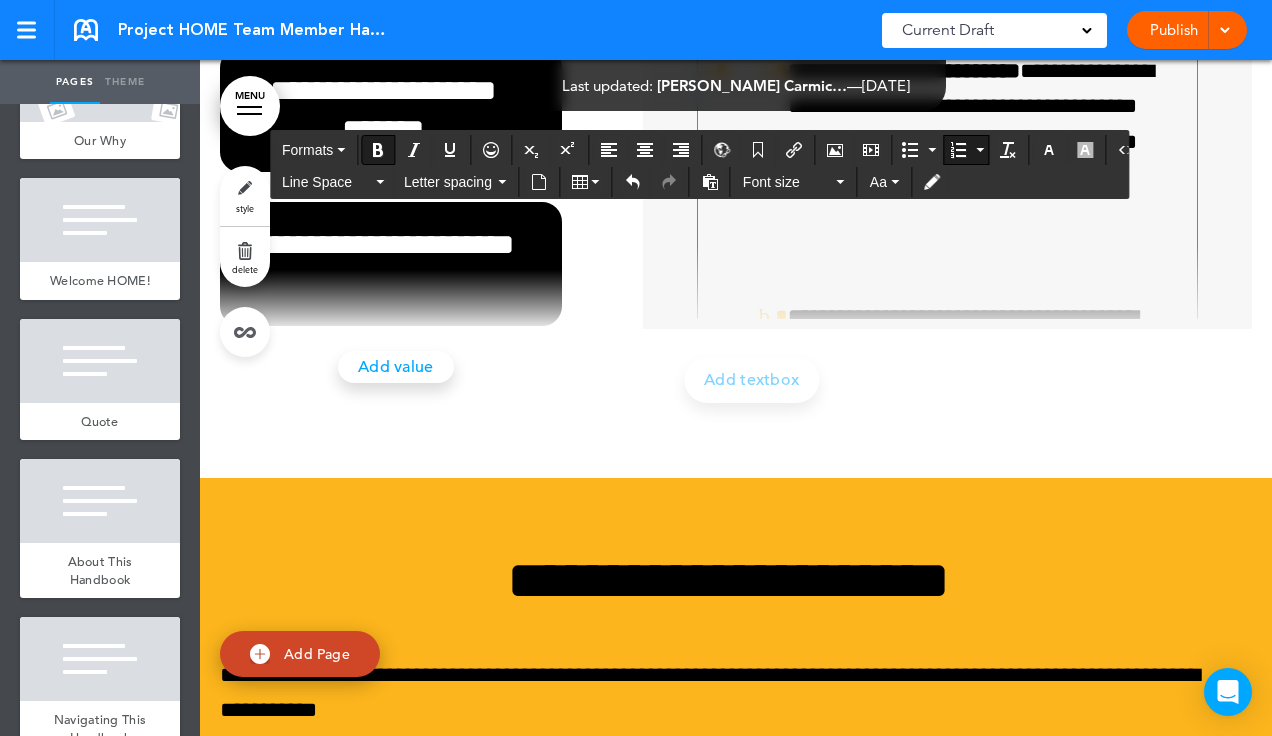 click on "**********" at bounding box center (953, 142) 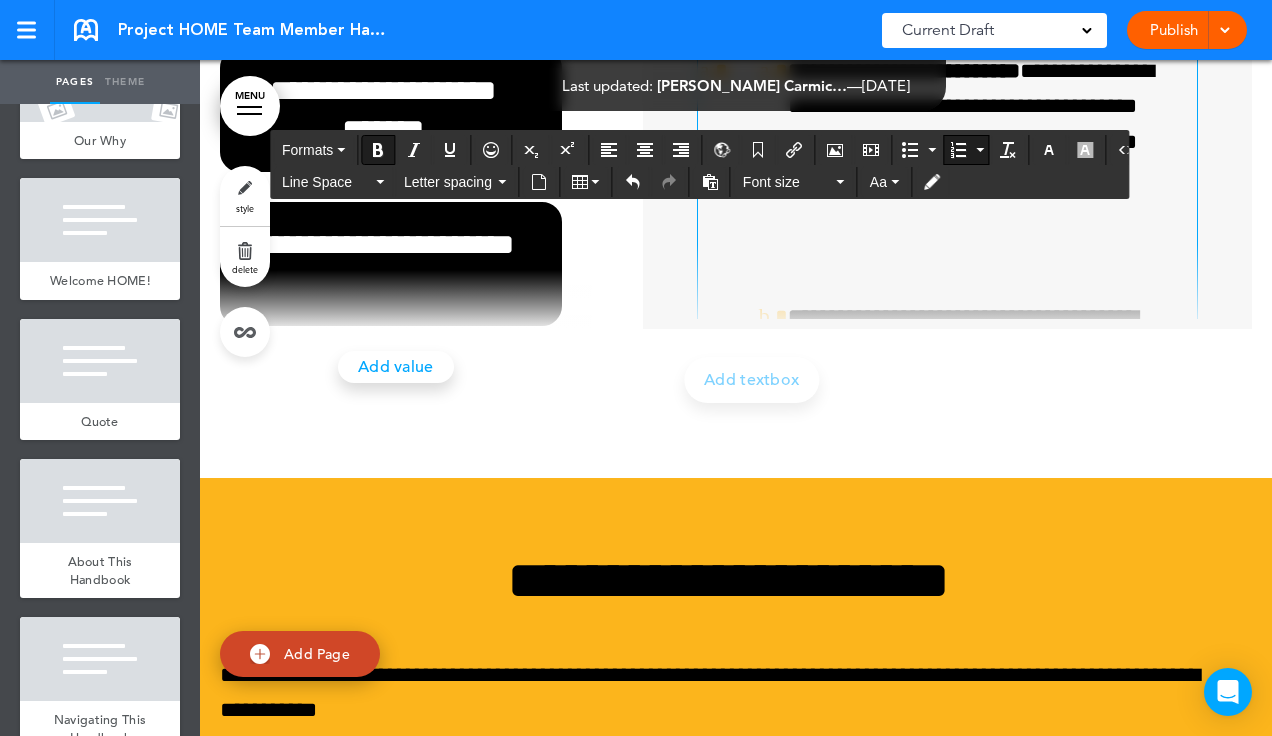 drag, startPoint x: 744, startPoint y: 352, endPoint x: 757, endPoint y: 356, distance: 13.601471 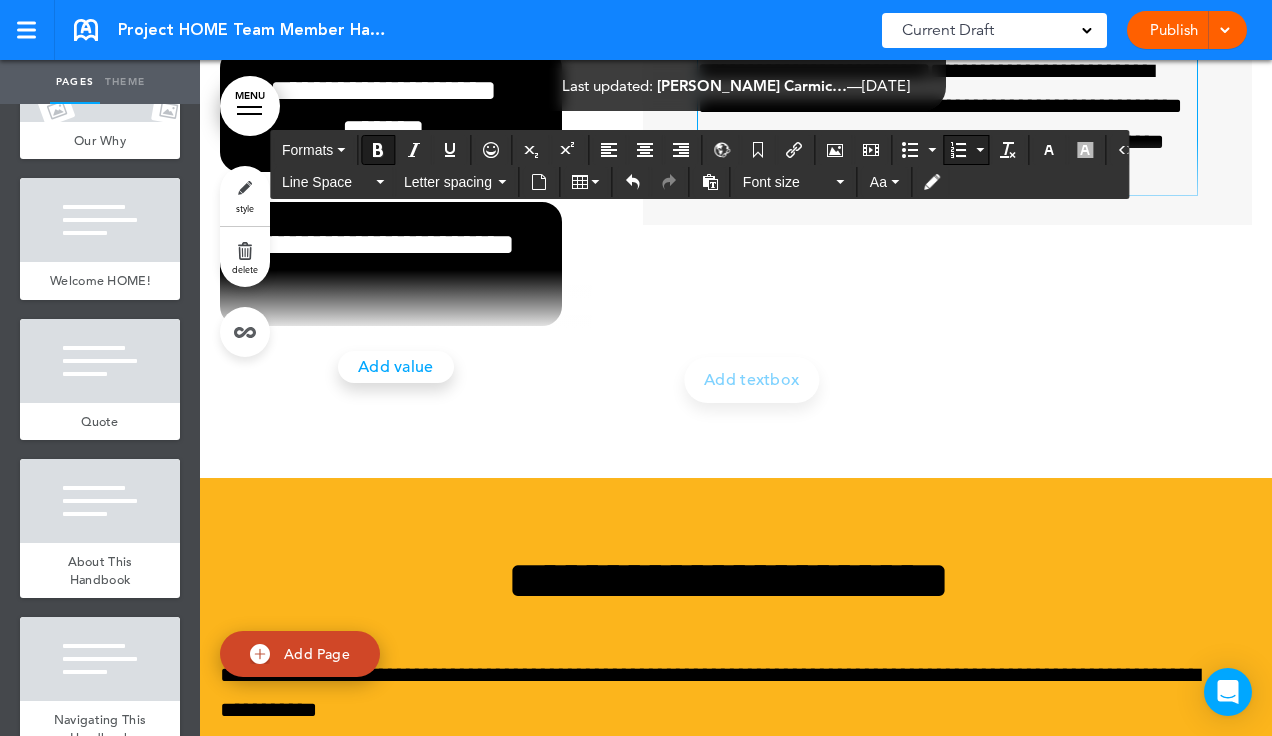 click at bounding box center [980, 150] 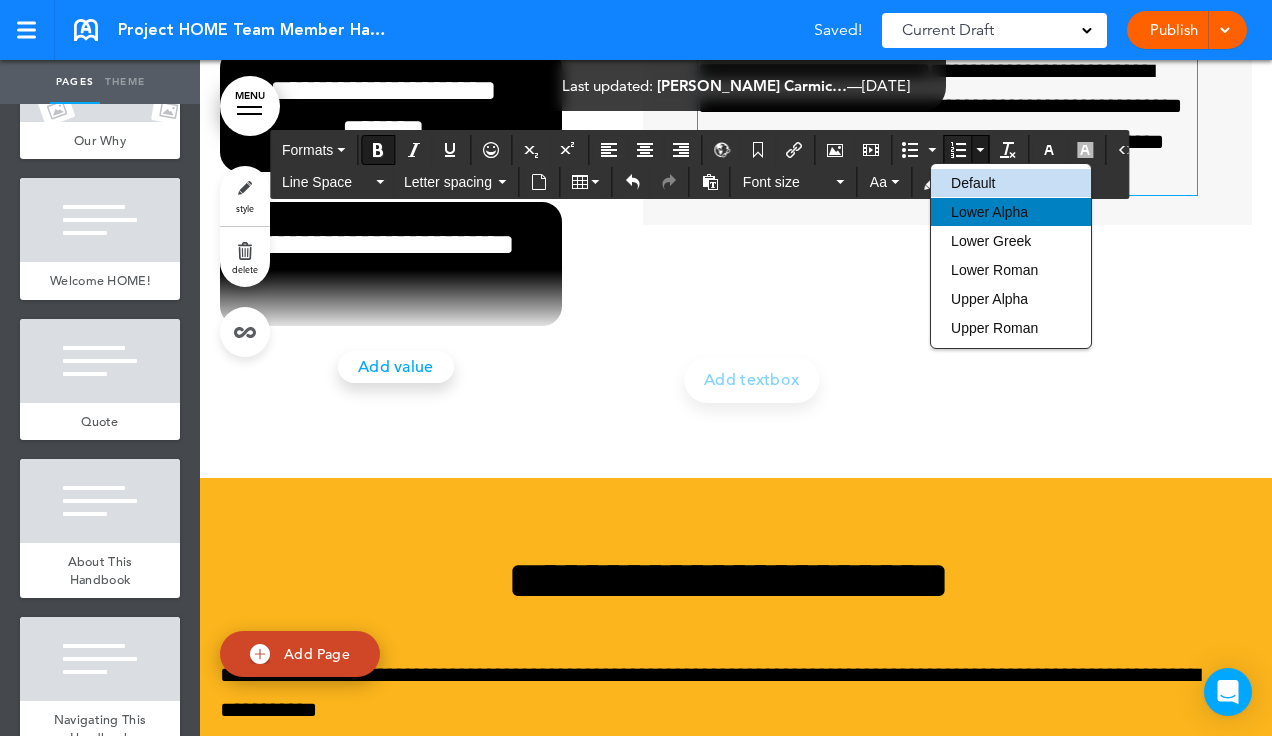 click on "Lower Alpha" at bounding box center [989, 212] 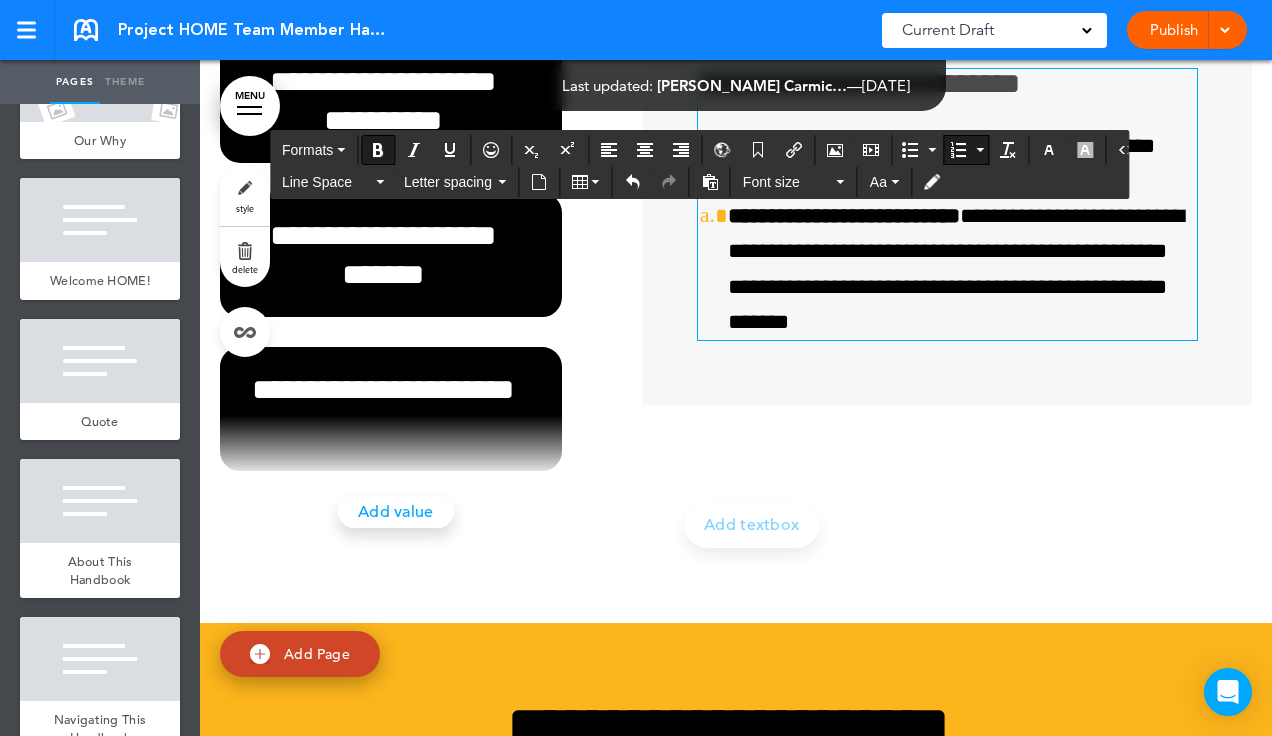 scroll, scrollTop: 55557, scrollLeft: 0, axis: vertical 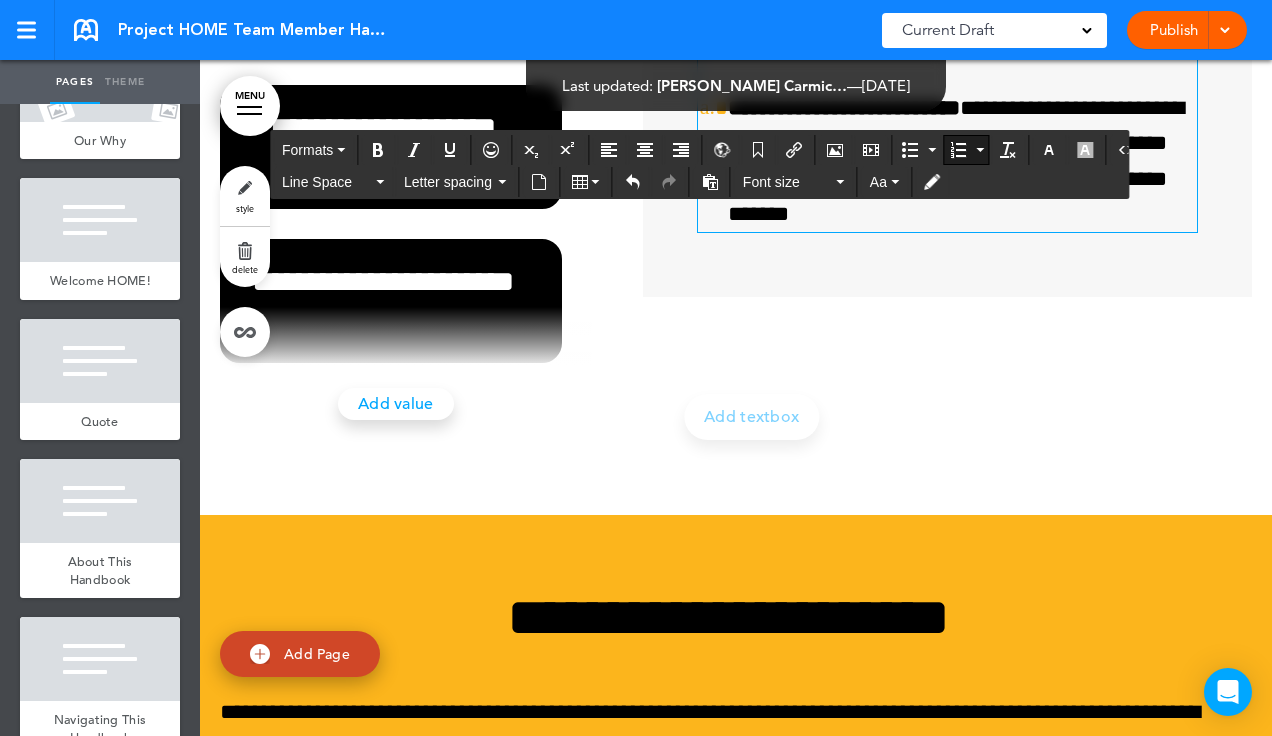 drag, startPoint x: 883, startPoint y: 399, endPoint x: 1028, endPoint y: 490, distance: 171.18996 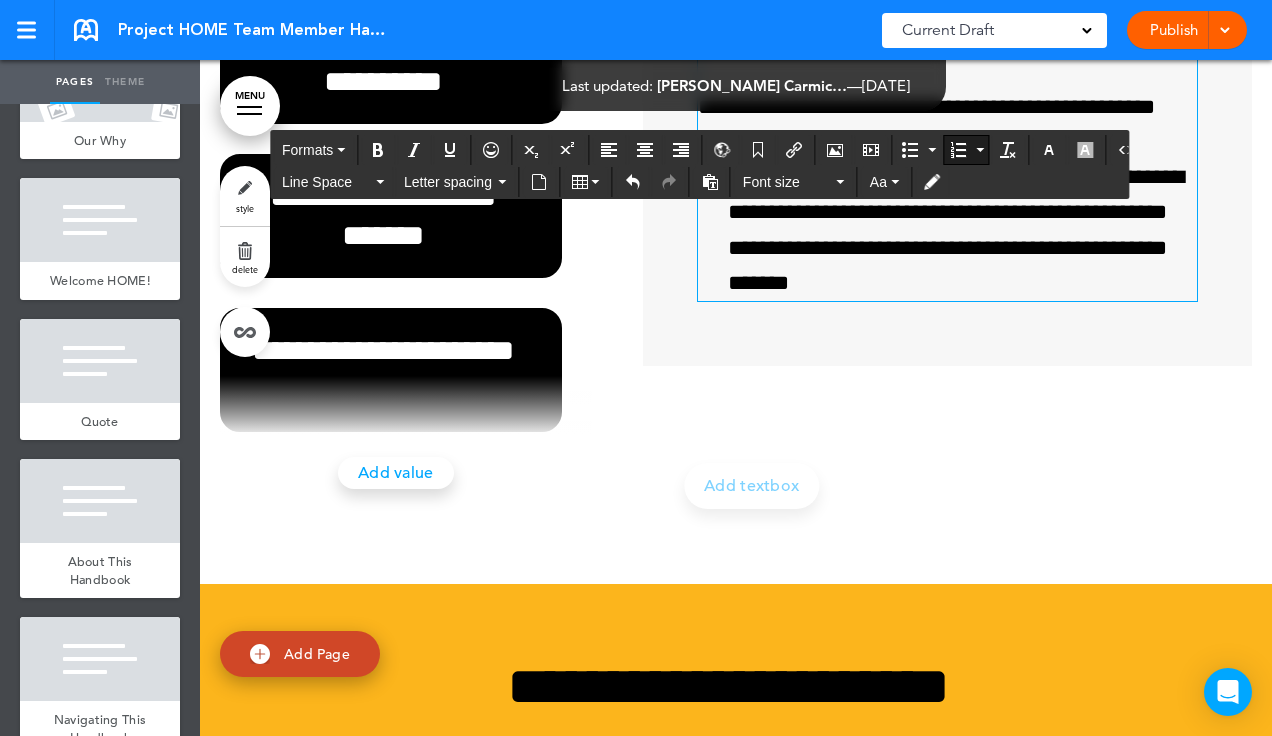 scroll, scrollTop: 55487, scrollLeft: 0, axis: vertical 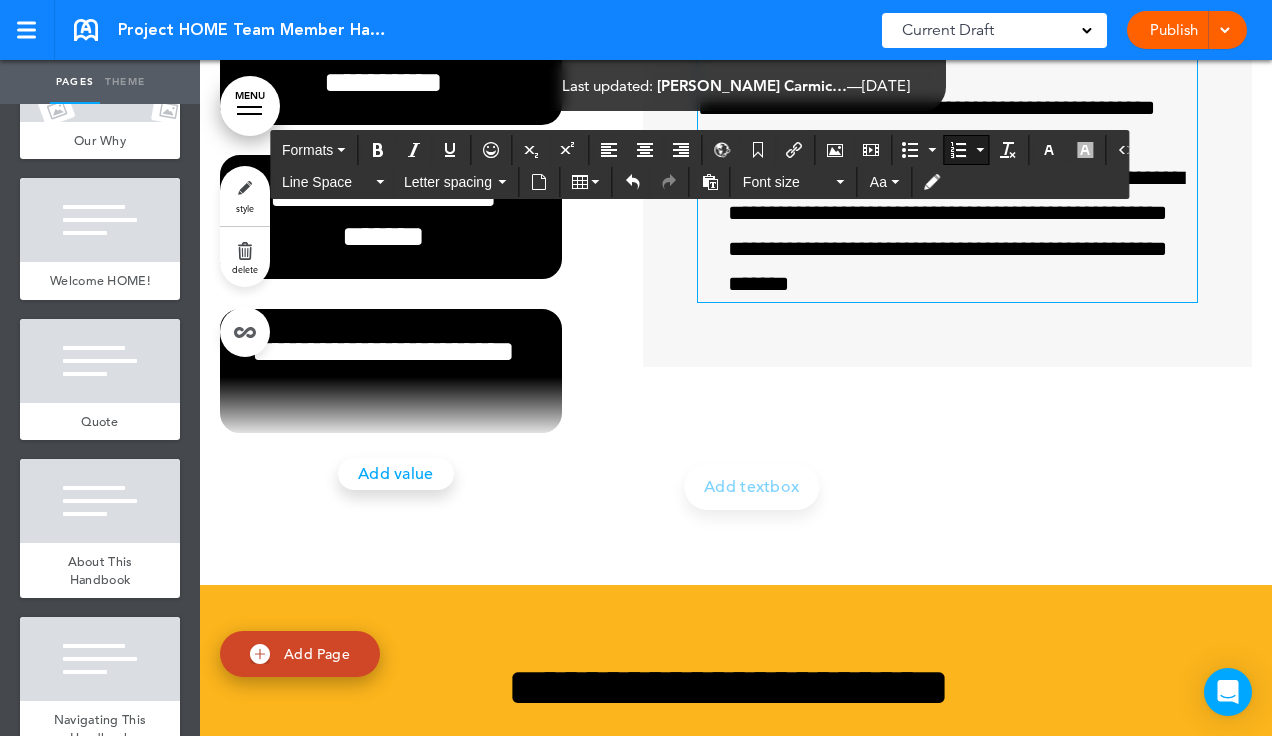 click on "**********" at bounding box center [958, 231] 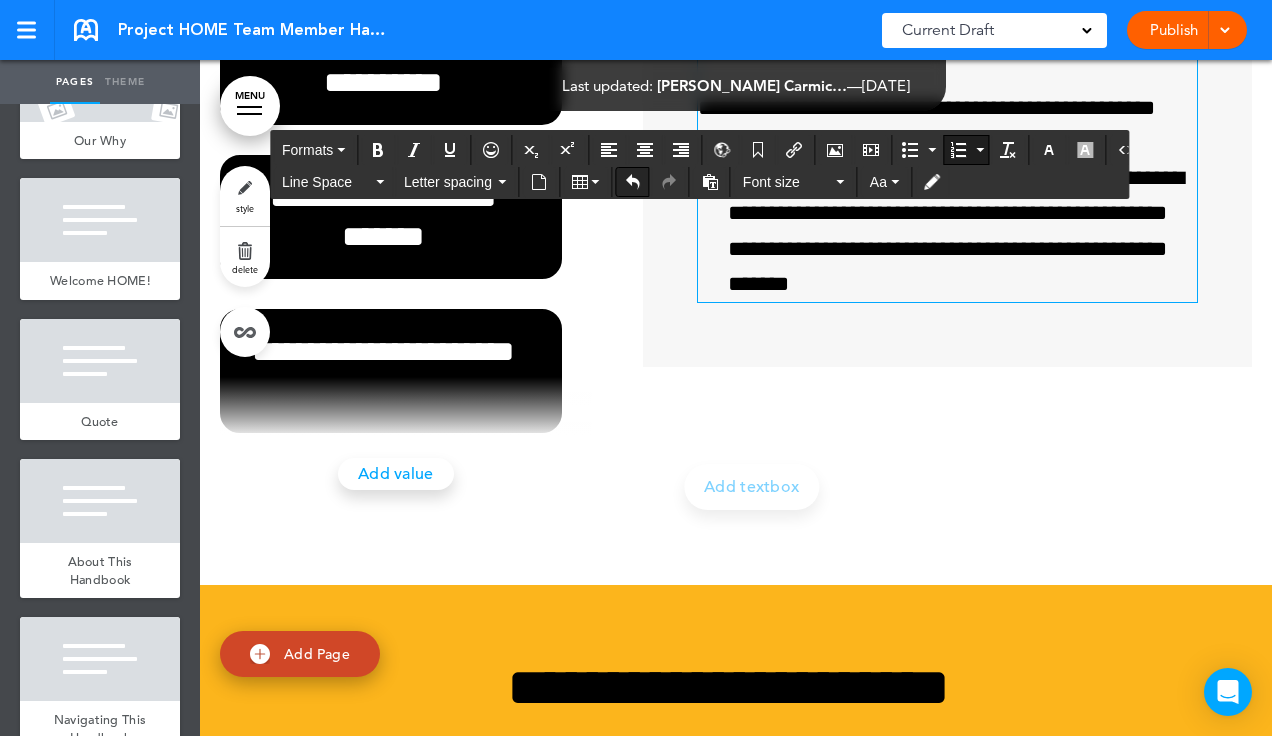 click at bounding box center [633, 182] 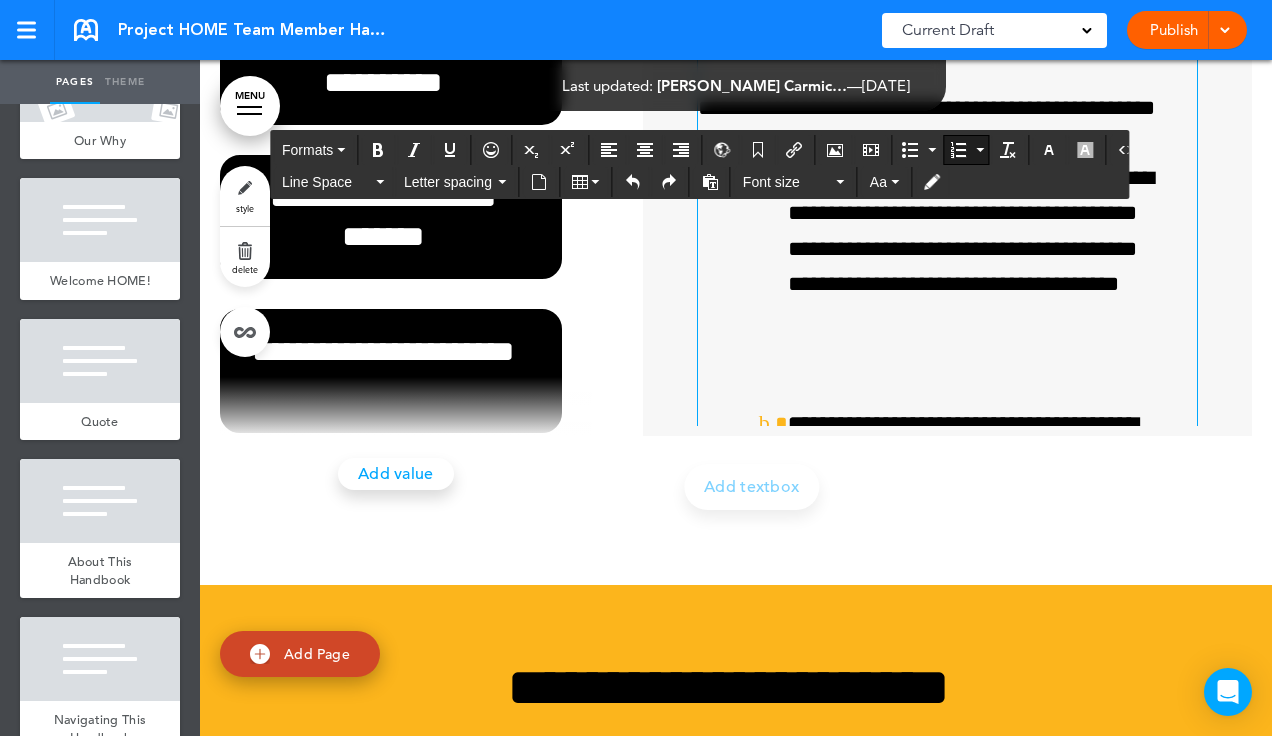 click on "**********" at bounding box center [953, 249] 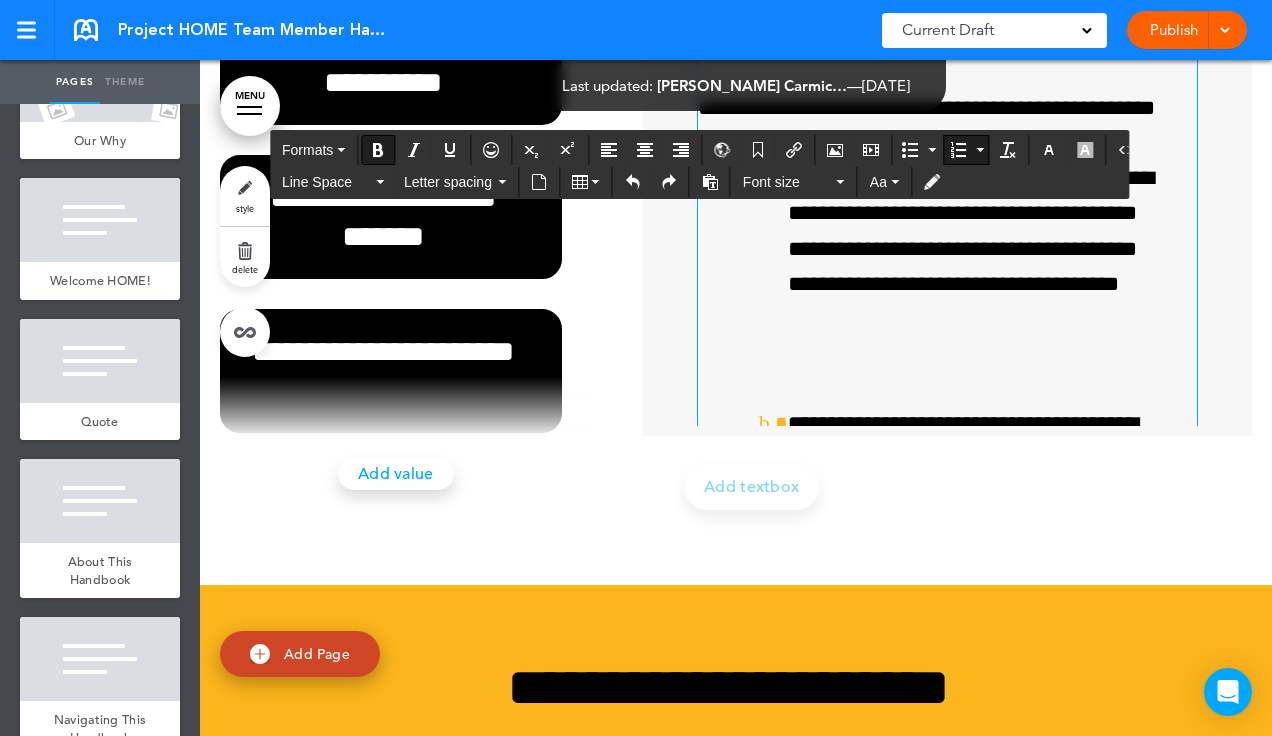 click on "**********" at bounding box center [983, 249] 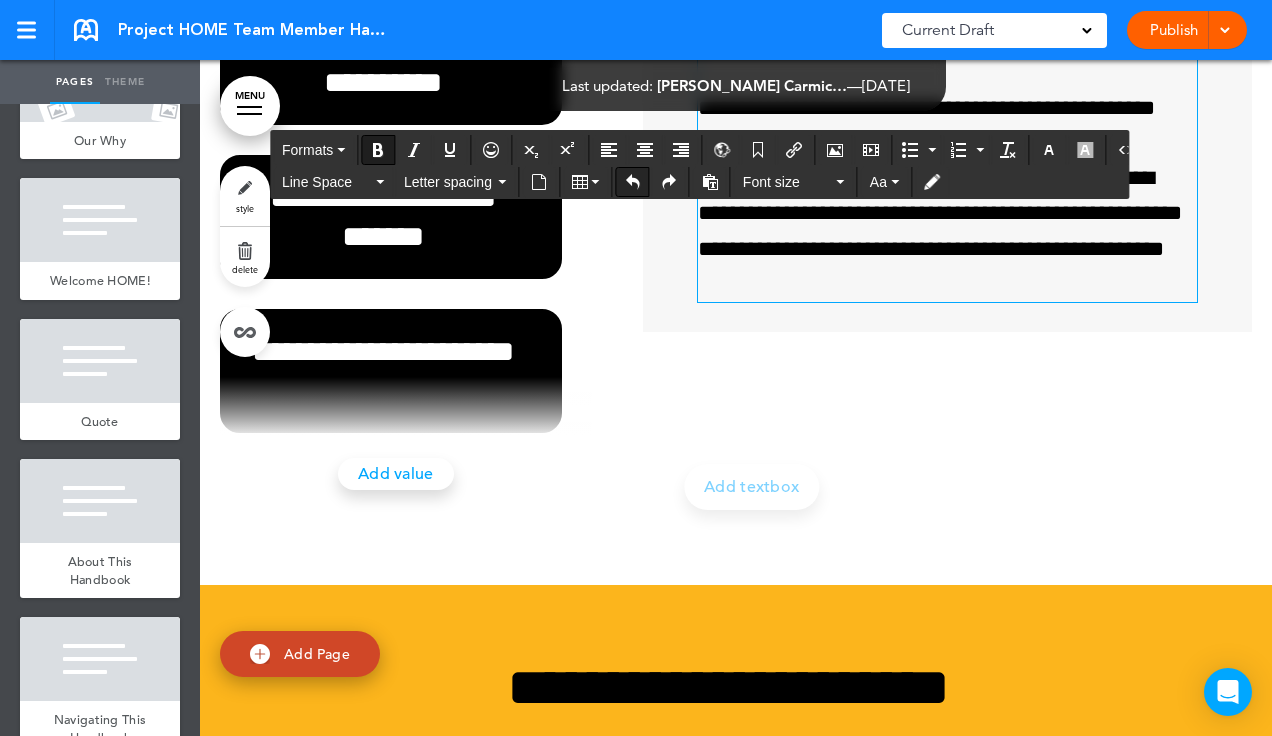 click at bounding box center [633, 182] 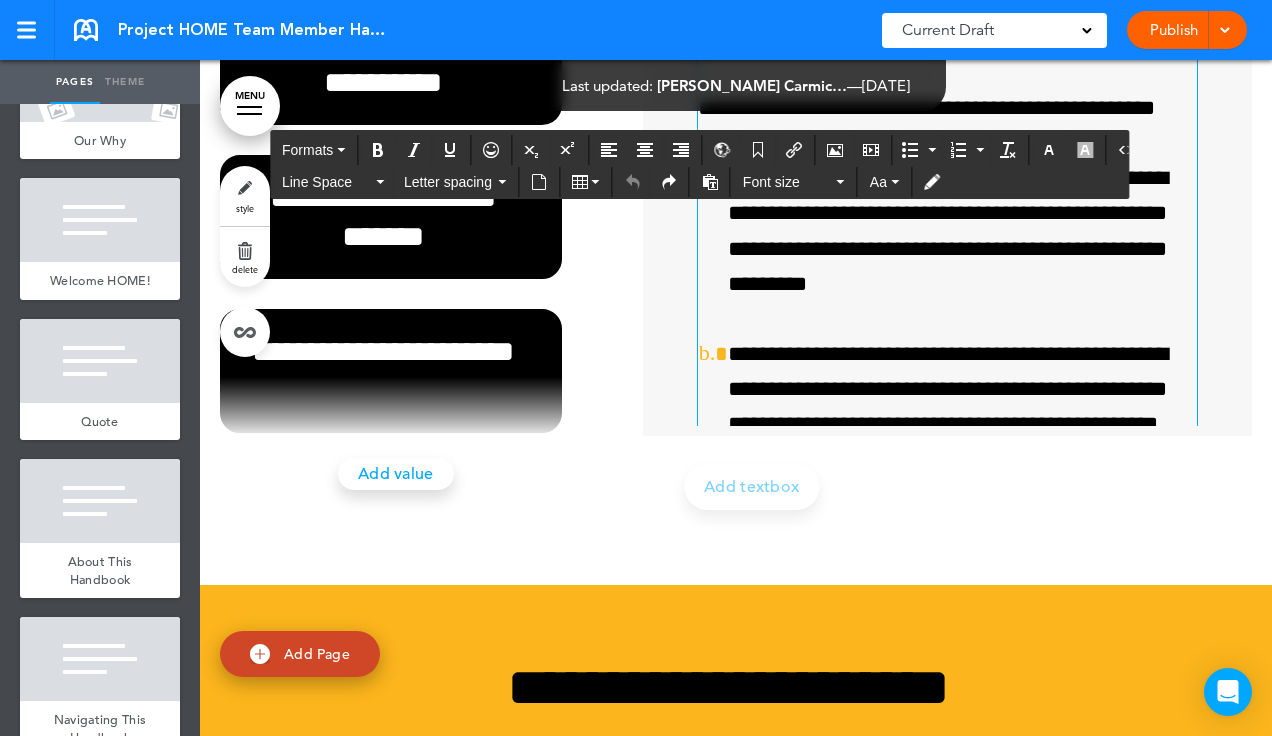 click at bounding box center (947, 143) 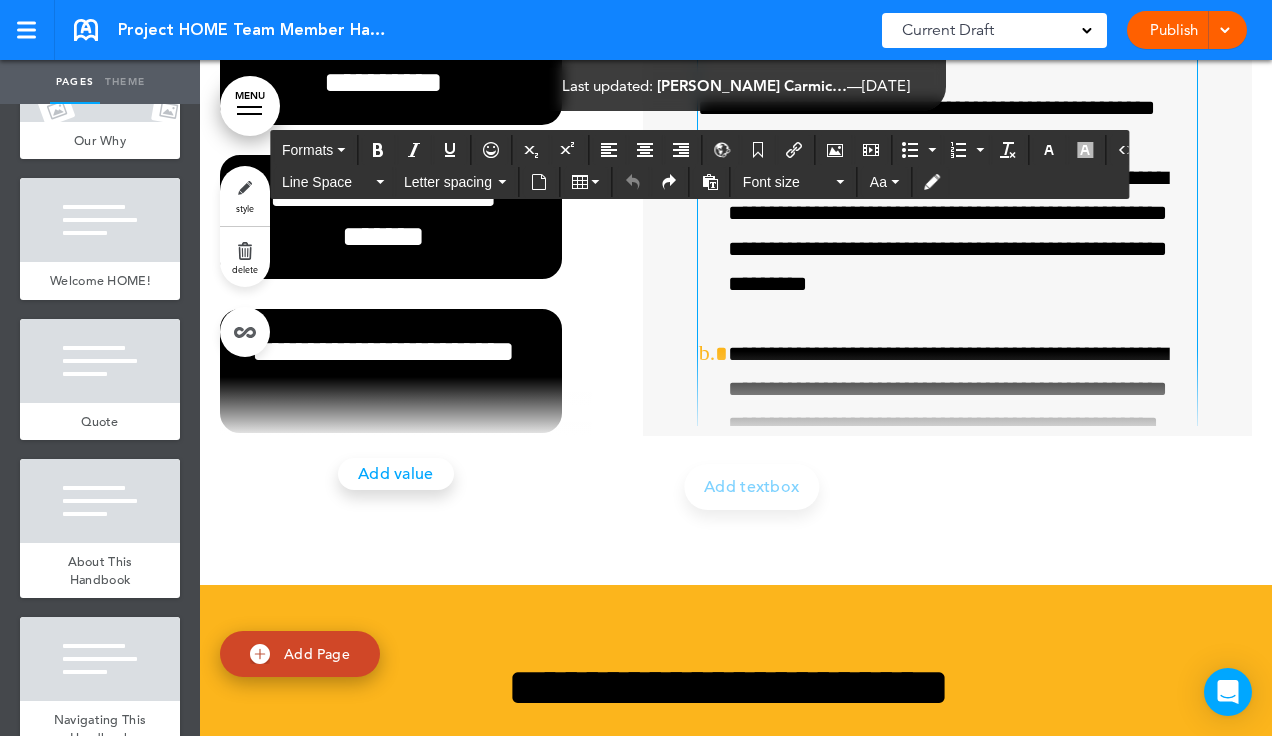 click on "**********" at bounding box center (953, 231) 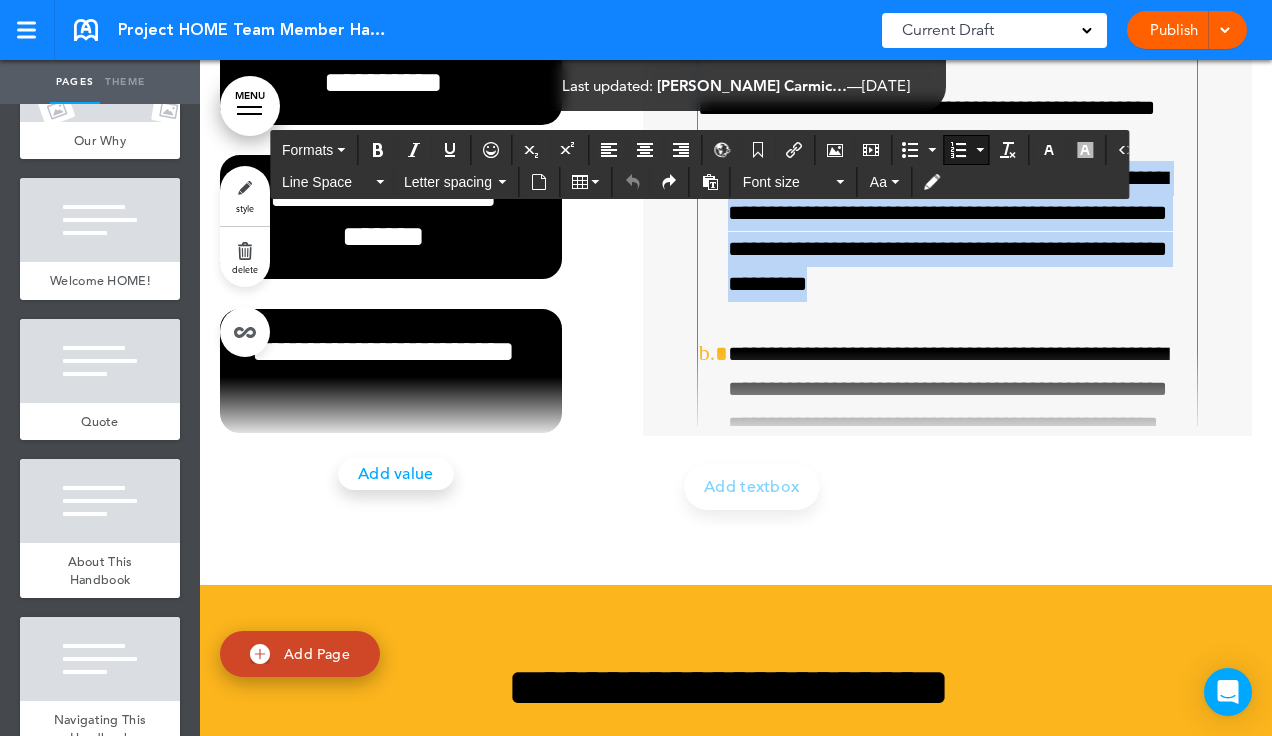 drag, startPoint x: 1015, startPoint y: 563, endPoint x: 723, endPoint y: 458, distance: 310.3047 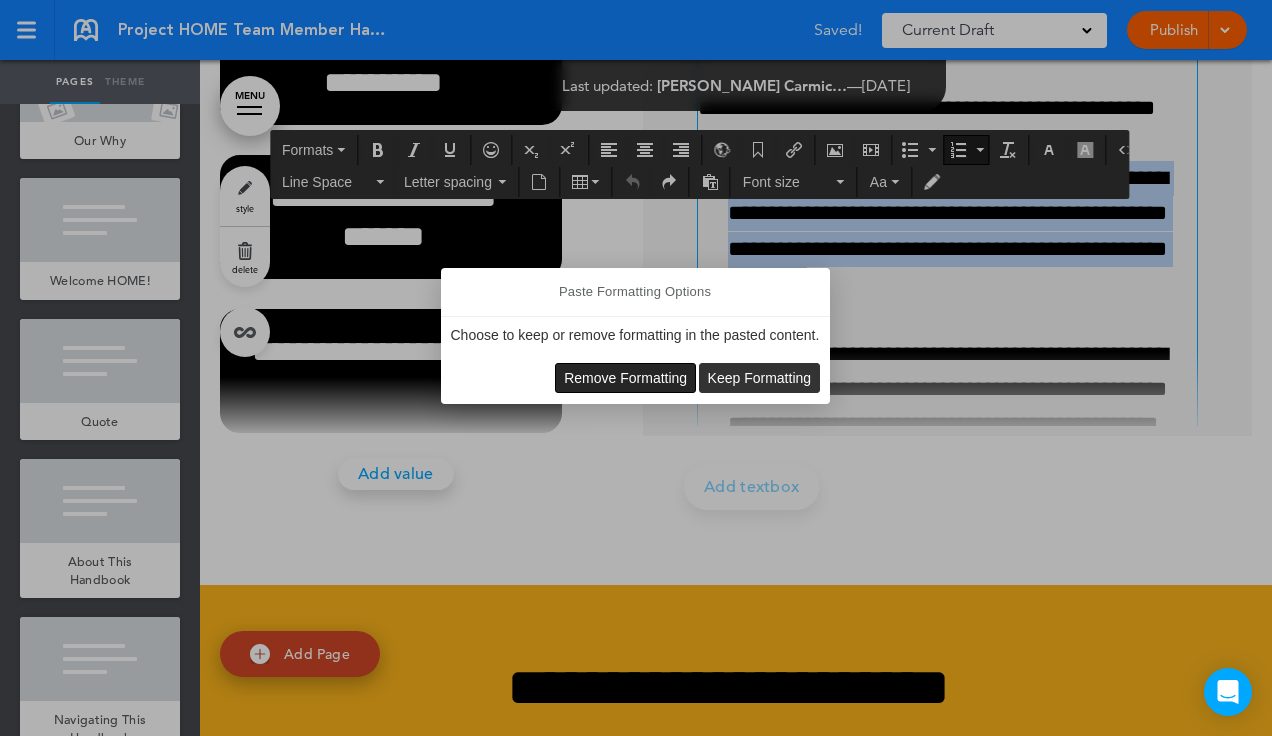 click on "Remove Formatting" at bounding box center (625, 378) 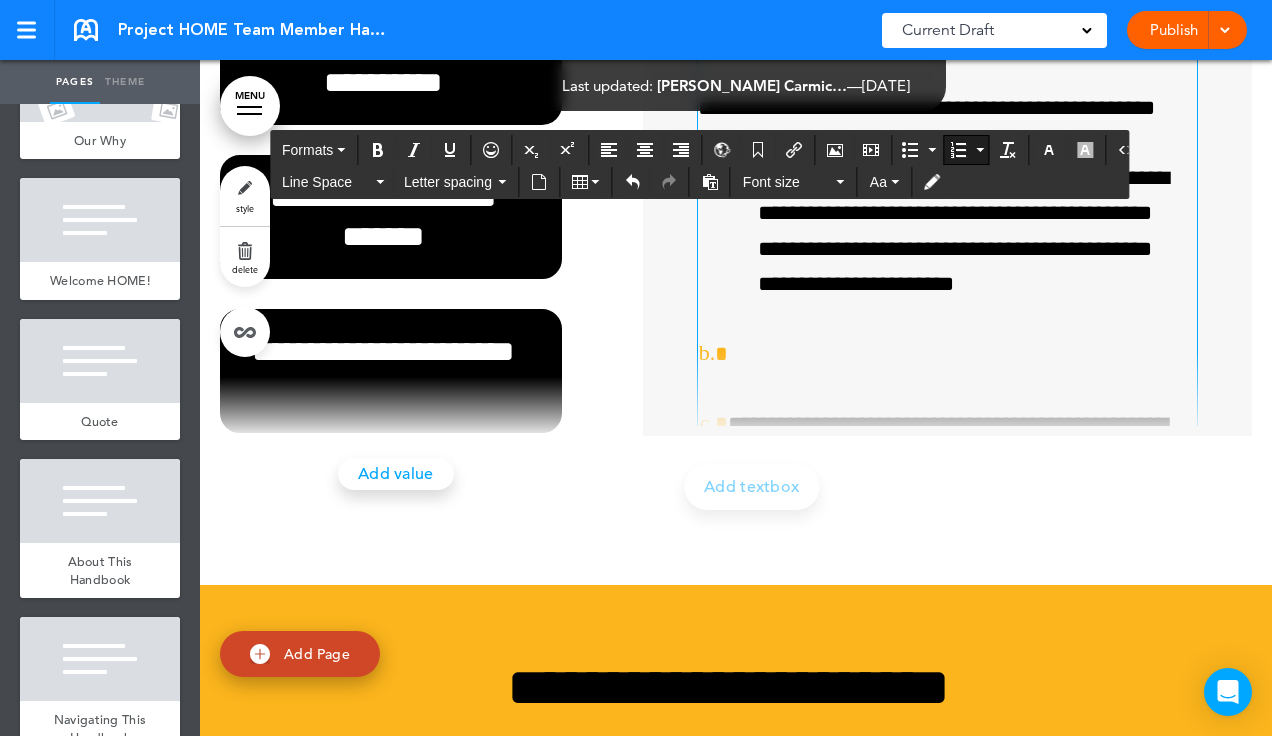 click on "**********" at bounding box center (874, 178) 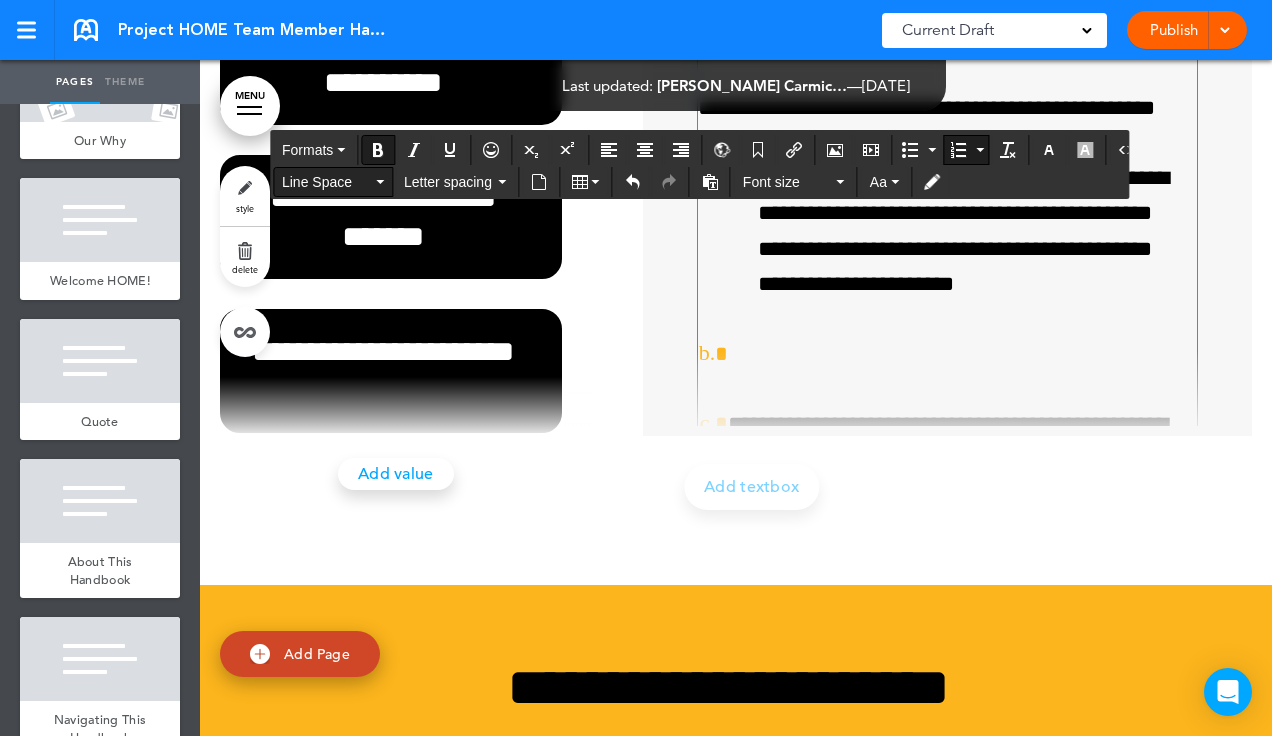 click on "Line Space" at bounding box center [333, 182] 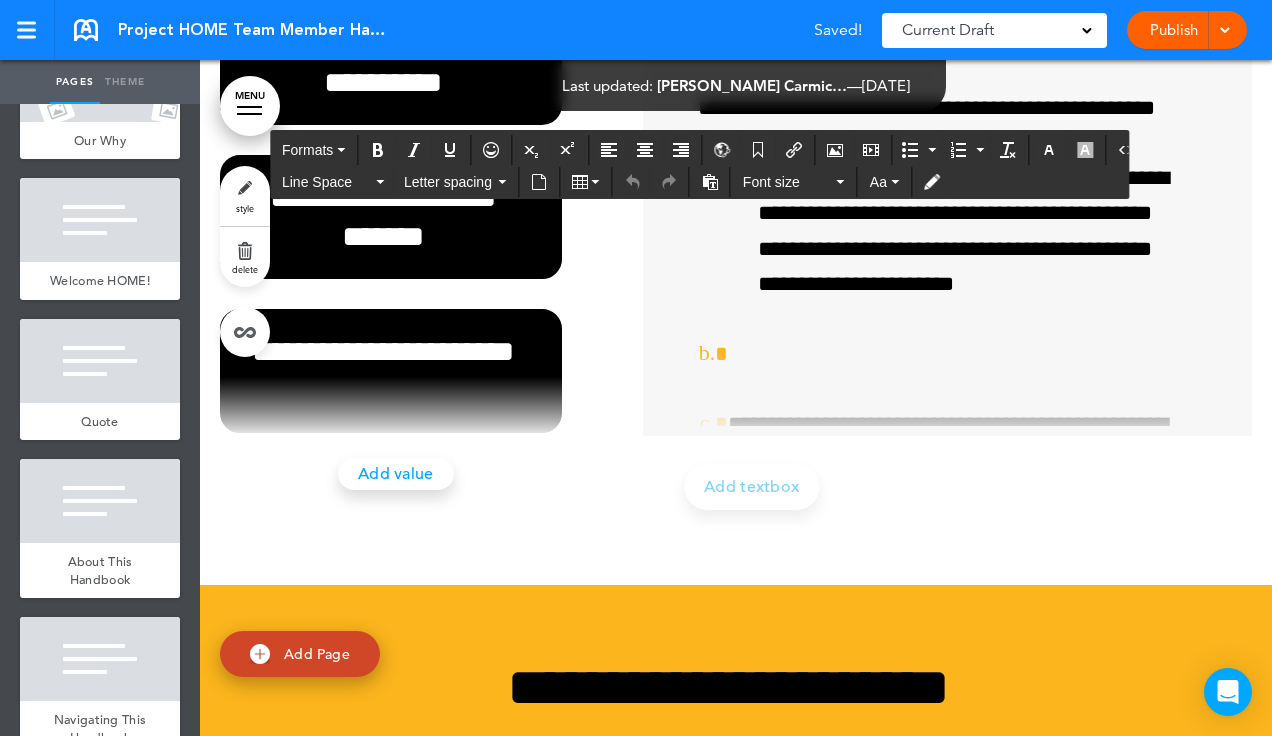 click on "**********" at bounding box center (728, -105) 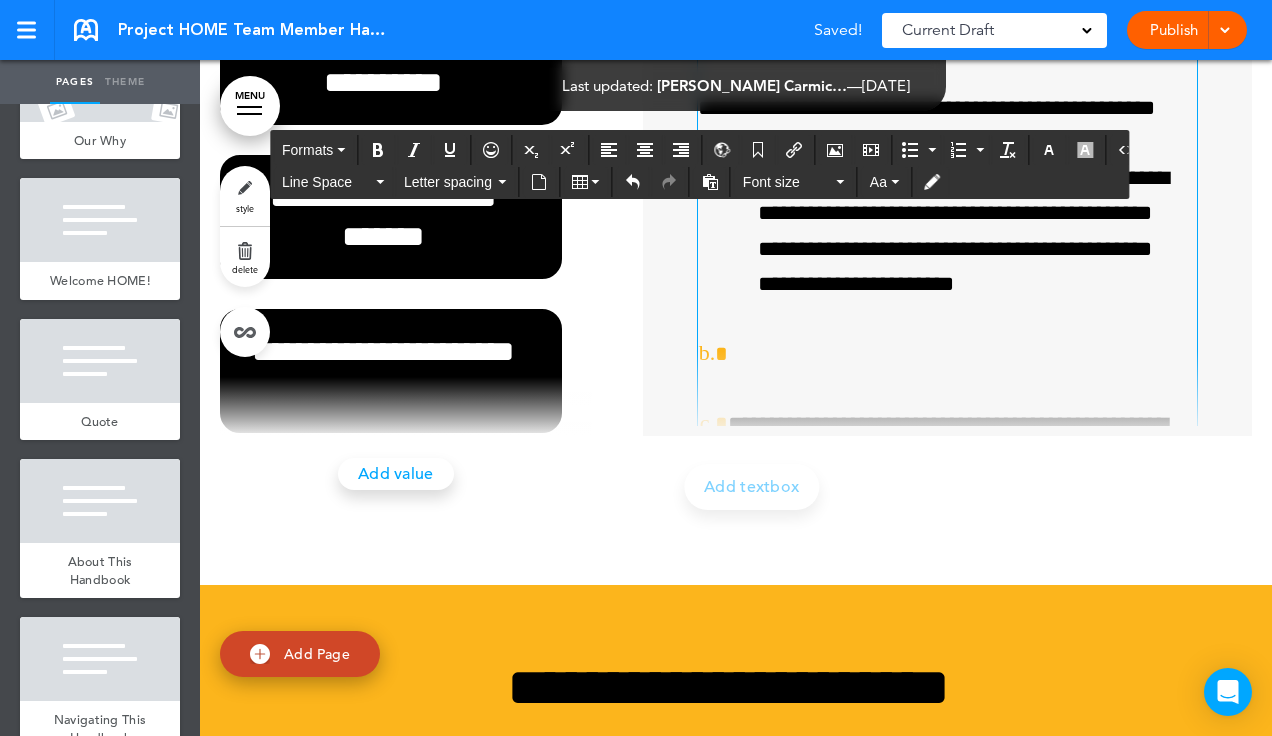 click on "**********" at bounding box center [938, 108] 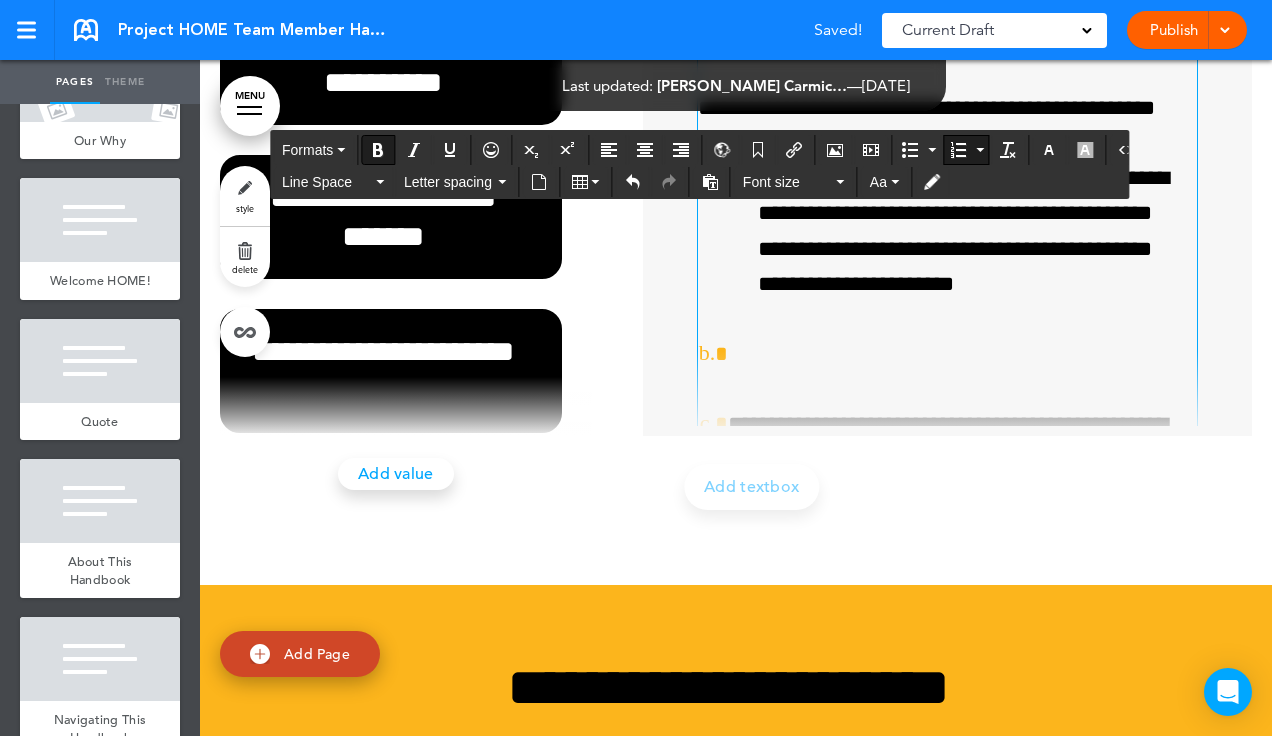 click on "**********" at bounding box center [968, 231] 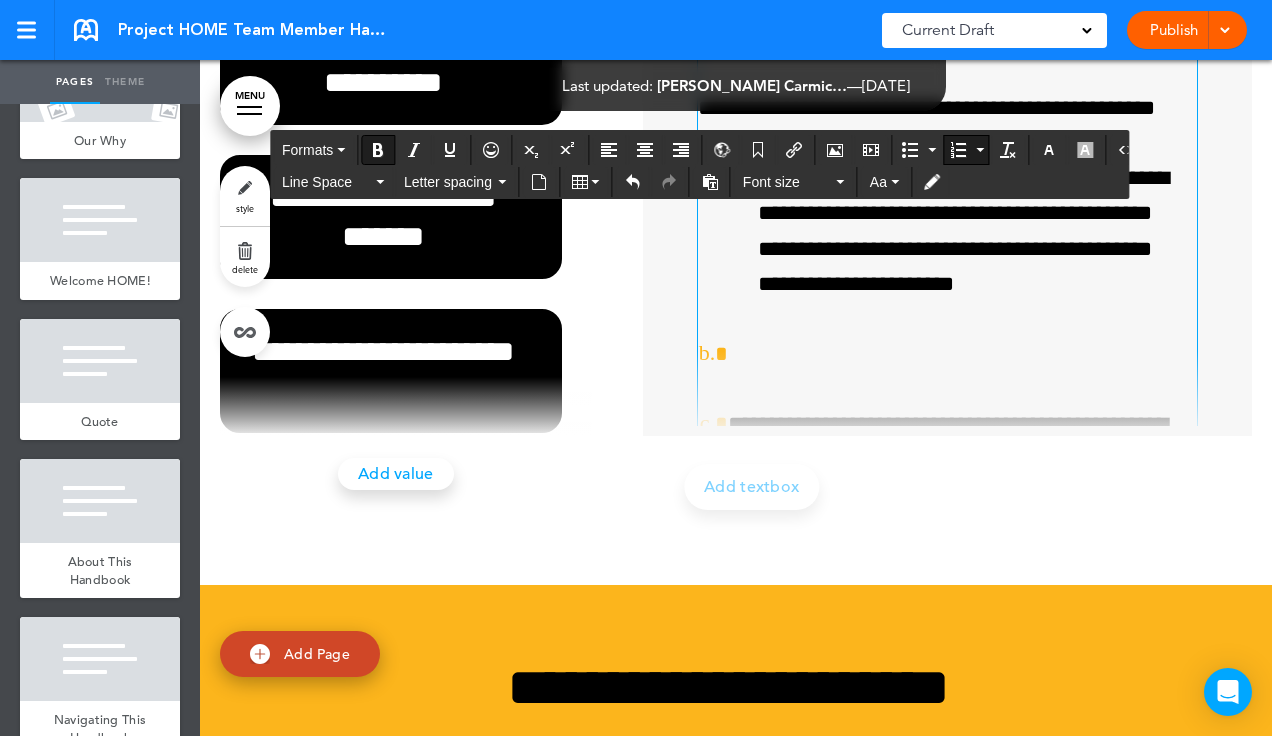 click at bounding box center (958, 150) 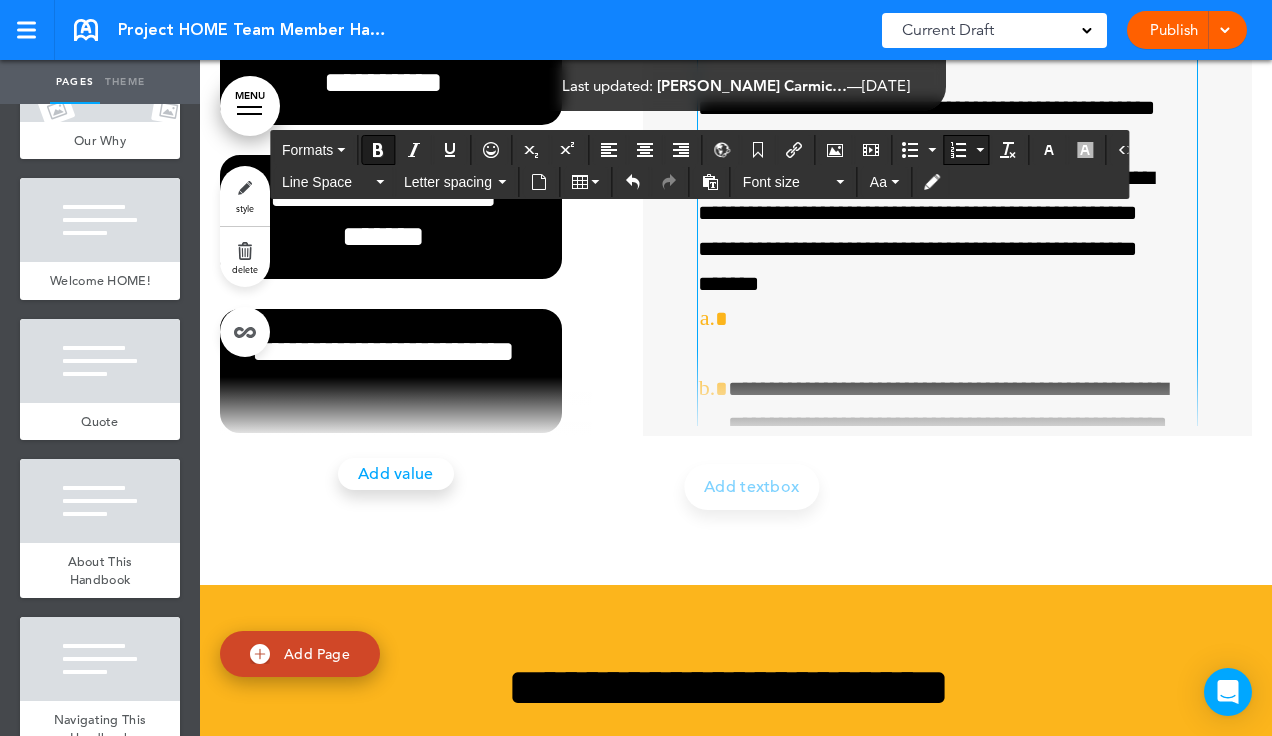 click at bounding box center [980, 150] 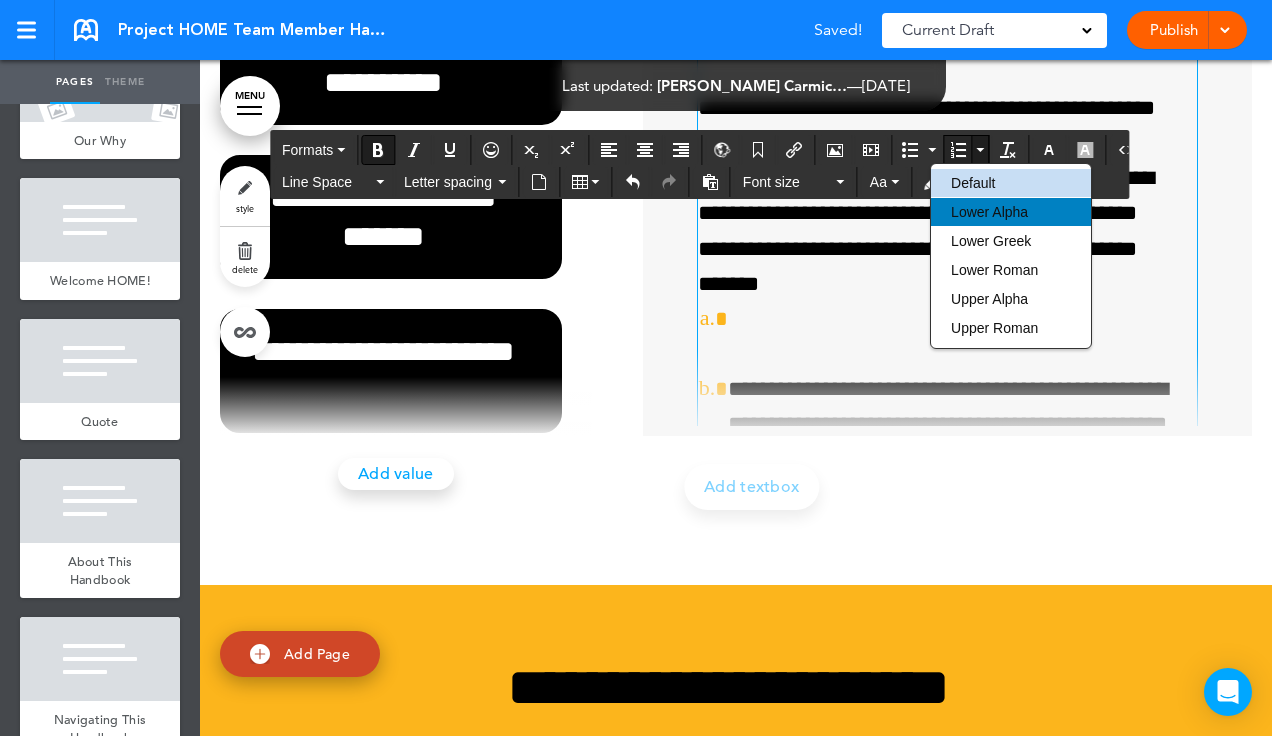 click on "Lower Alpha" at bounding box center (989, 212) 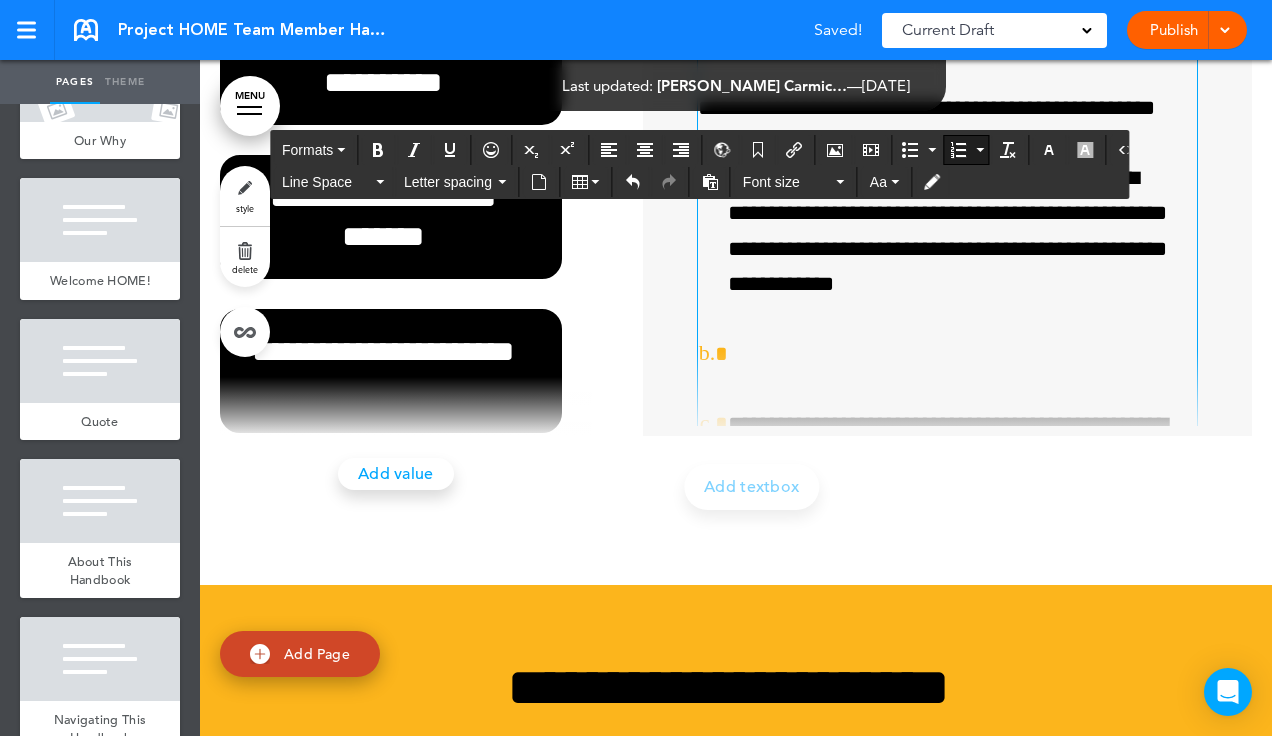 click at bounding box center (962, 354) 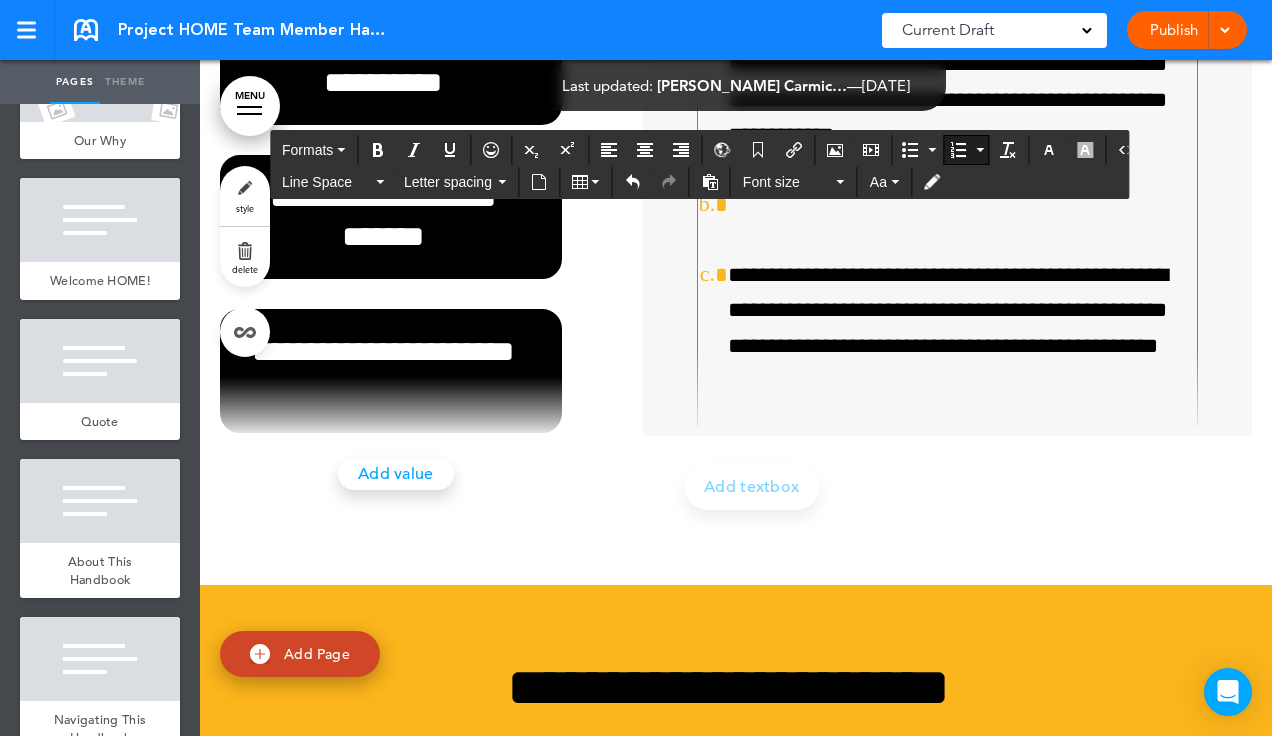 scroll, scrollTop: 150, scrollLeft: 0, axis: vertical 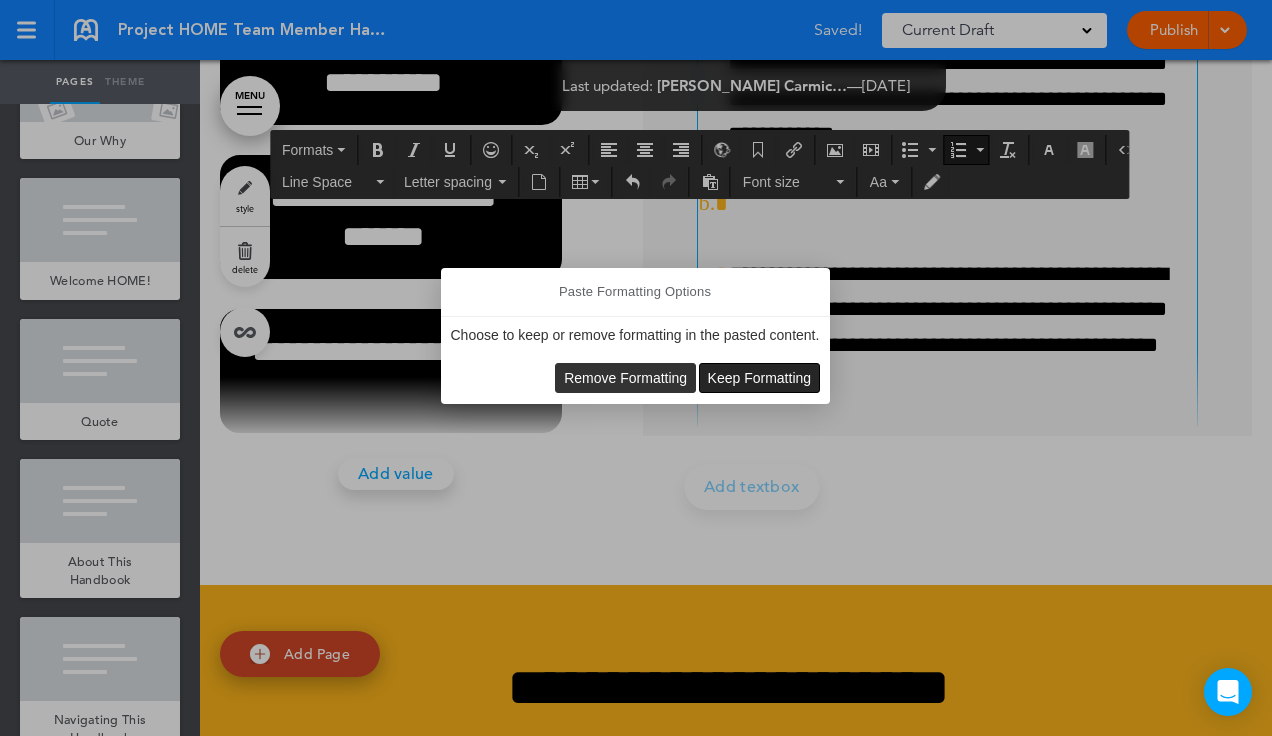 click on "Keep Formatting" at bounding box center [760, 378] 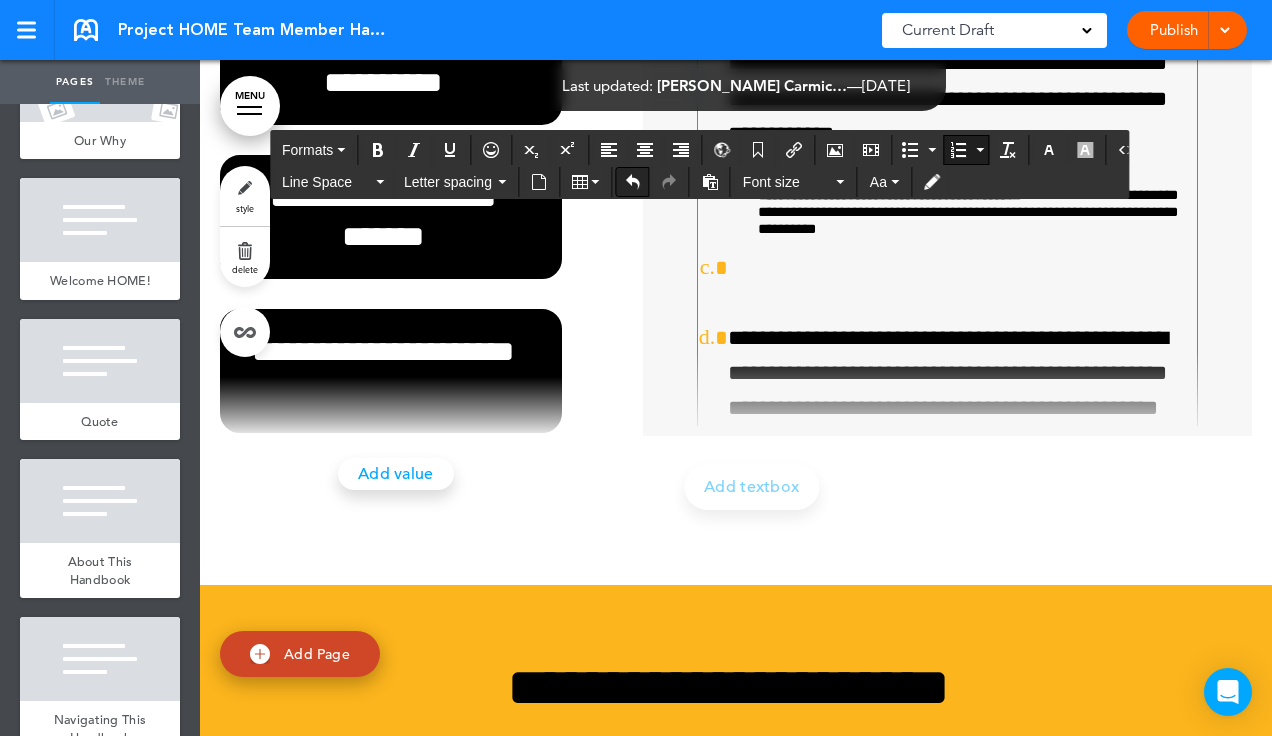 click at bounding box center (633, 182) 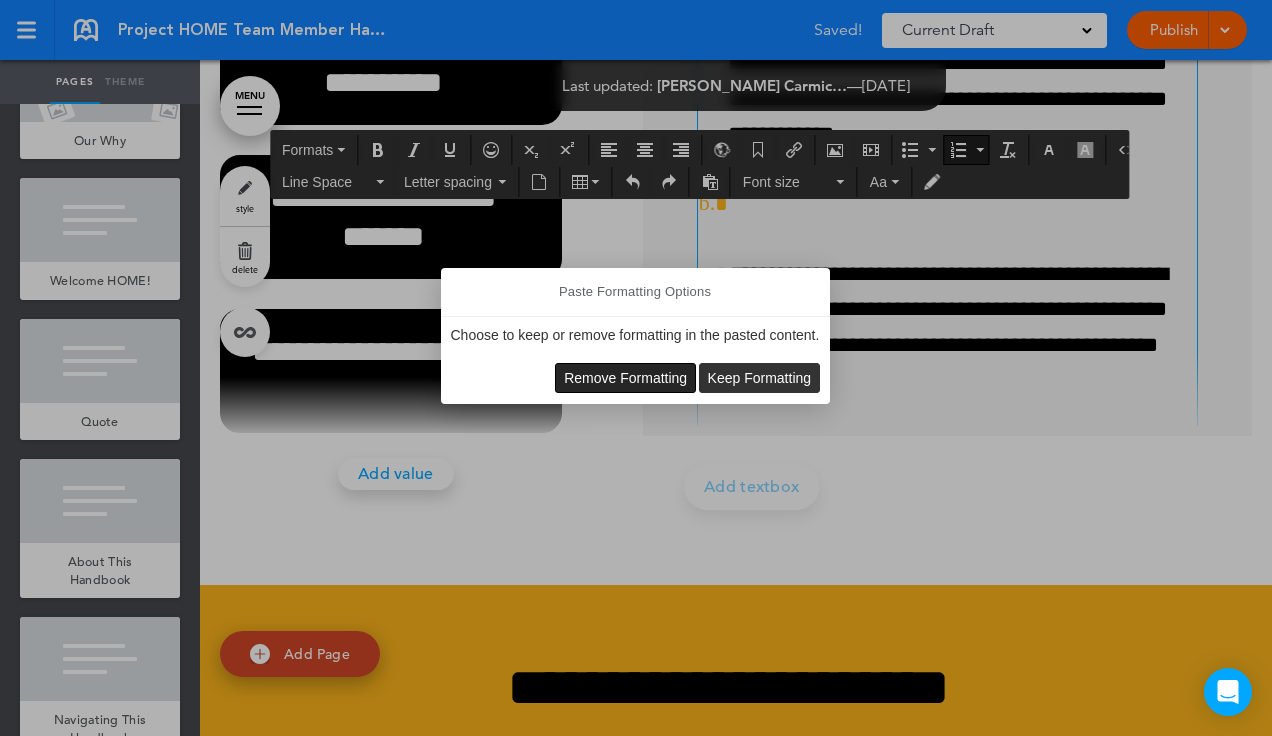 click on "Remove Formatting" at bounding box center (625, 378) 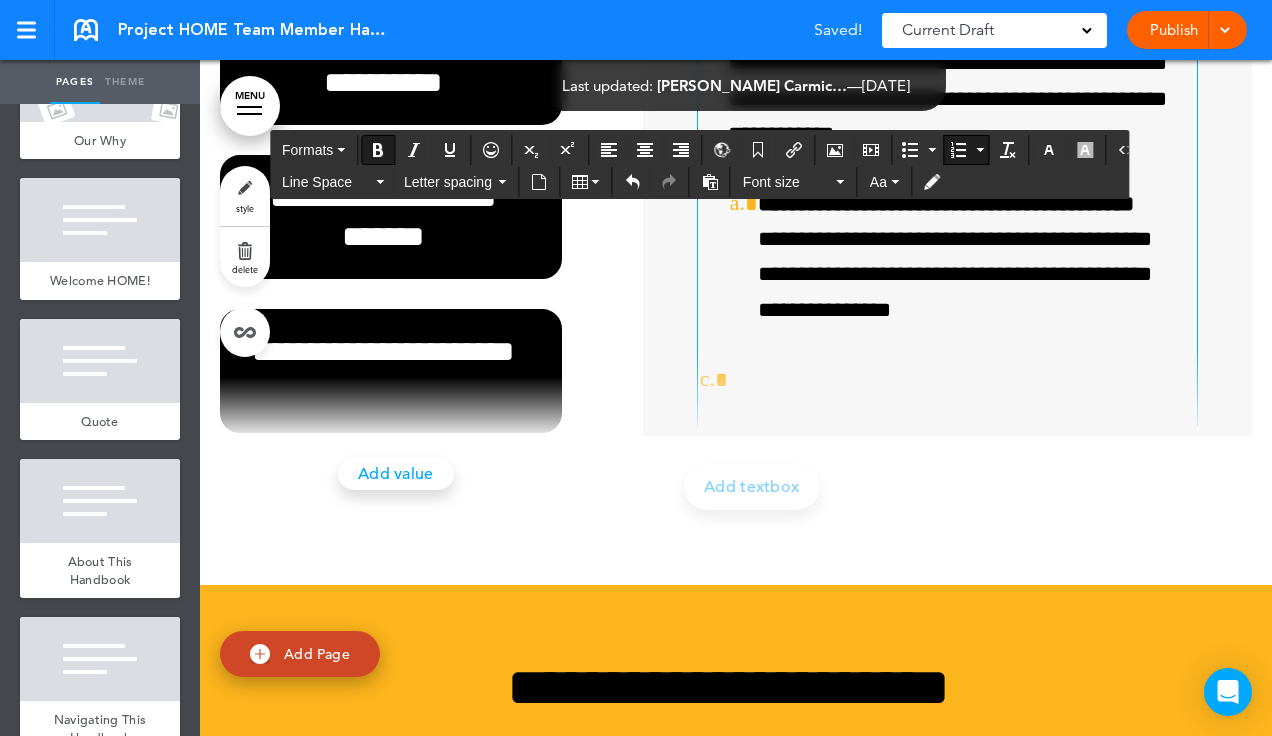 click on "**********" at bounding box center (968, 257) 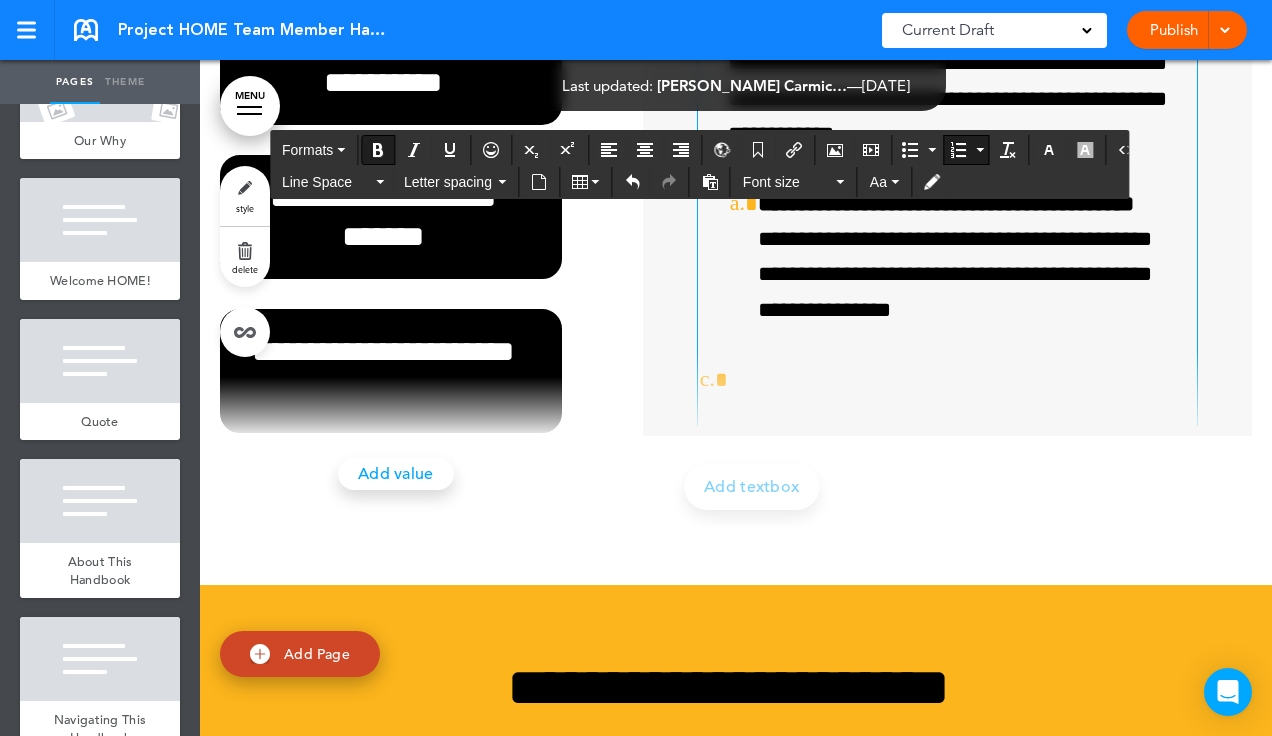 click at bounding box center (958, 150) 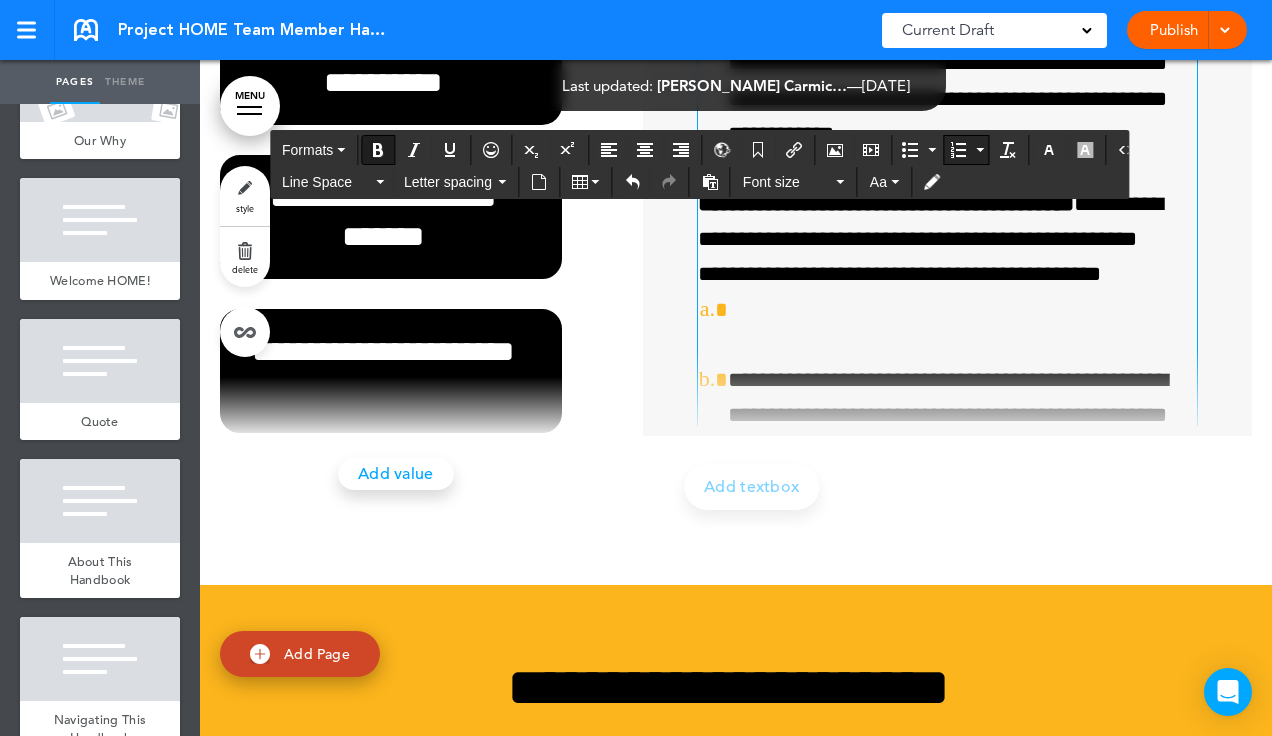 click at bounding box center [958, 150] 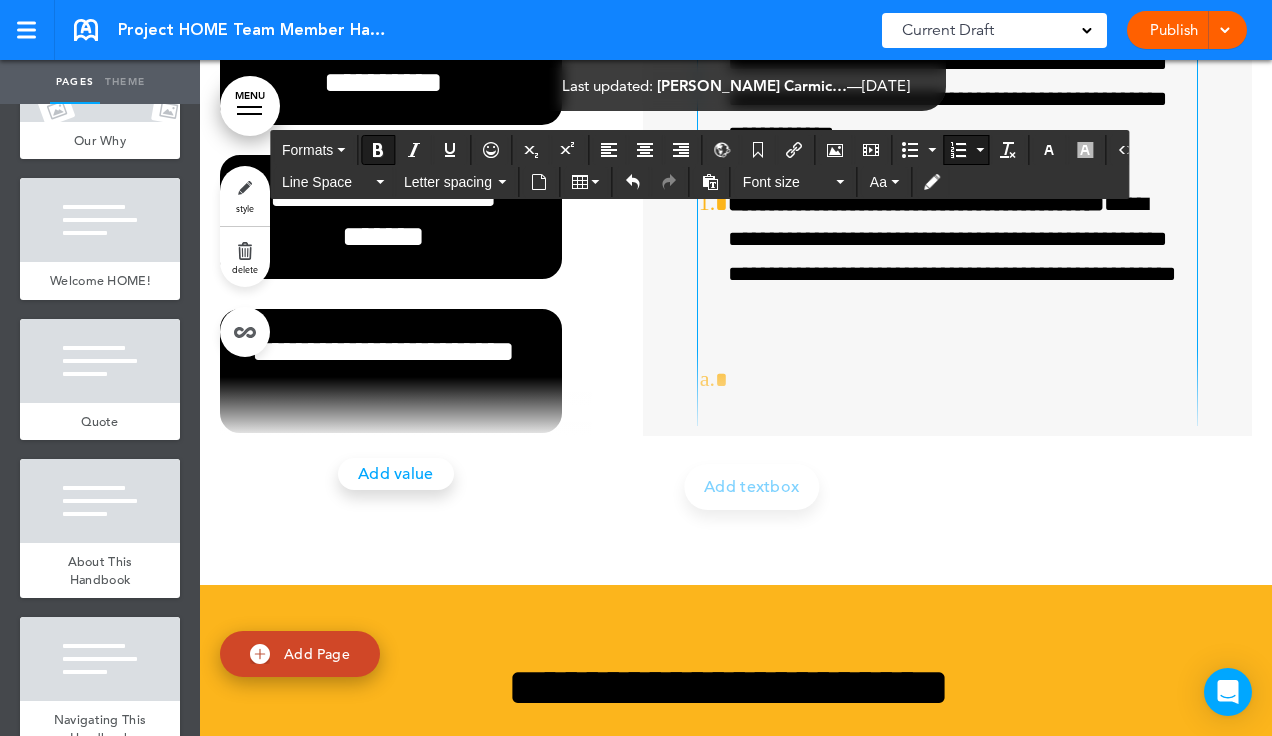 click at bounding box center (958, 150) 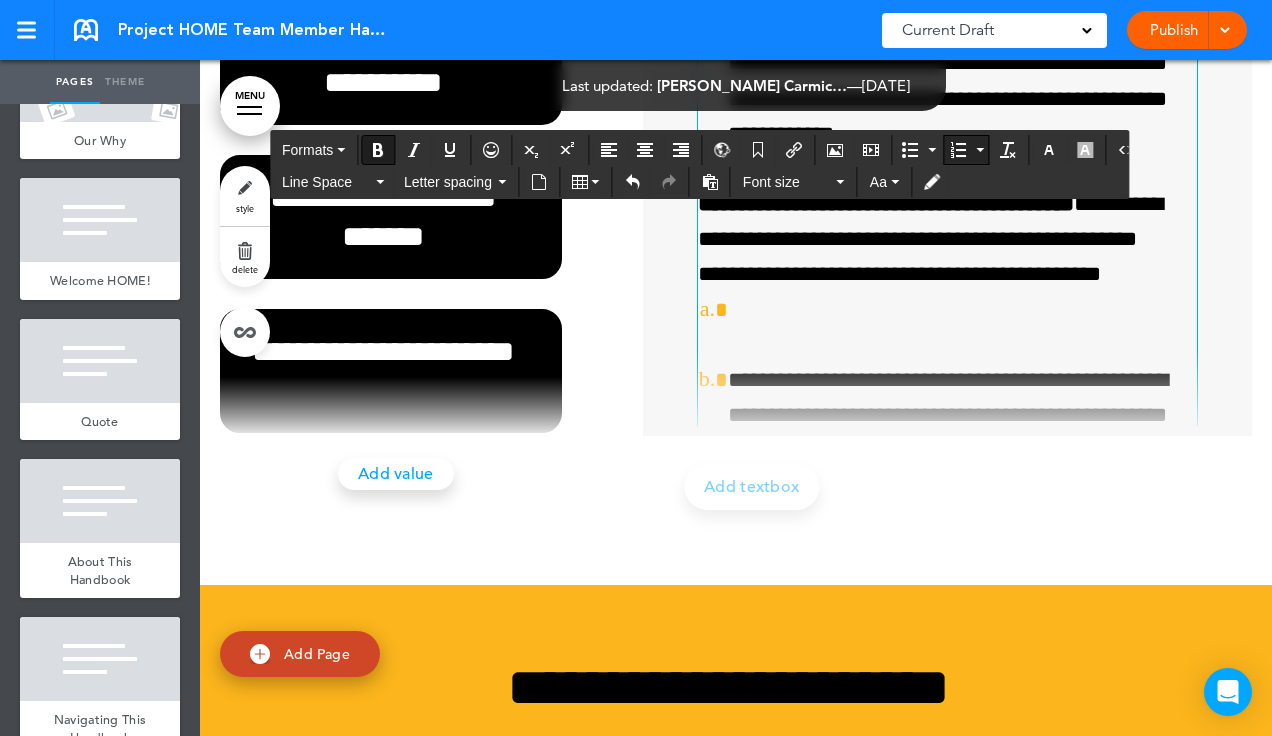 click at bounding box center (980, 150) 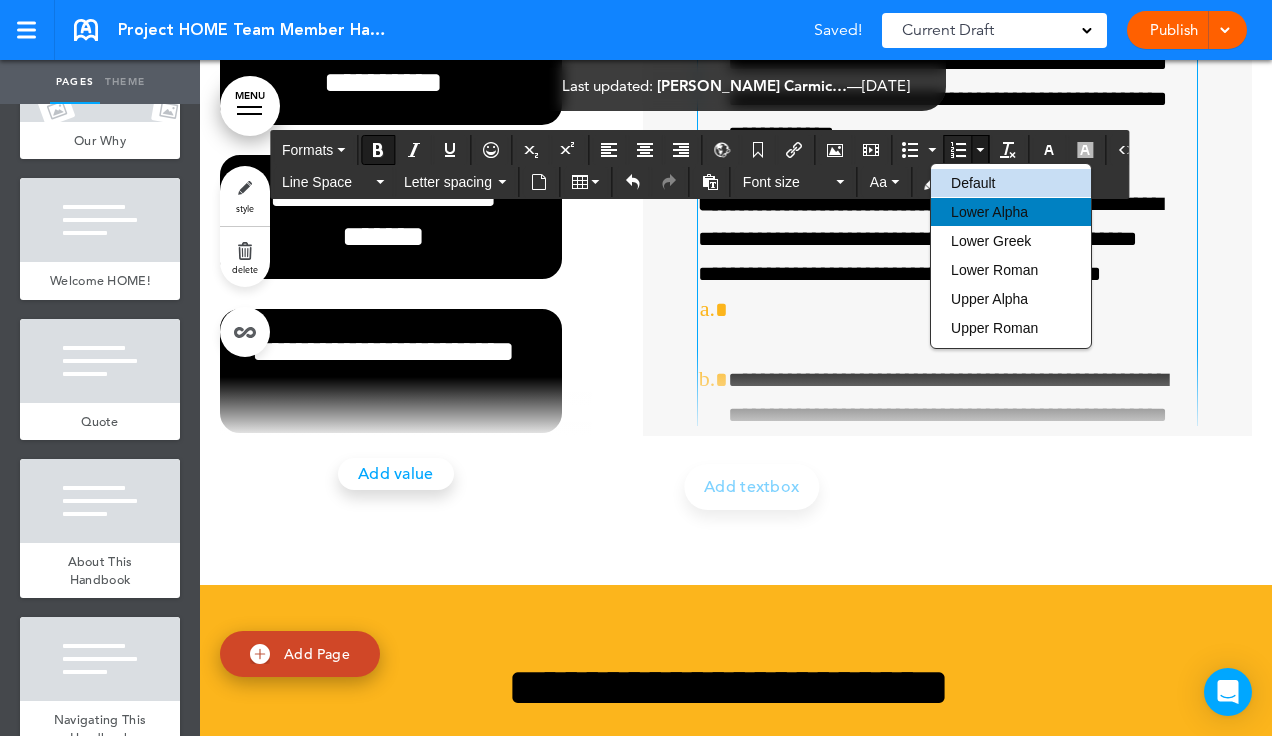 click on "Lower Alpha" at bounding box center [989, 212] 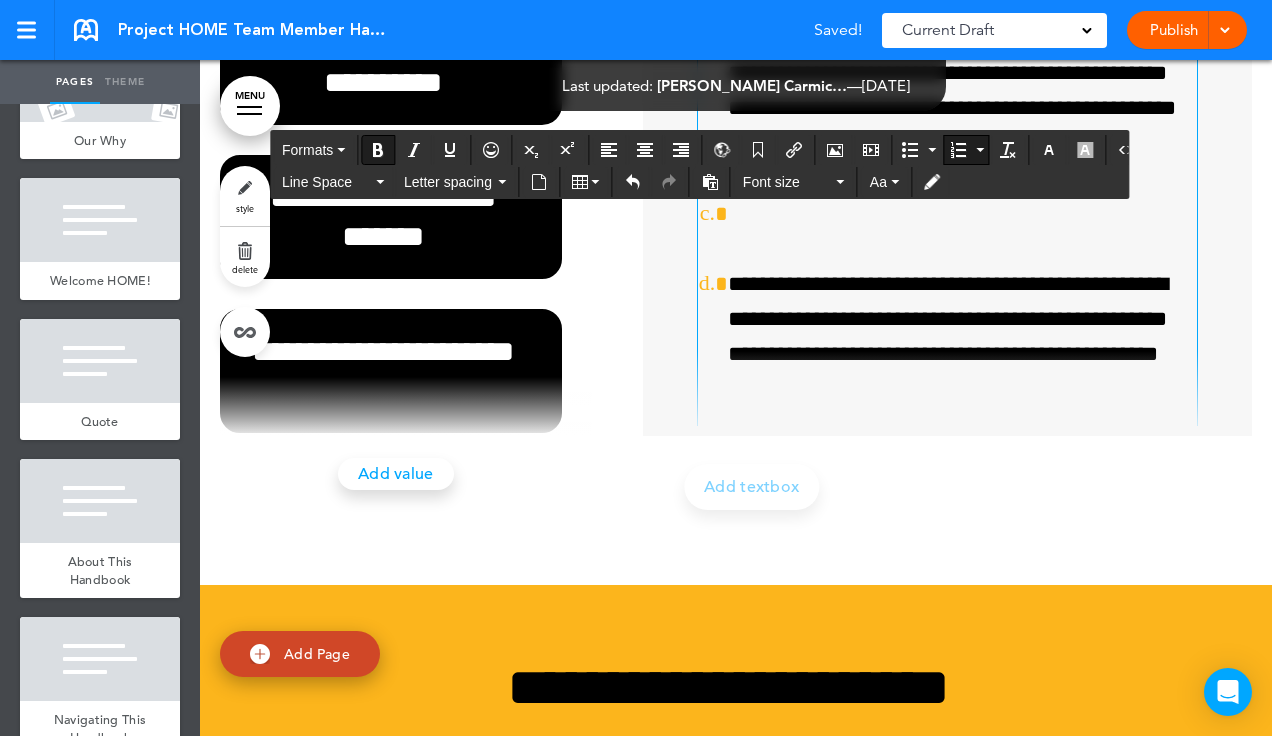 scroll, scrollTop: 317, scrollLeft: 0, axis: vertical 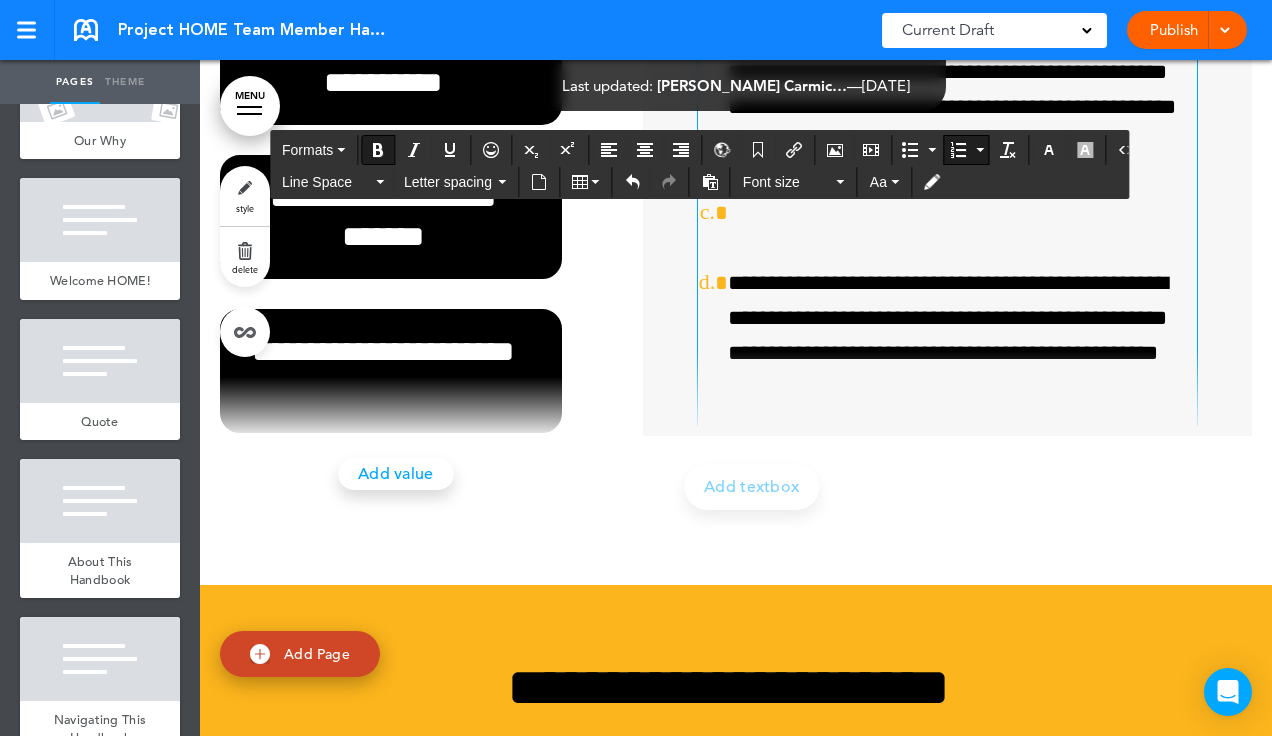 click on "**********" at bounding box center (947, 231) 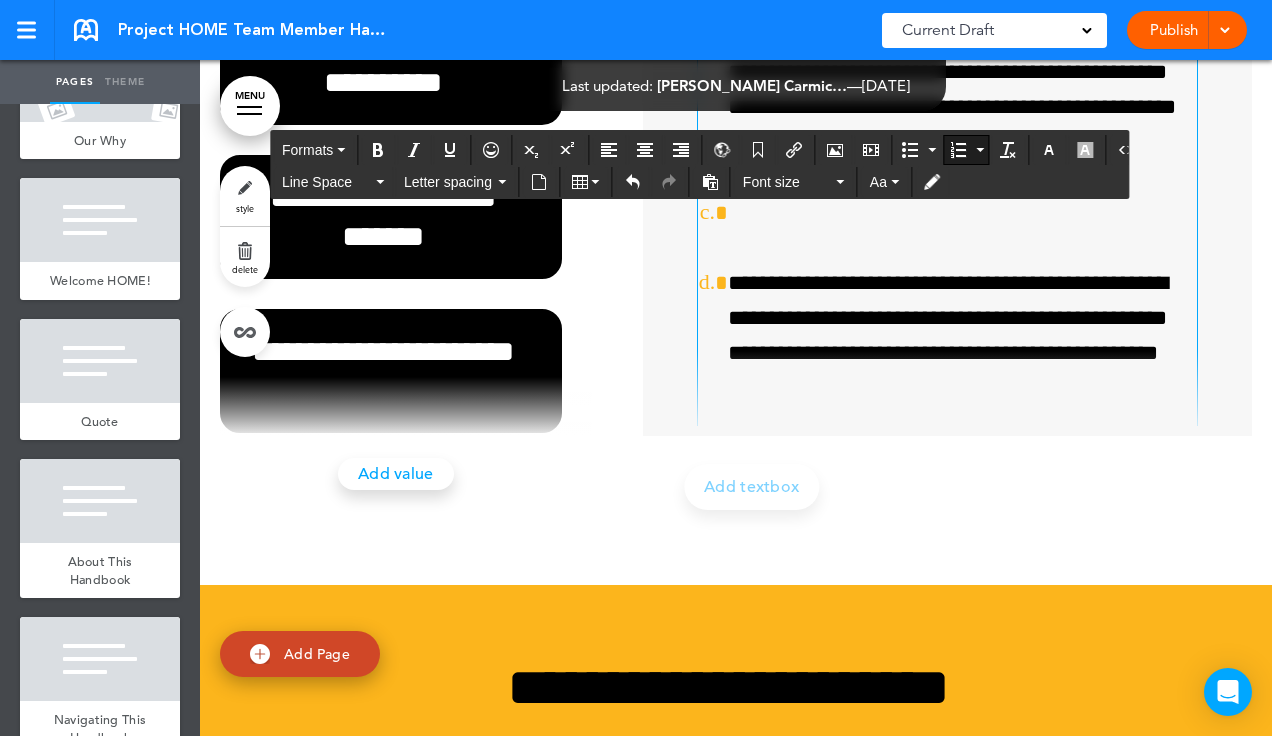 click at bounding box center (962, 213) 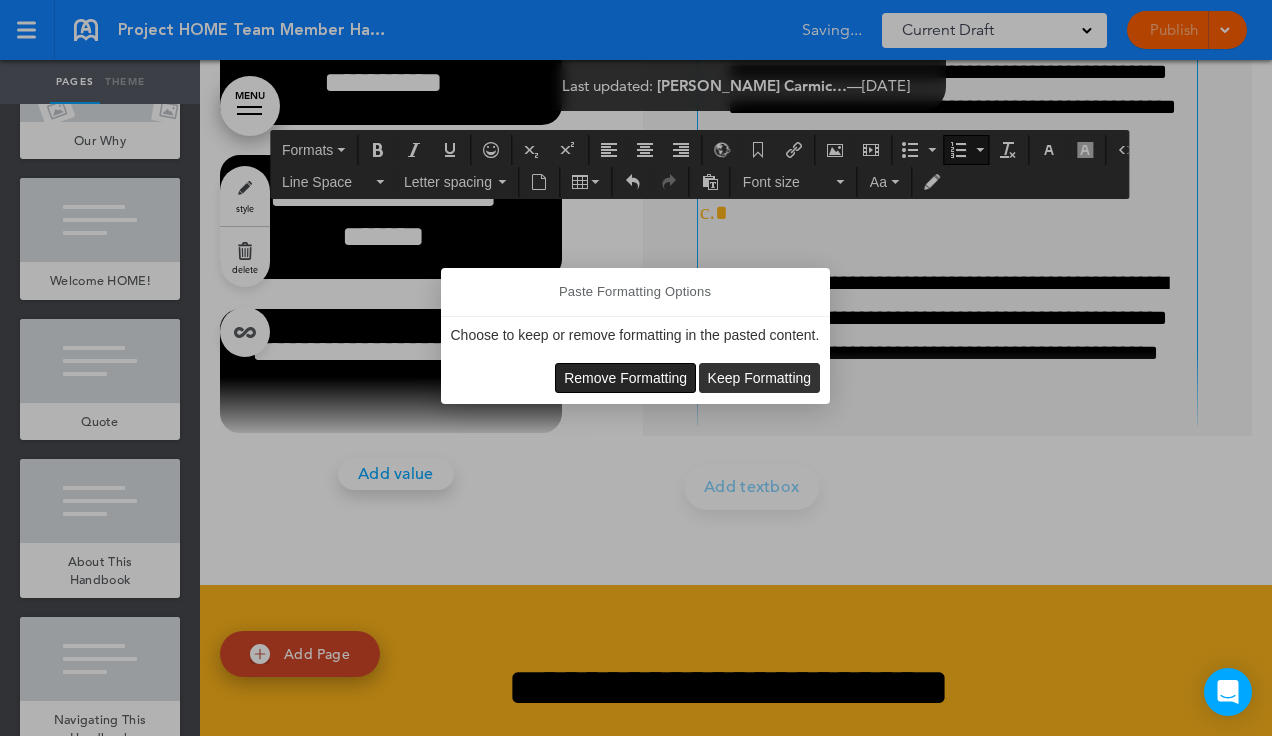 click on "Remove Formatting" at bounding box center (625, 378) 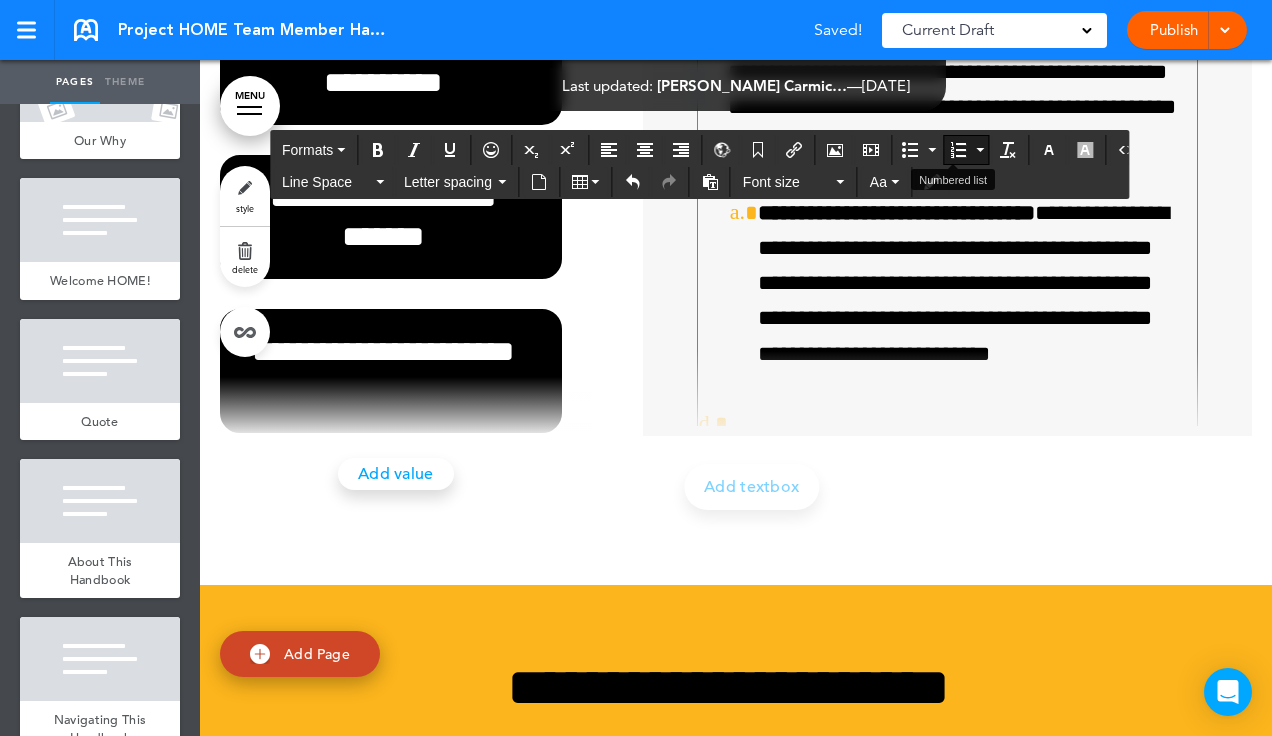 click at bounding box center (980, 150) 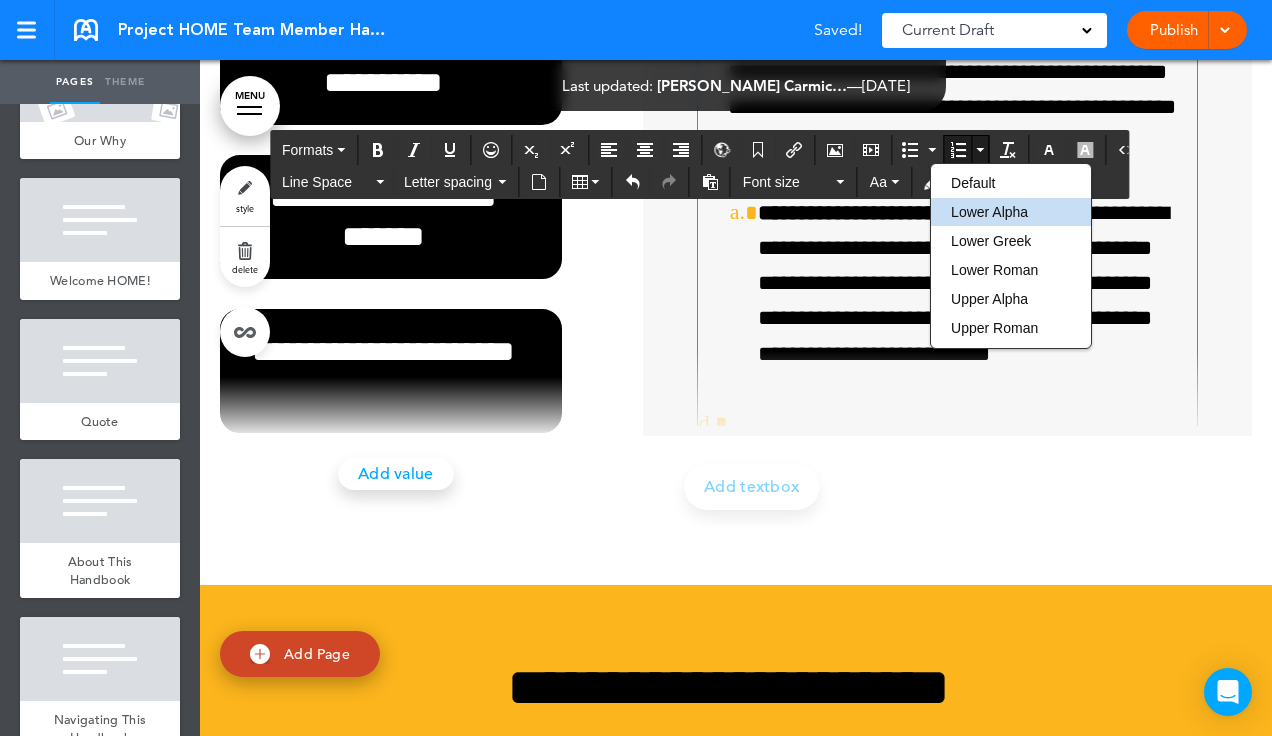 click at bounding box center [958, 150] 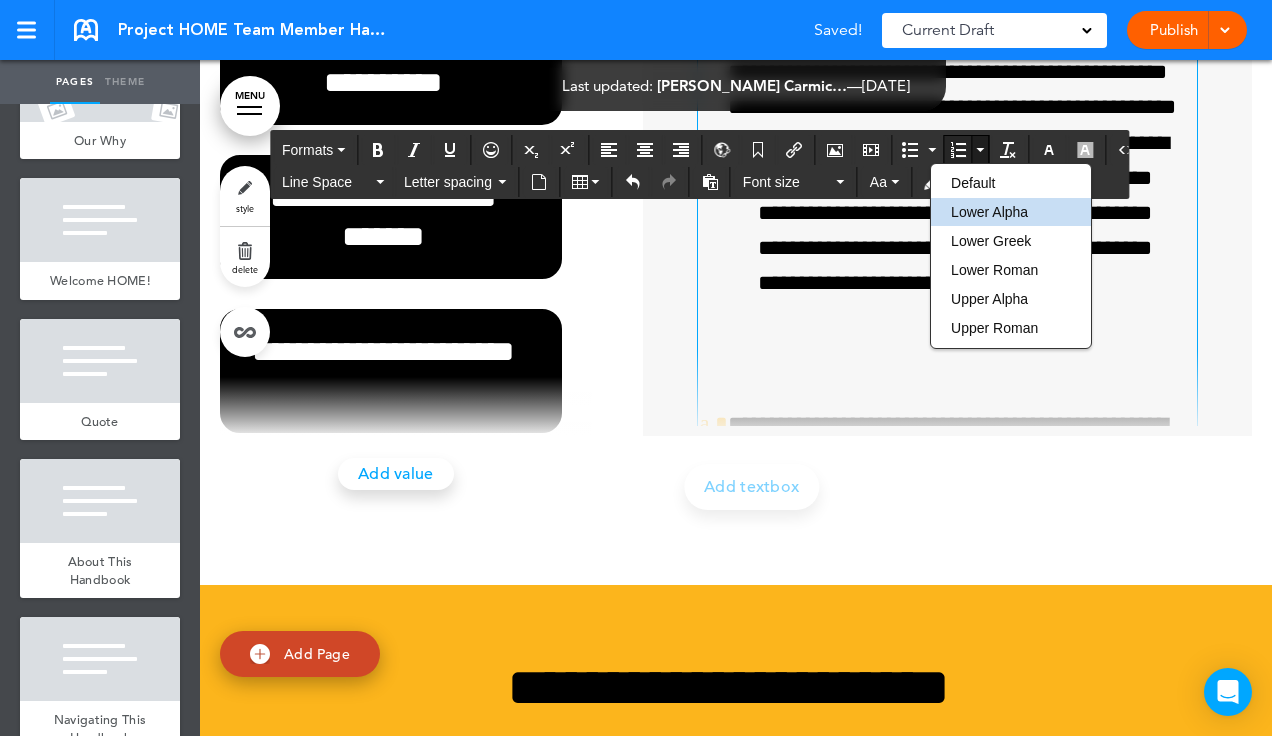 click at bounding box center [958, 150] 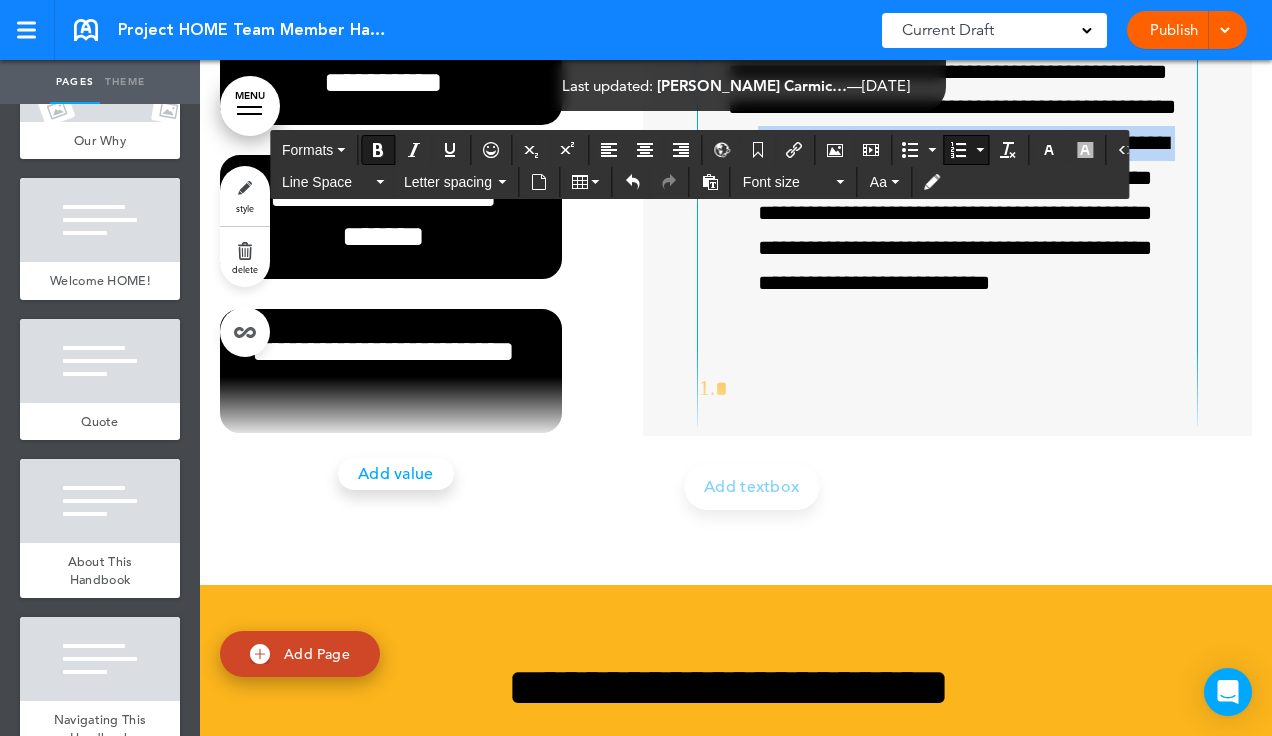 drag, startPoint x: 727, startPoint y: 516, endPoint x: 744, endPoint y: 454, distance: 64.288414 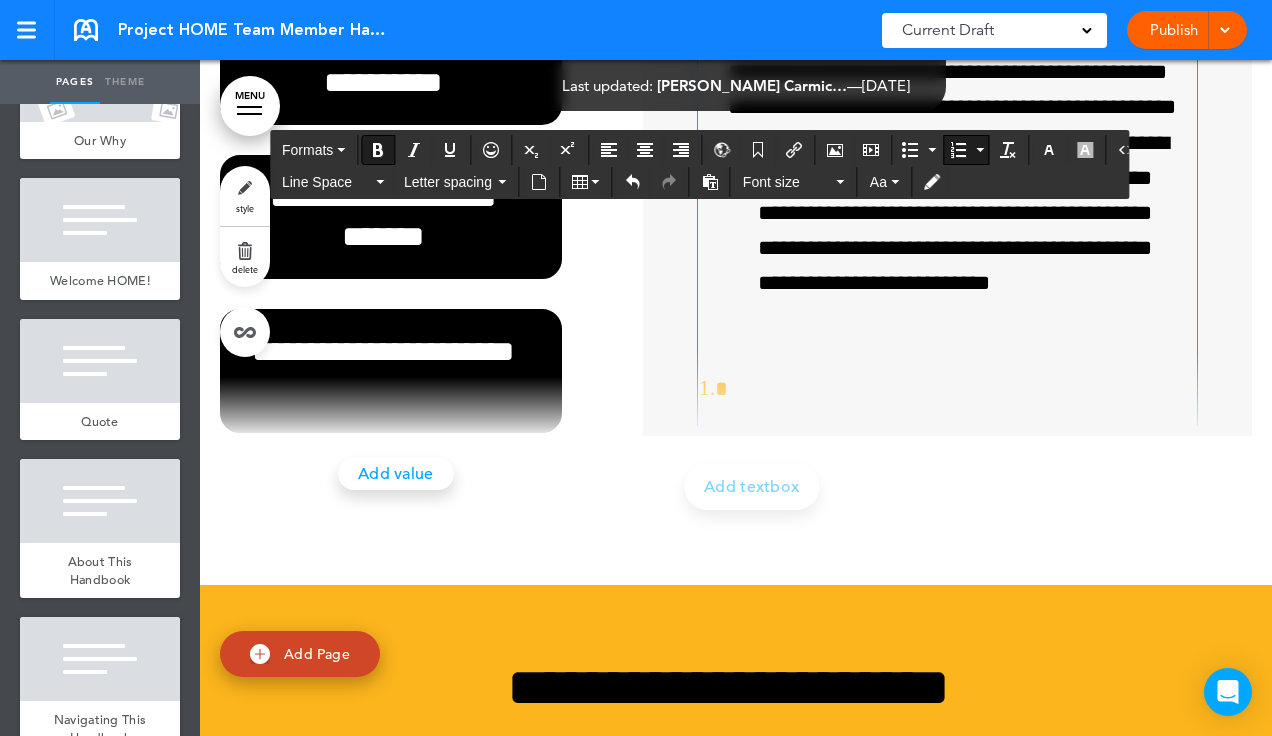 click on "**********" at bounding box center (968, 214) 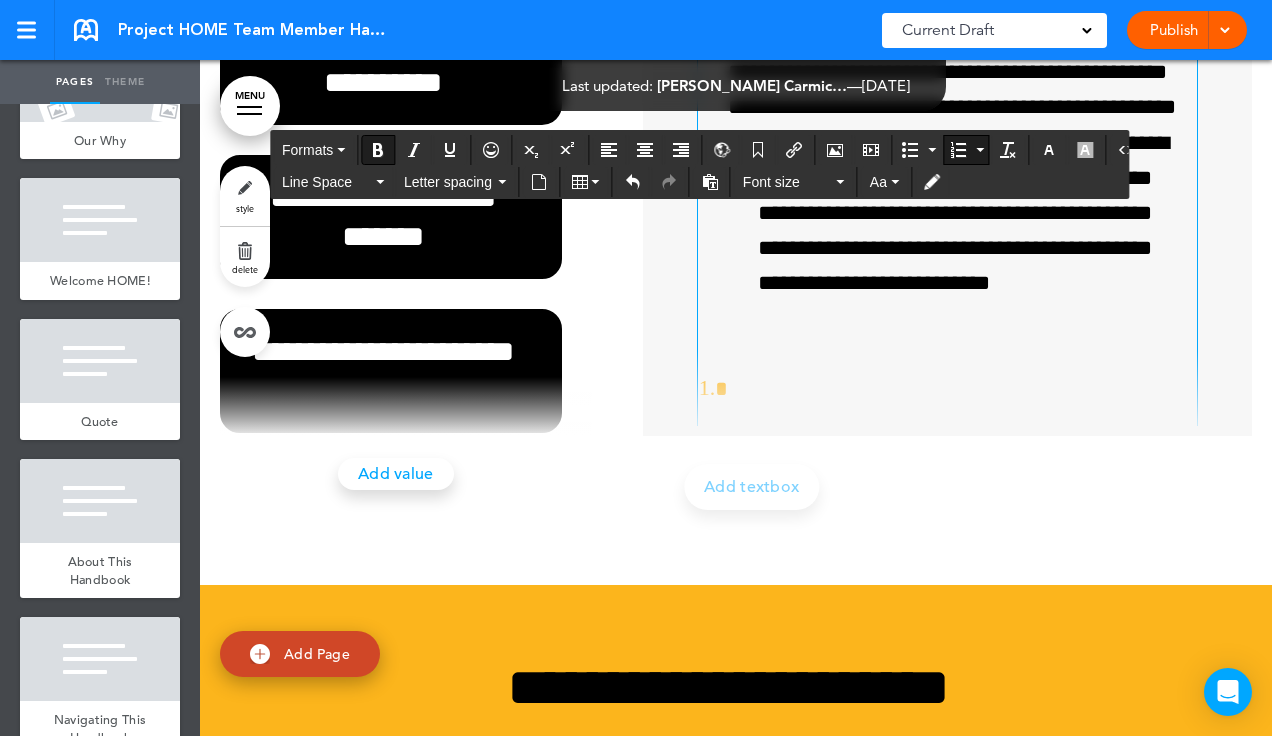 click at bounding box center (958, 150) 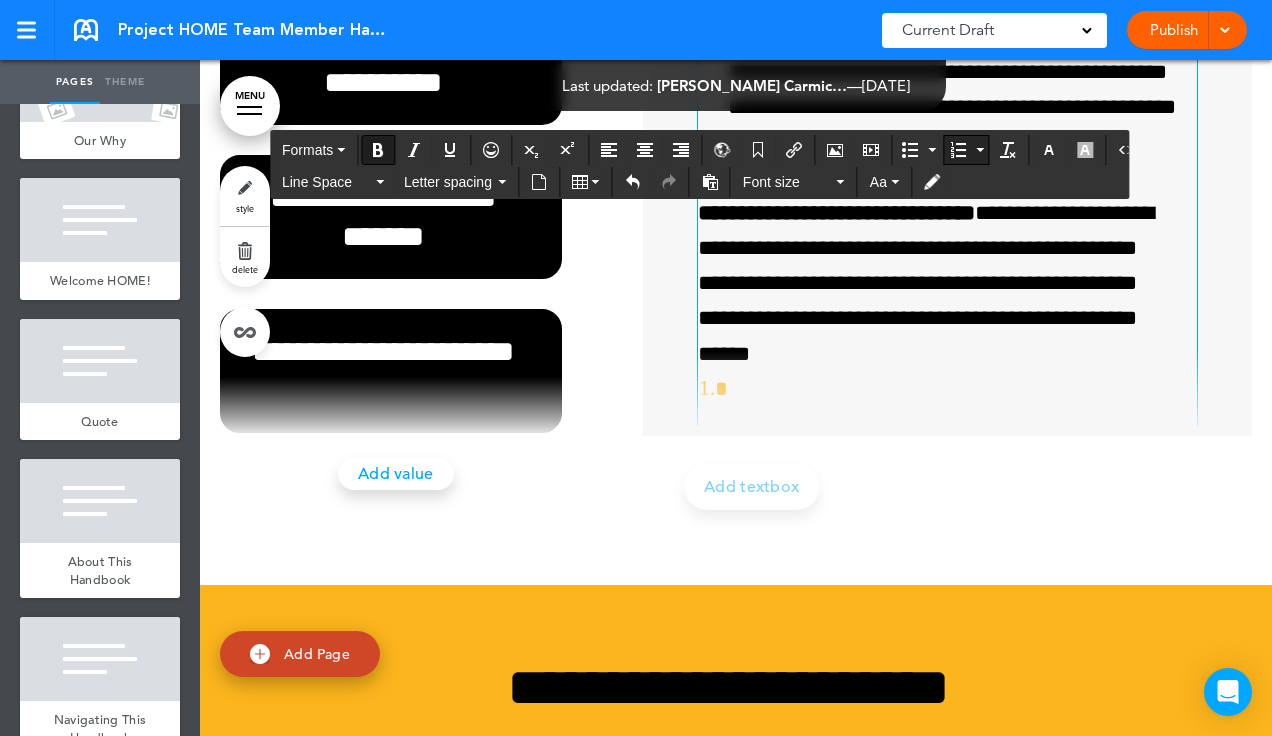 click at bounding box center [980, 150] 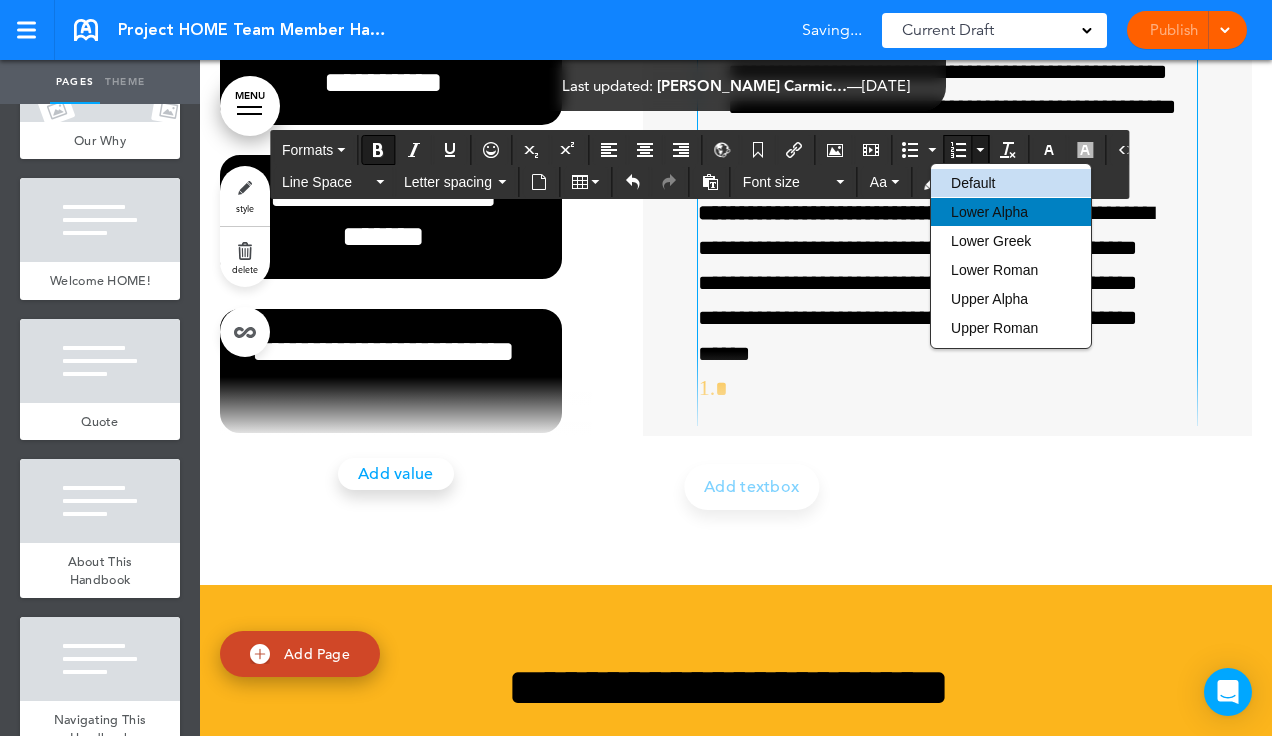 click on "Lower Alpha" at bounding box center [1010, 212] 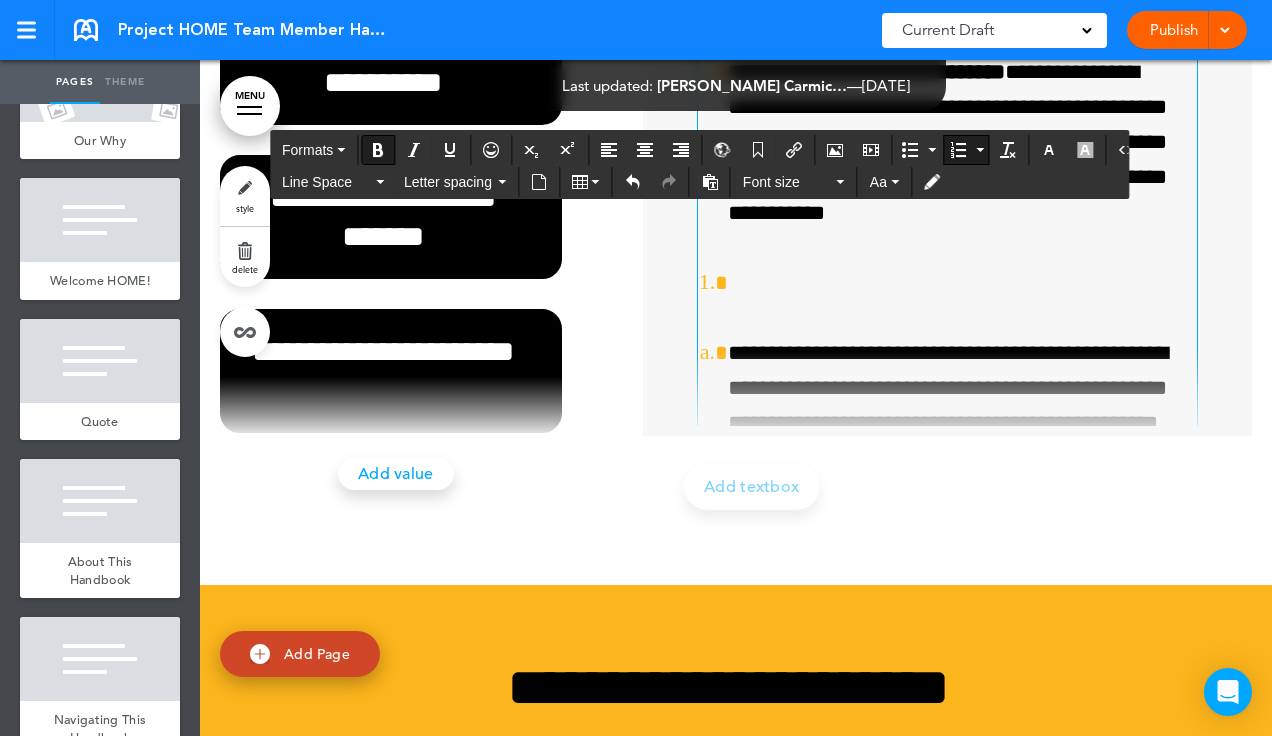 scroll, scrollTop: 460, scrollLeft: 0, axis: vertical 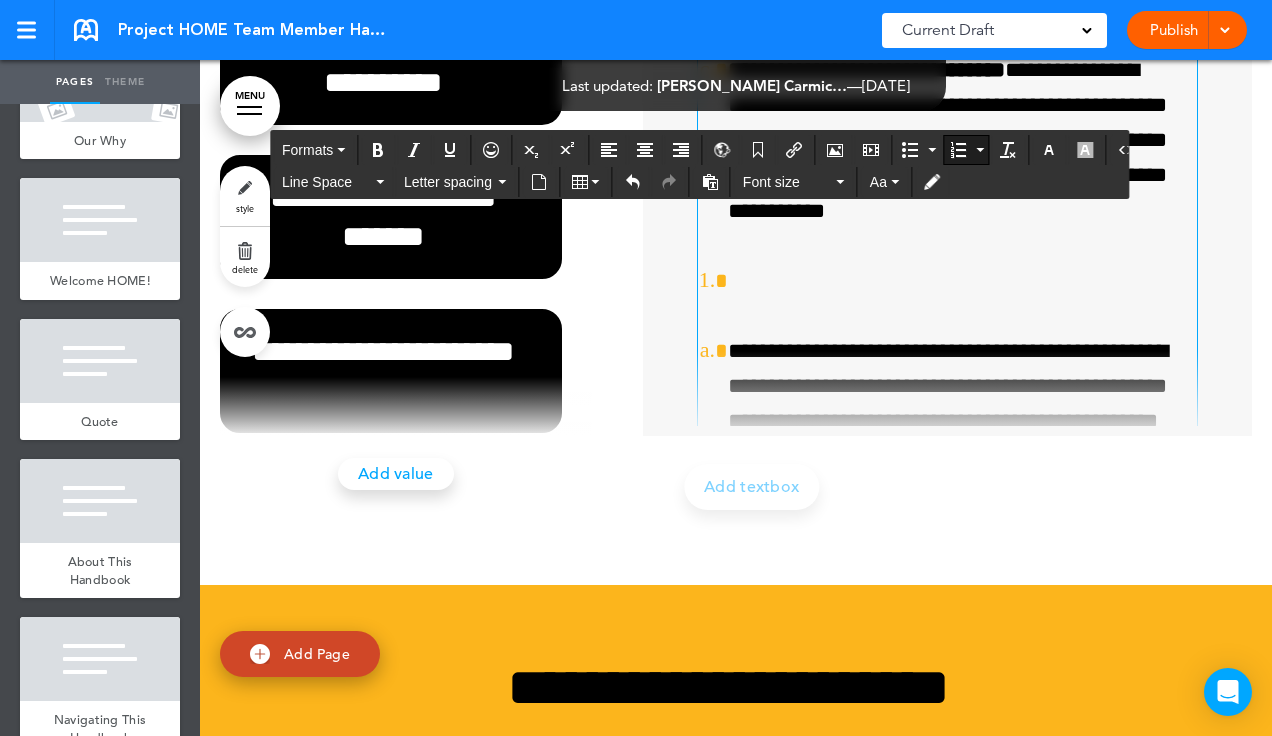 click at bounding box center (962, 281) 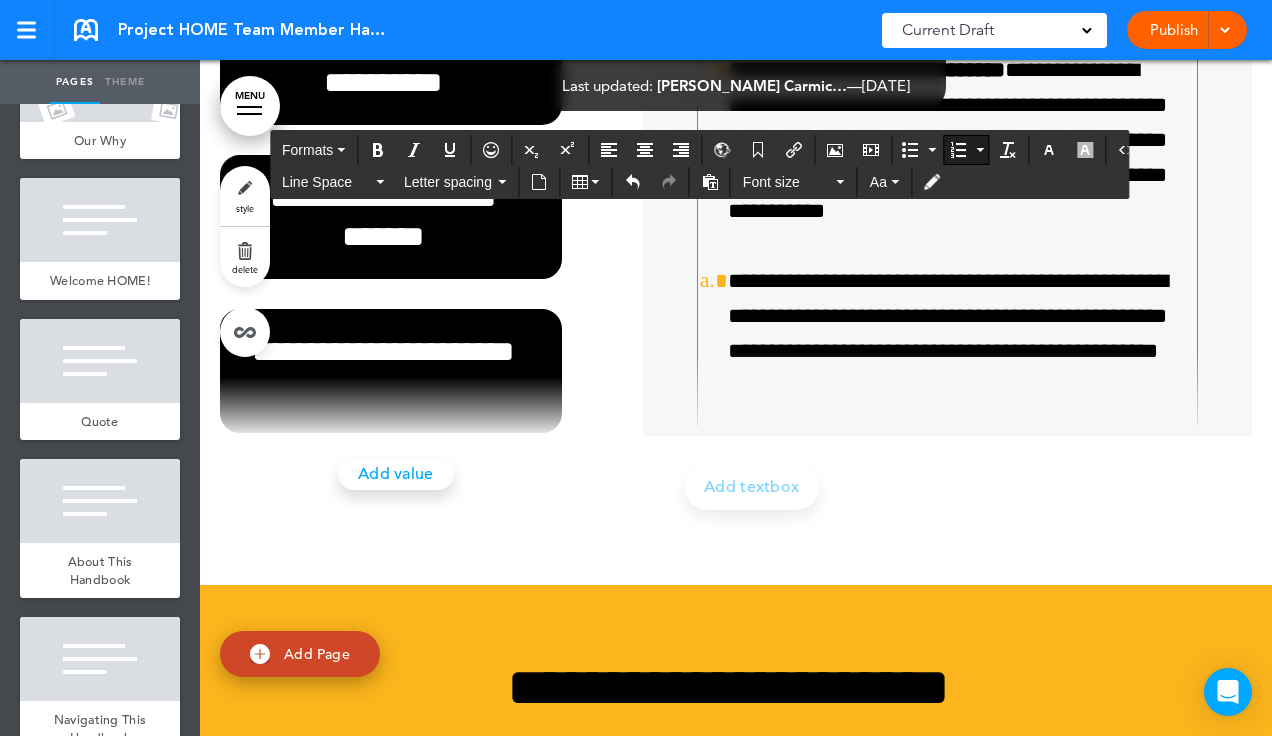 click on "**********" at bounding box center (953, 334) 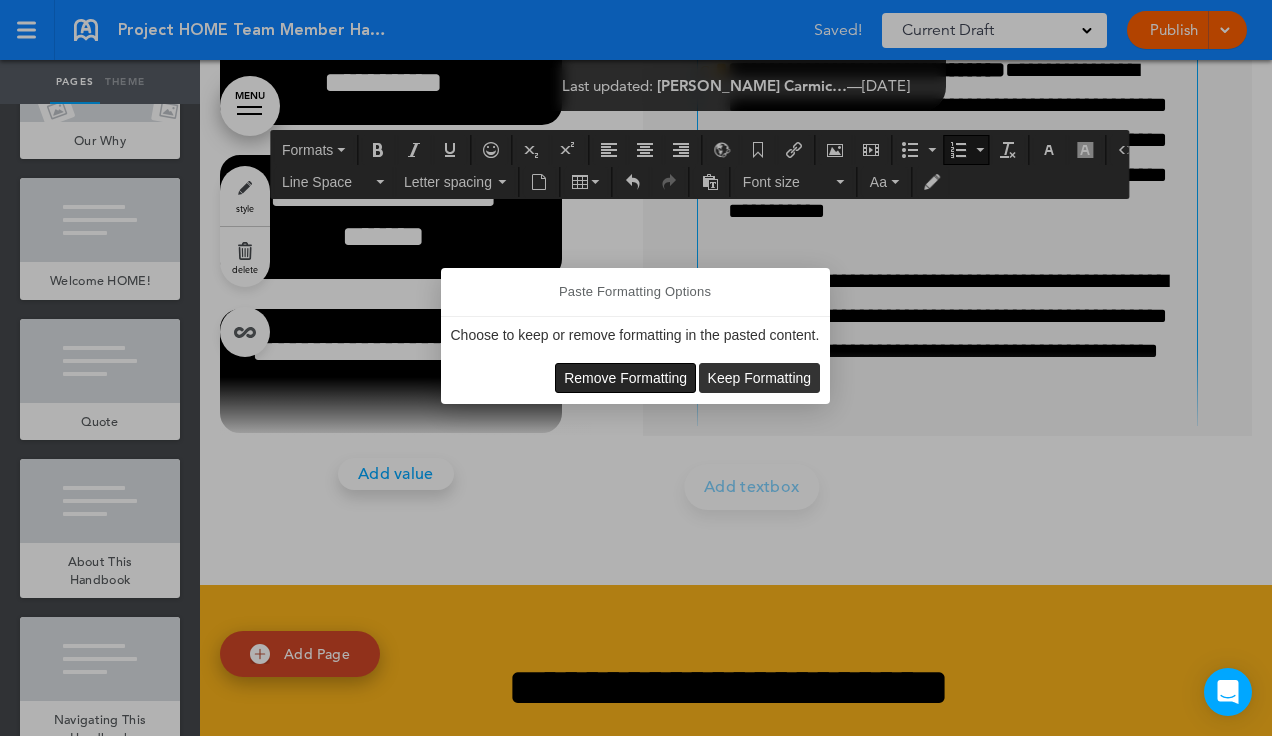 click on "Remove Formatting" at bounding box center (625, 378) 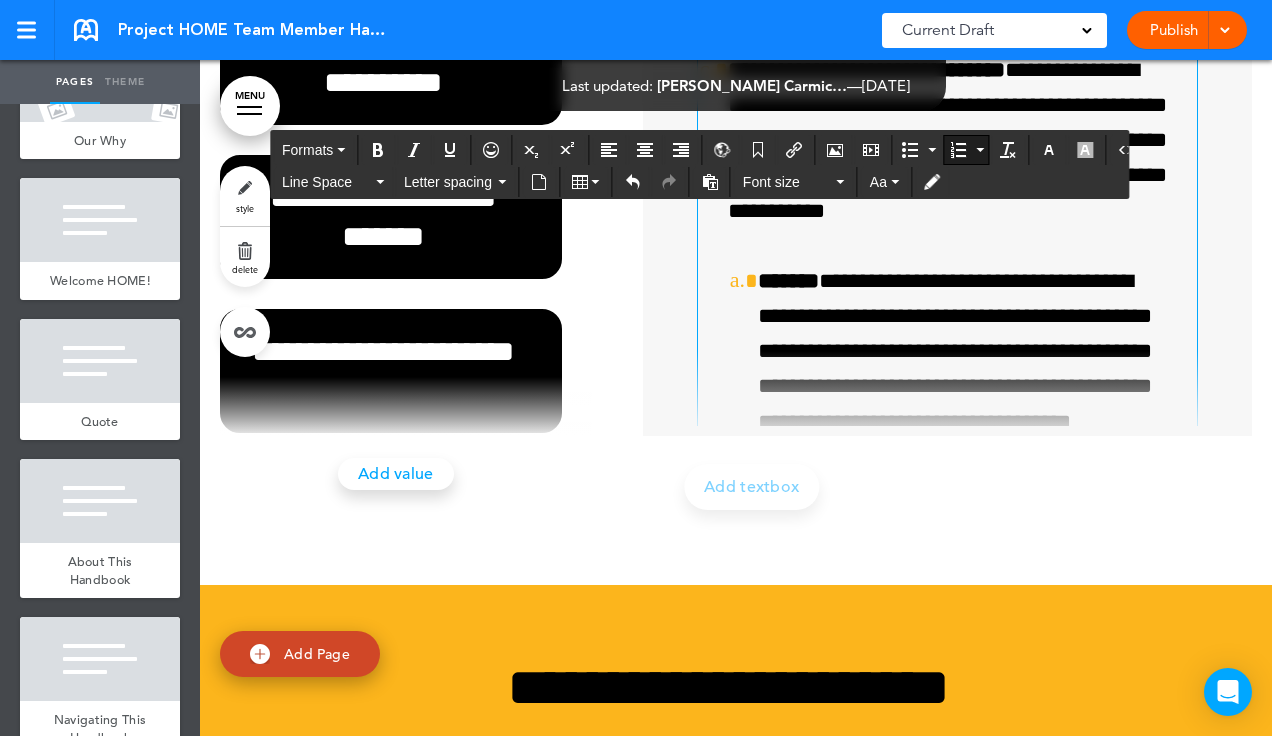click at bounding box center [958, 150] 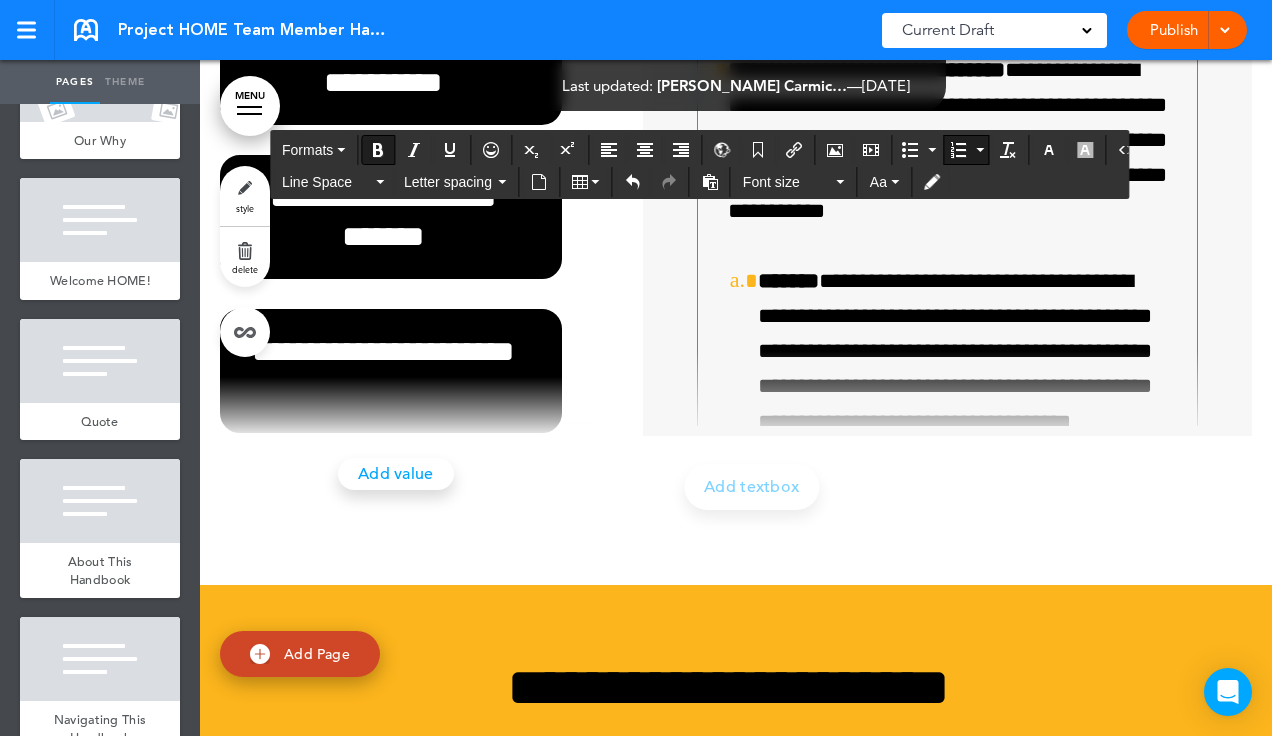 click on "**********" at bounding box center (968, 352) 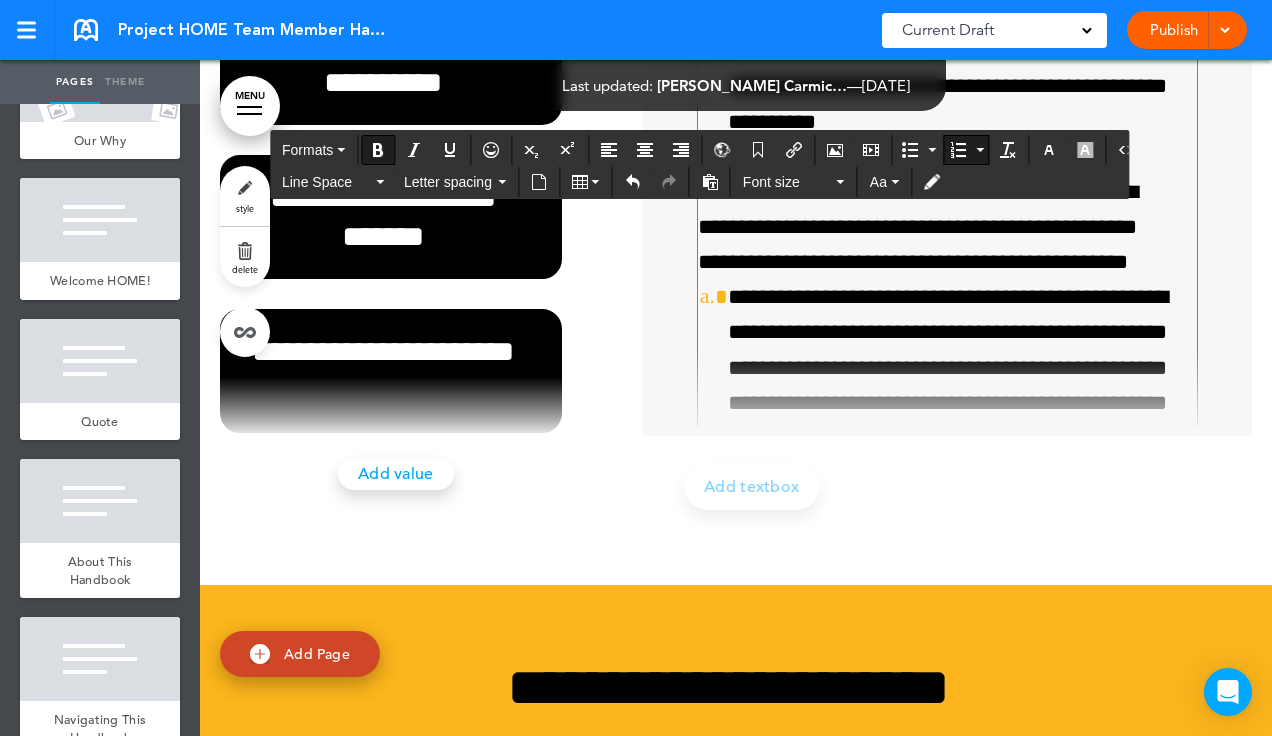 scroll, scrollTop: 781, scrollLeft: 0, axis: vertical 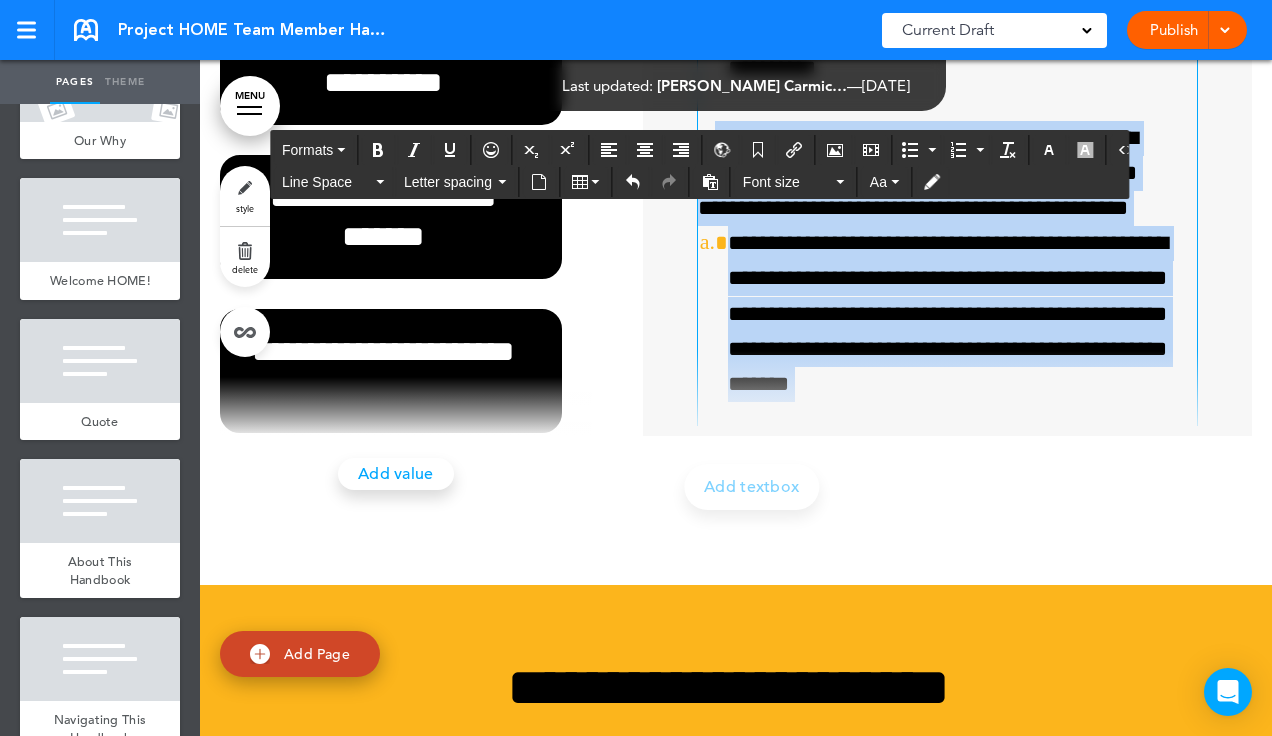 drag, startPoint x: 705, startPoint y: 426, endPoint x: 918, endPoint y: 688, distance: 337.6581 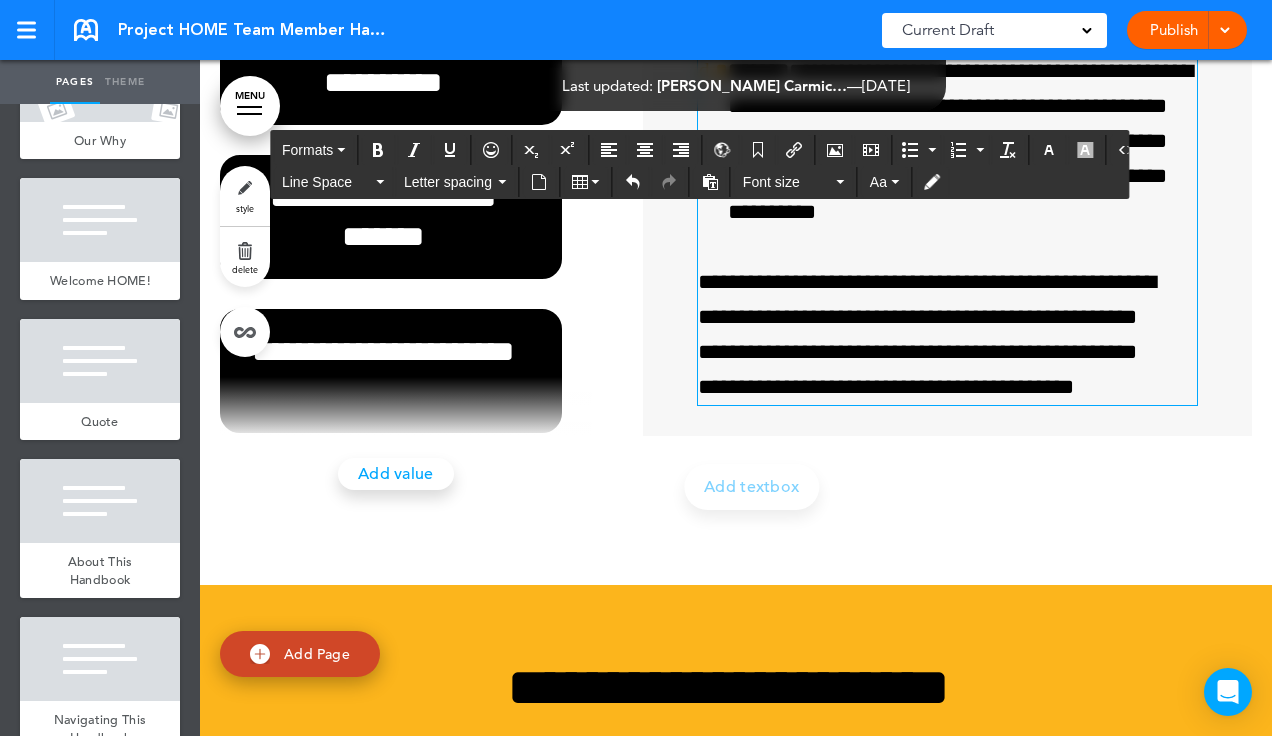 scroll, scrollTop: 669, scrollLeft: 0, axis: vertical 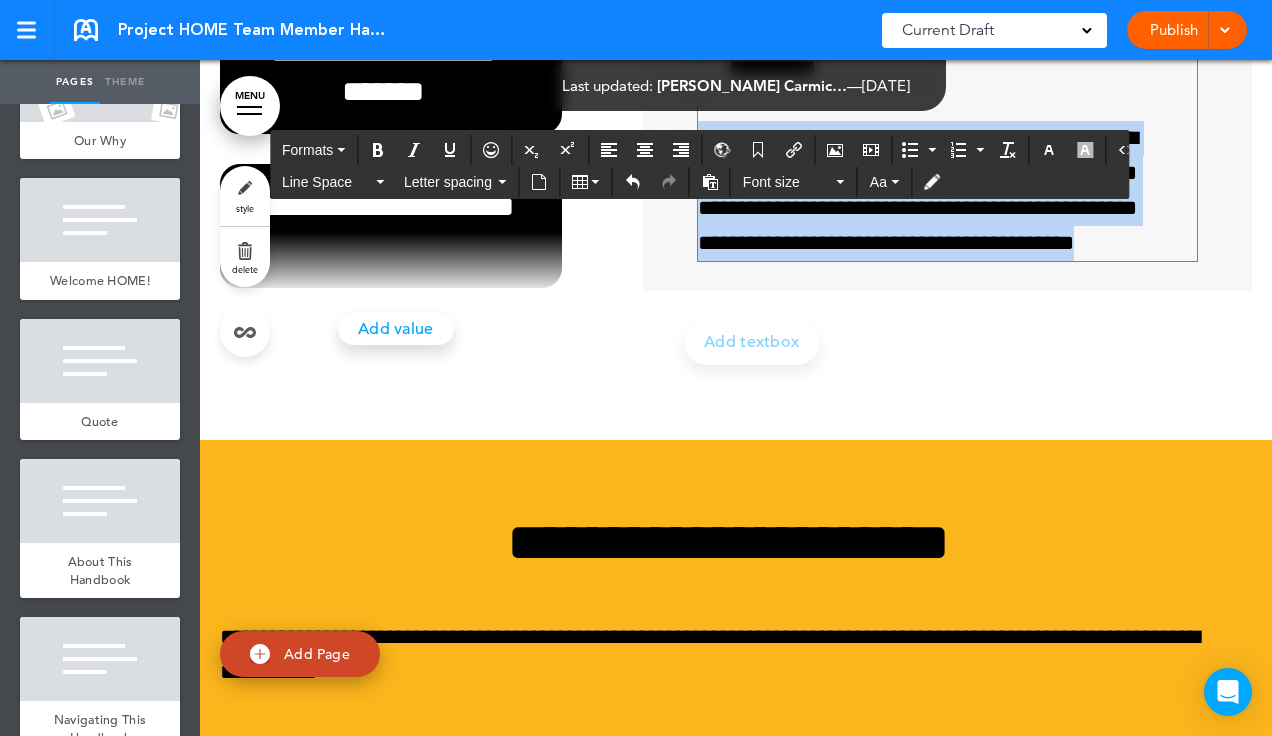 drag, startPoint x: 1146, startPoint y: 519, endPoint x: 689, endPoint y: 408, distance: 470.28714 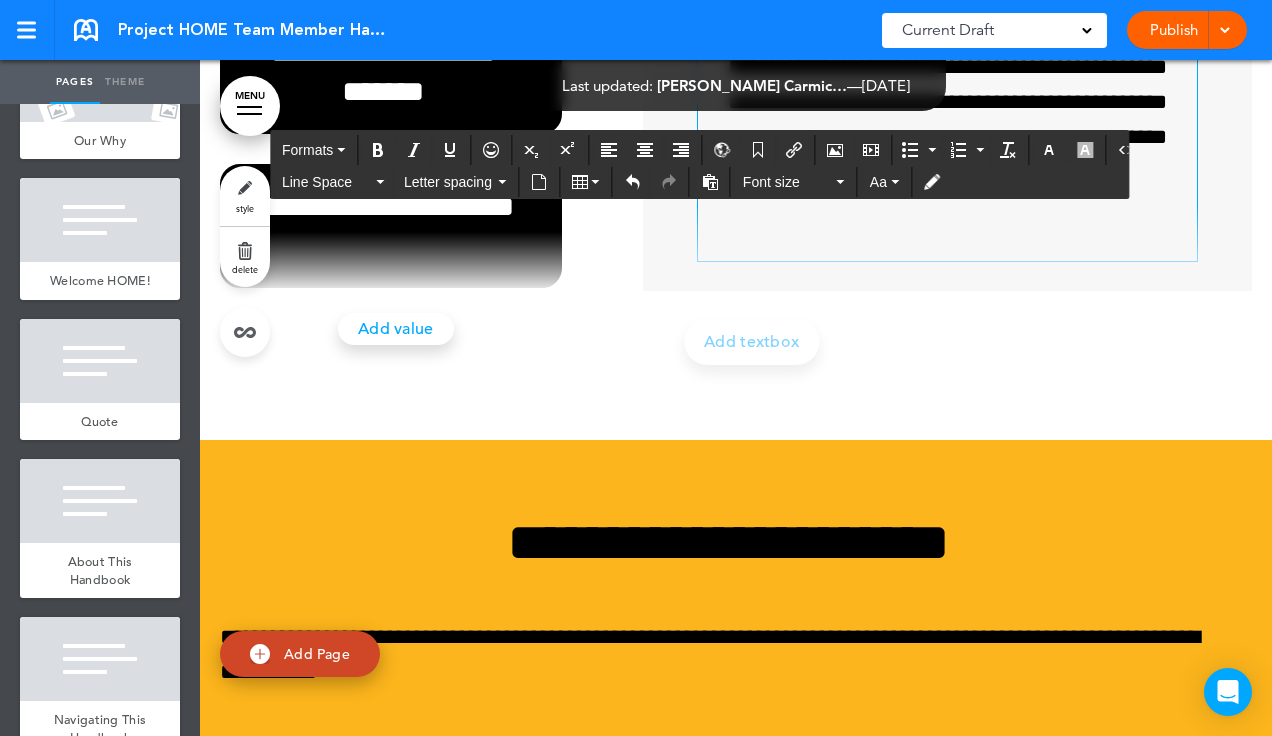 scroll, scrollTop: 542, scrollLeft: 0, axis: vertical 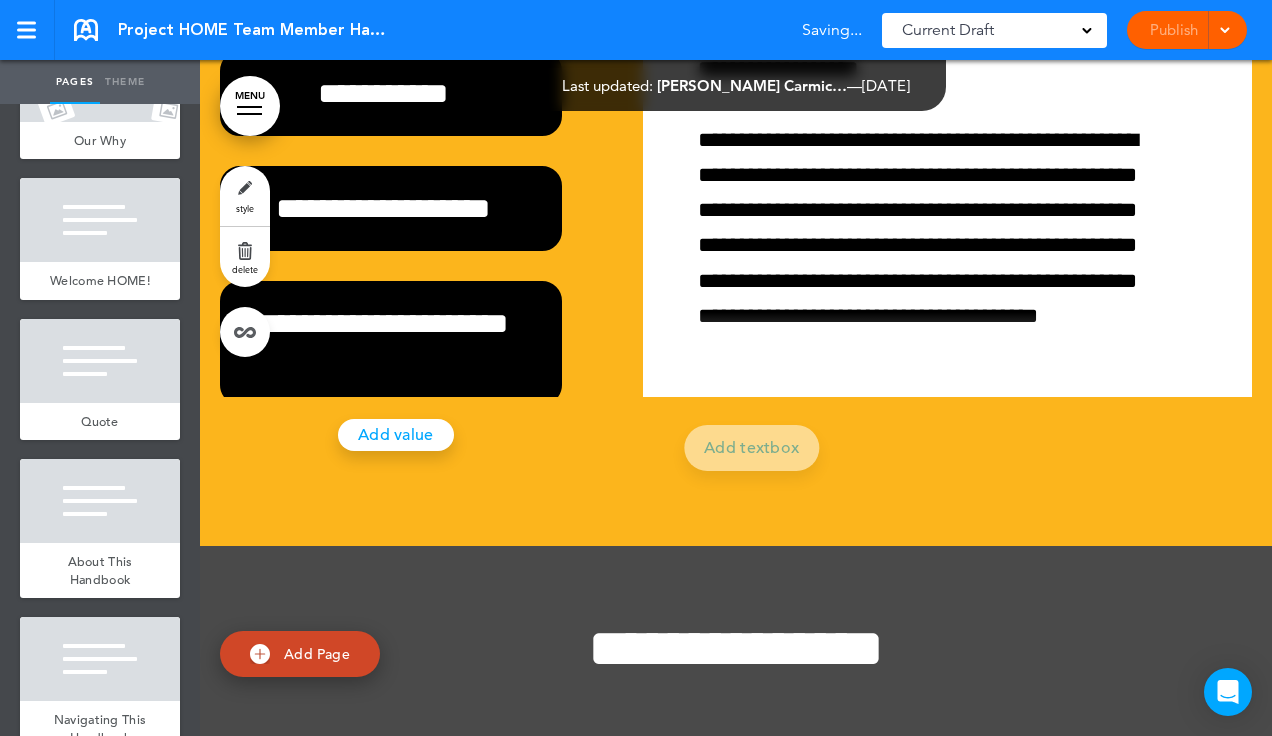 click on "MENU" at bounding box center [250, 106] 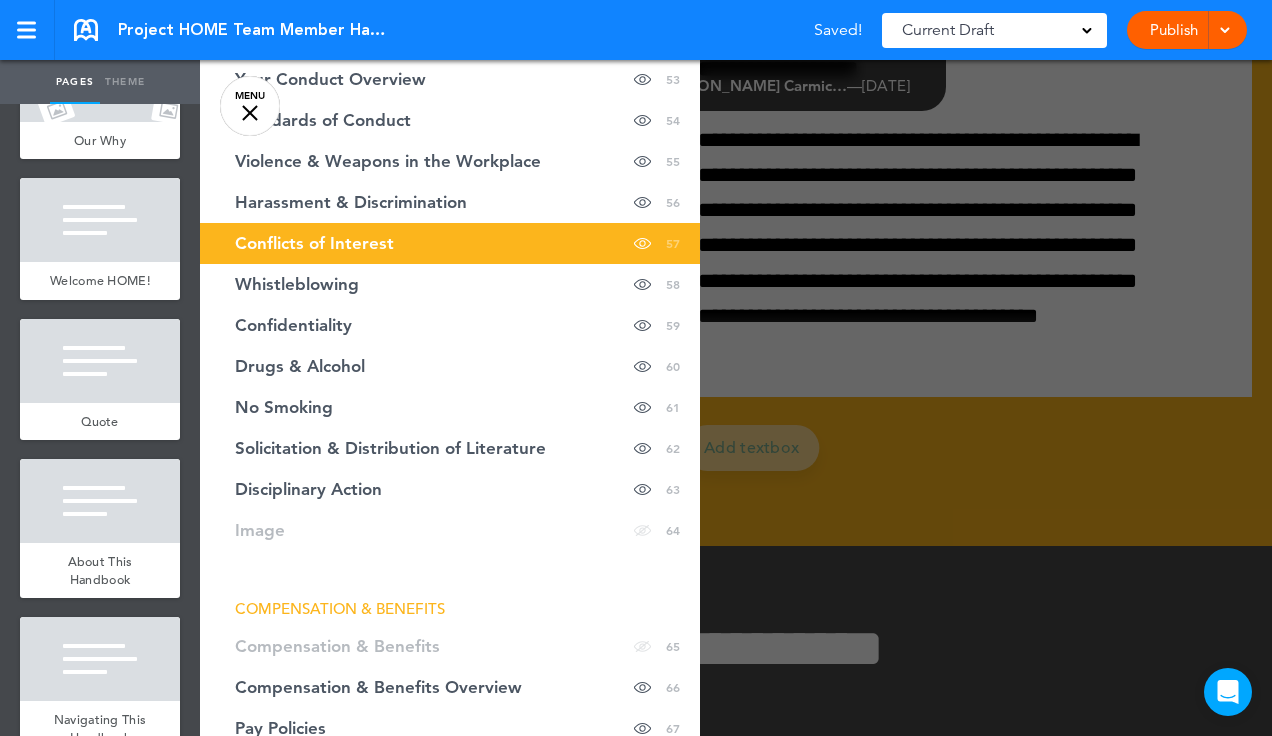 scroll, scrollTop: 2658, scrollLeft: 0, axis: vertical 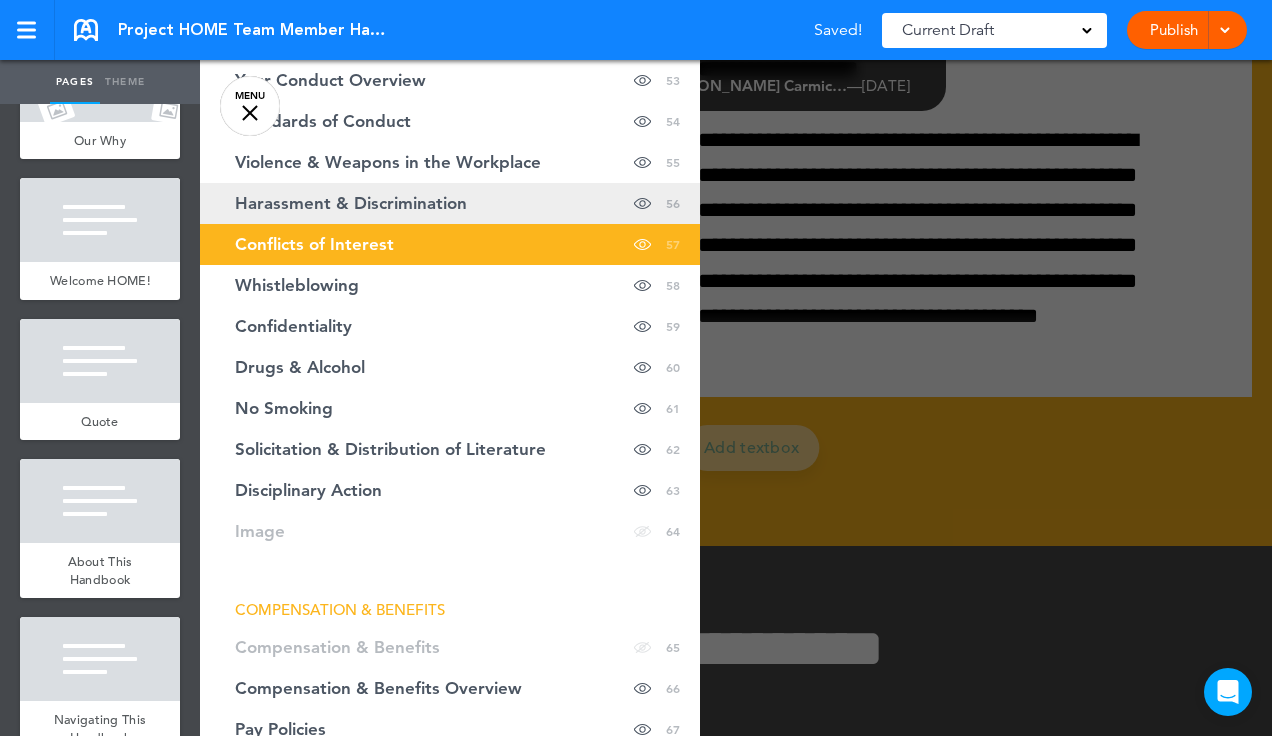 click on "Harassment & Discrimination
Hide page in   table of contents
56" at bounding box center [450, 203] 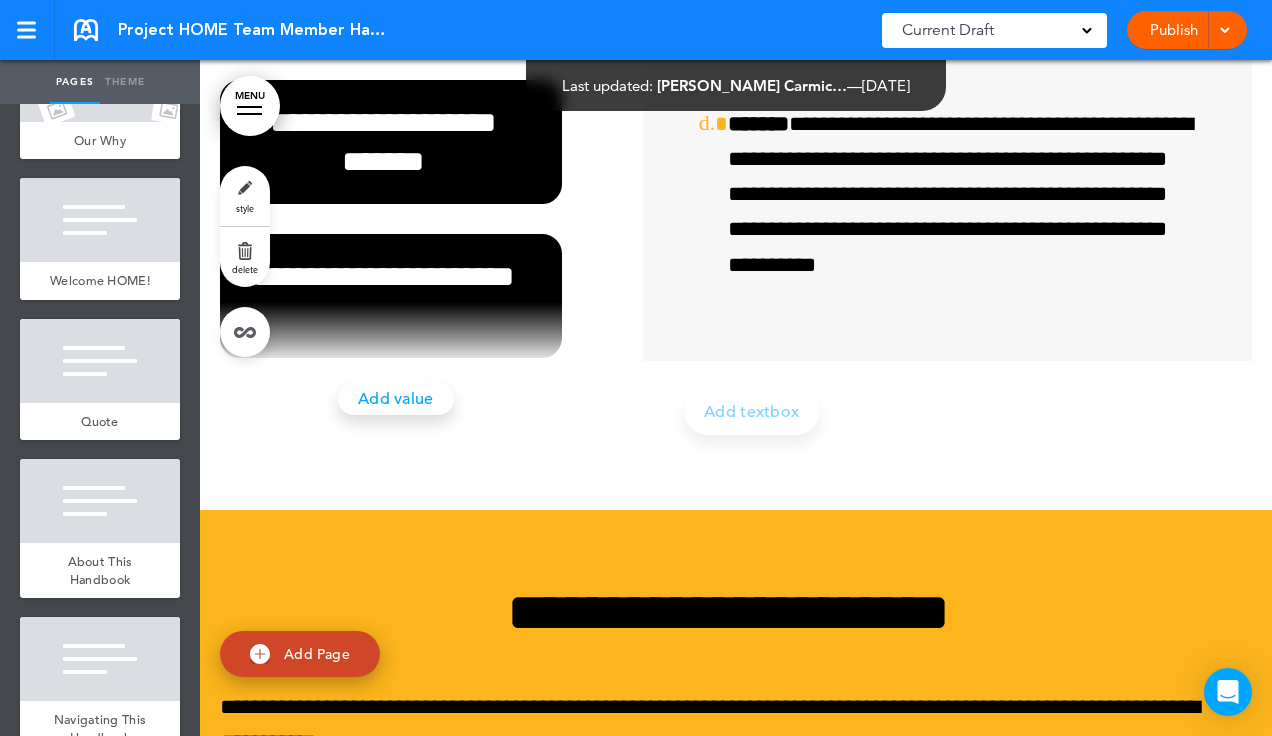 scroll, scrollTop: 55680, scrollLeft: 0, axis: vertical 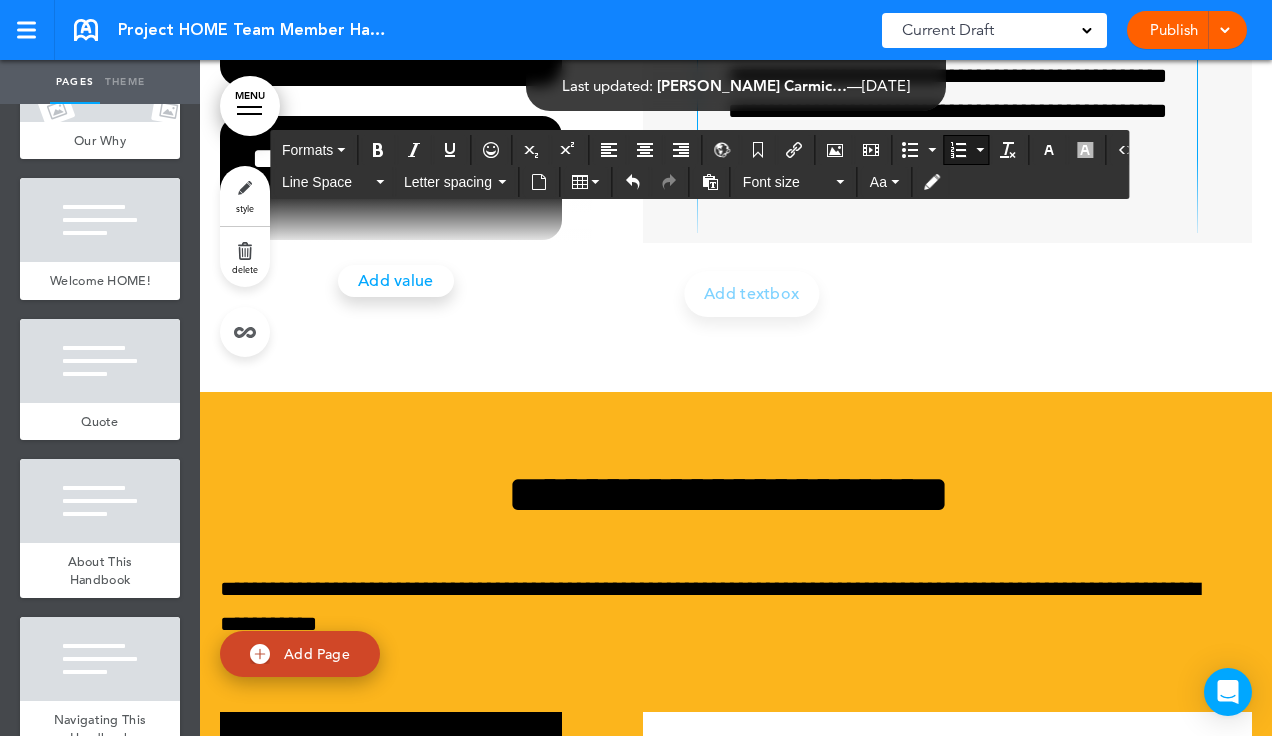 click on "**********" at bounding box center (962, 77) 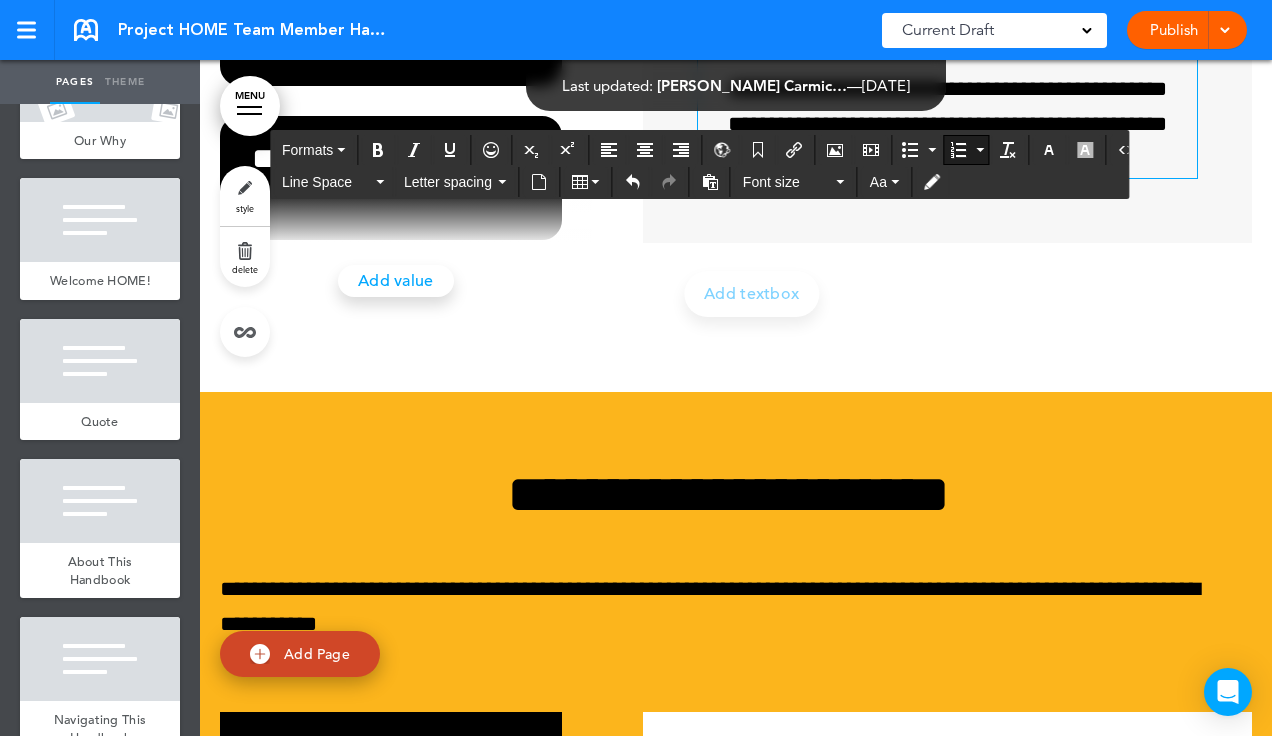 scroll, scrollTop: 528, scrollLeft: 0, axis: vertical 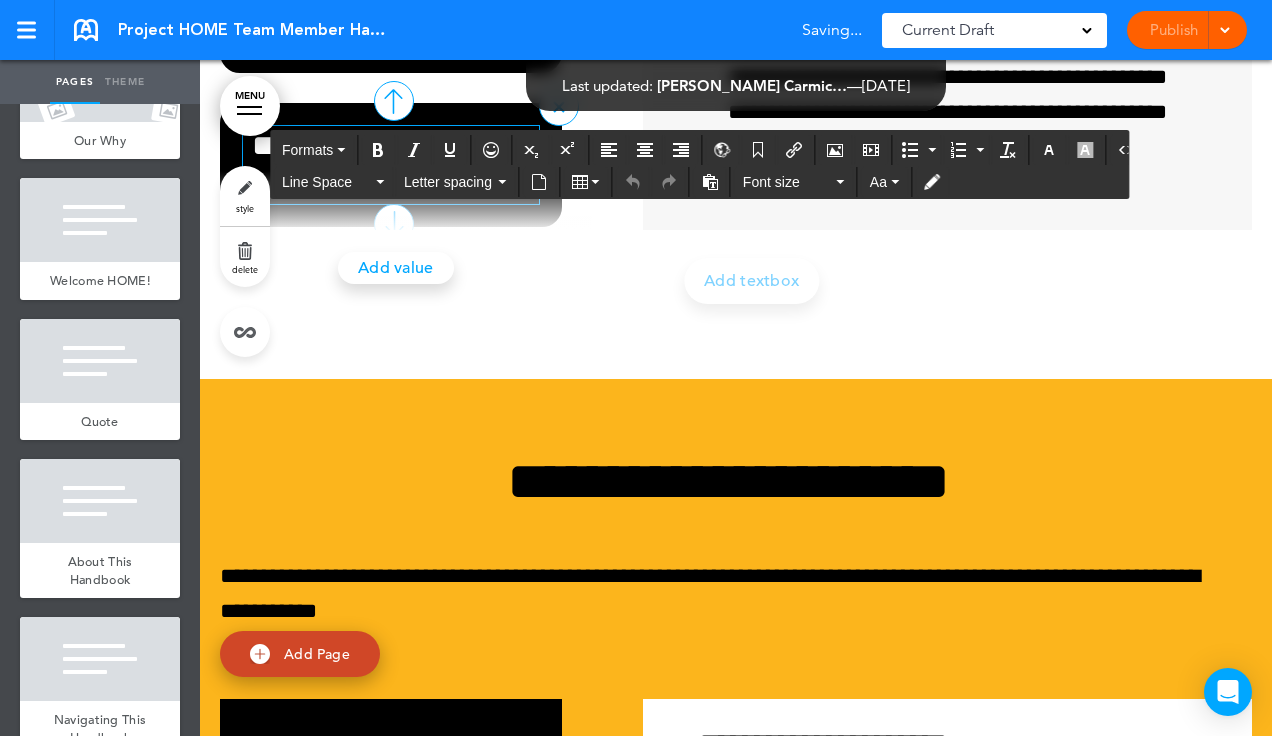click on "**********" at bounding box center [383, 165] 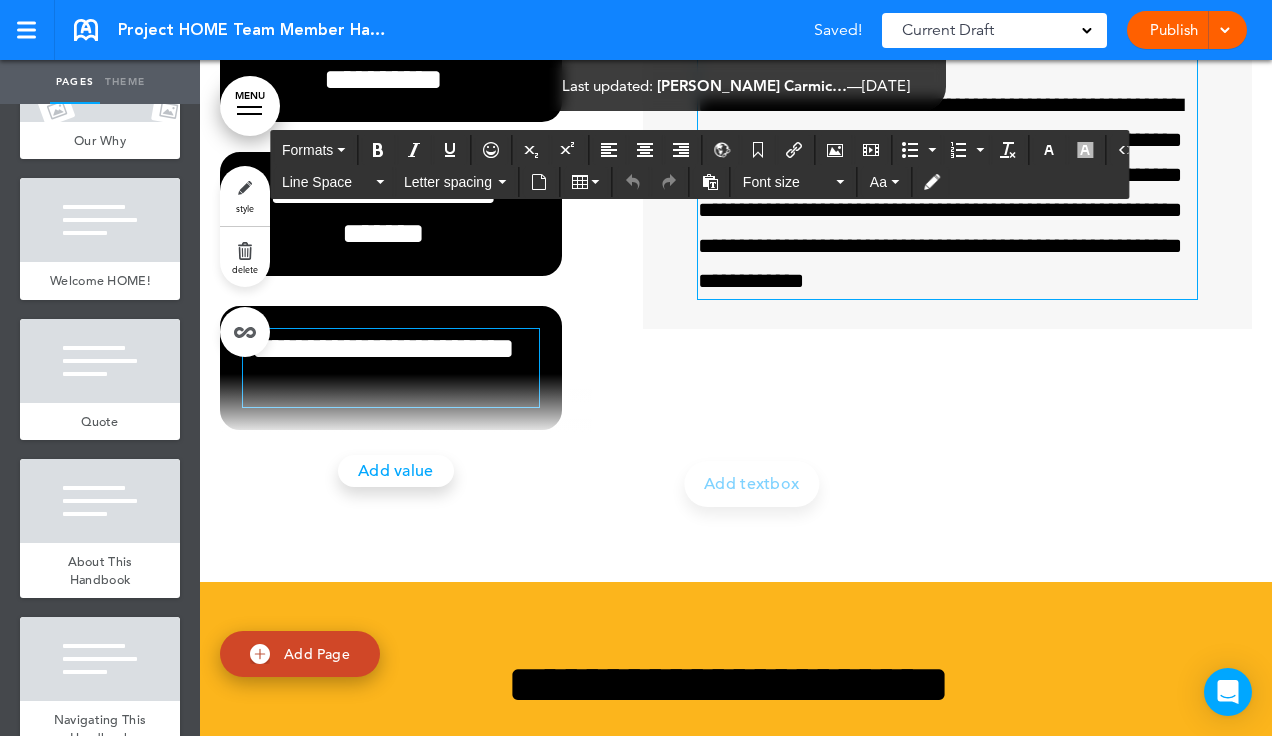 scroll, scrollTop: 55483, scrollLeft: 0, axis: vertical 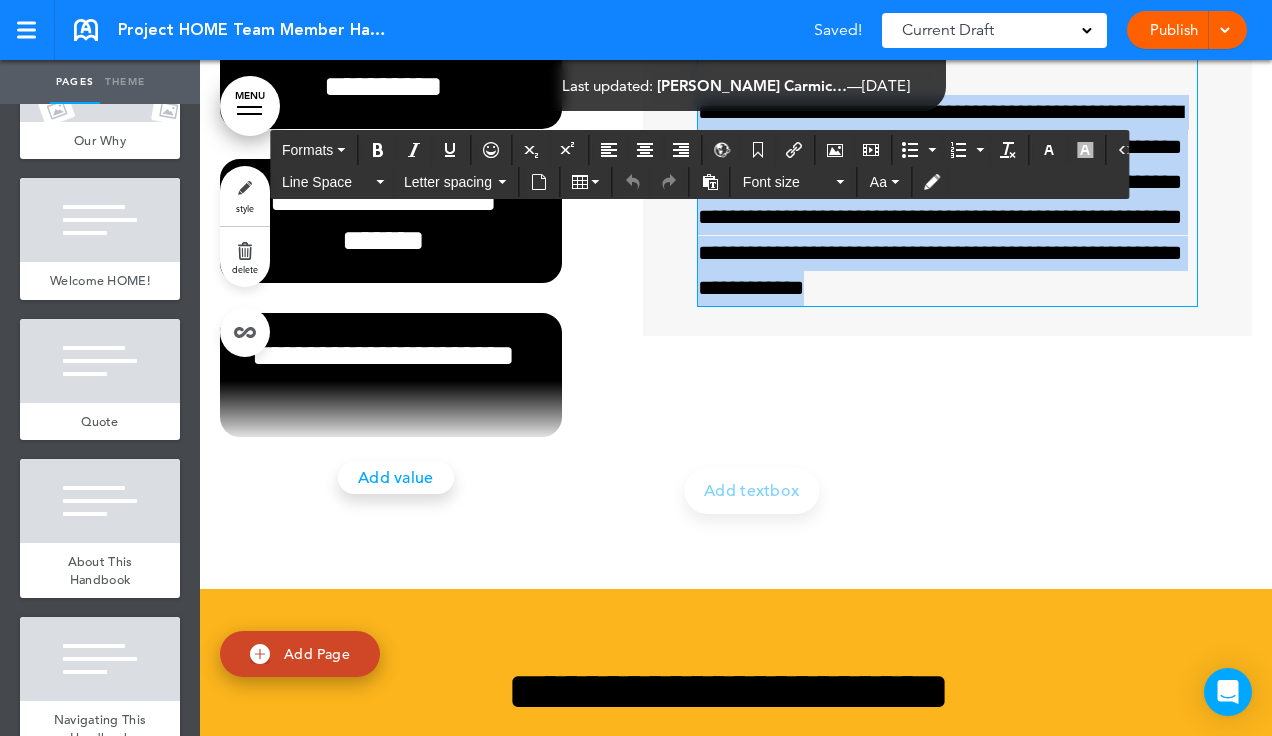 drag, startPoint x: 1044, startPoint y: 569, endPoint x: 693, endPoint y: 392, distance: 393.10303 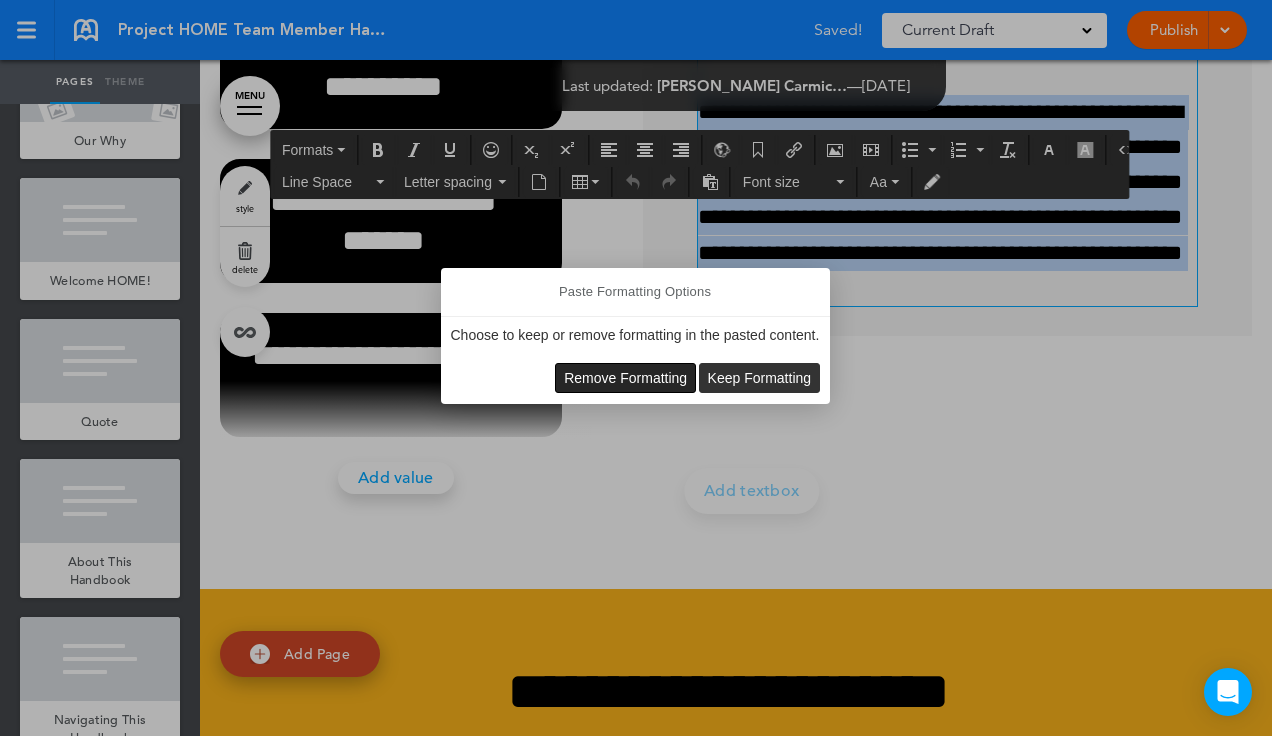click on "Remove Formatting" at bounding box center [625, 378] 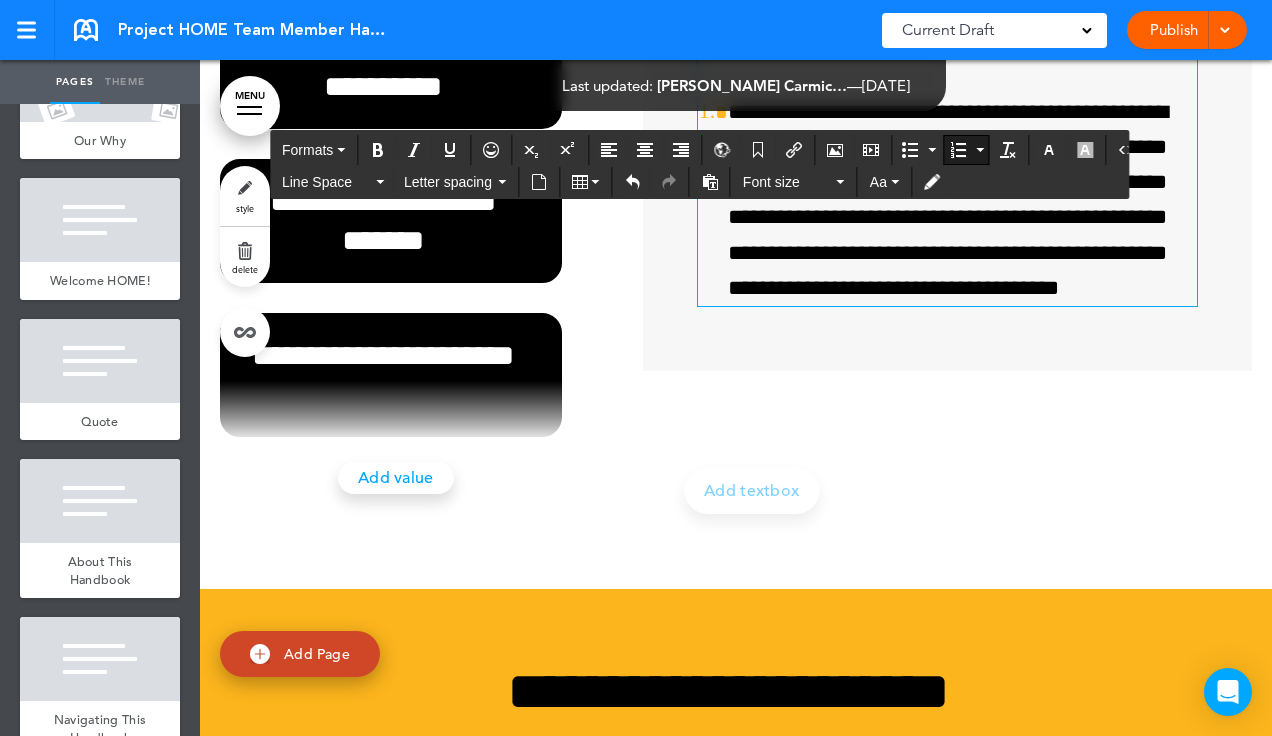 click on "**********" at bounding box center (958, 200) 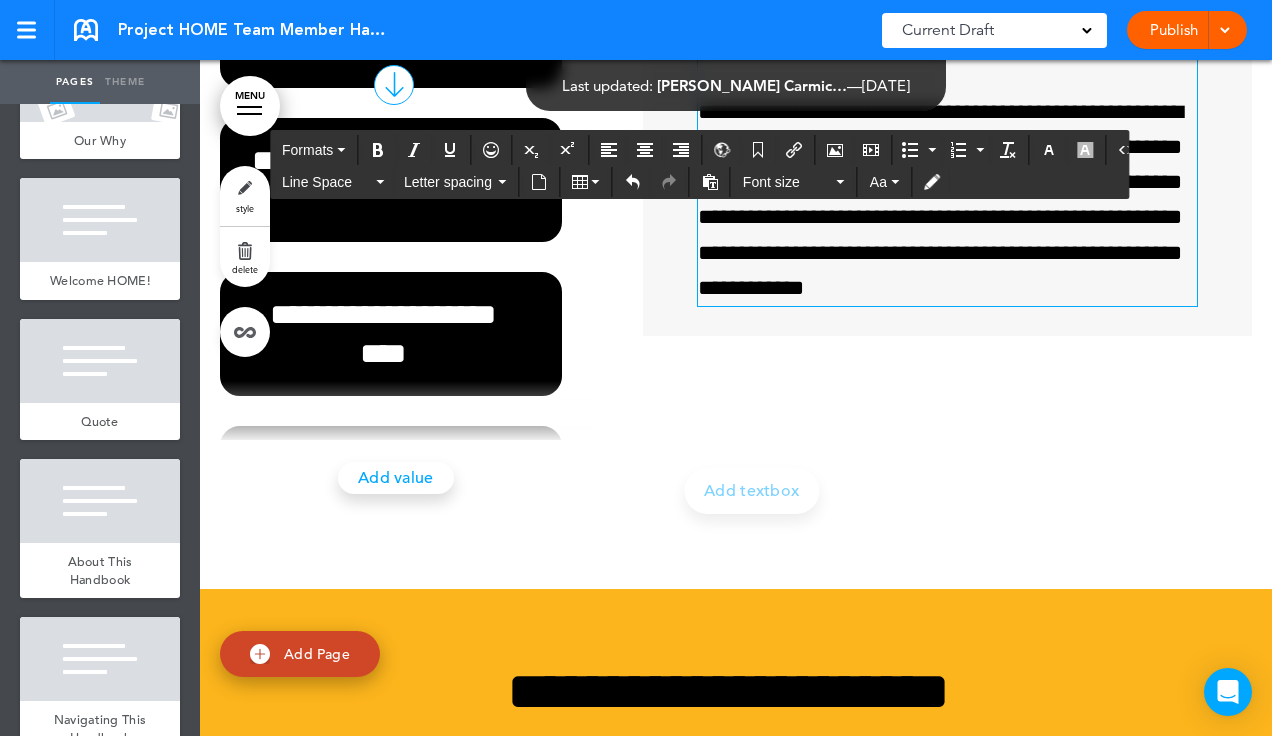 scroll, scrollTop: 197, scrollLeft: 0, axis: vertical 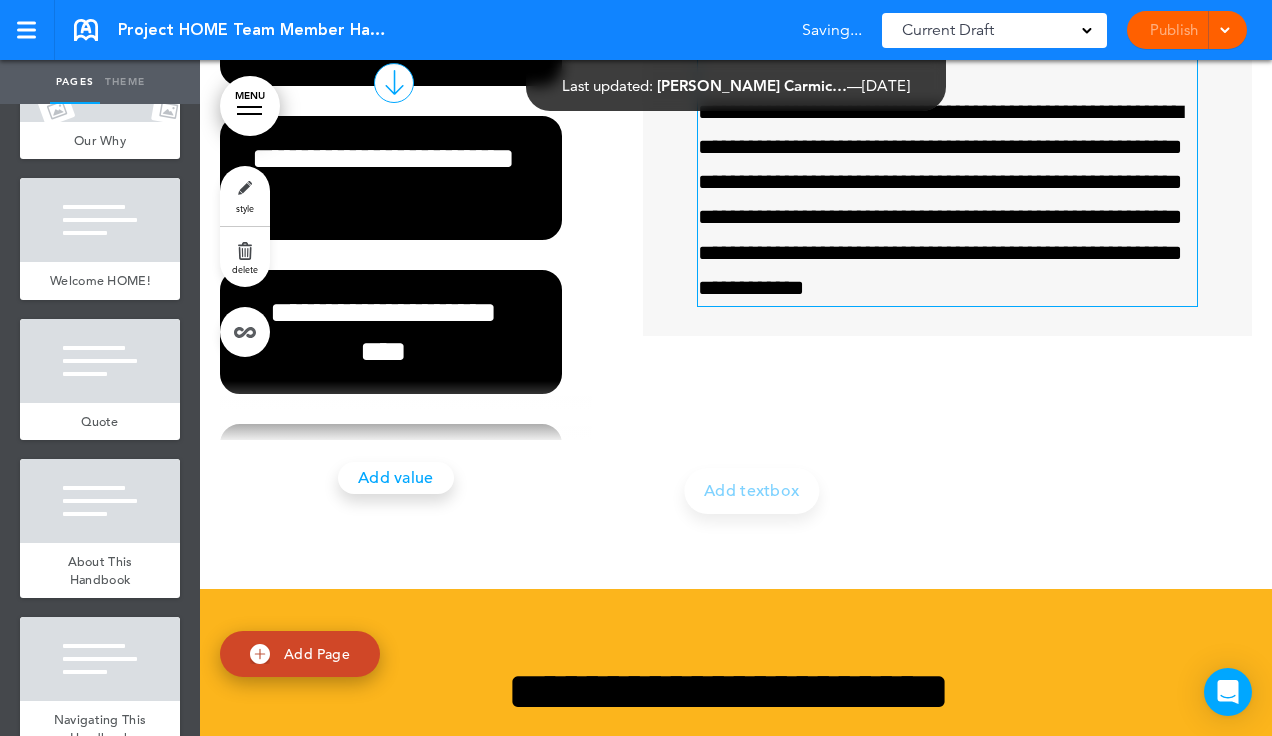 click on "**********" at bounding box center [391, 332] 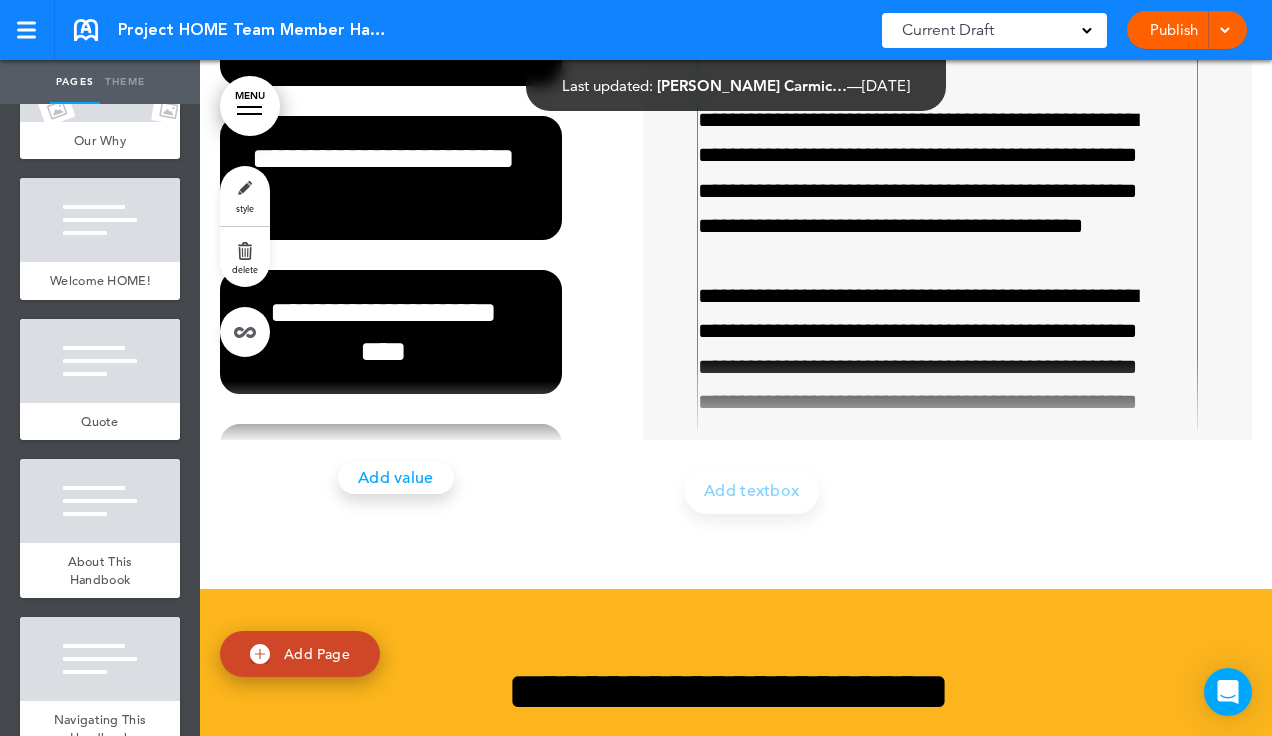 scroll, scrollTop: 240, scrollLeft: 0, axis: vertical 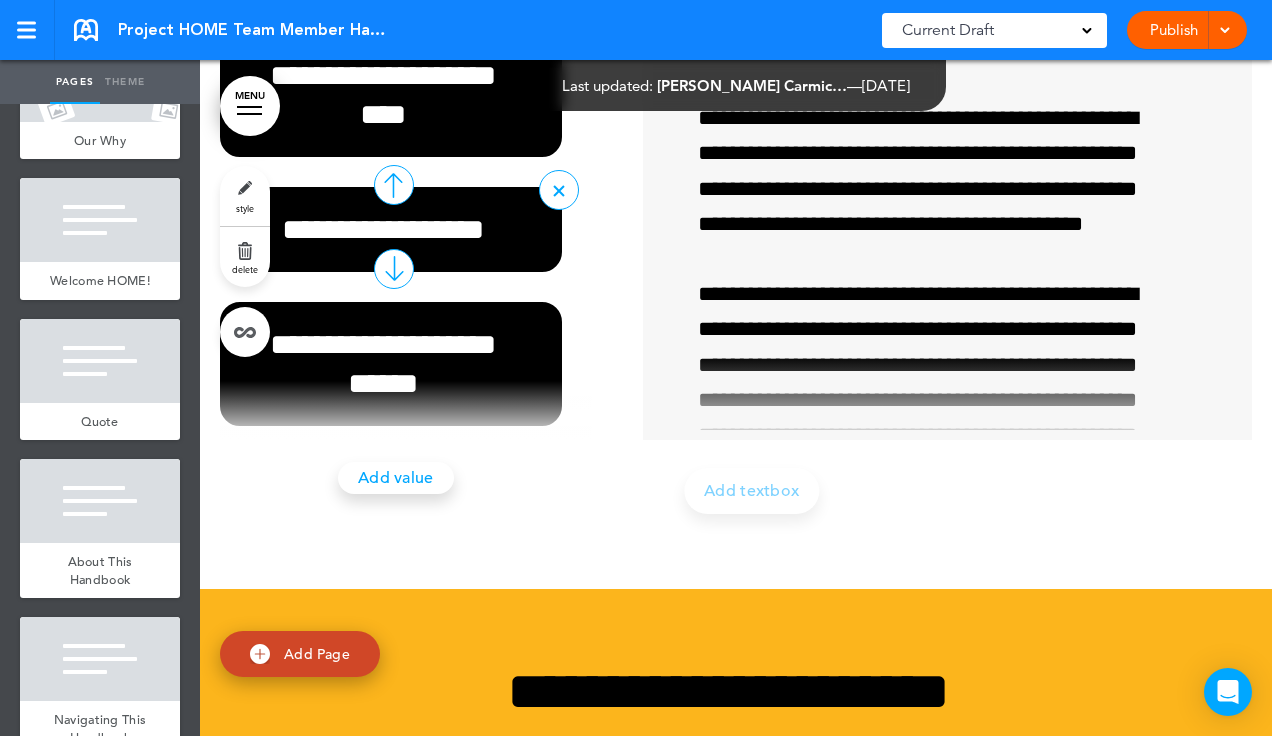 click at bounding box center (394, 185) 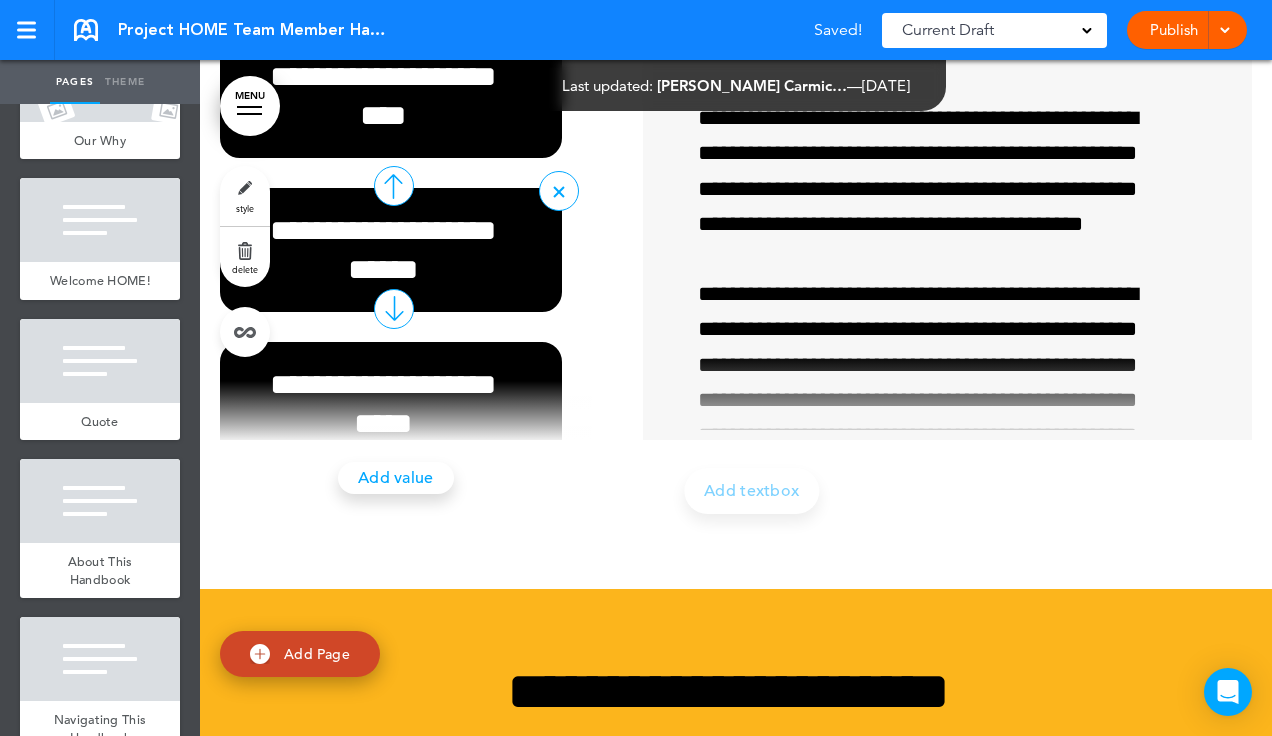 click at bounding box center [394, 186] 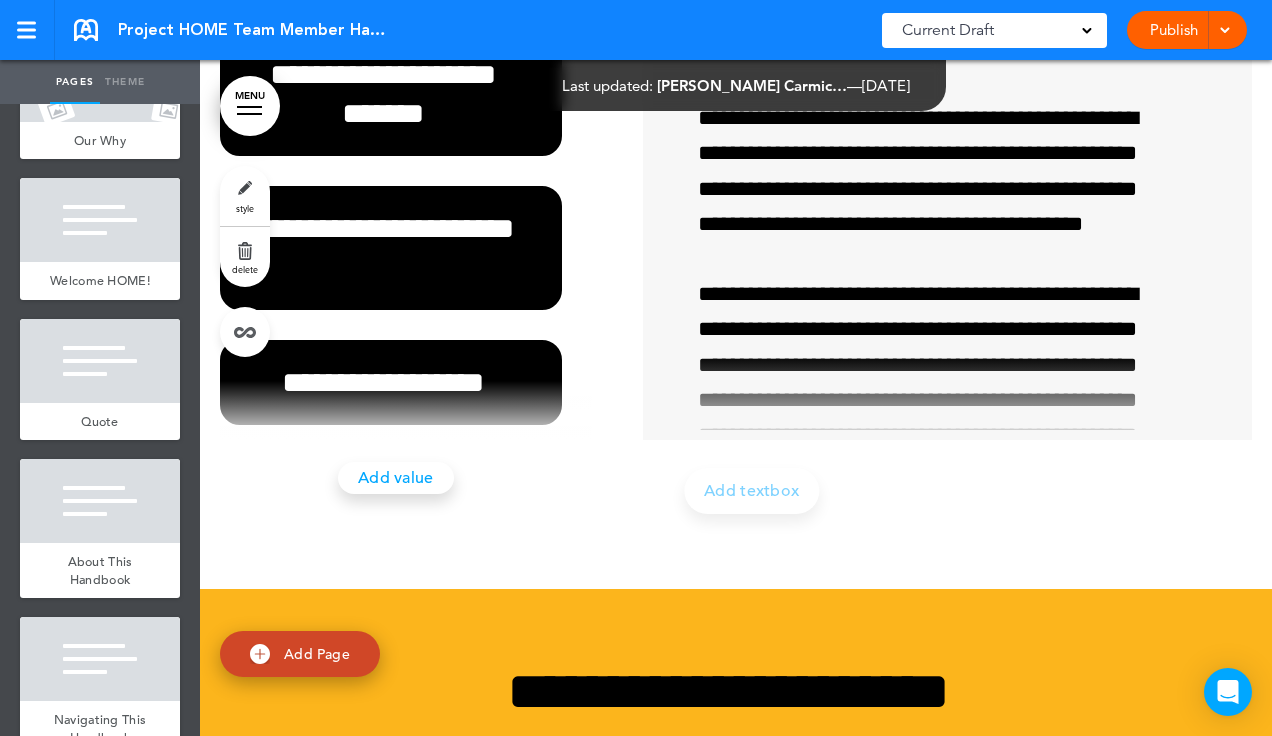 scroll, scrollTop: 371, scrollLeft: 0, axis: vertical 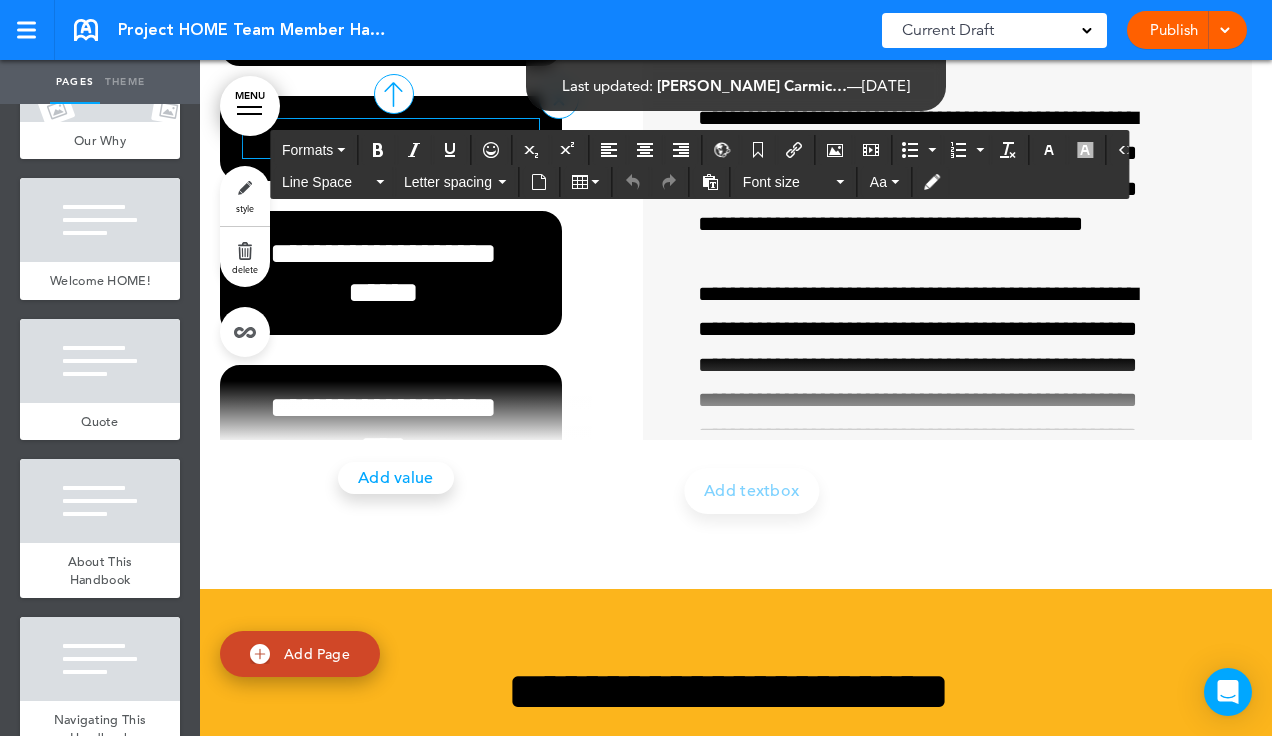 click on "**********" at bounding box center [383, 138] 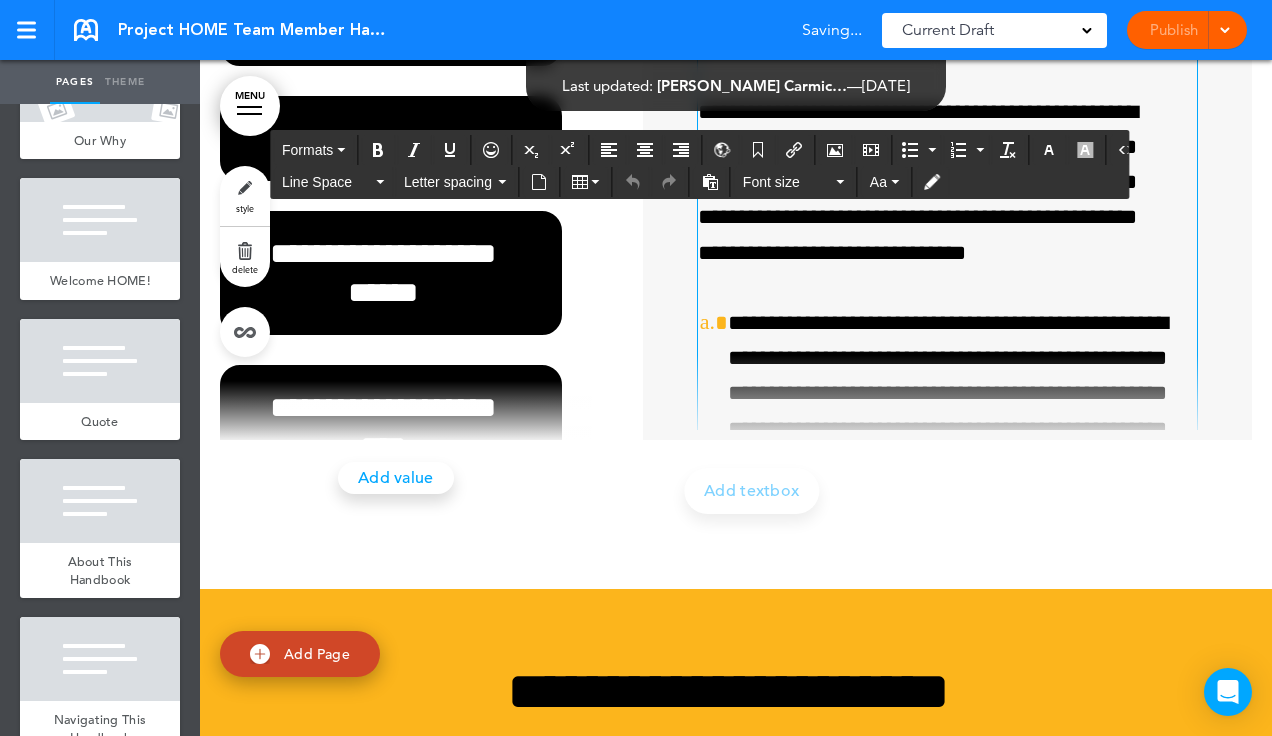 click on "**********" at bounding box center [938, 183] 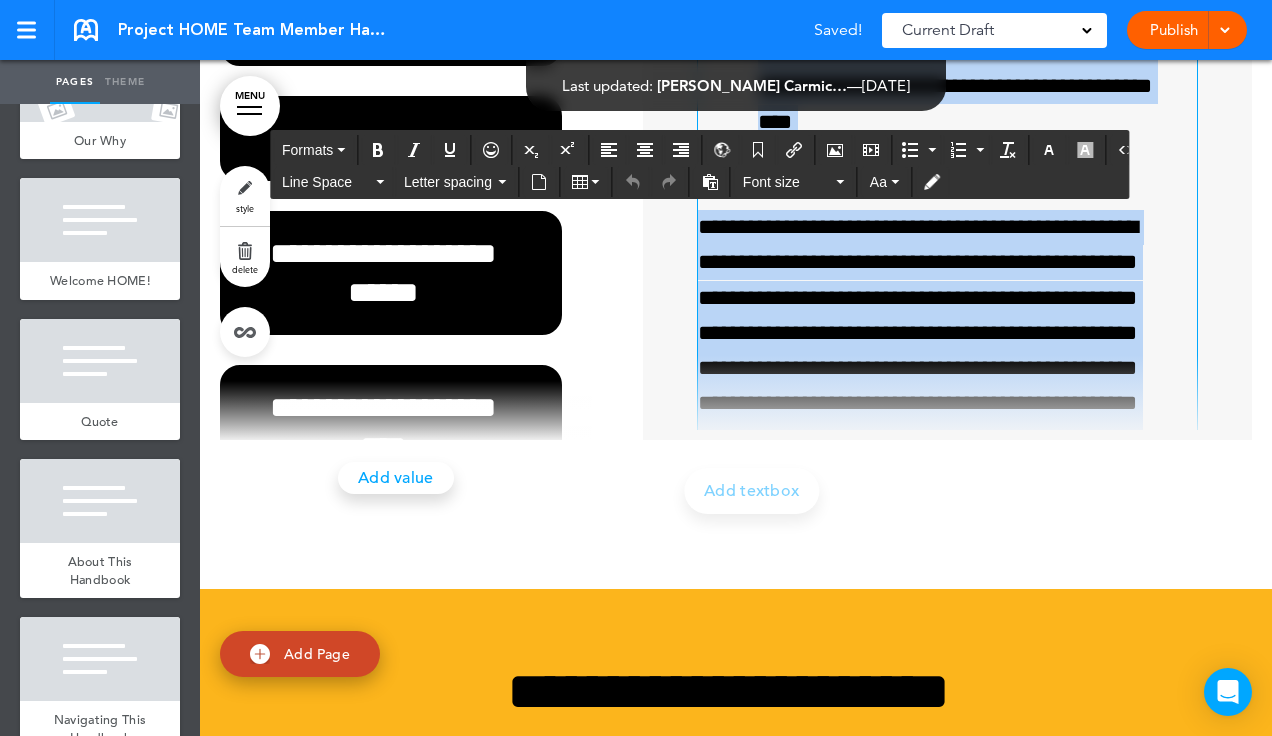 scroll, scrollTop: 1127, scrollLeft: 0, axis: vertical 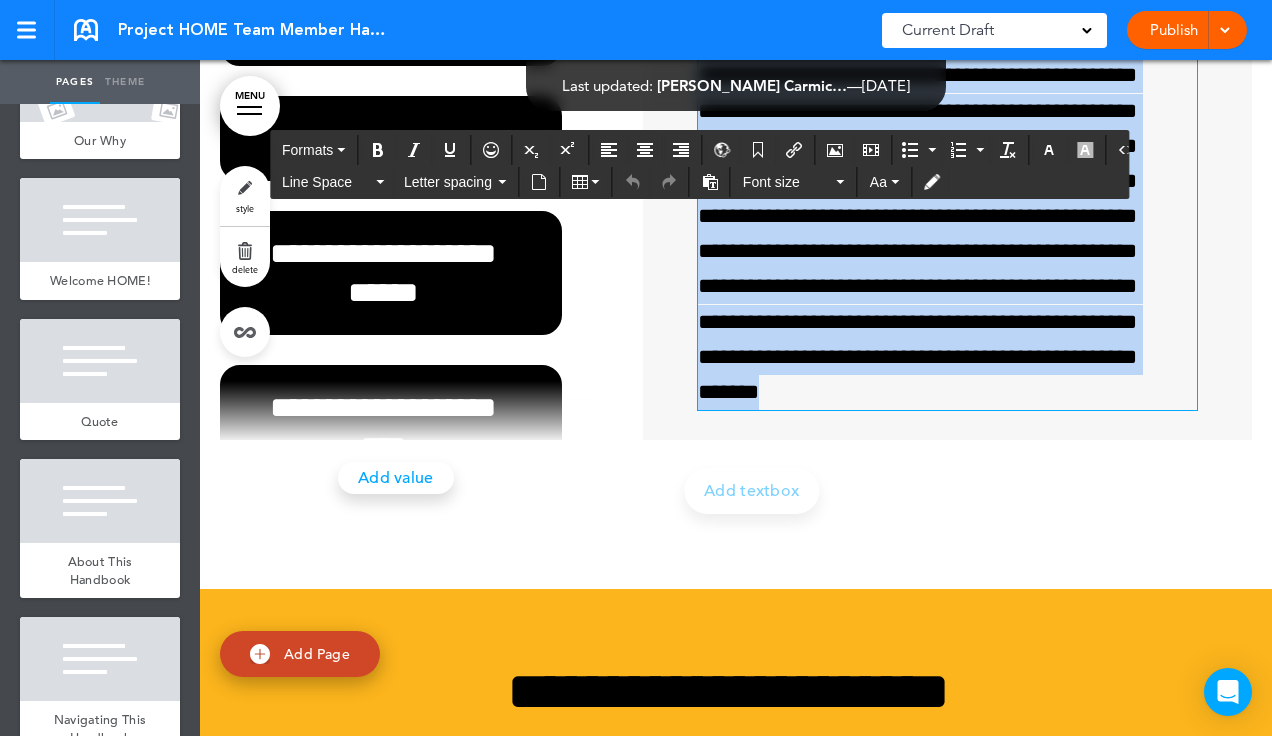 drag, startPoint x: 698, startPoint y: 386, endPoint x: 1130, endPoint y: 688, distance: 527.09393 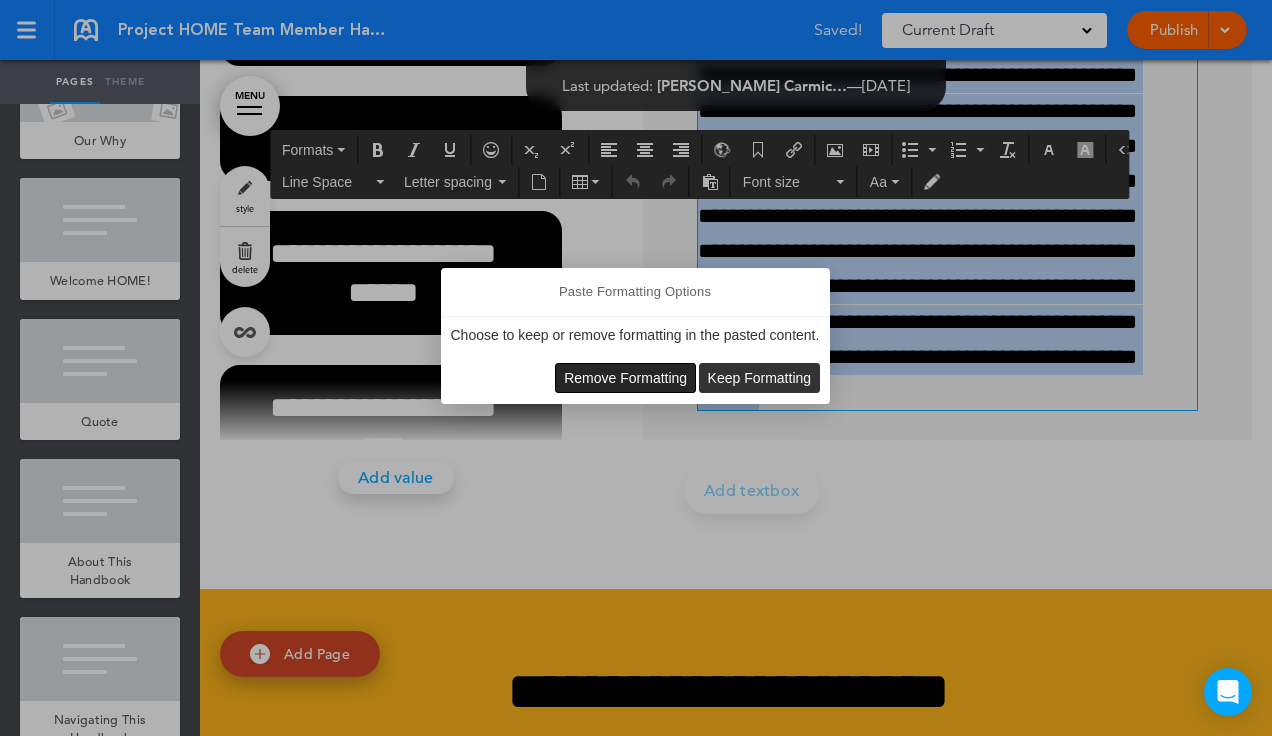 click on "Remove Formatting" at bounding box center (625, 378) 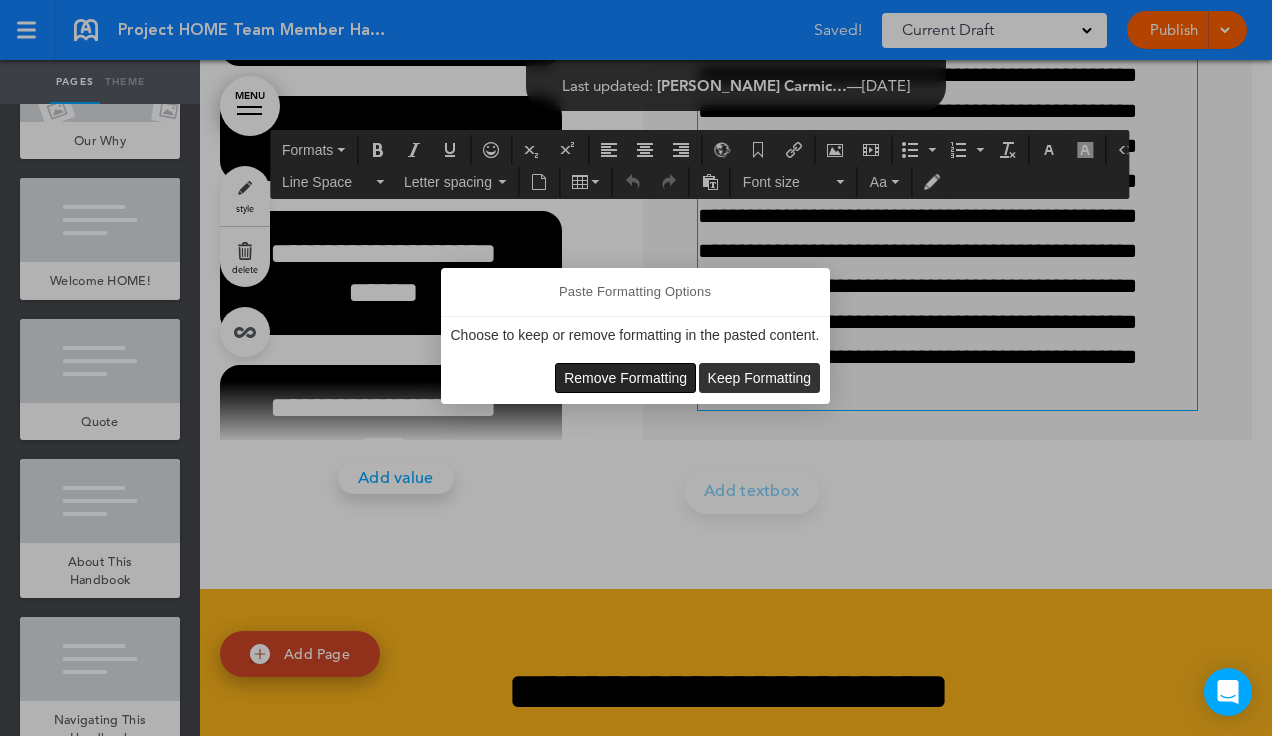 type 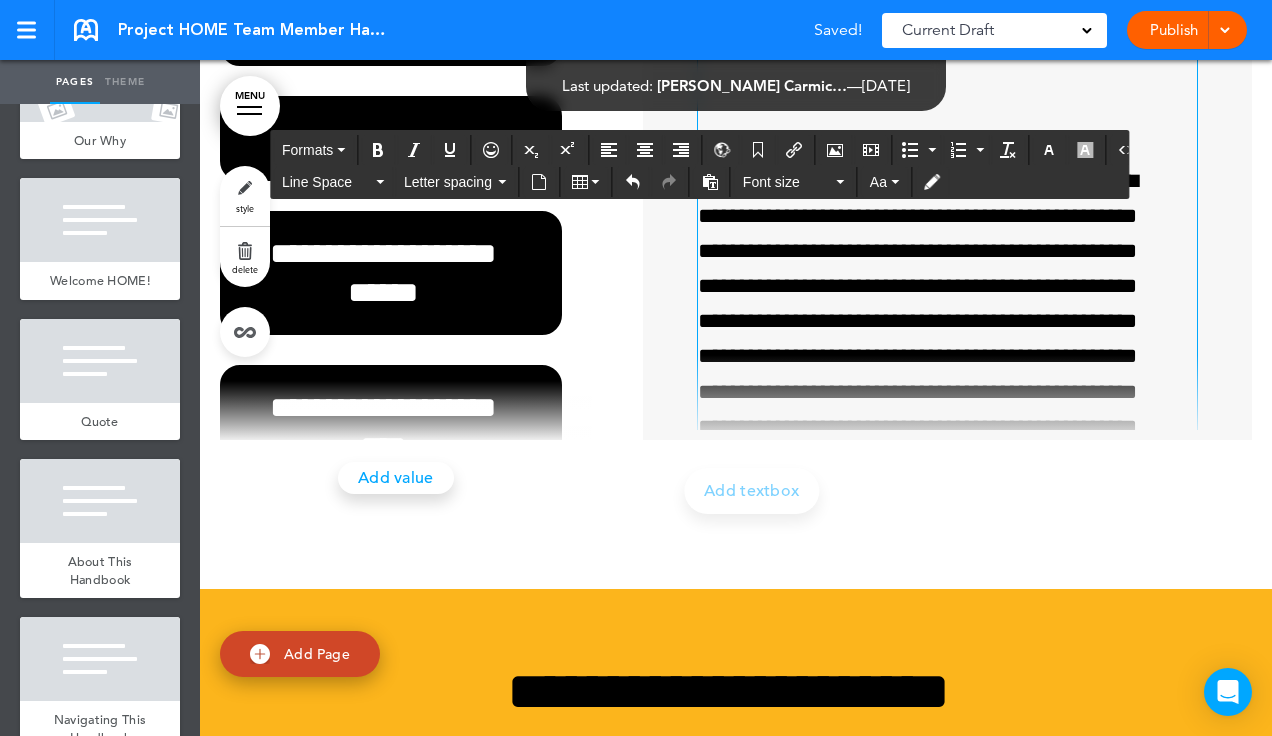 scroll, scrollTop: 1239, scrollLeft: 0, axis: vertical 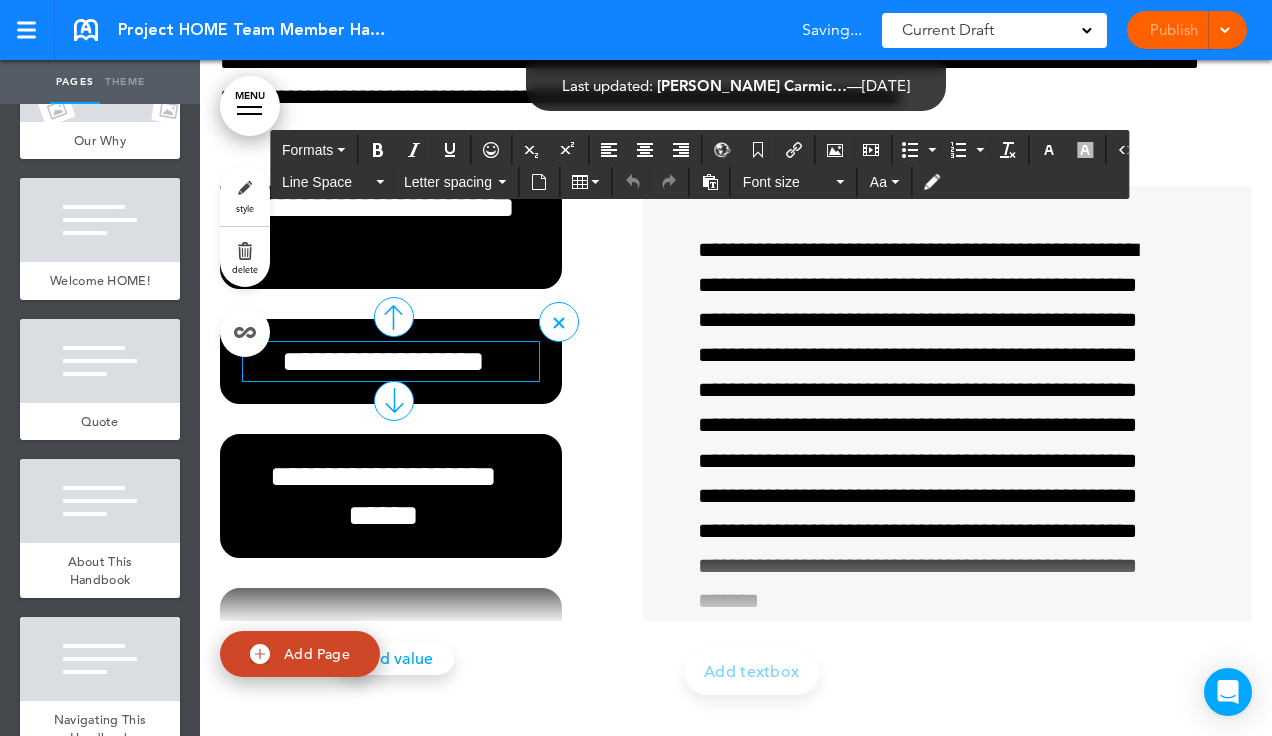 click on "**********" at bounding box center [383, 361] 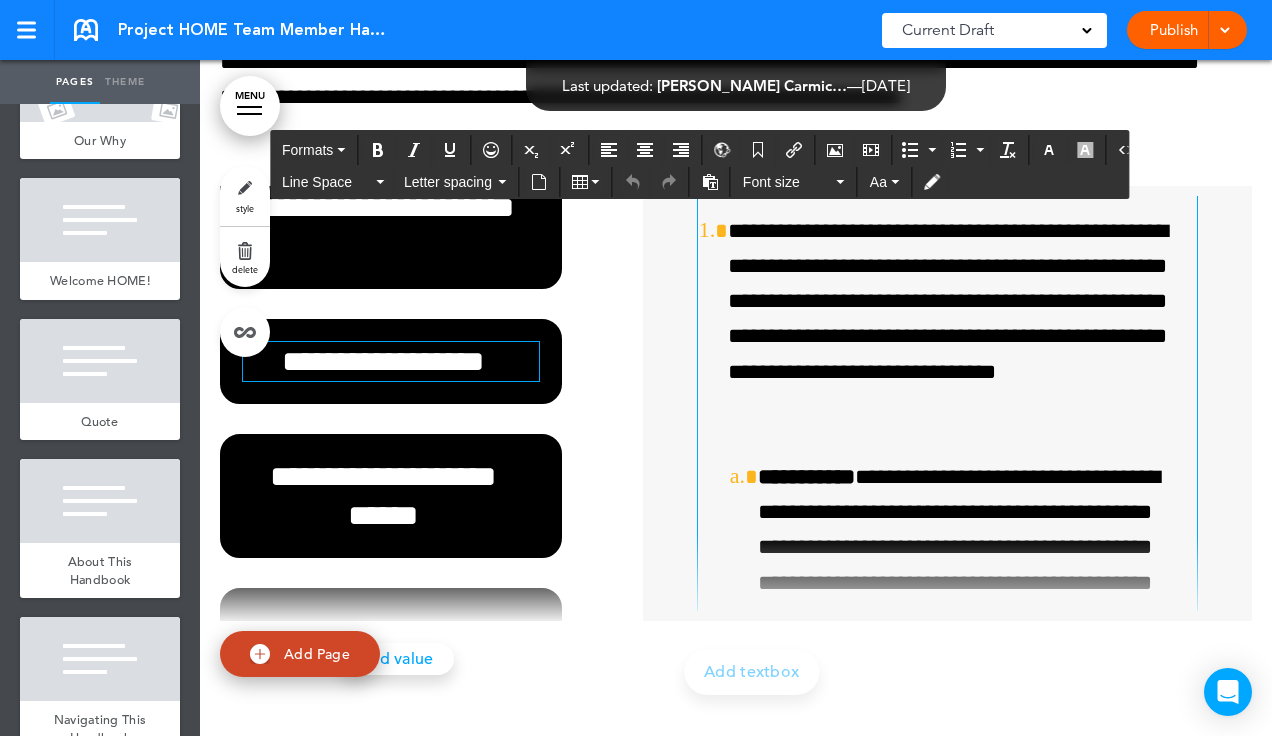 scroll, scrollTop: 64, scrollLeft: 0, axis: vertical 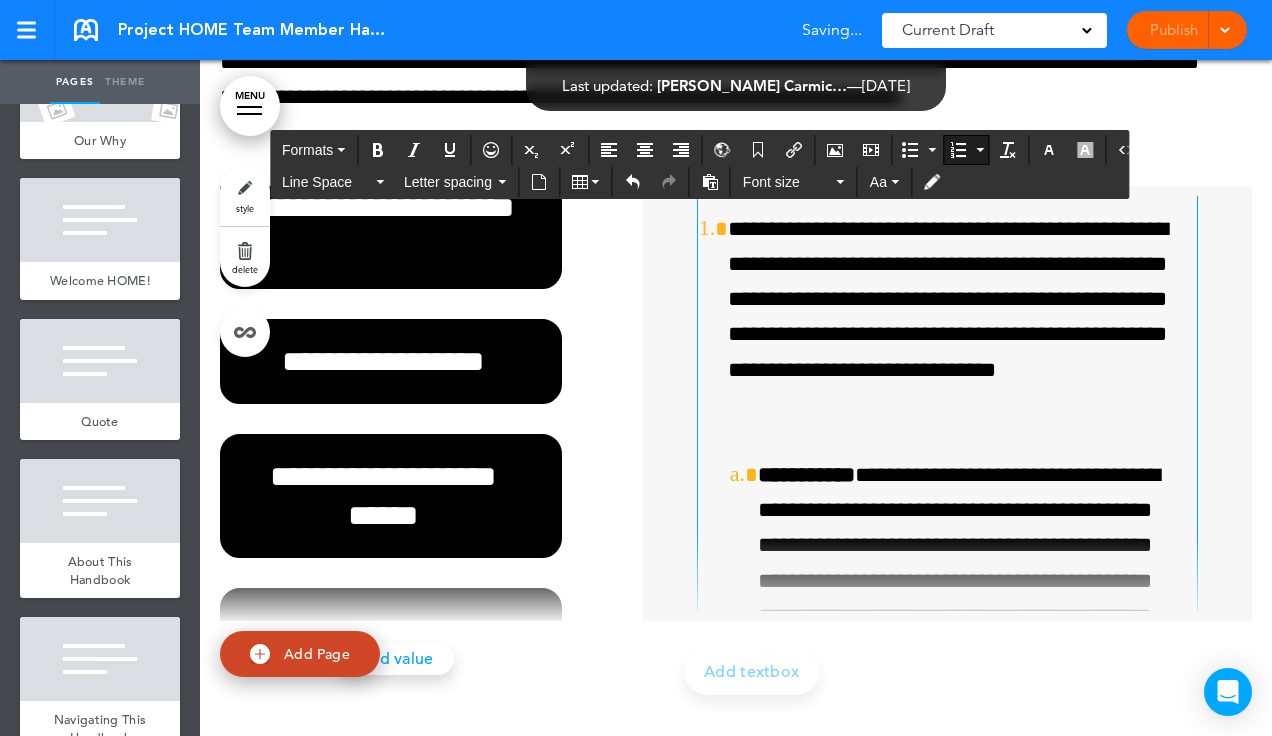 click on "**********" at bounding box center [953, 300] 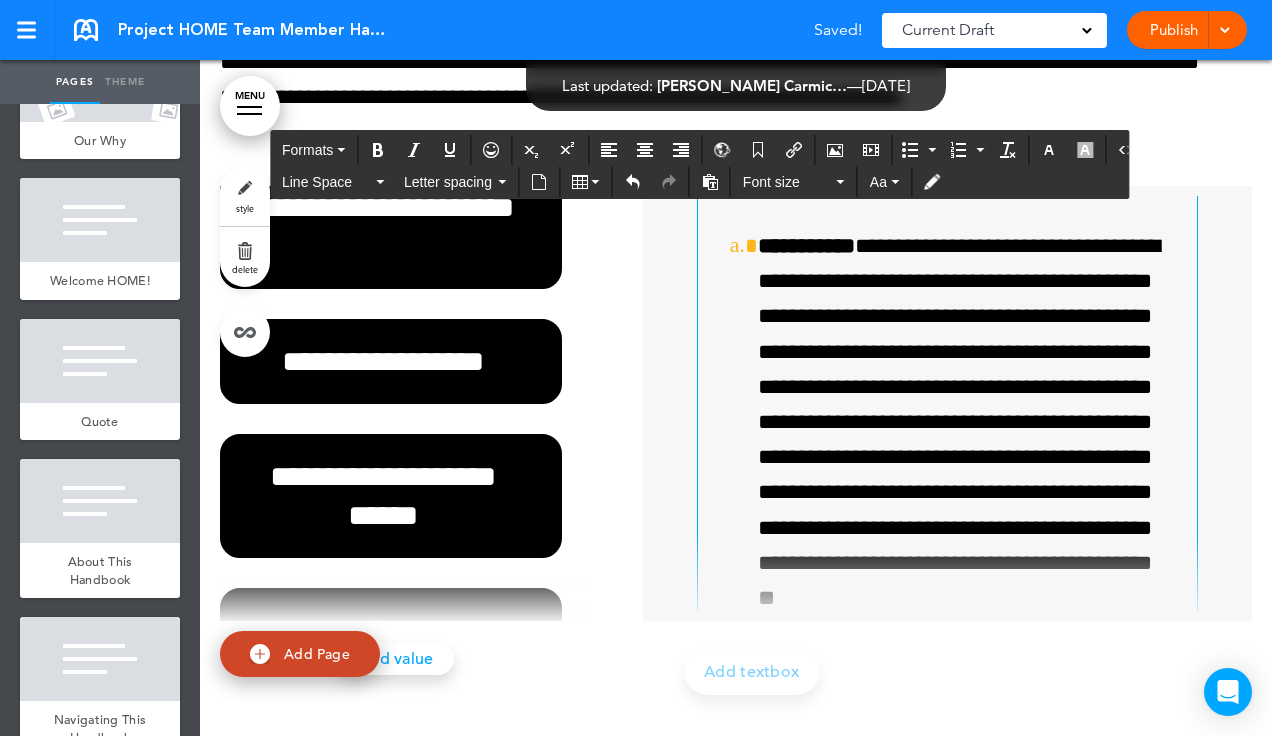 scroll, scrollTop: 271, scrollLeft: 0, axis: vertical 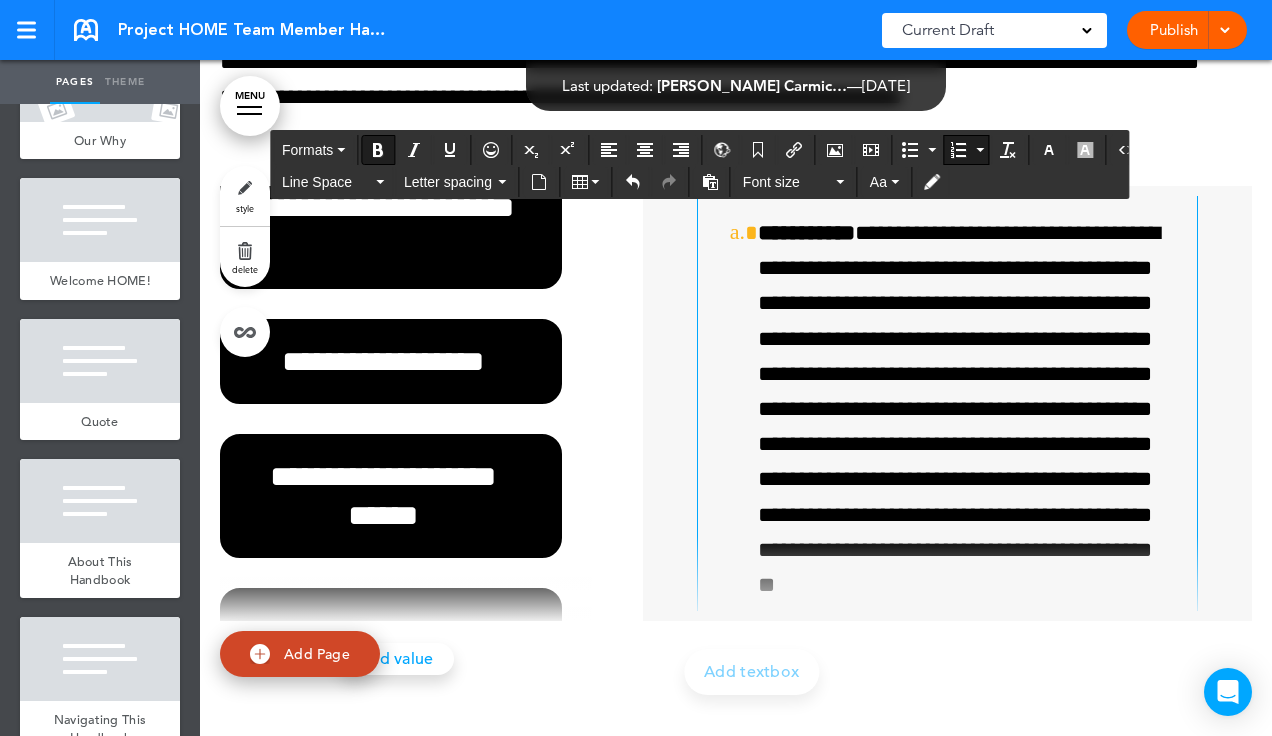 click on "**********" at bounding box center (968, 427) 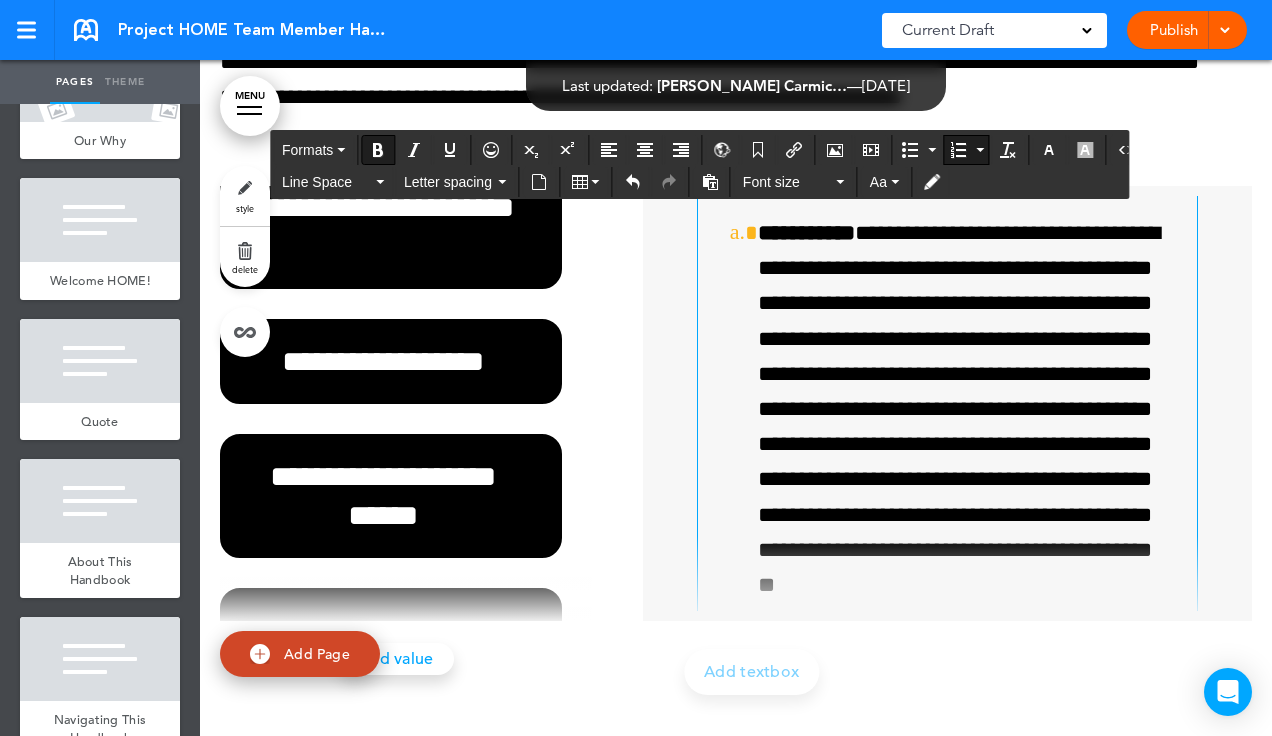 click at bounding box center (958, 150) 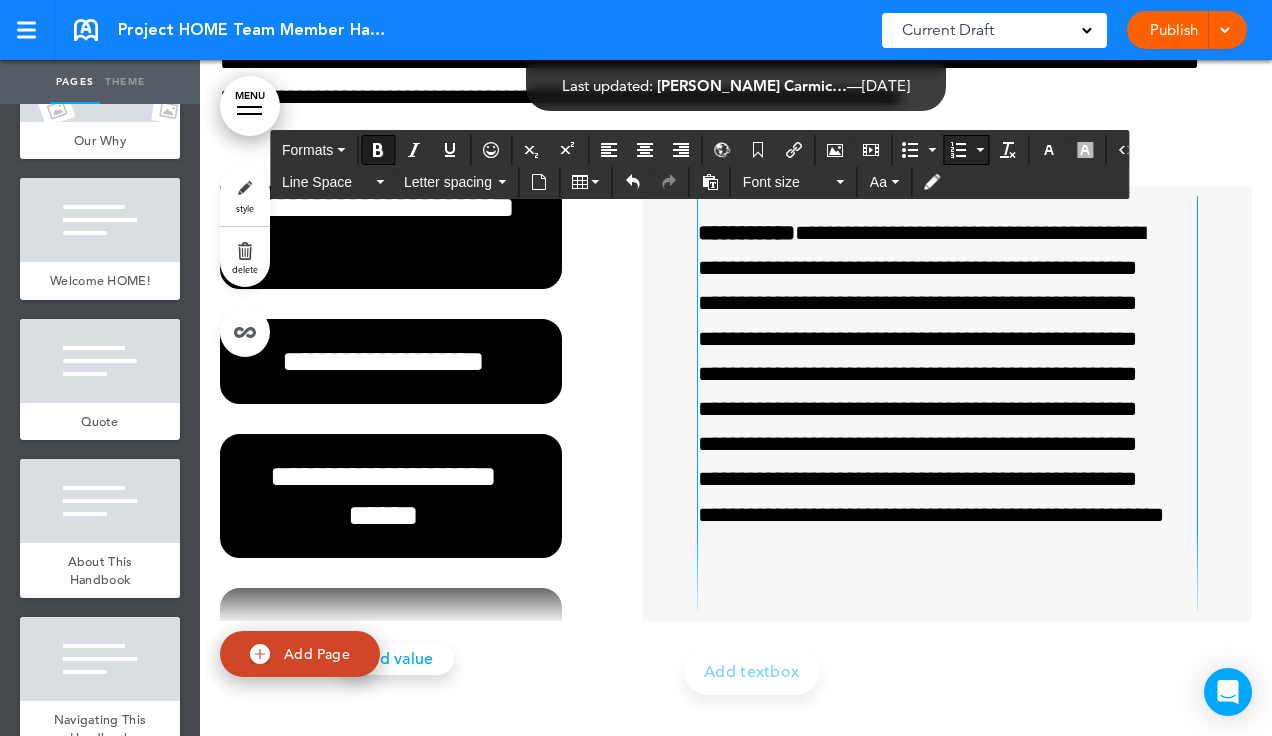 click at bounding box center [980, 150] 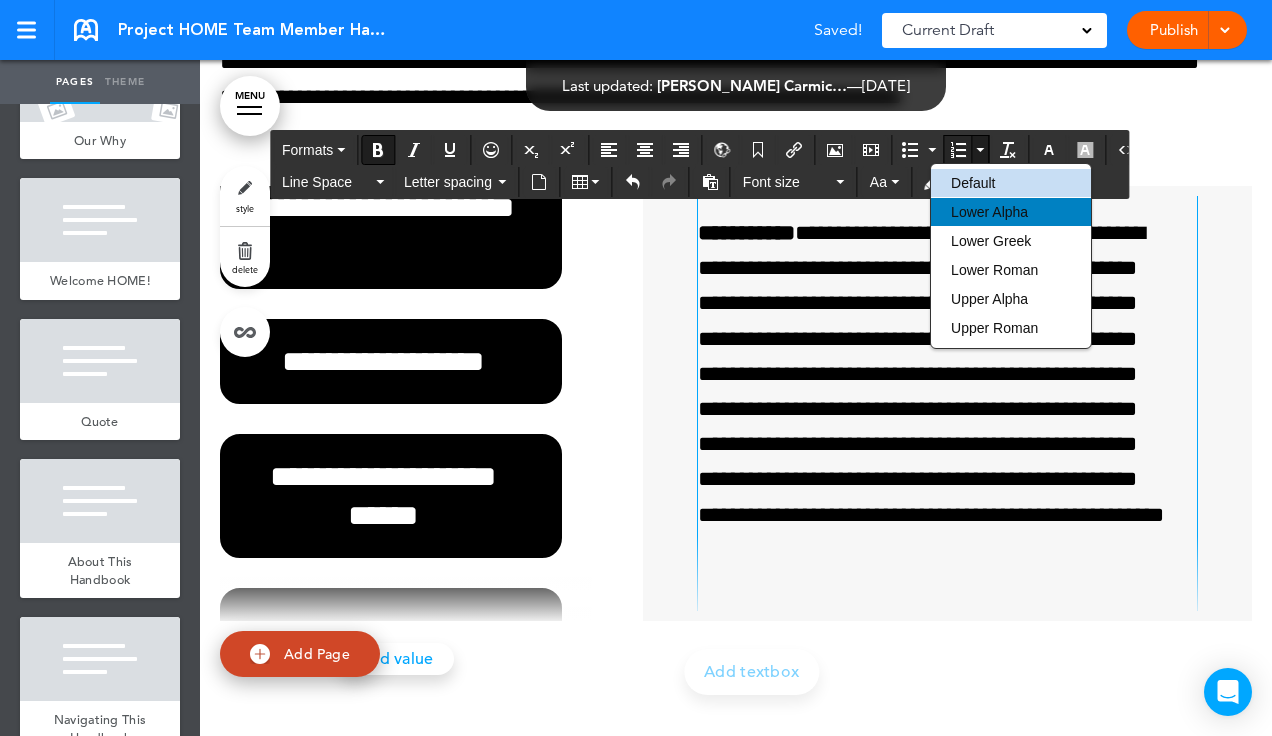 click on "Lower Alpha" at bounding box center [989, 212] 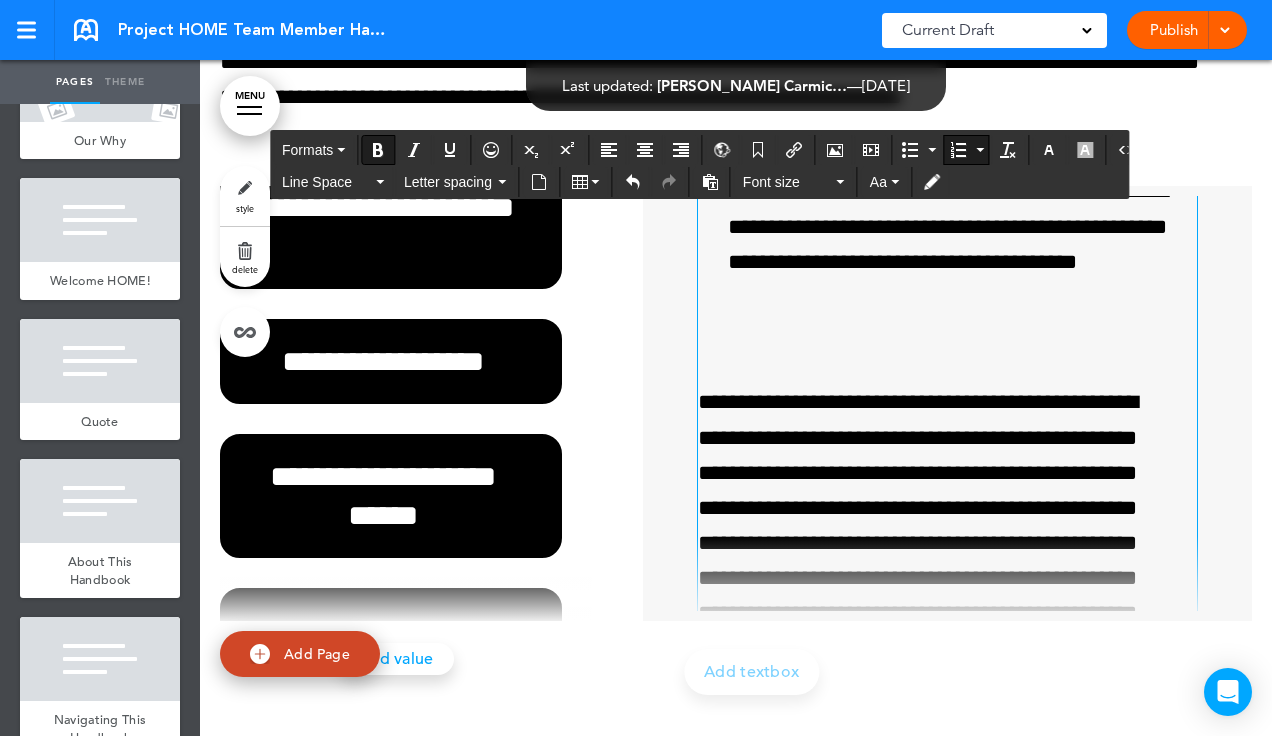 scroll, scrollTop: 1051, scrollLeft: 0, axis: vertical 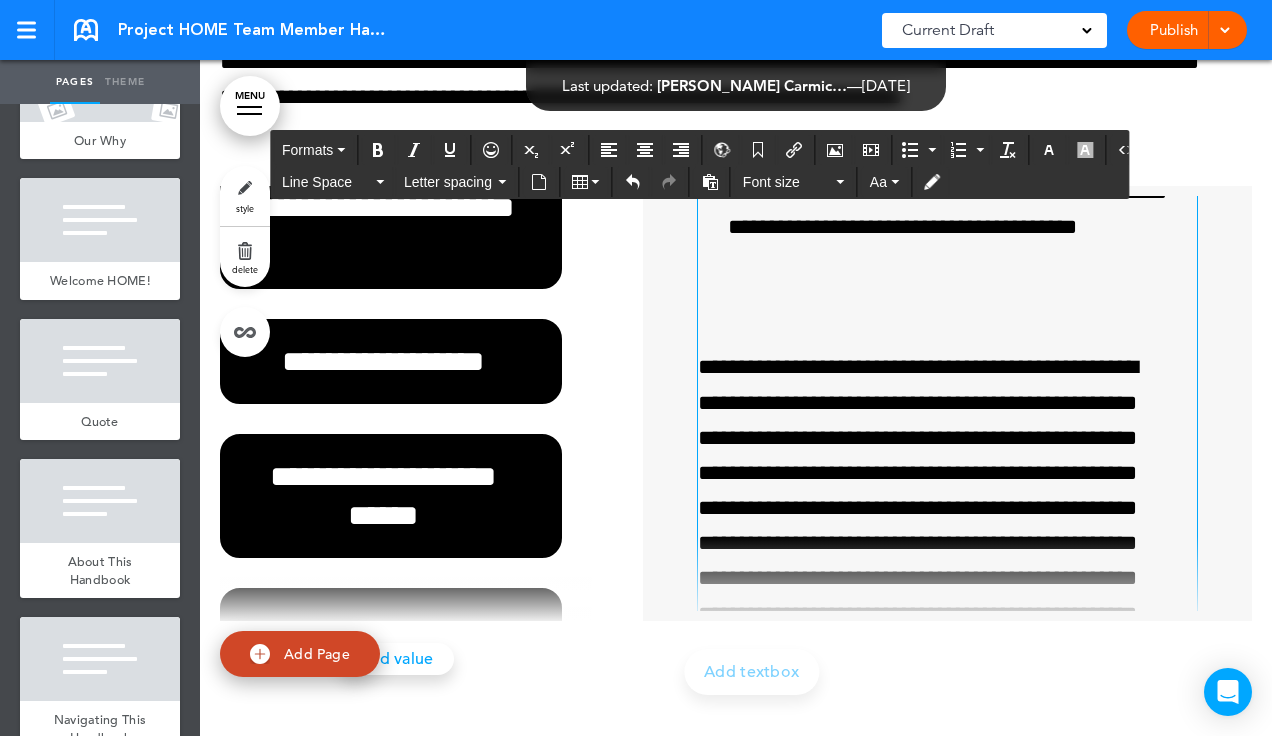 click at bounding box center [947, 332] 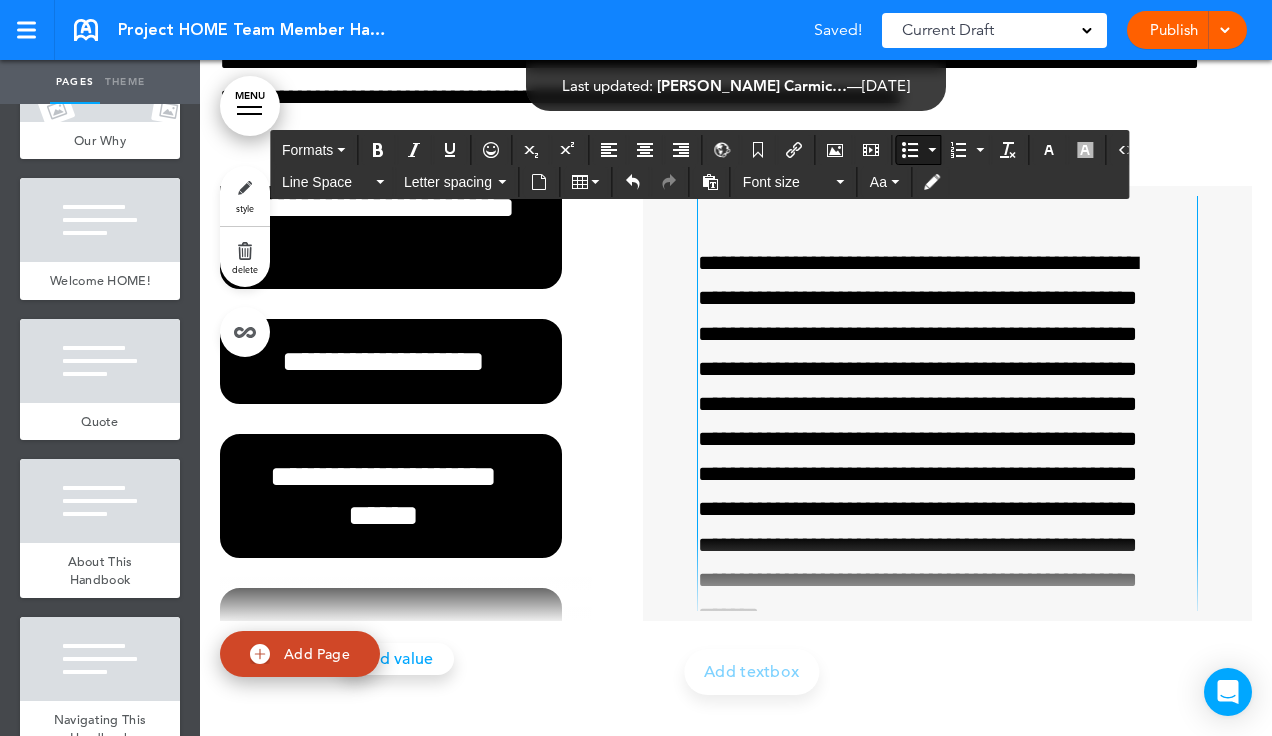 scroll, scrollTop: 1162, scrollLeft: 0, axis: vertical 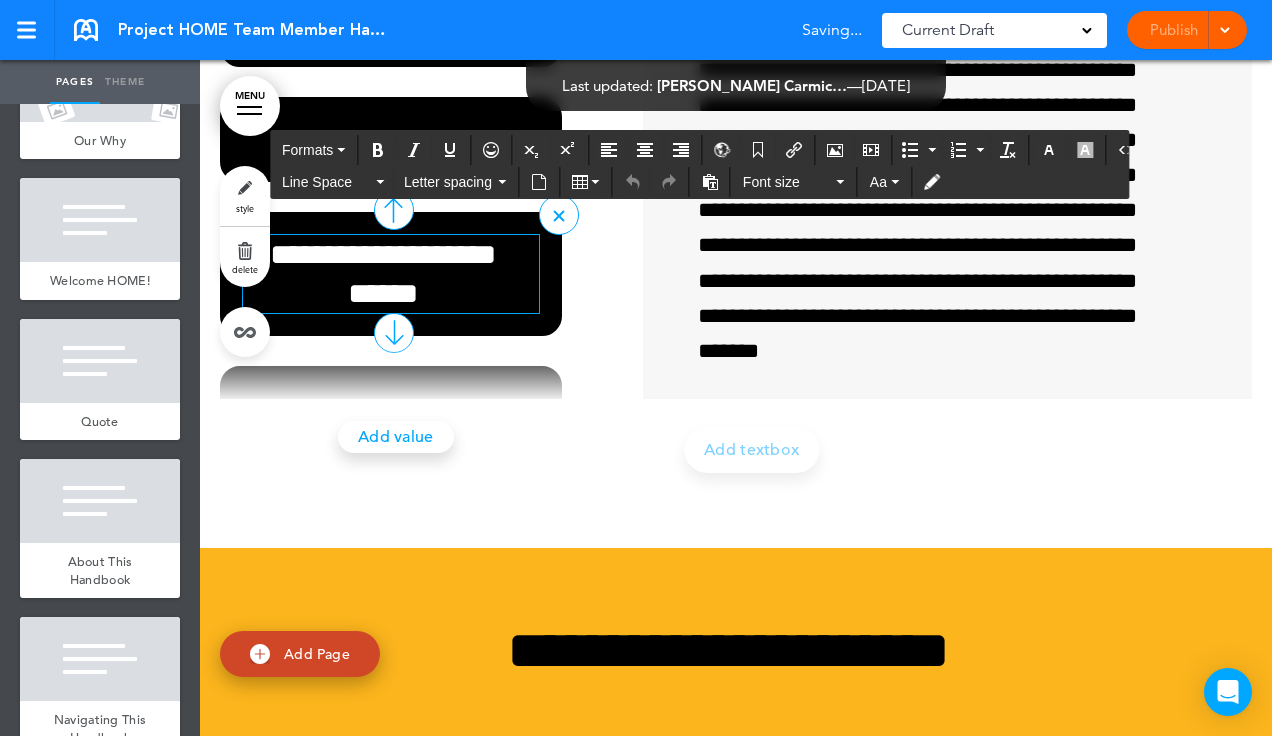 click on "**********" at bounding box center (383, 274) 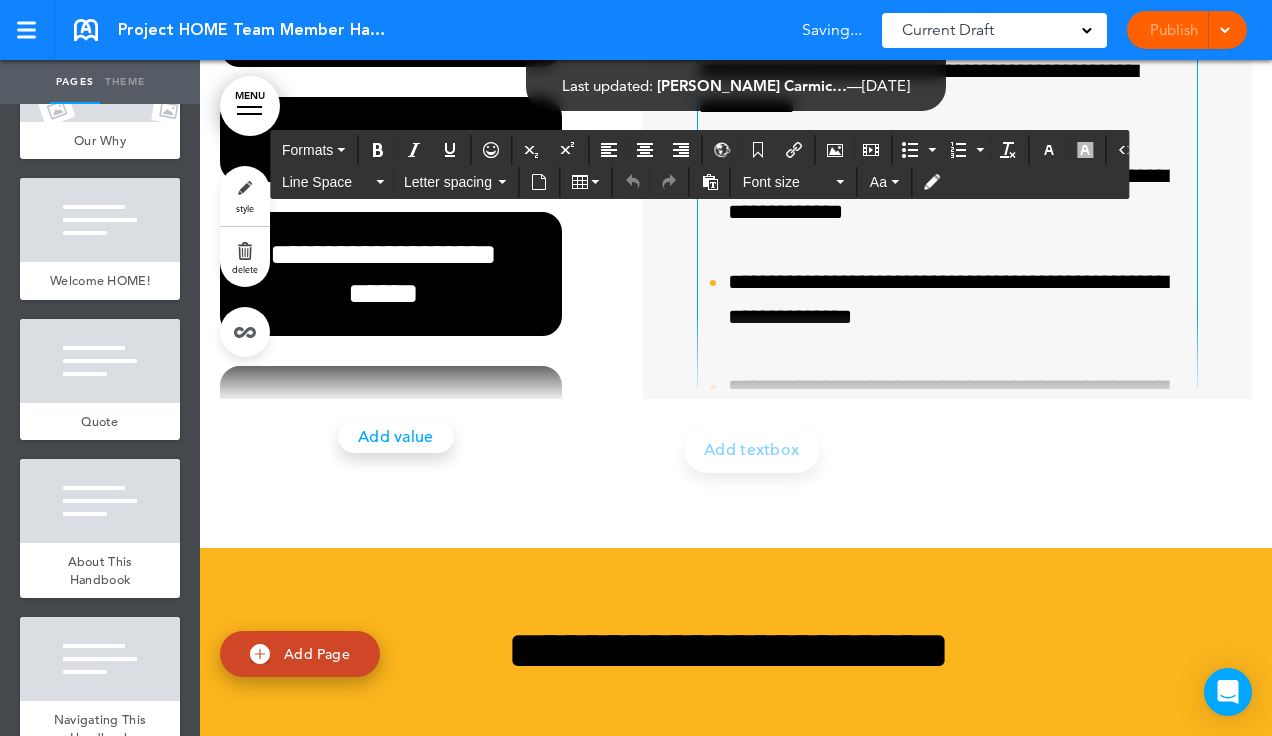 click on "**********" at bounding box center (938, 89) 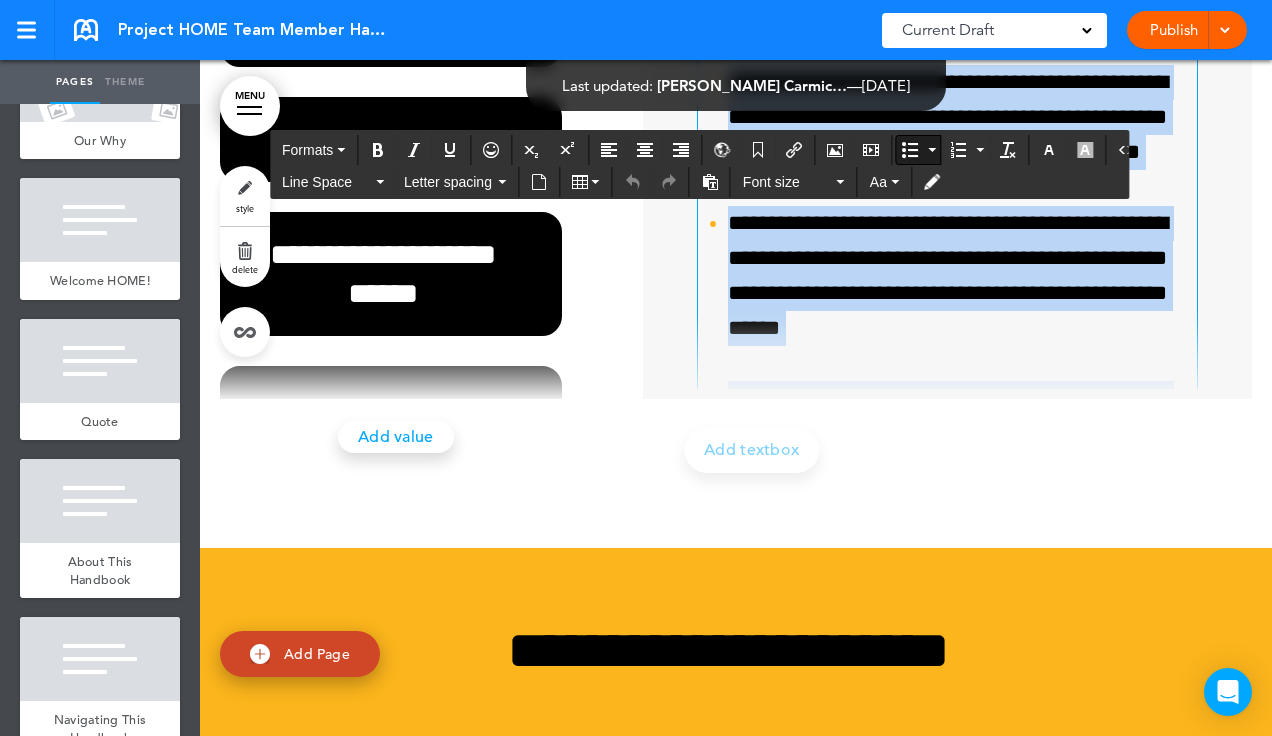 scroll, scrollTop: 985, scrollLeft: 0, axis: vertical 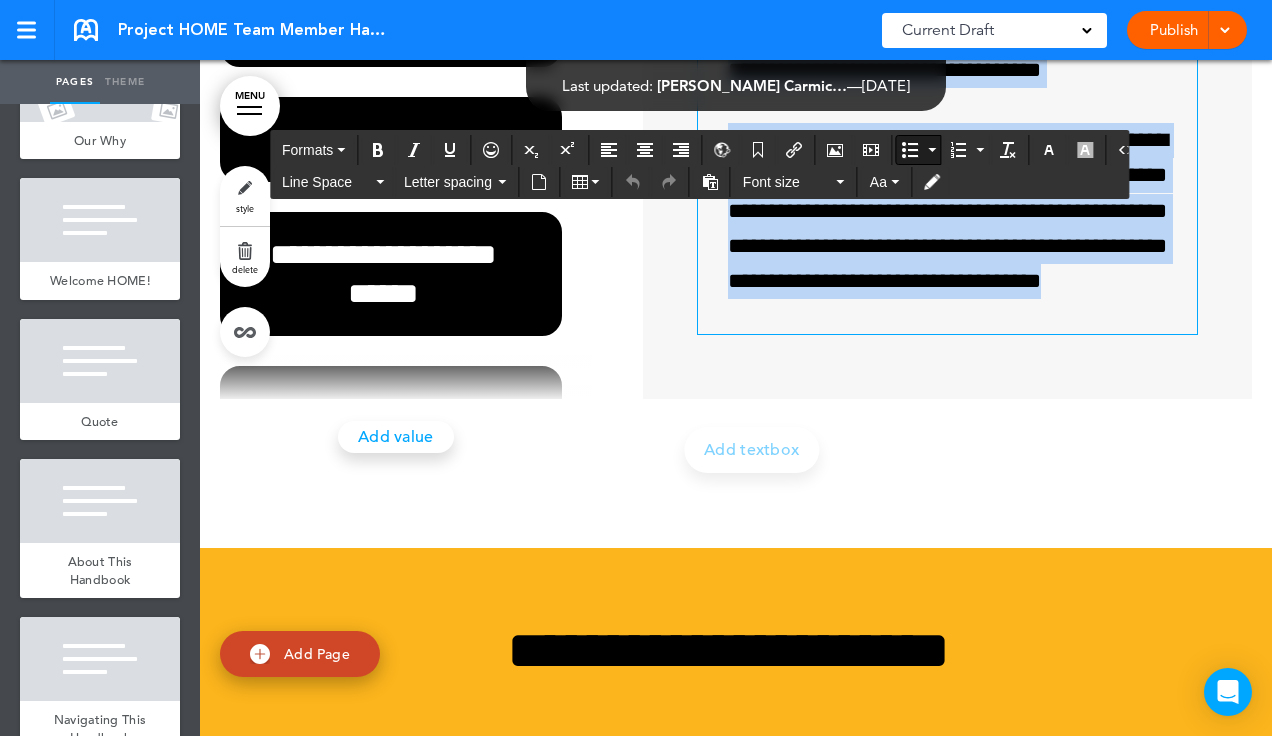 drag, startPoint x: 723, startPoint y: 447, endPoint x: 1143, endPoint y: 699, distance: 489.79996 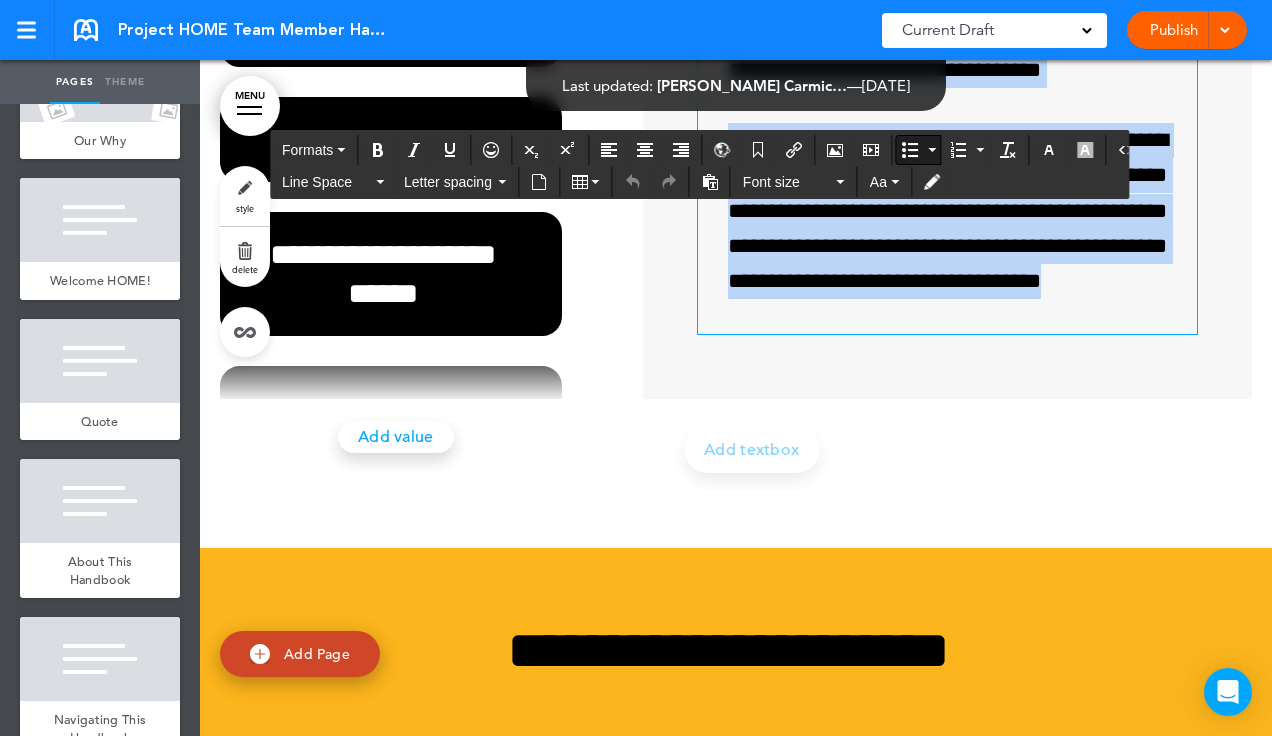 click on "**********" at bounding box center [736, -86] 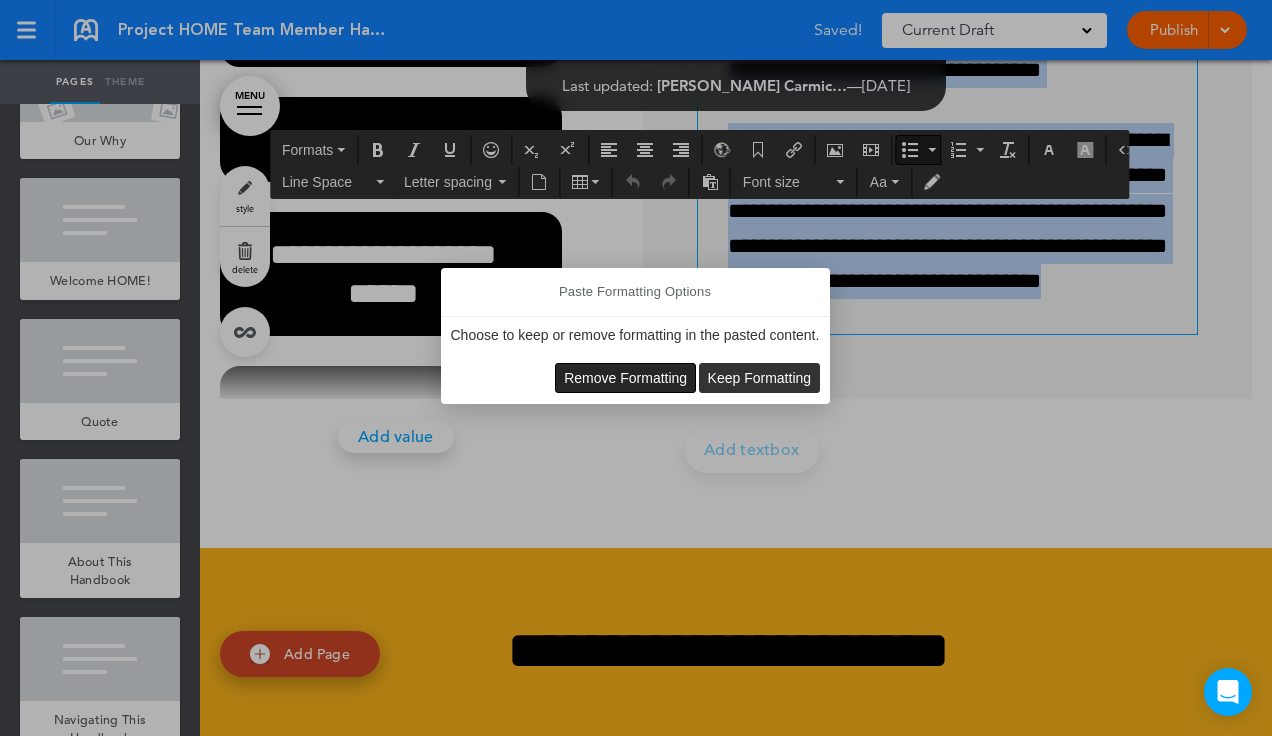 click on "Remove Formatting" at bounding box center (625, 378) 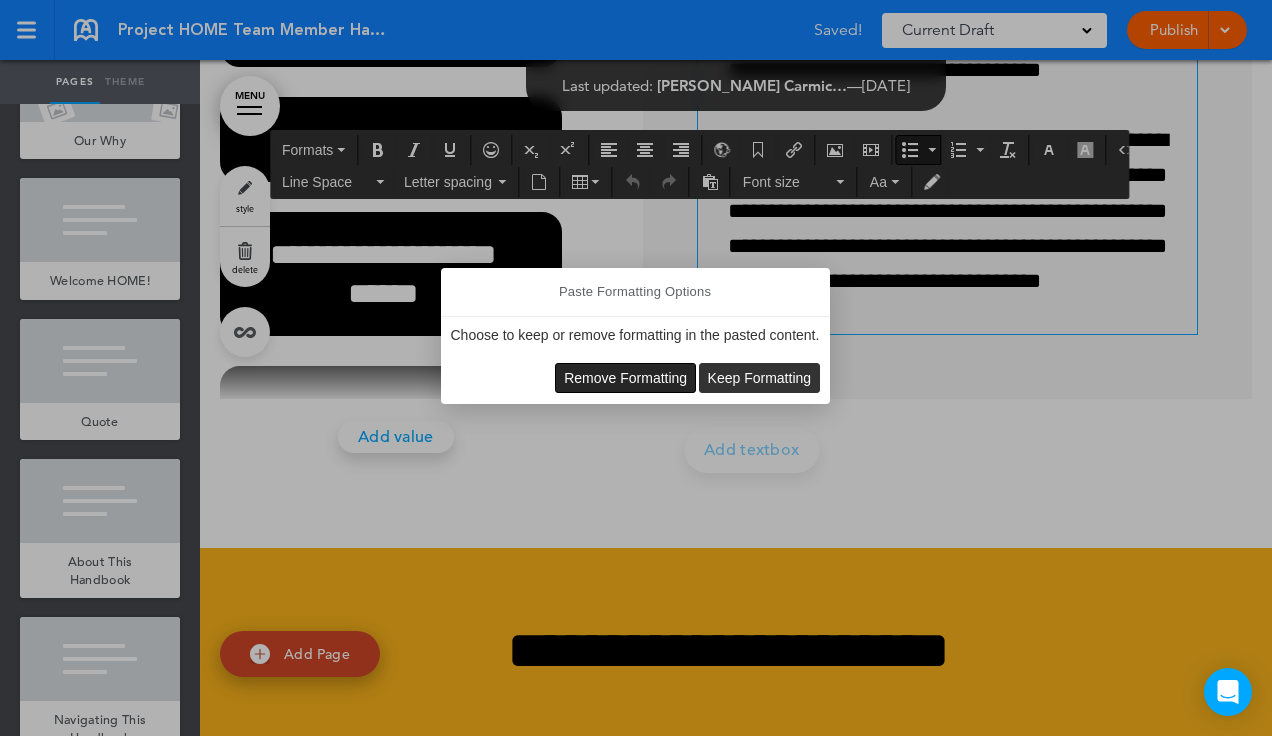 type 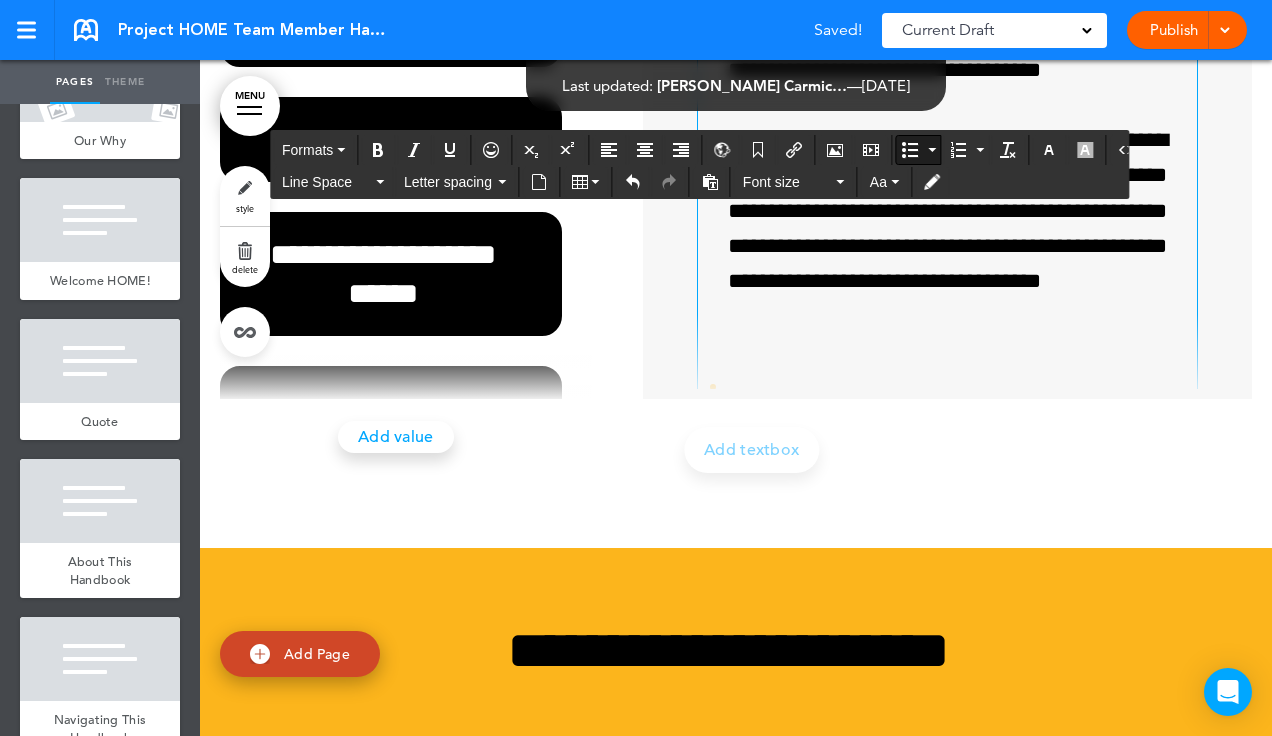 scroll, scrollTop: 0, scrollLeft: 0, axis: both 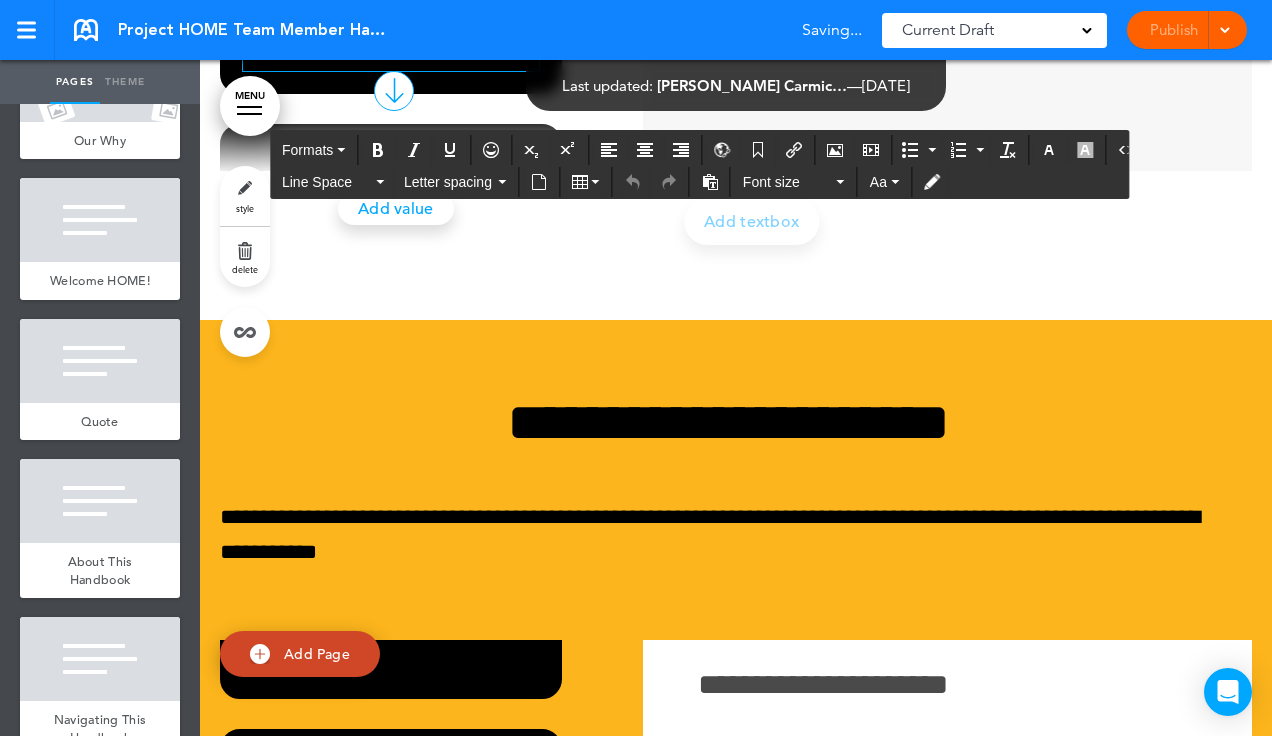 click on "**********" at bounding box center (383, 32) 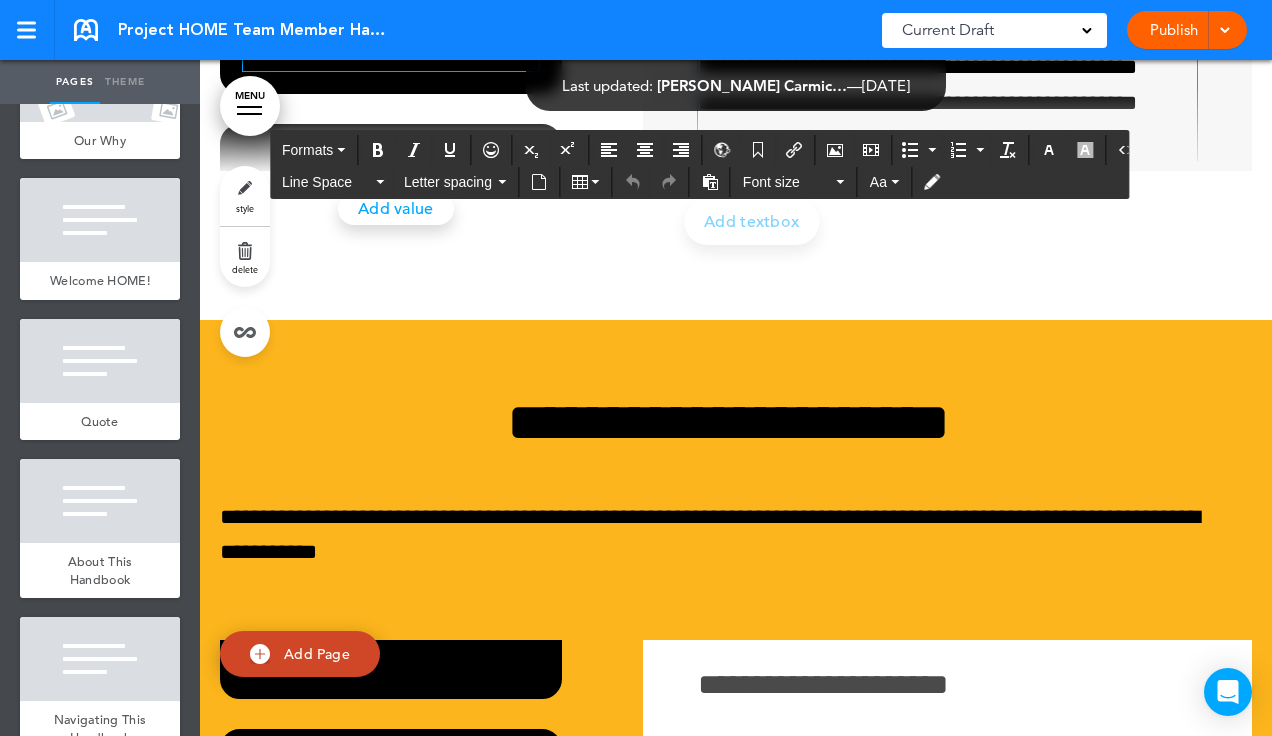 scroll, scrollTop: 0, scrollLeft: 0, axis: both 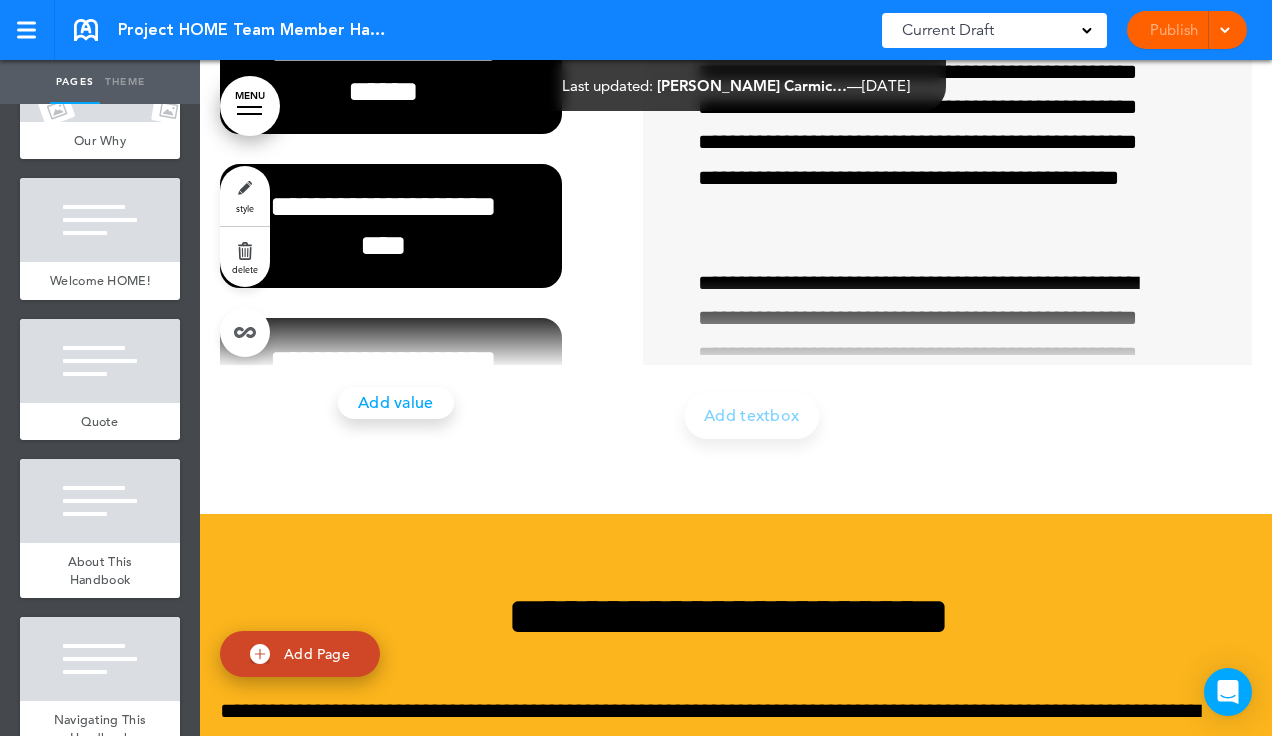 click at bounding box center (406, 336) 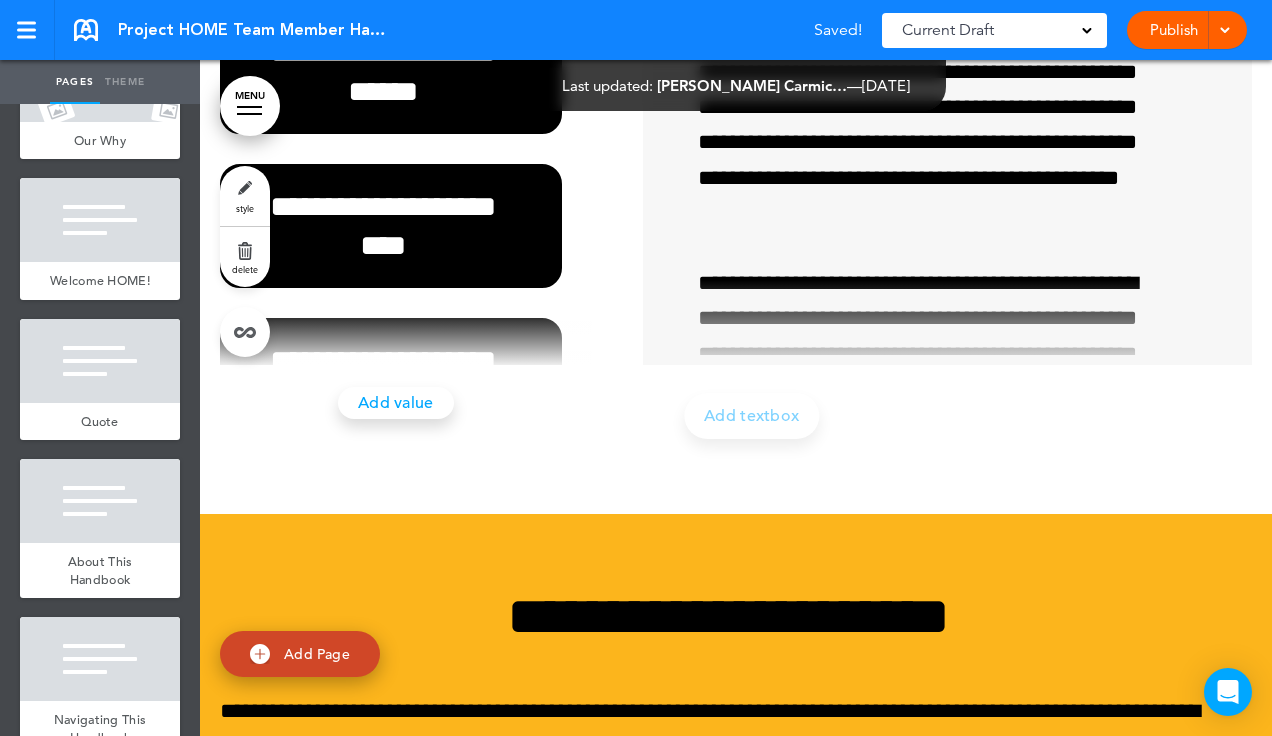 click at bounding box center (406, 336) 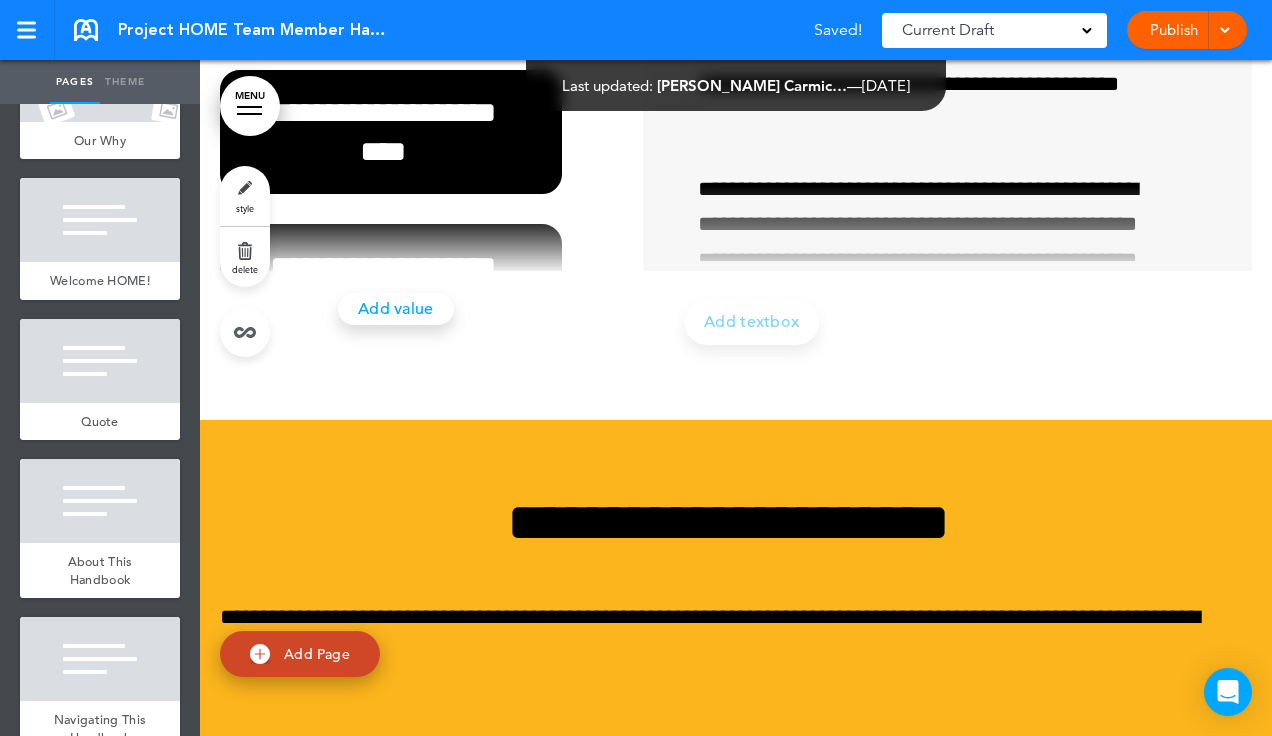 scroll, scrollTop: 55654, scrollLeft: 0, axis: vertical 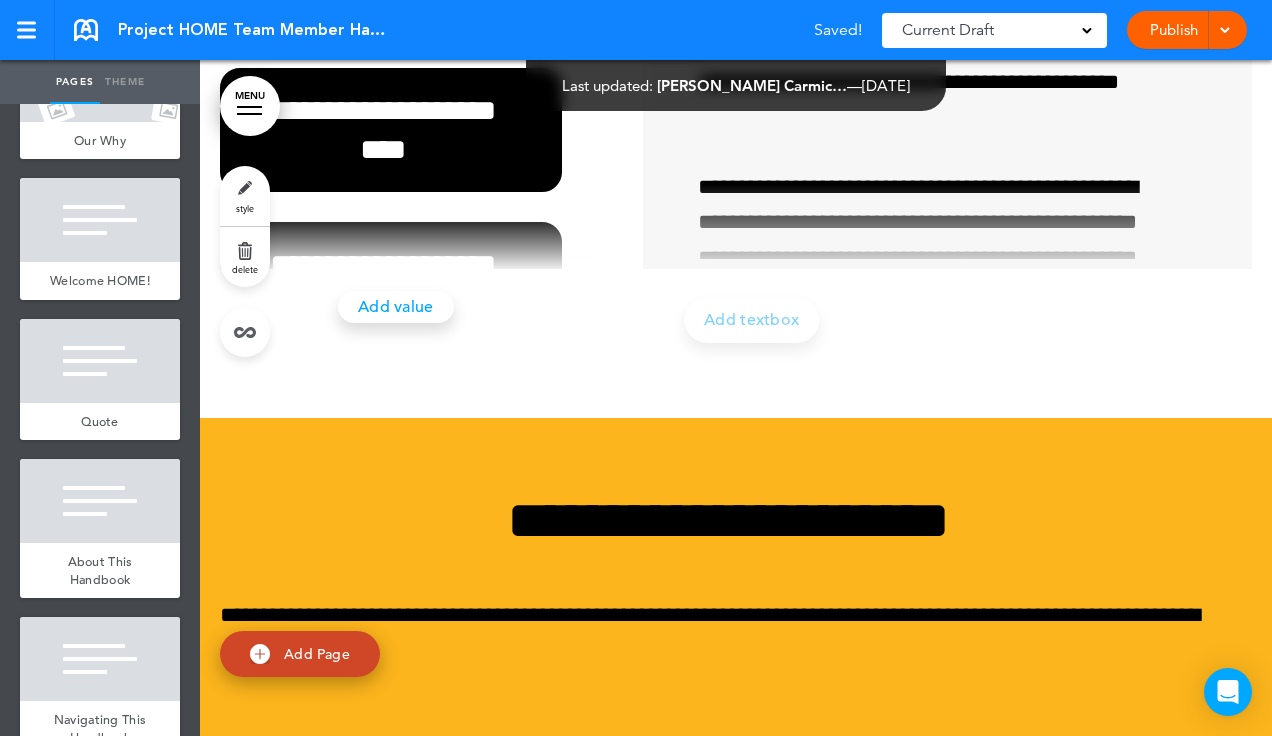click on "**********" at bounding box center (411, 51) 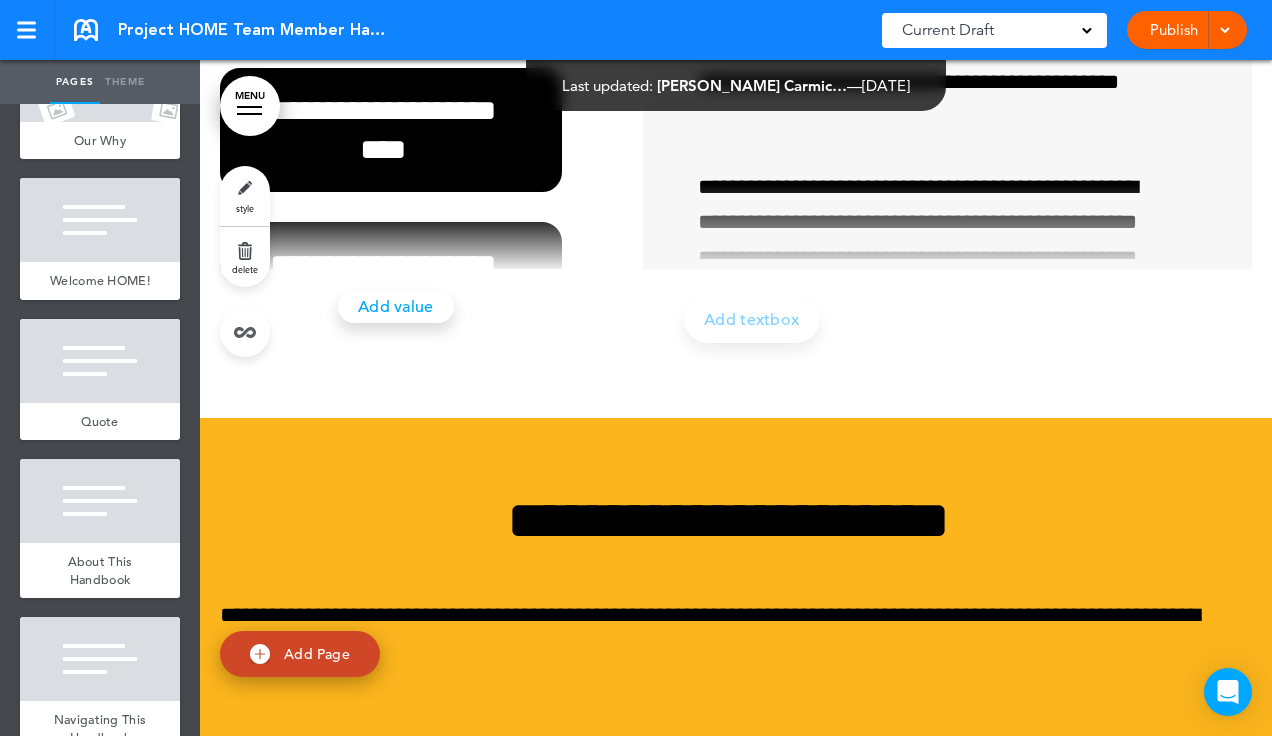 click on "**********" at bounding box center [411, 51] 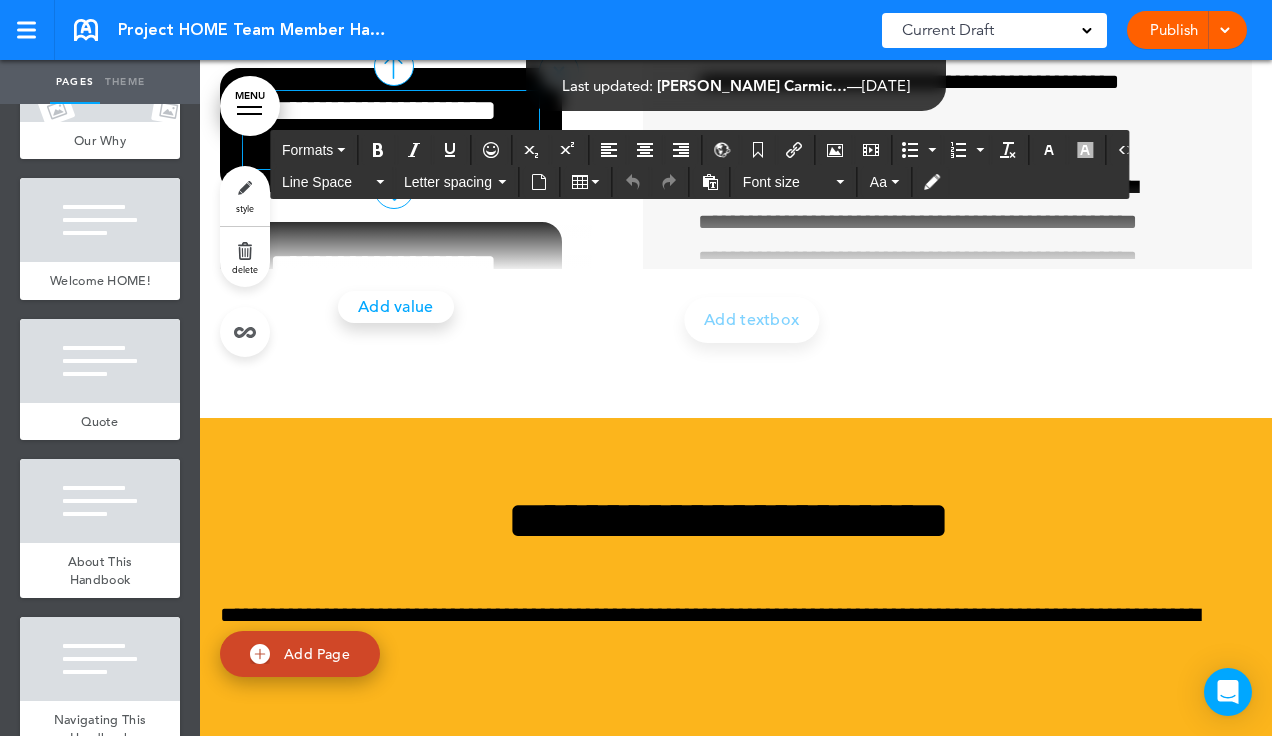 click on "**********" at bounding box center (383, 130) 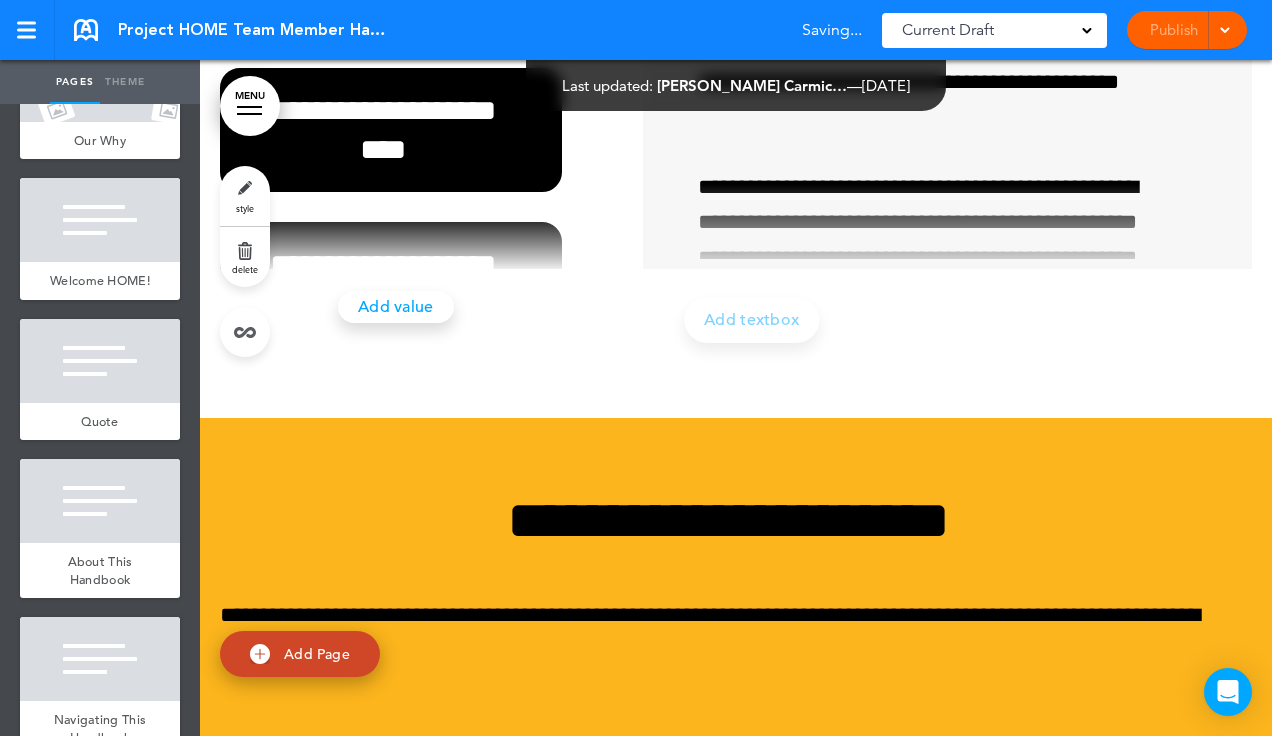 click at bounding box center [406, 240] 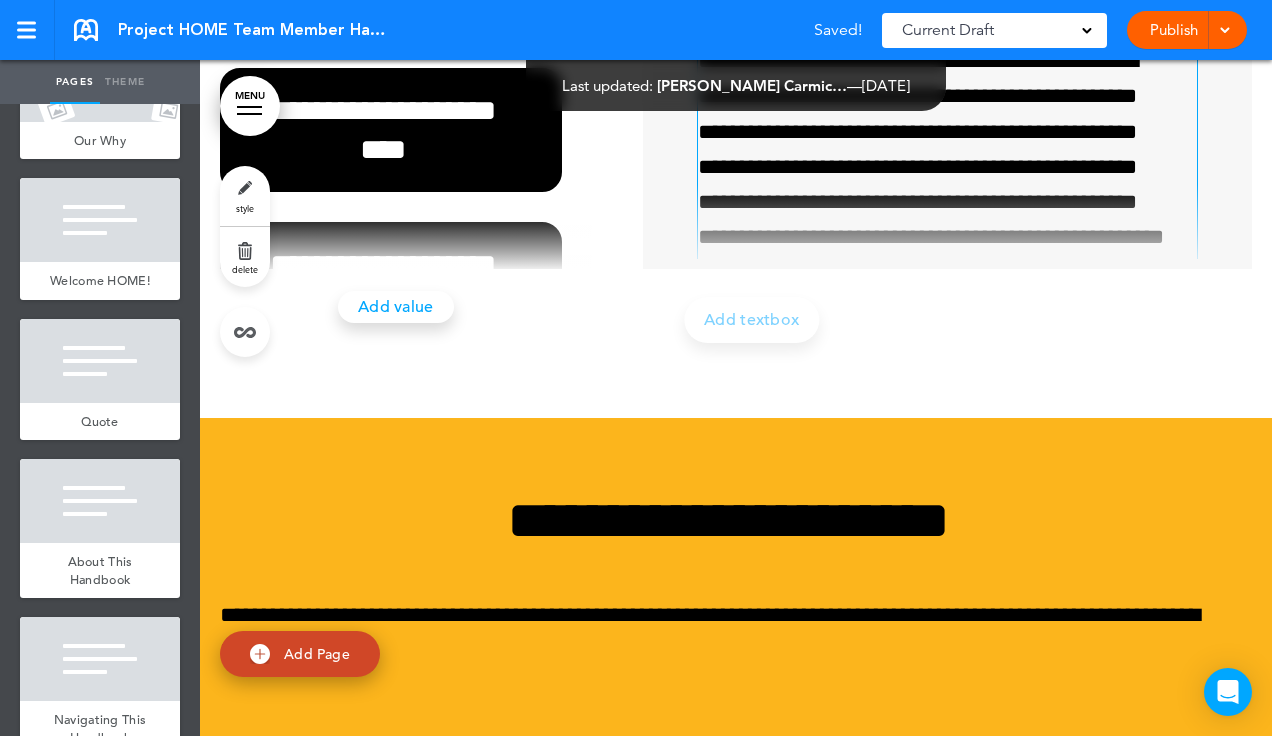 scroll, scrollTop: 353, scrollLeft: 0, axis: vertical 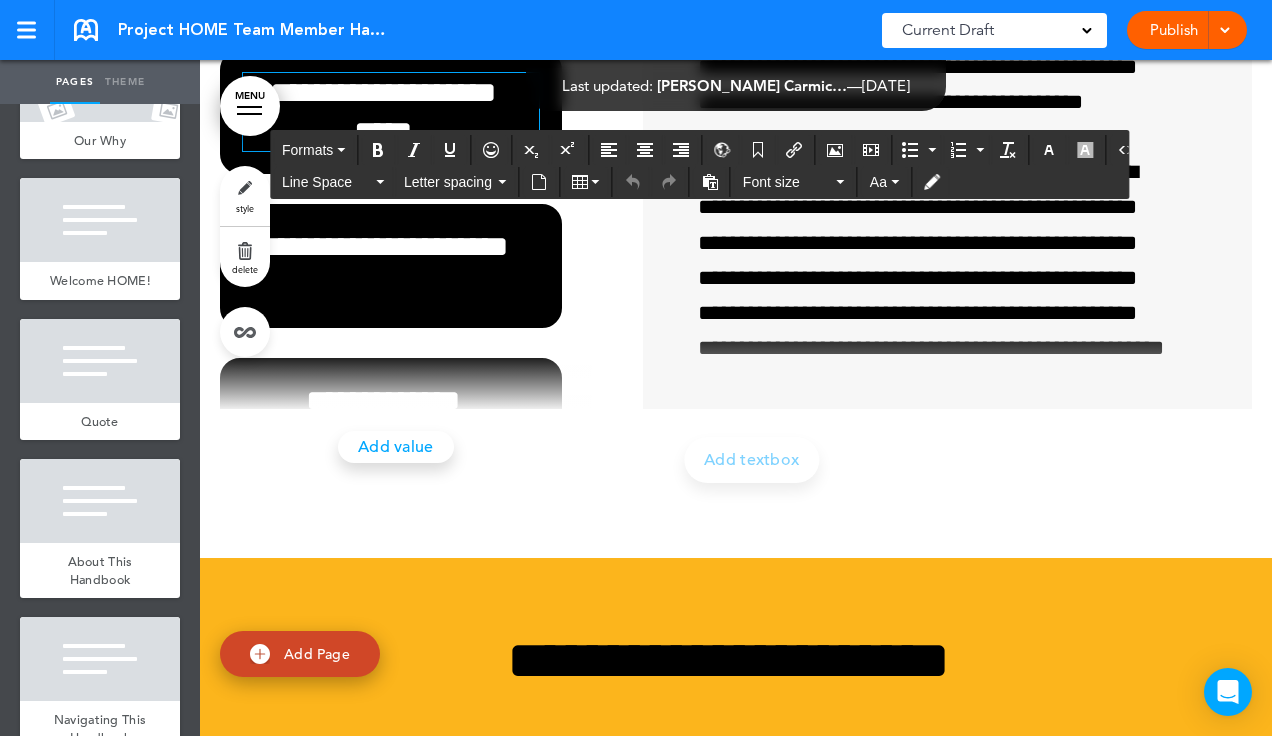 click on "**********" at bounding box center (383, 112) 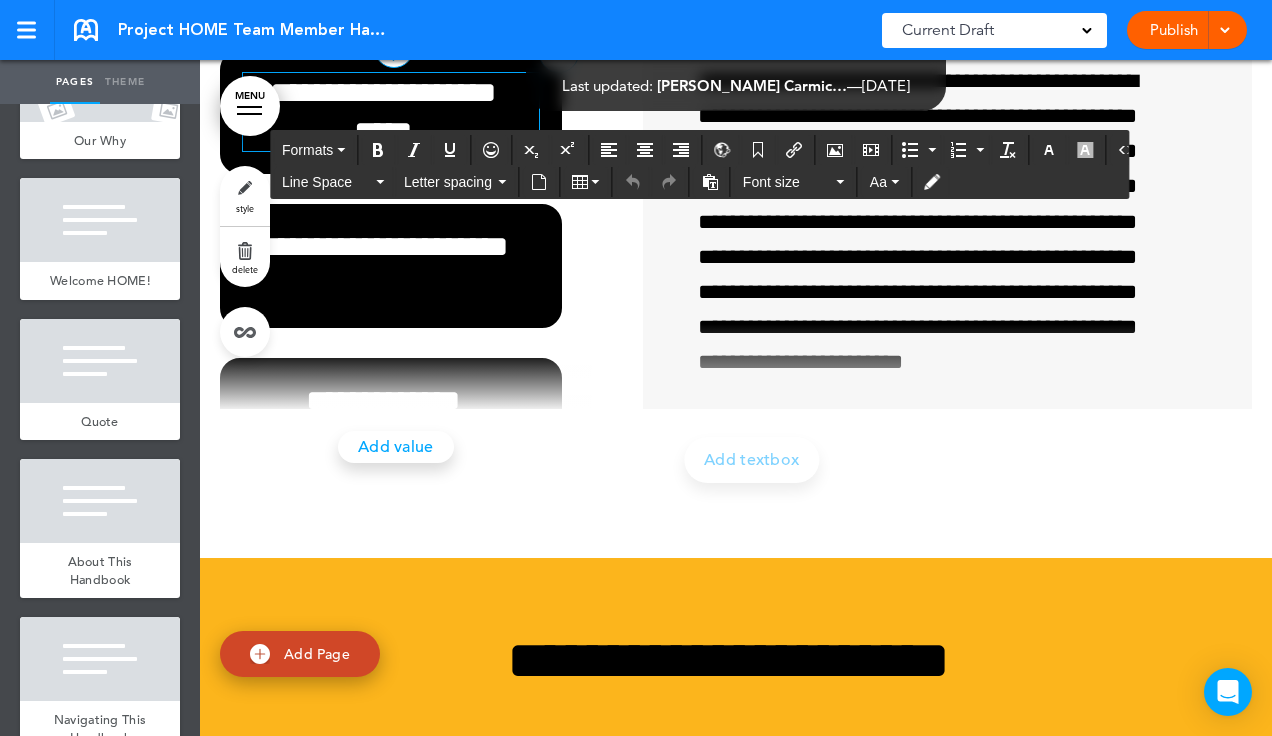 click at bounding box center (394, 48) 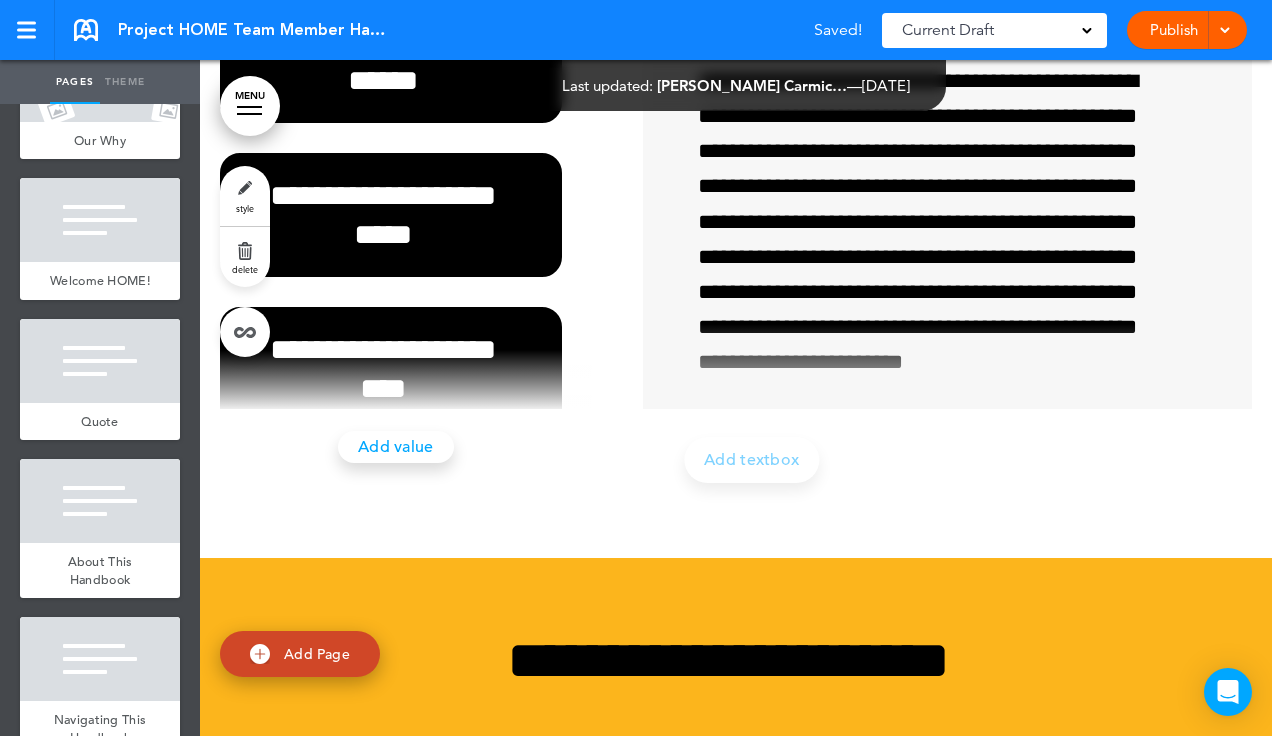 scroll, scrollTop: 548, scrollLeft: 0, axis: vertical 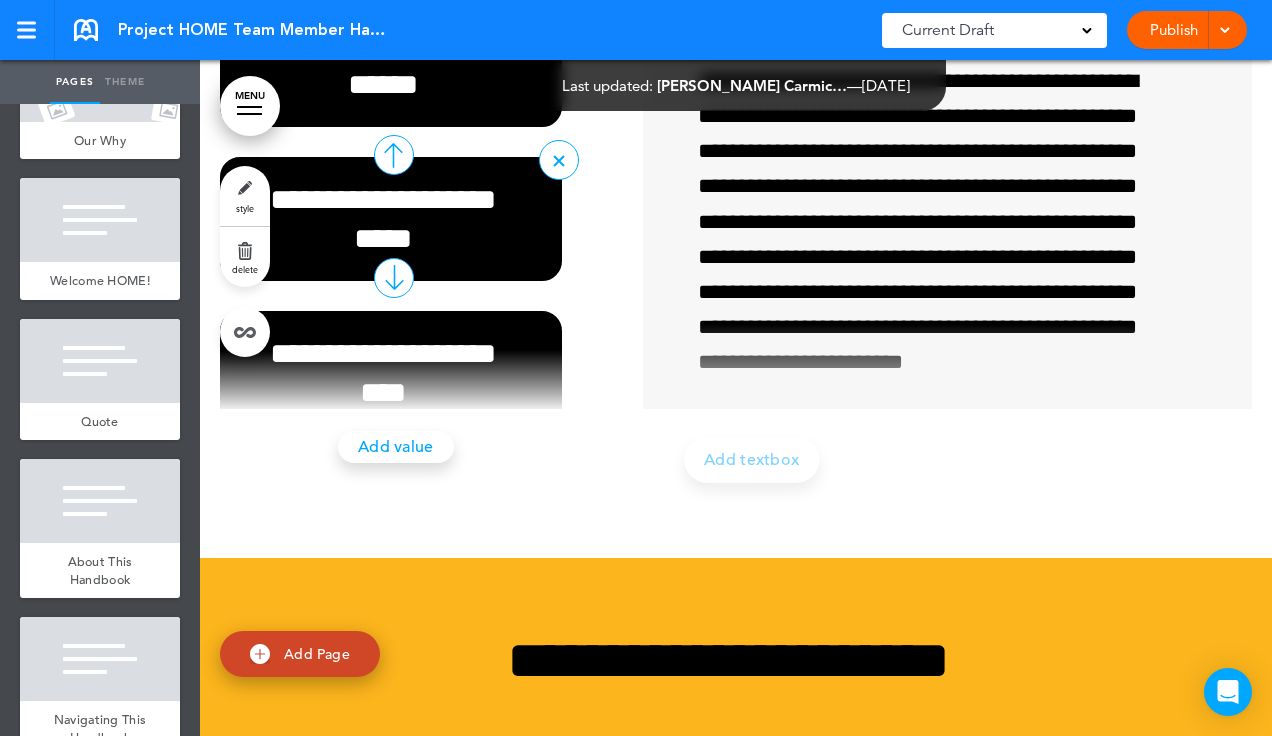 click on "**********" at bounding box center [391, 219] 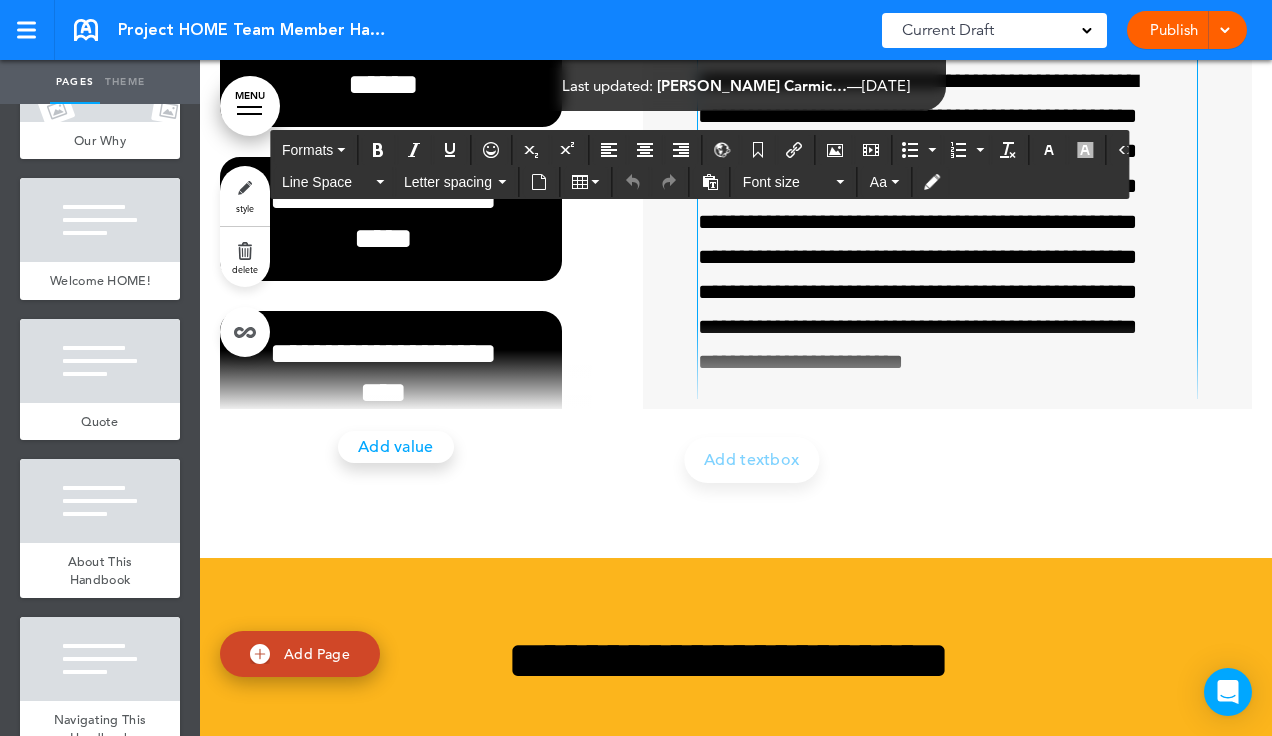click on "**********" at bounding box center [938, 240] 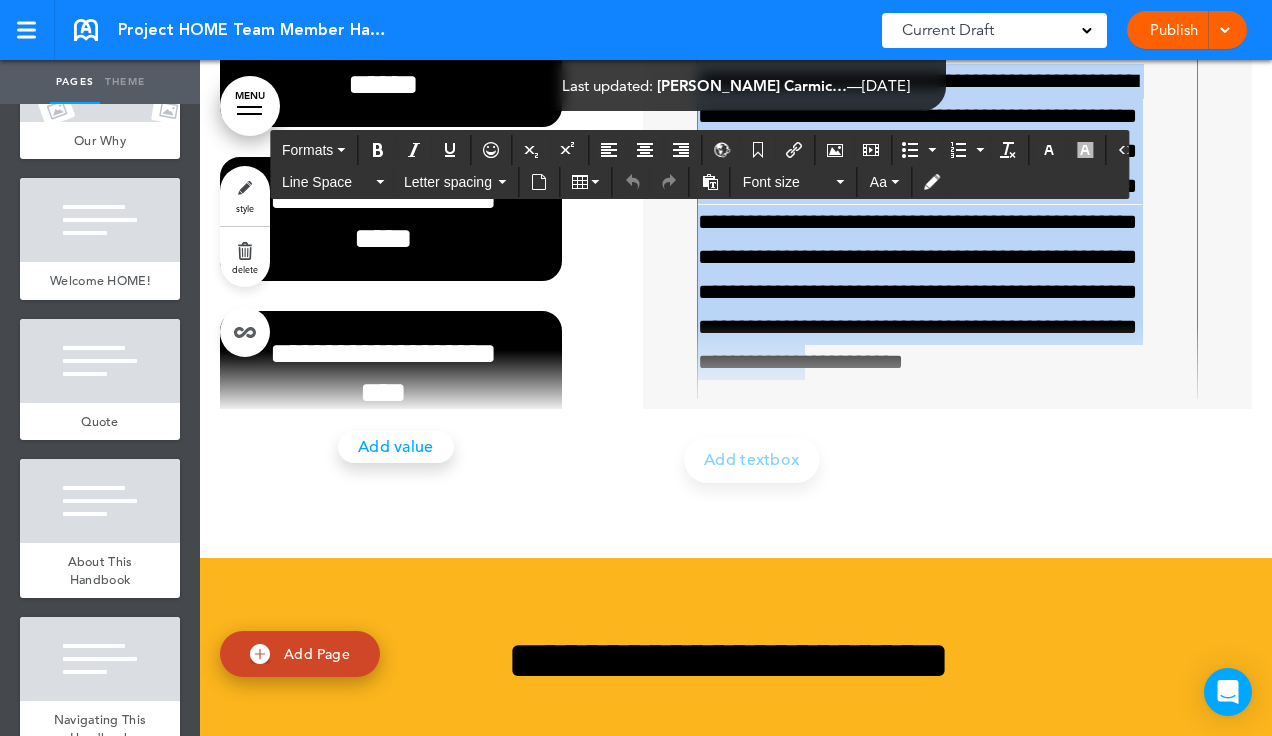 drag, startPoint x: 696, startPoint y: 346, endPoint x: 1137, endPoint y: 646, distance: 533.3676 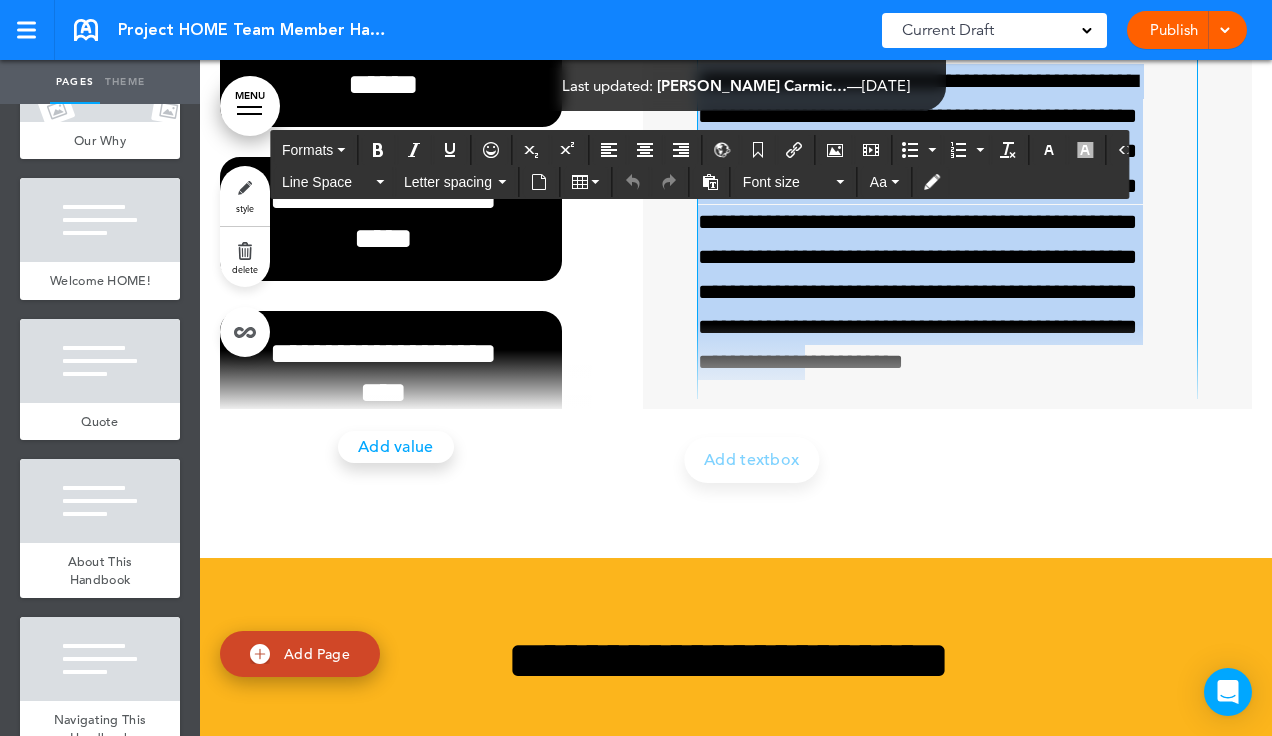 scroll, scrollTop: 36, scrollLeft: 0, axis: vertical 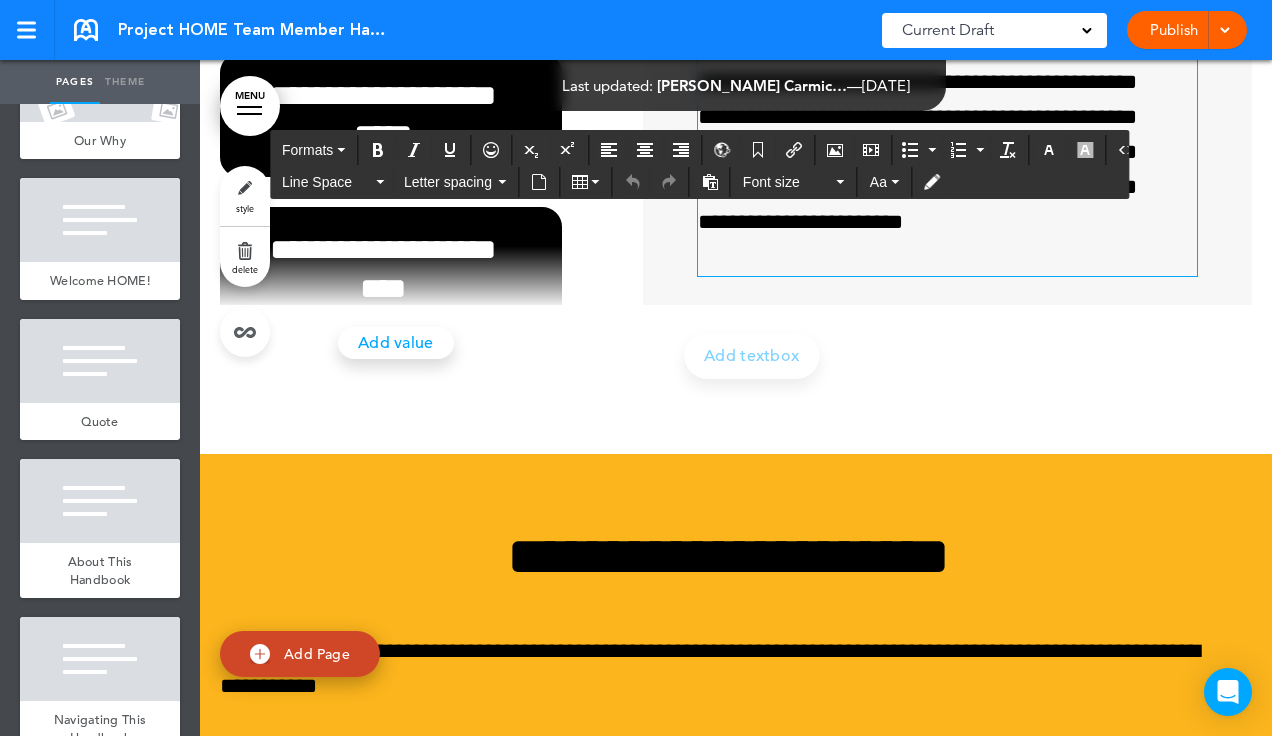 drag, startPoint x: 1114, startPoint y: 342, endPoint x: 870, endPoint y: 543, distance: 316.12814 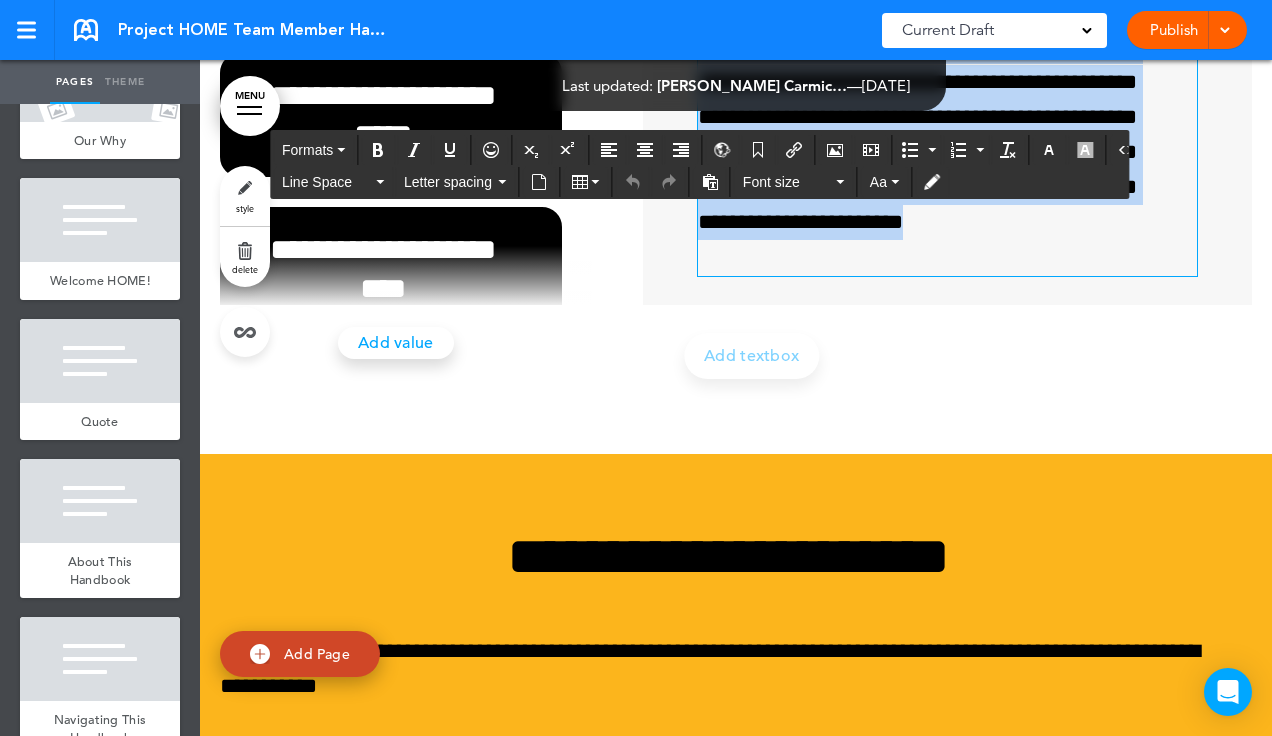 drag, startPoint x: 870, startPoint y: 543, endPoint x: 694, endPoint y: 217, distance: 370.47537 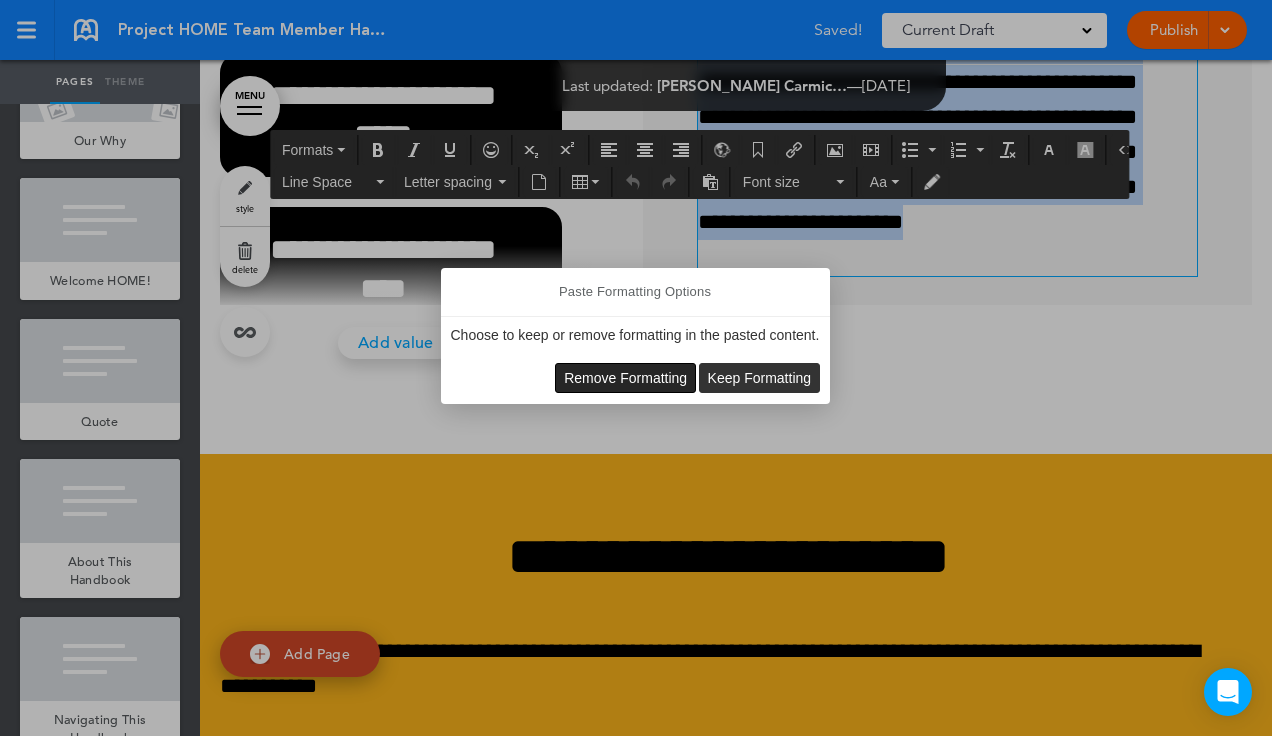 click on "Remove Formatting" at bounding box center (625, 378) 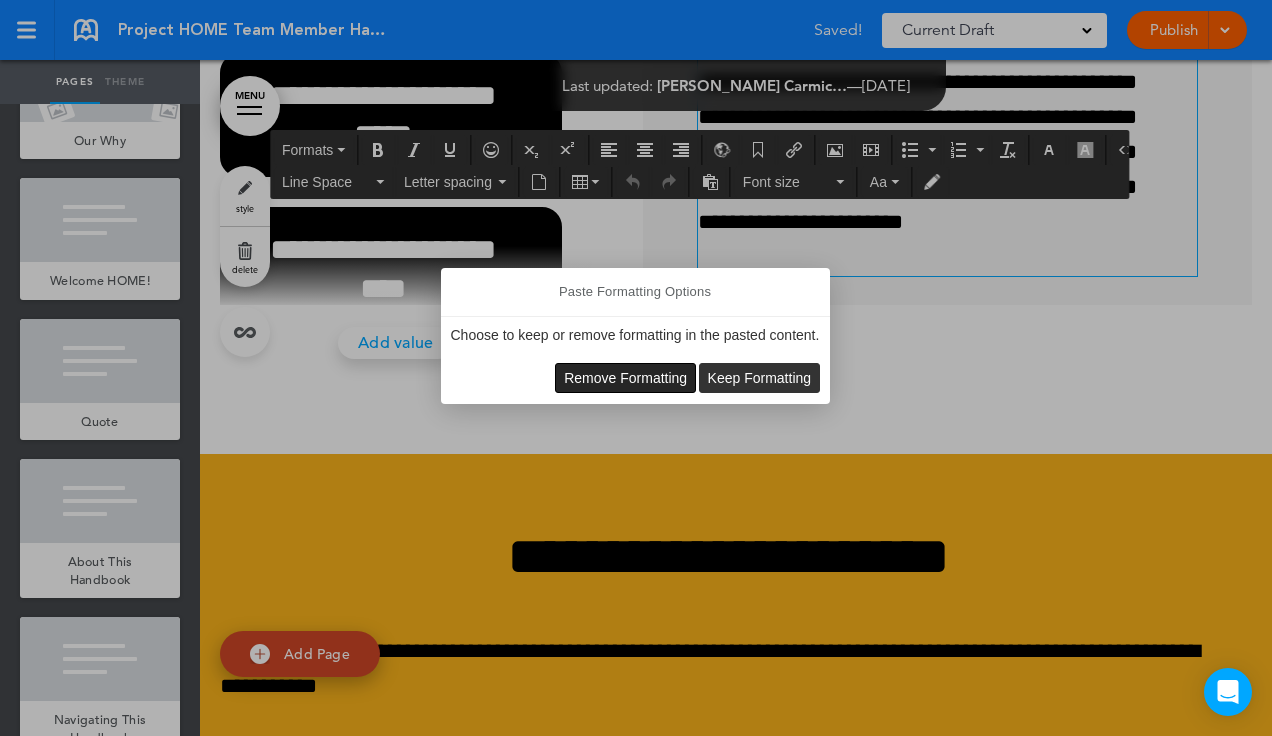 type 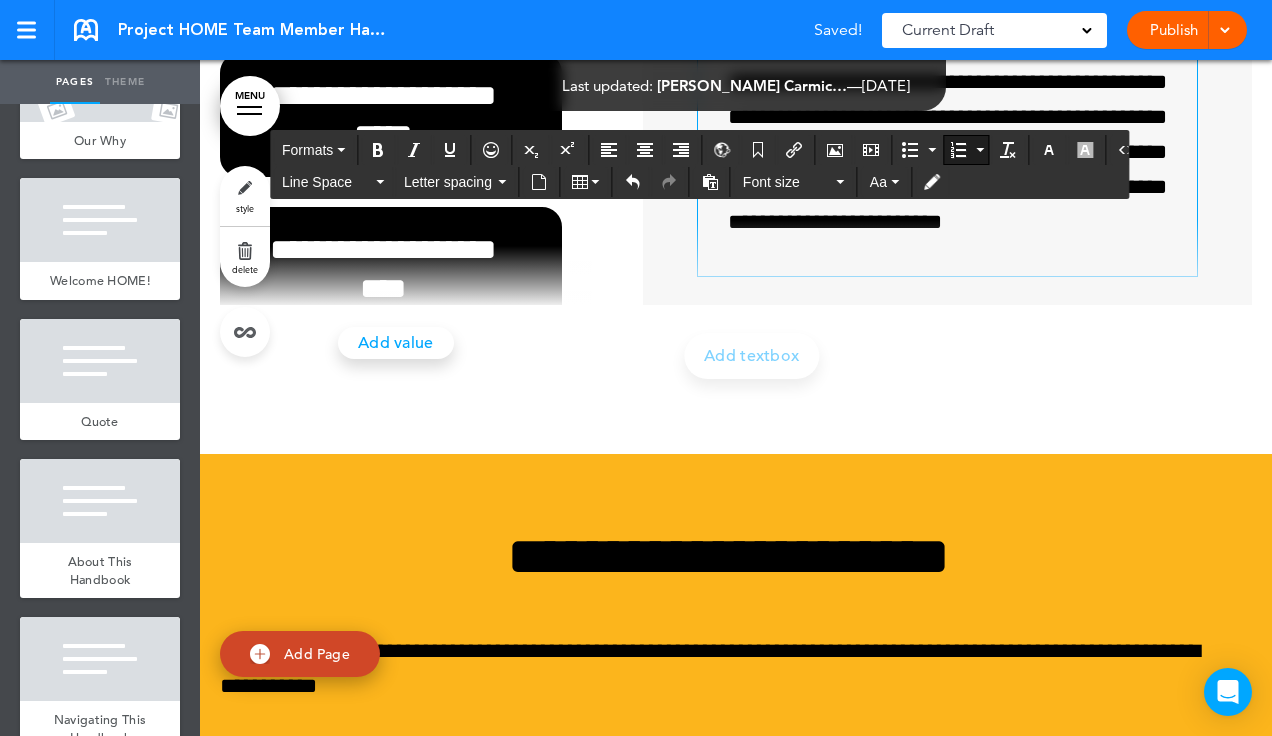 scroll, scrollTop: 8, scrollLeft: 0, axis: vertical 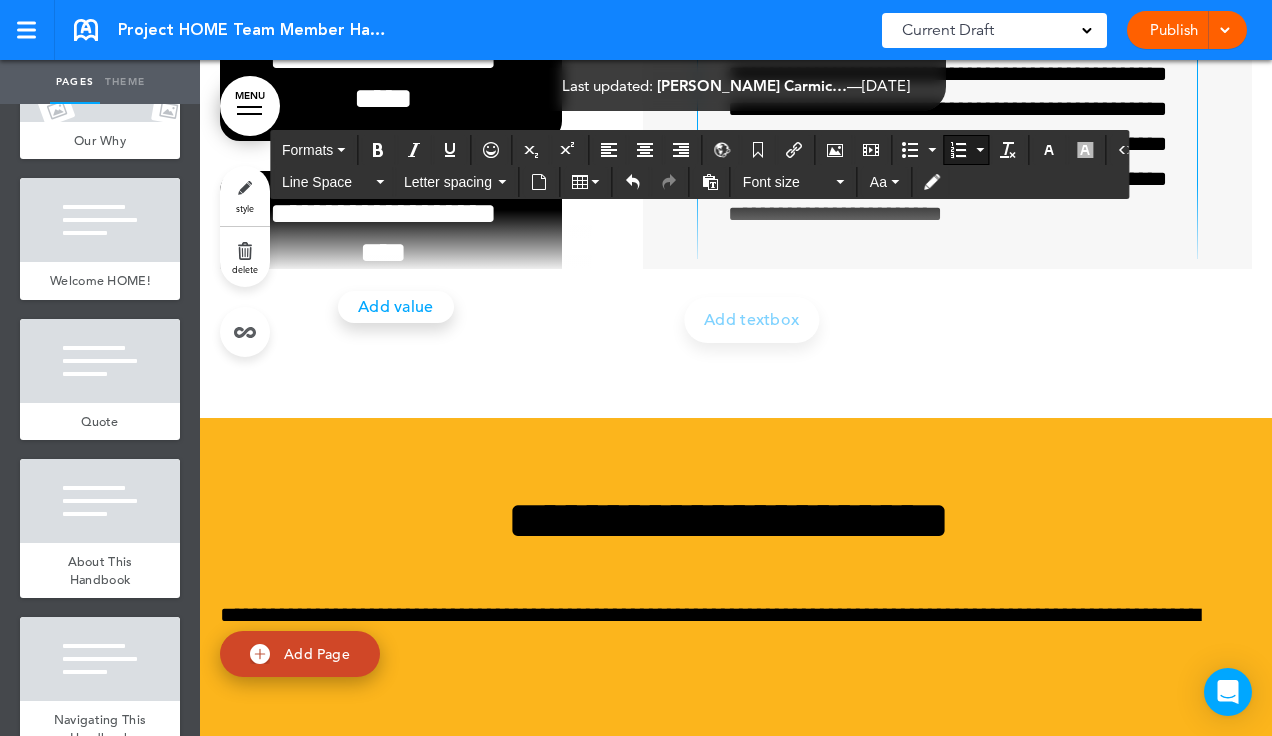 click on "**********" at bounding box center (953, 92) 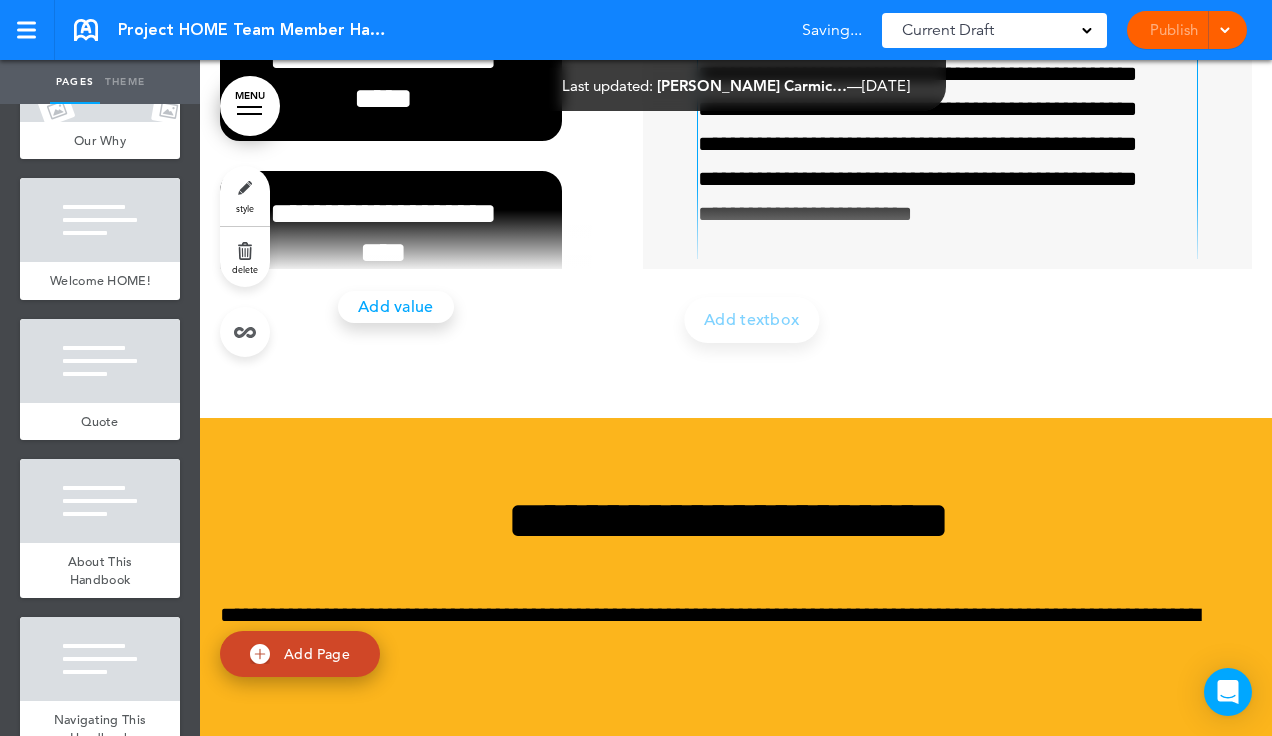 click on "**********" at bounding box center [736, 51] 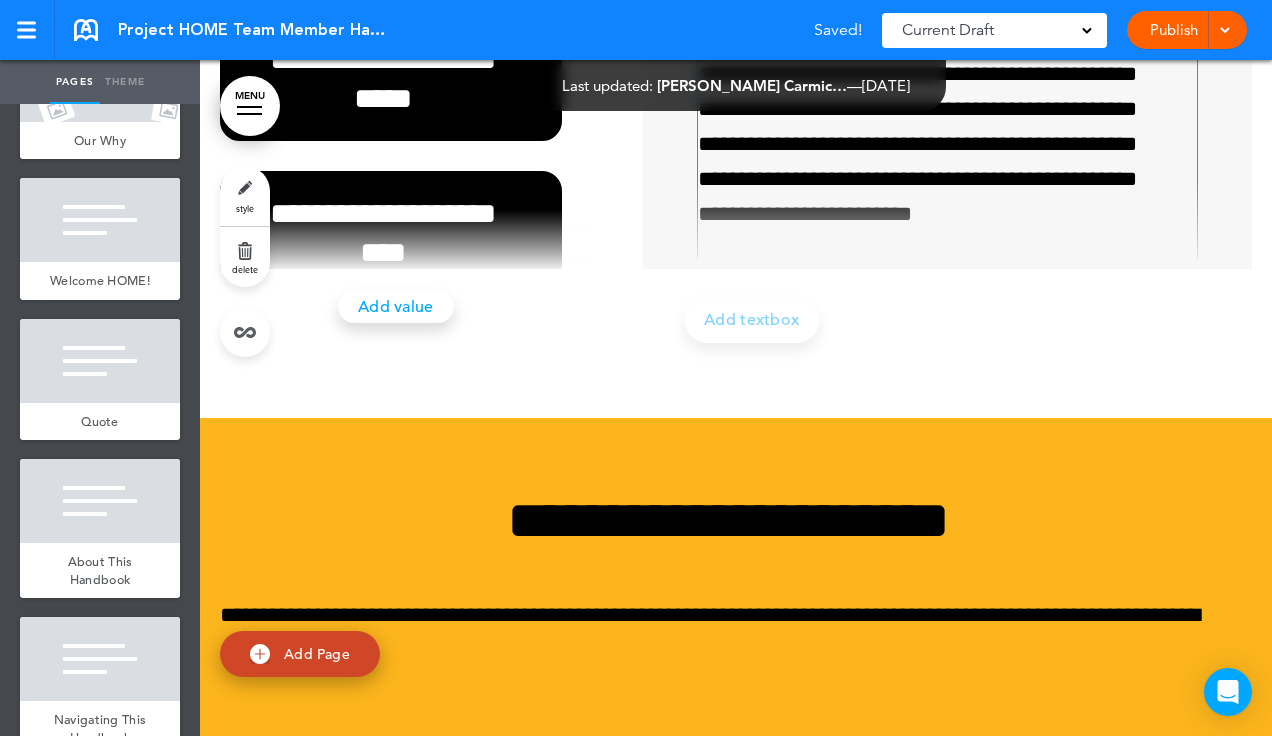 click at bounding box center [406, 240] 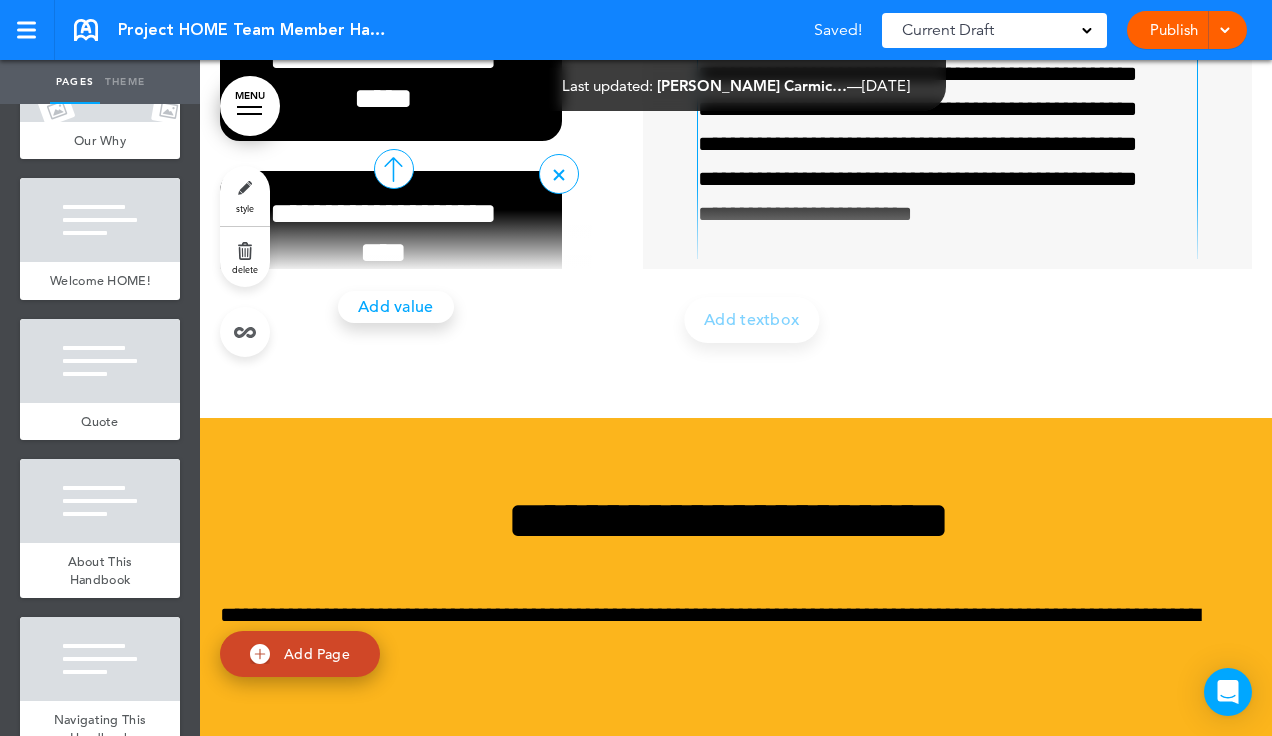 click on "**********" at bounding box center [391, 233] 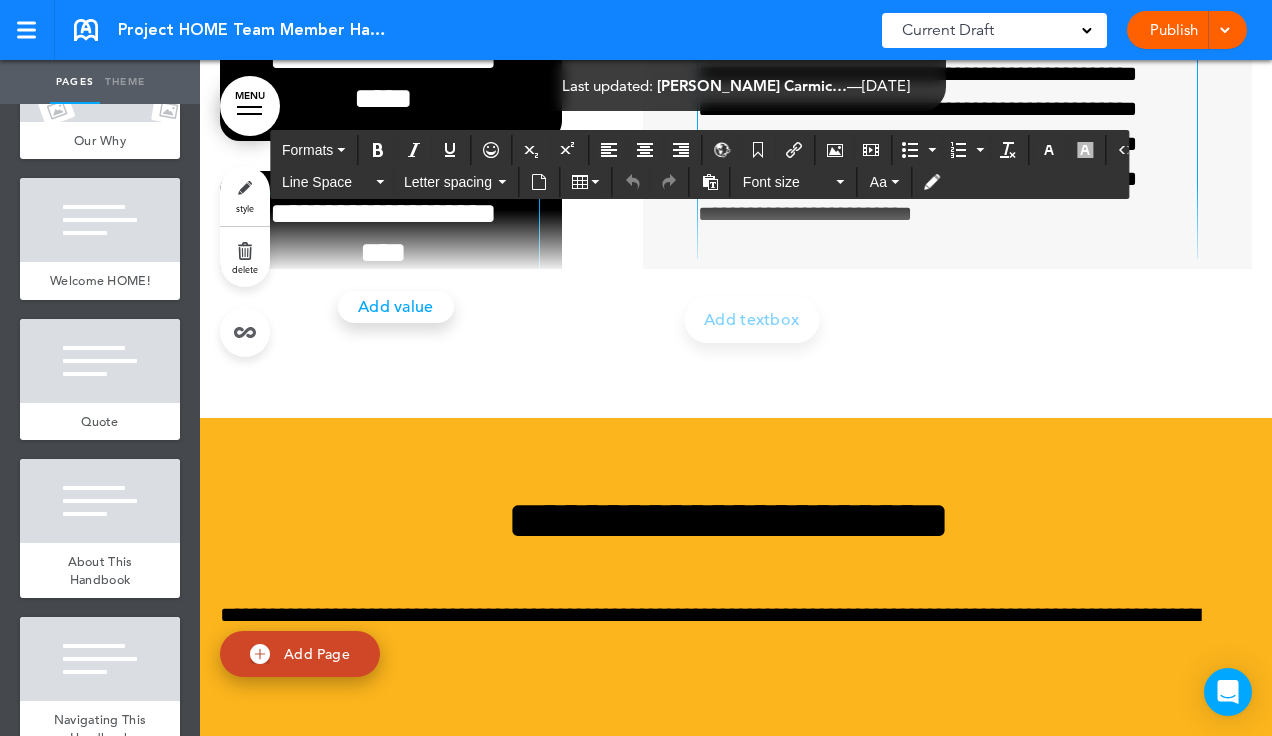 click on "**********" at bounding box center (383, 233) 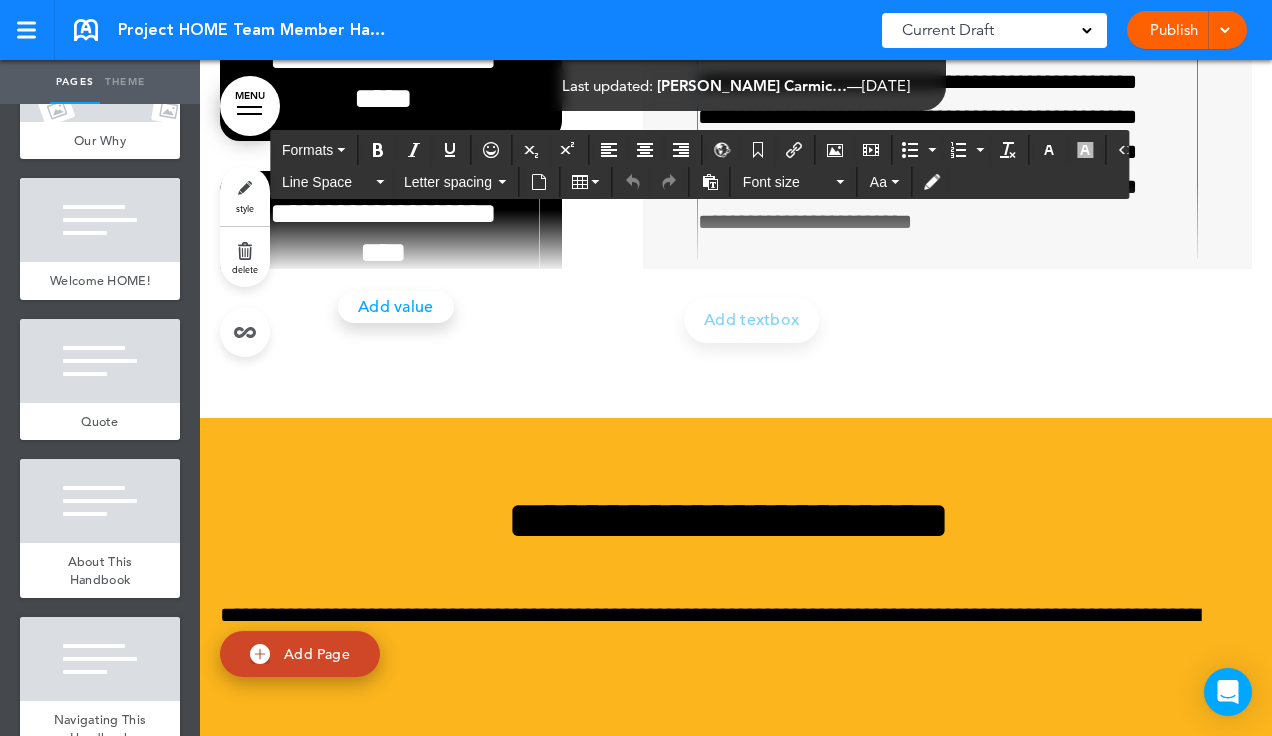 scroll, scrollTop: 36, scrollLeft: 0, axis: vertical 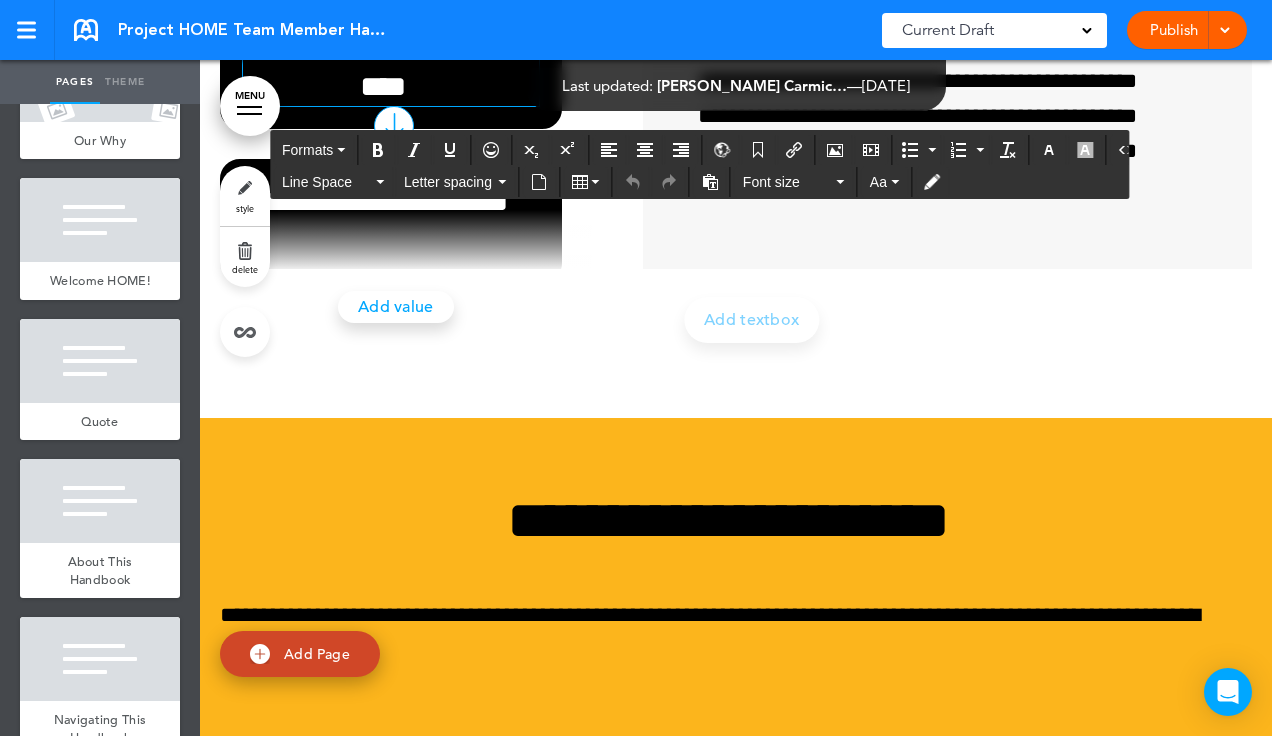 click on "**********" at bounding box center (383, 67) 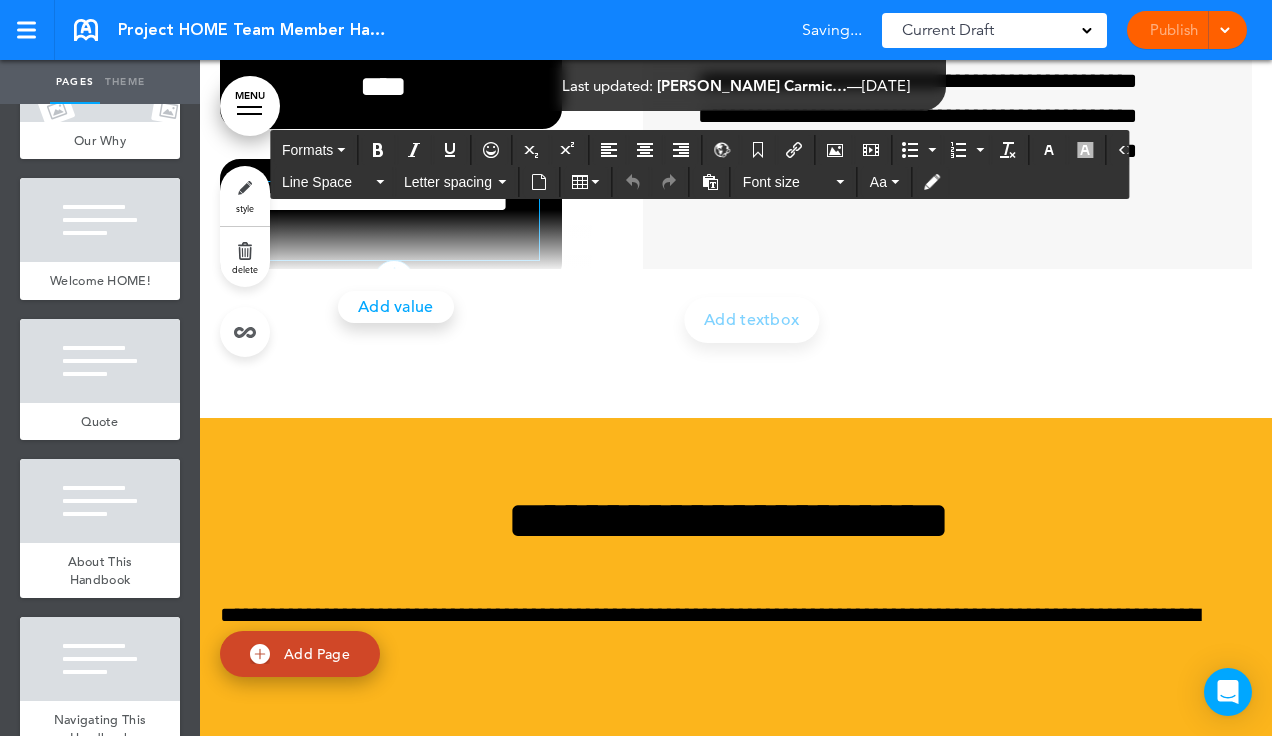 click on "**********" at bounding box center (383, 221) 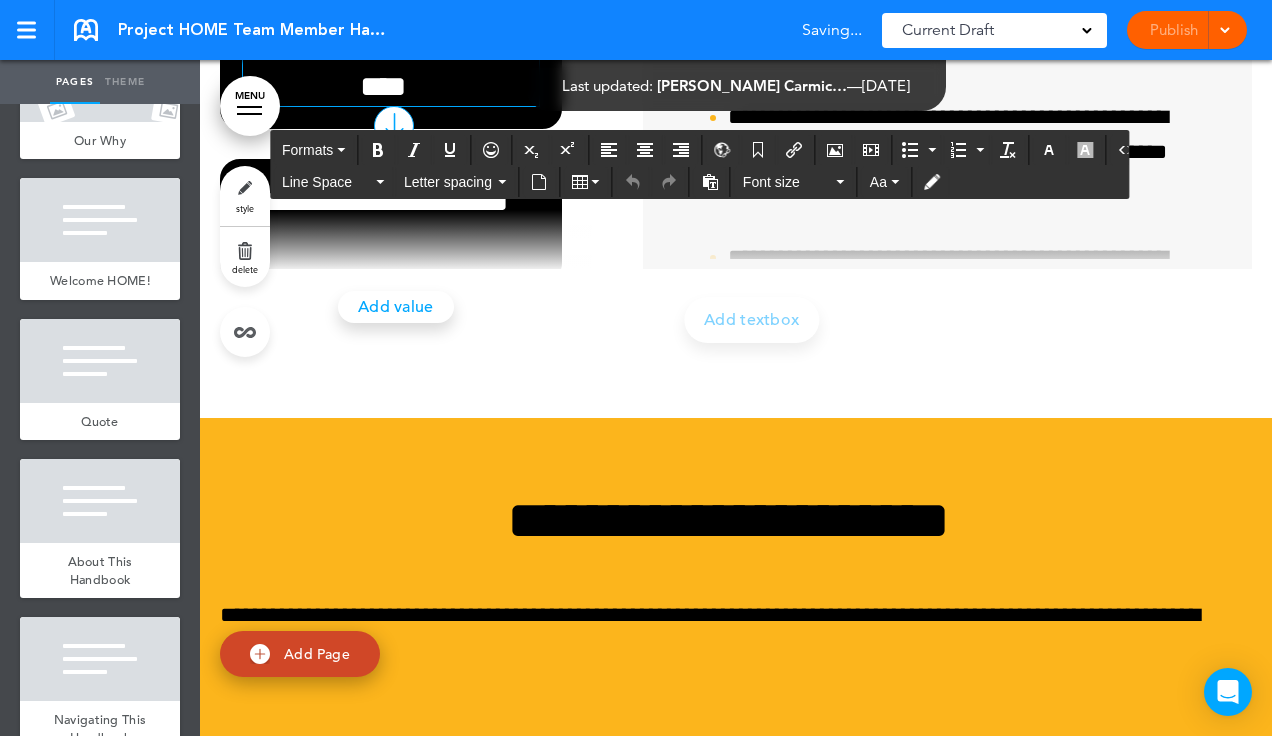 click on "**********" at bounding box center [383, 67] 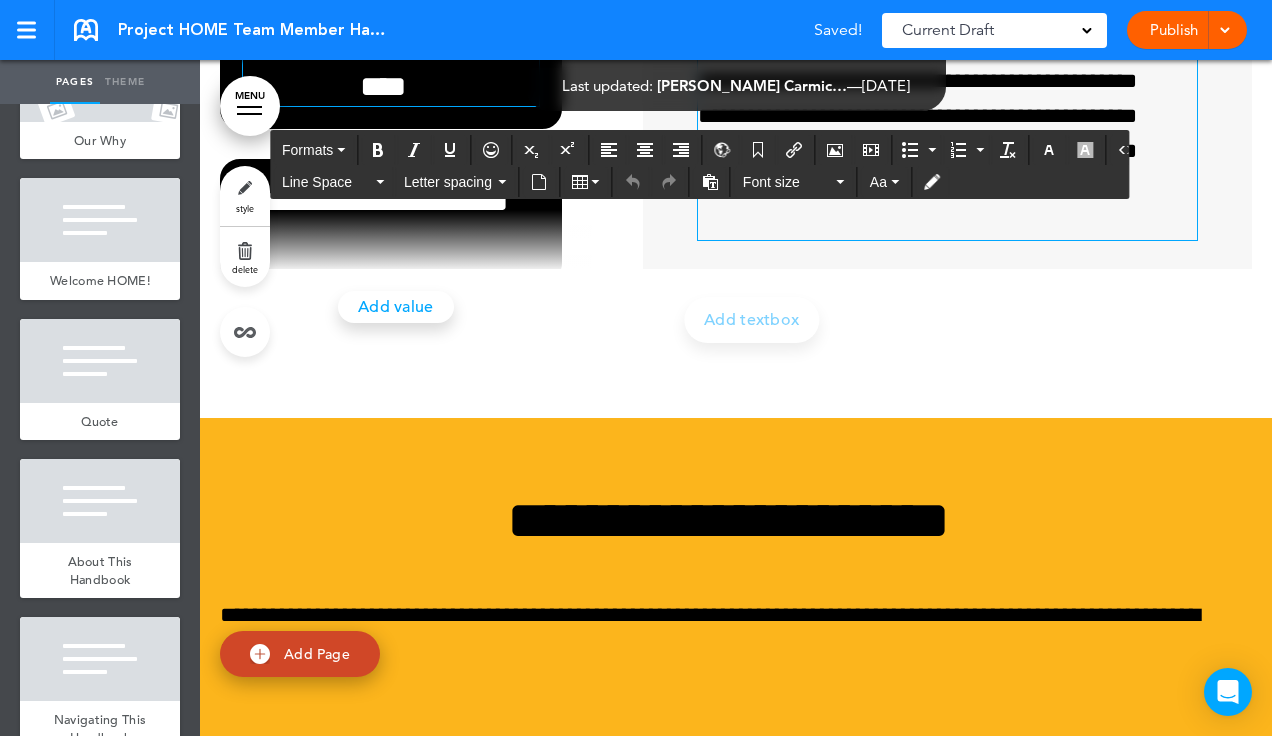 scroll, scrollTop: 0, scrollLeft: 0, axis: both 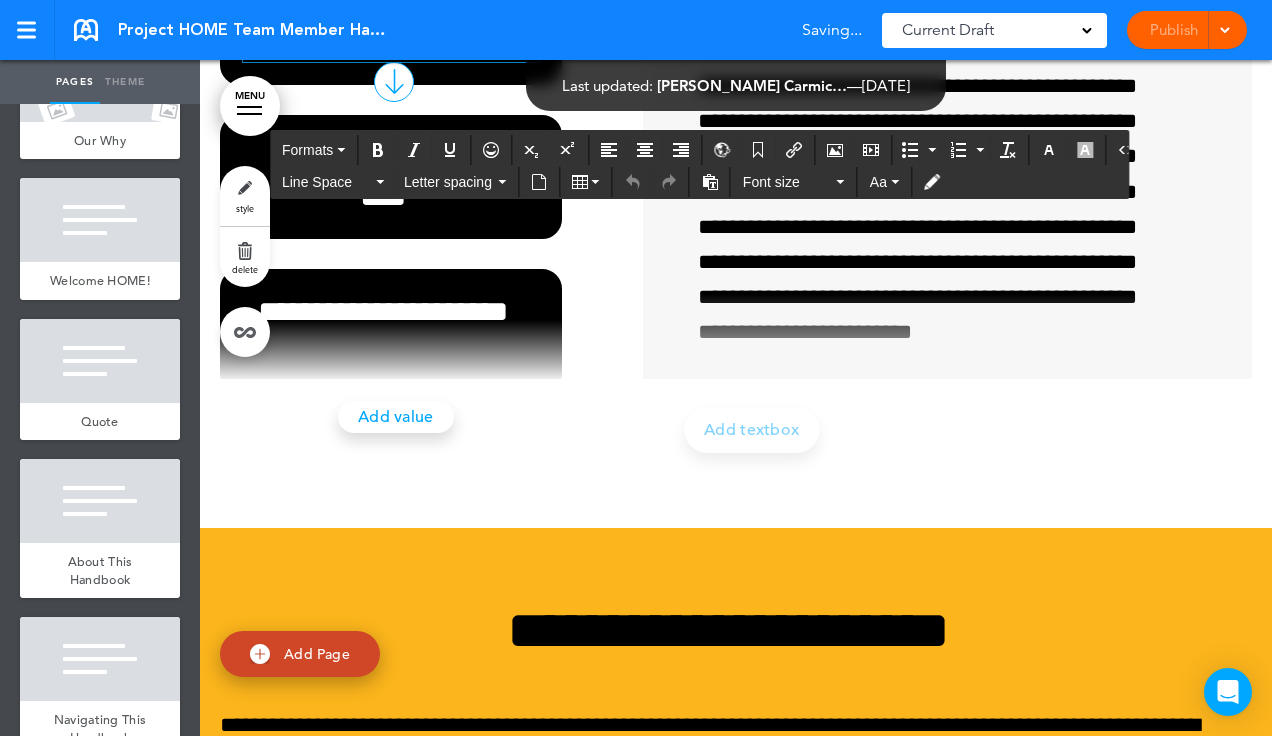 click on "**********" at bounding box center (383, 23) 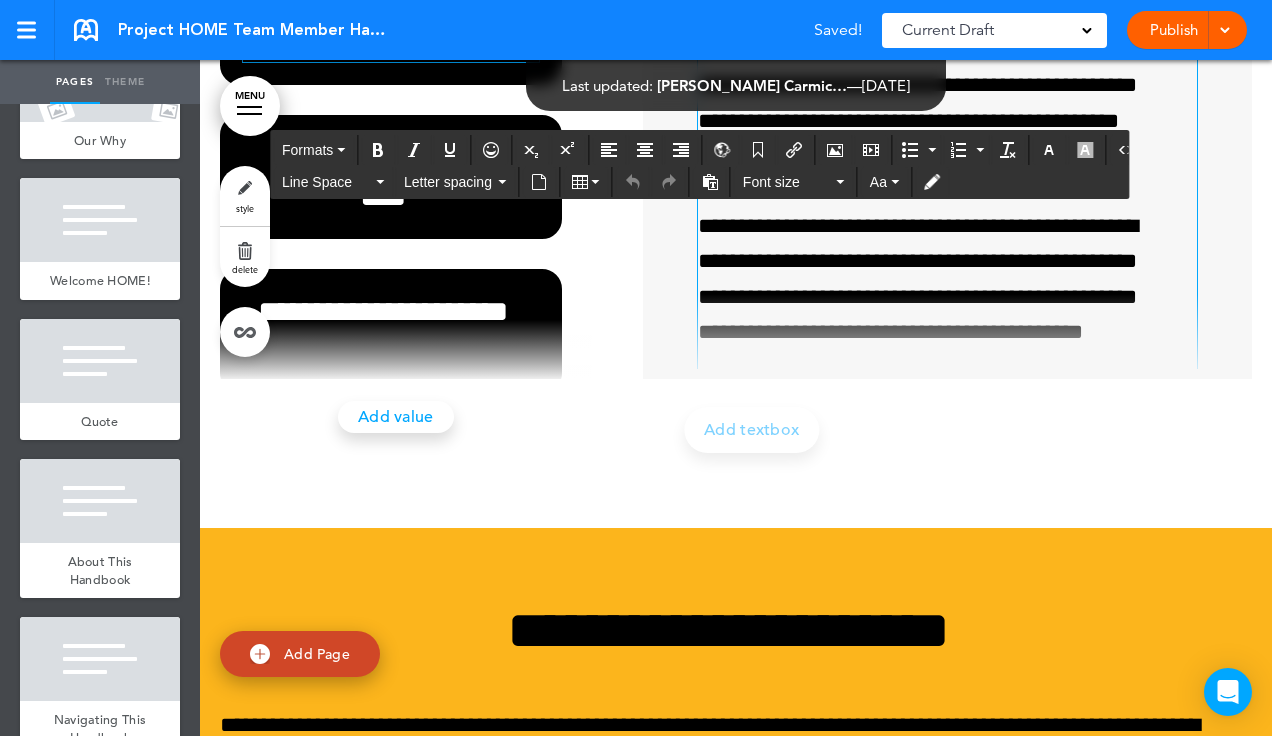 scroll, scrollTop: 0, scrollLeft: 0, axis: both 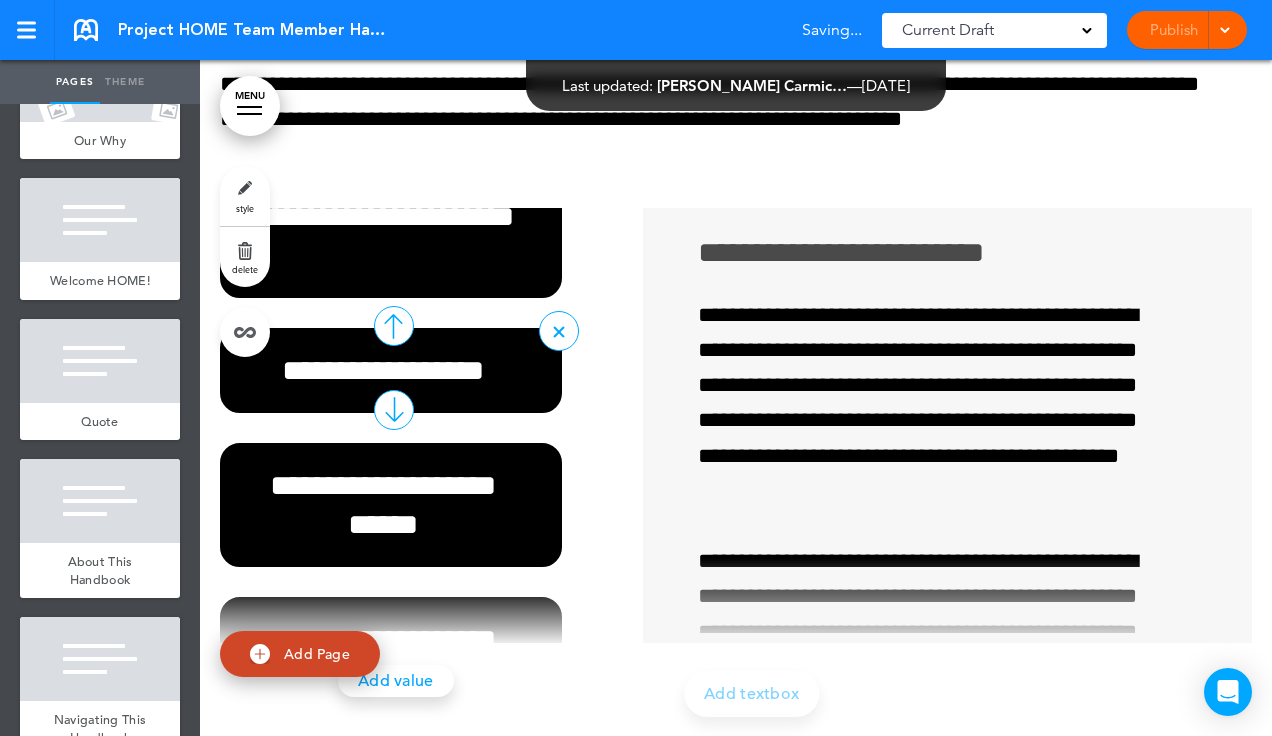 click on "**********" at bounding box center [391, 370] 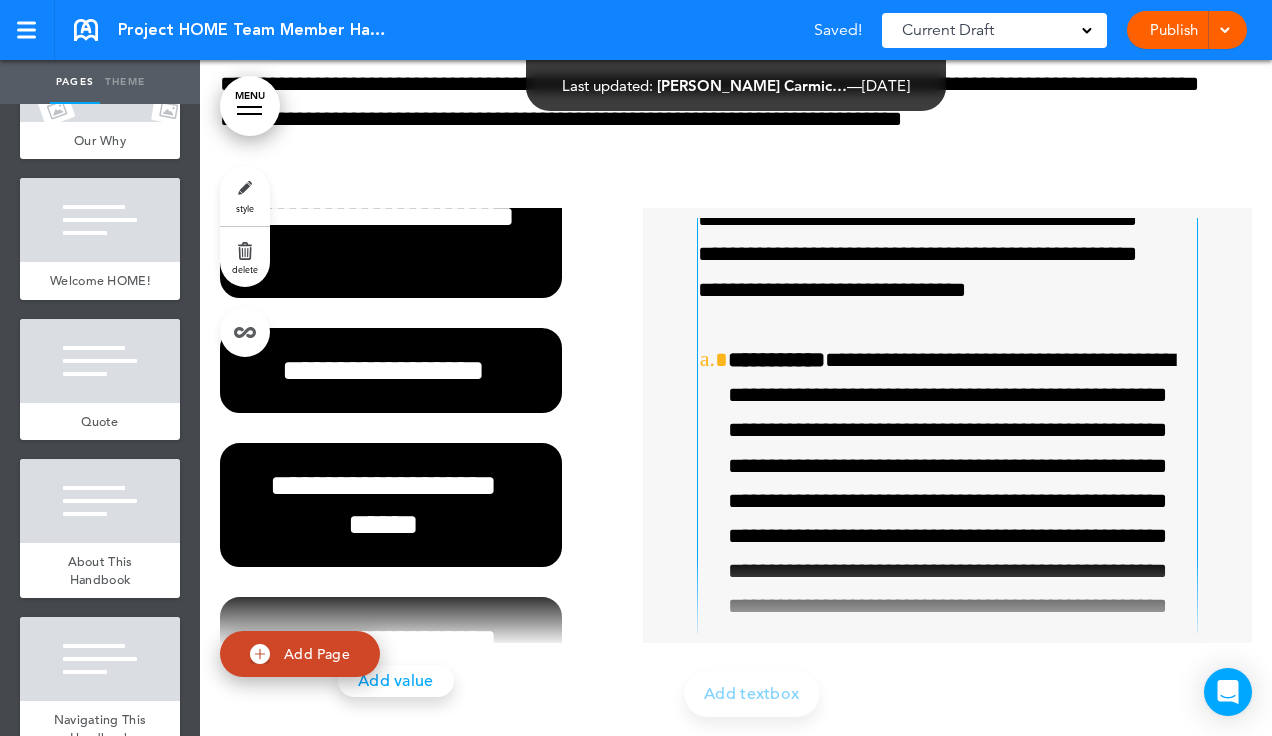 scroll, scrollTop: 0, scrollLeft: 0, axis: both 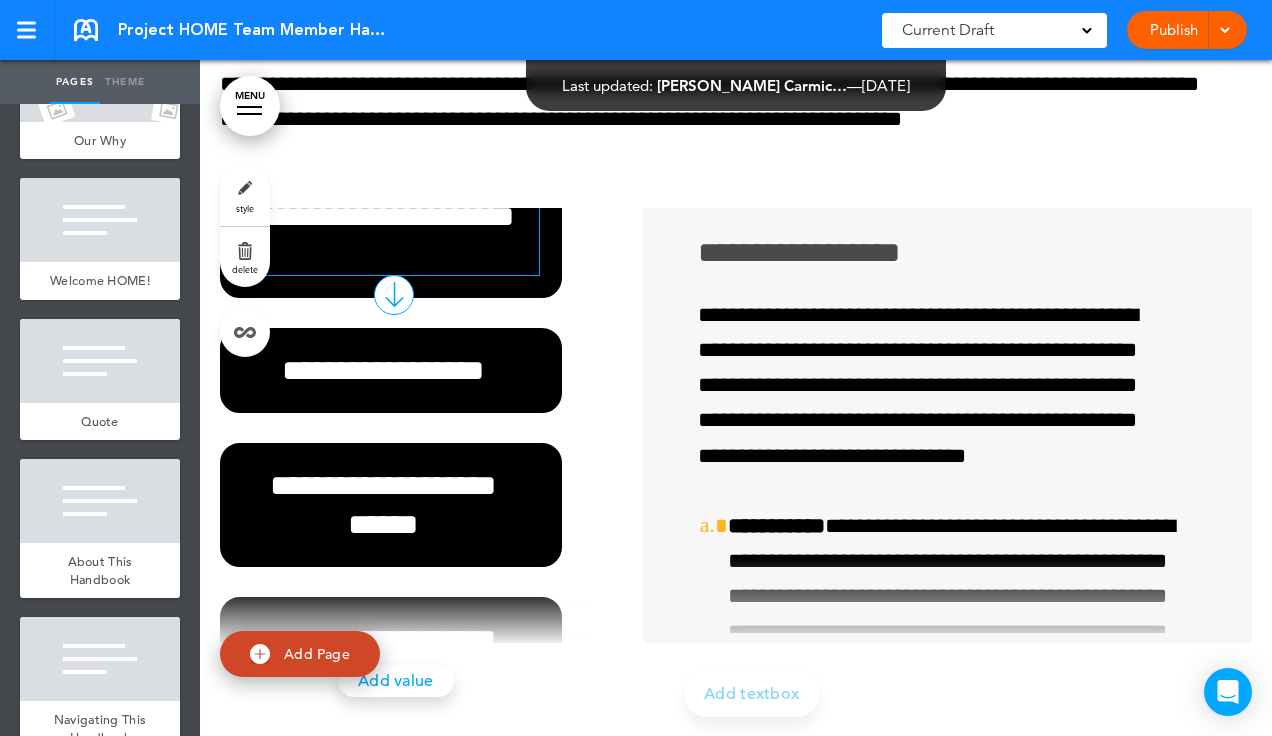 click on "**********" at bounding box center [383, 236] 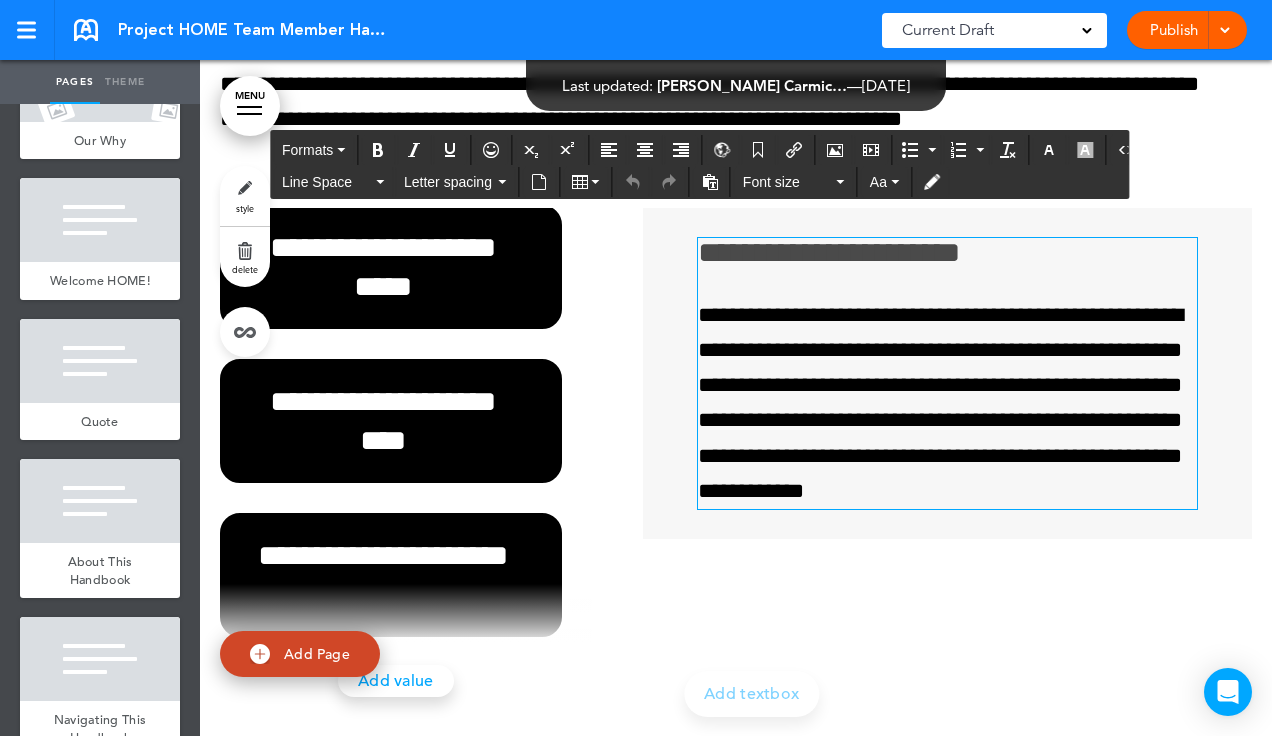 scroll, scrollTop: 735, scrollLeft: 0, axis: vertical 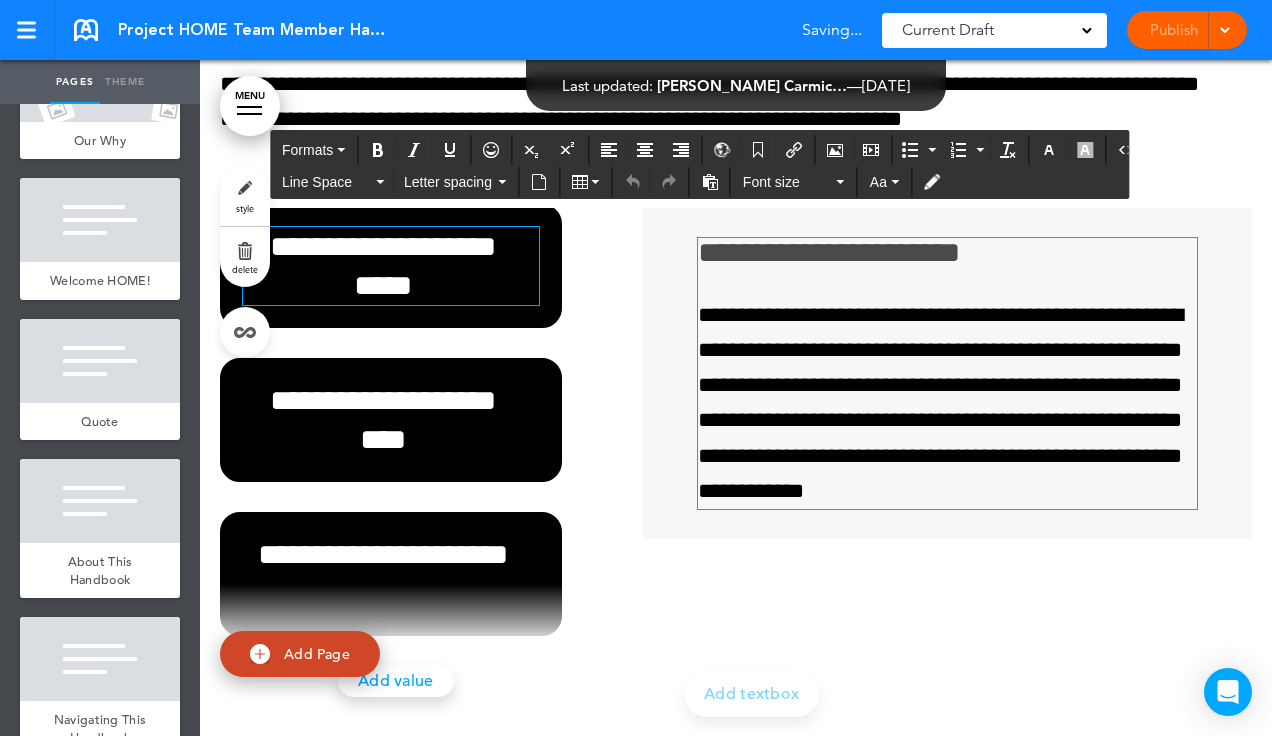 click on "**********" at bounding box center [383, 266] 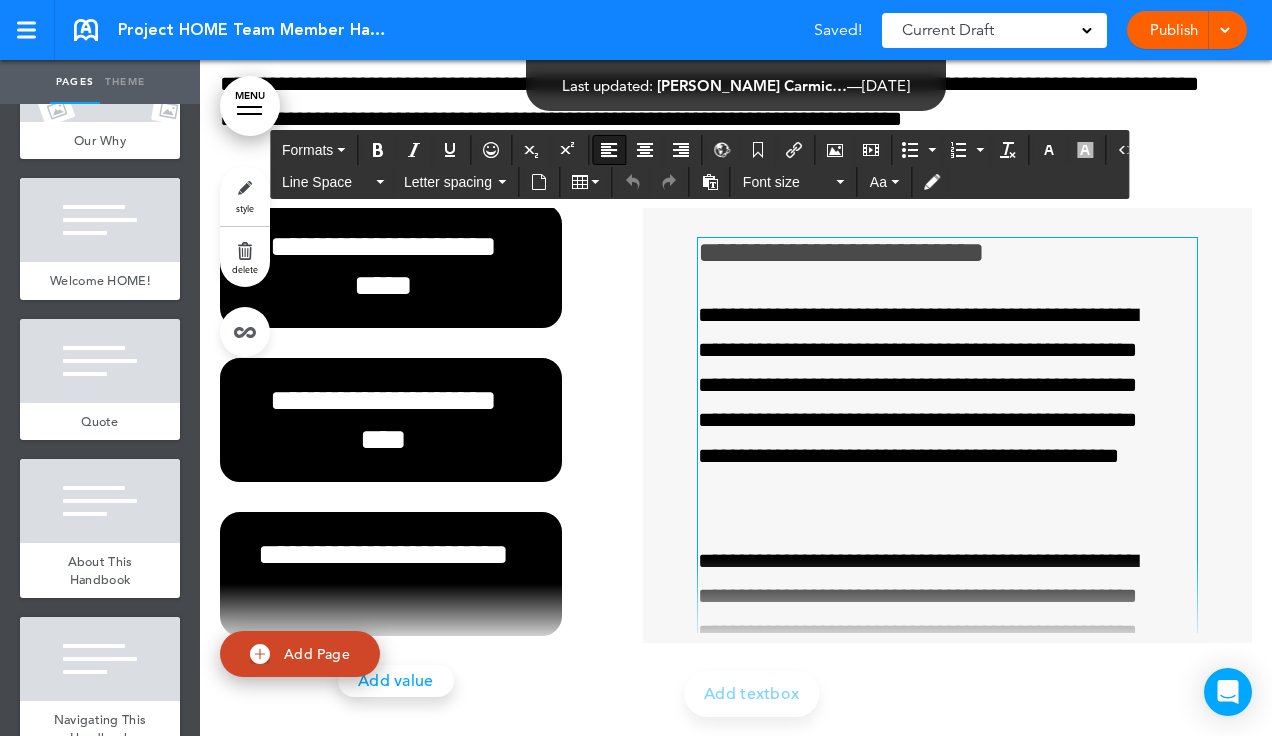 click on "**********" at bounding box center [938, 253] 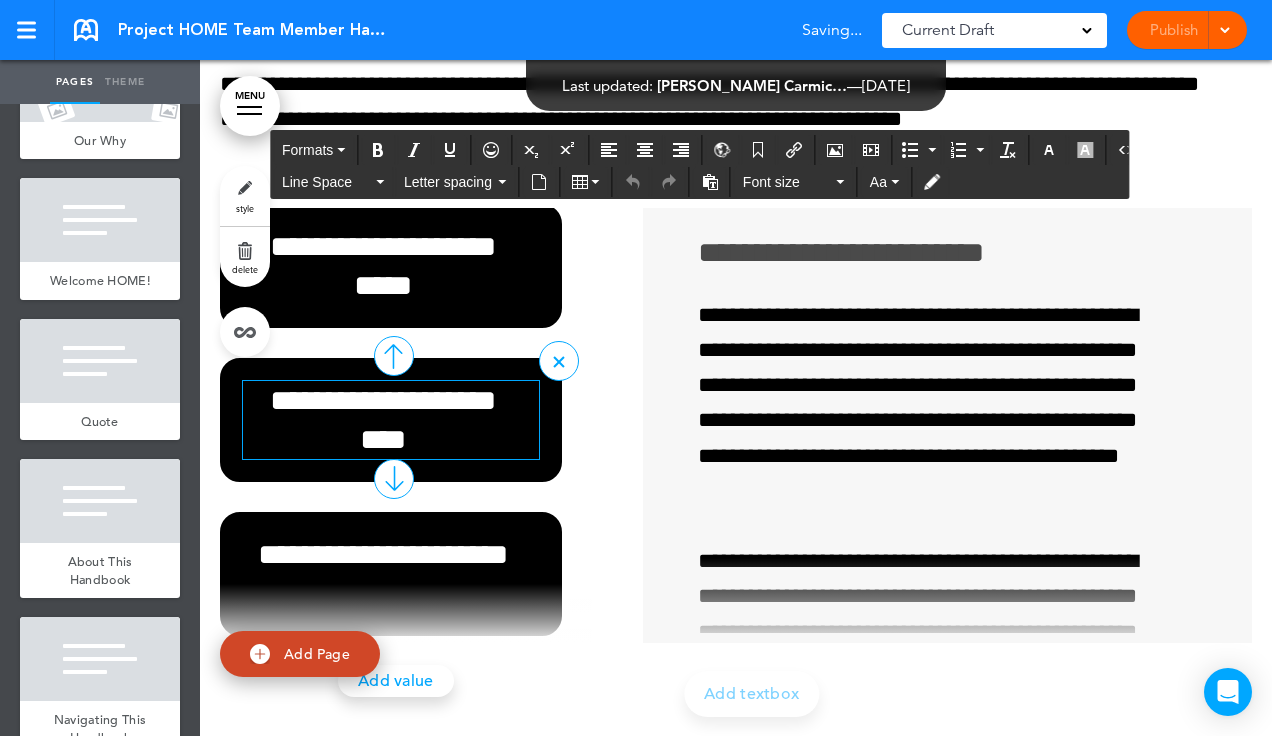 click on "**********" at bounding box center [383, 420] 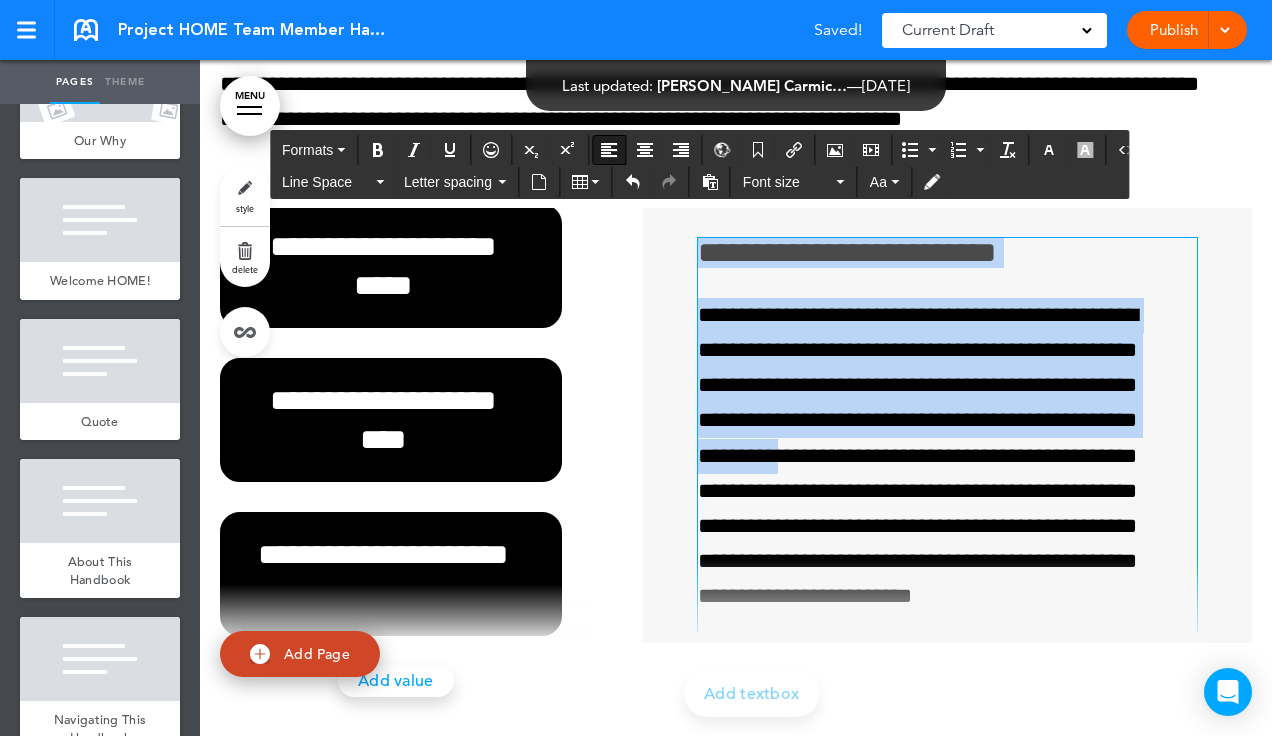 scroll, scrollTop: 55654, scrollLeft: 0, axis: vertical 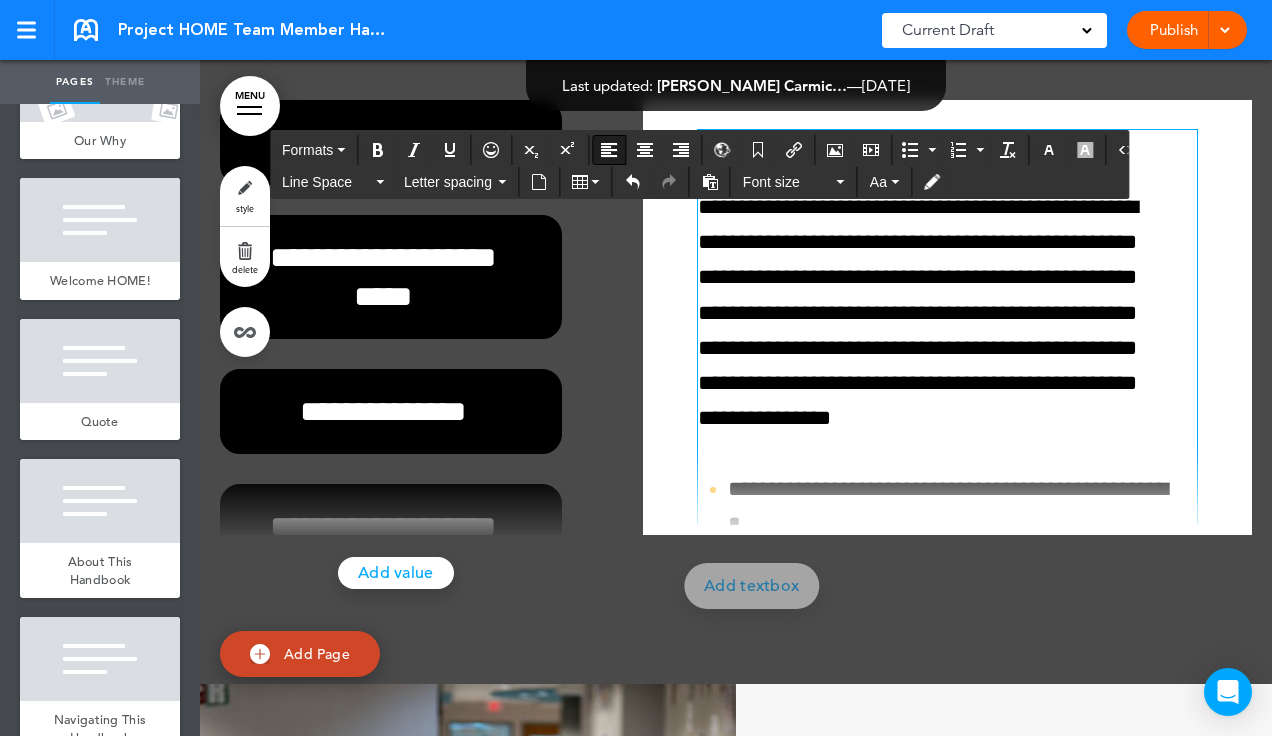 drag, startPoint x: 694, startPoint y: 525, endPoint x: 1009, endPoint y: 658, distance: 341.92688 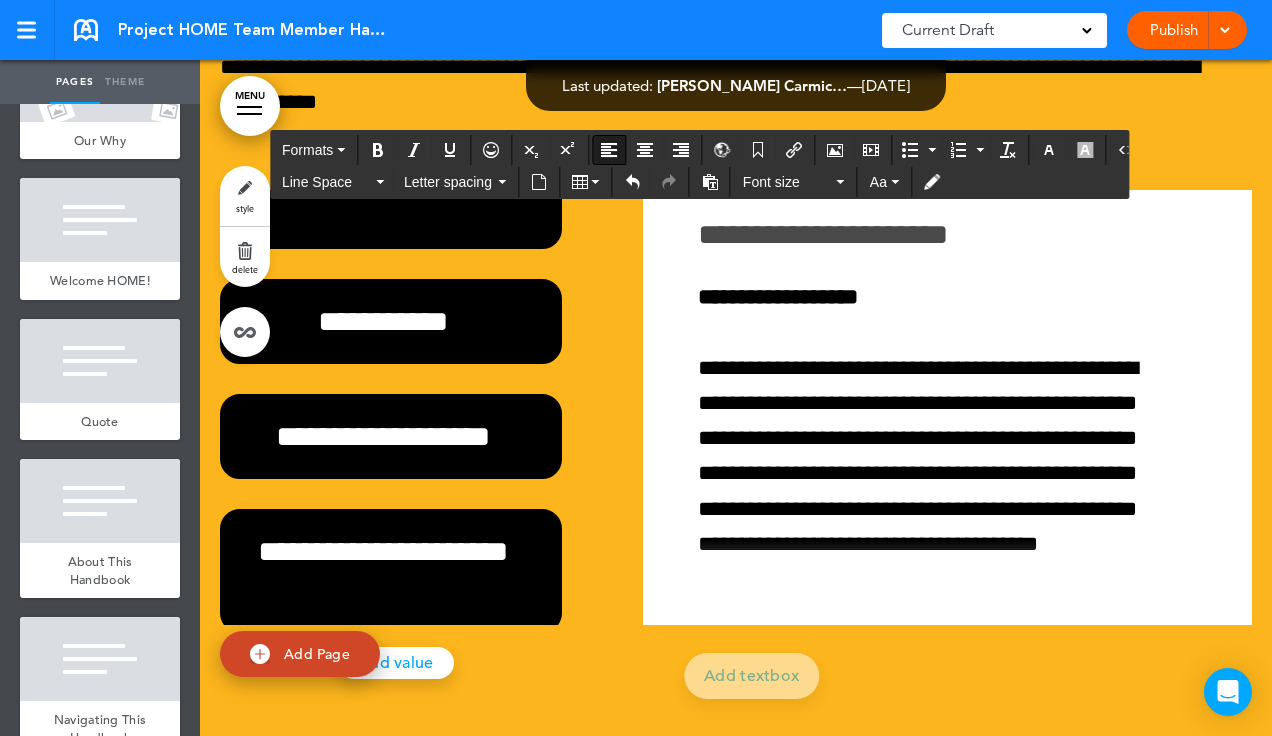 scroll, scrollTop: 55898, scrollLeft: 0, axis: vertical 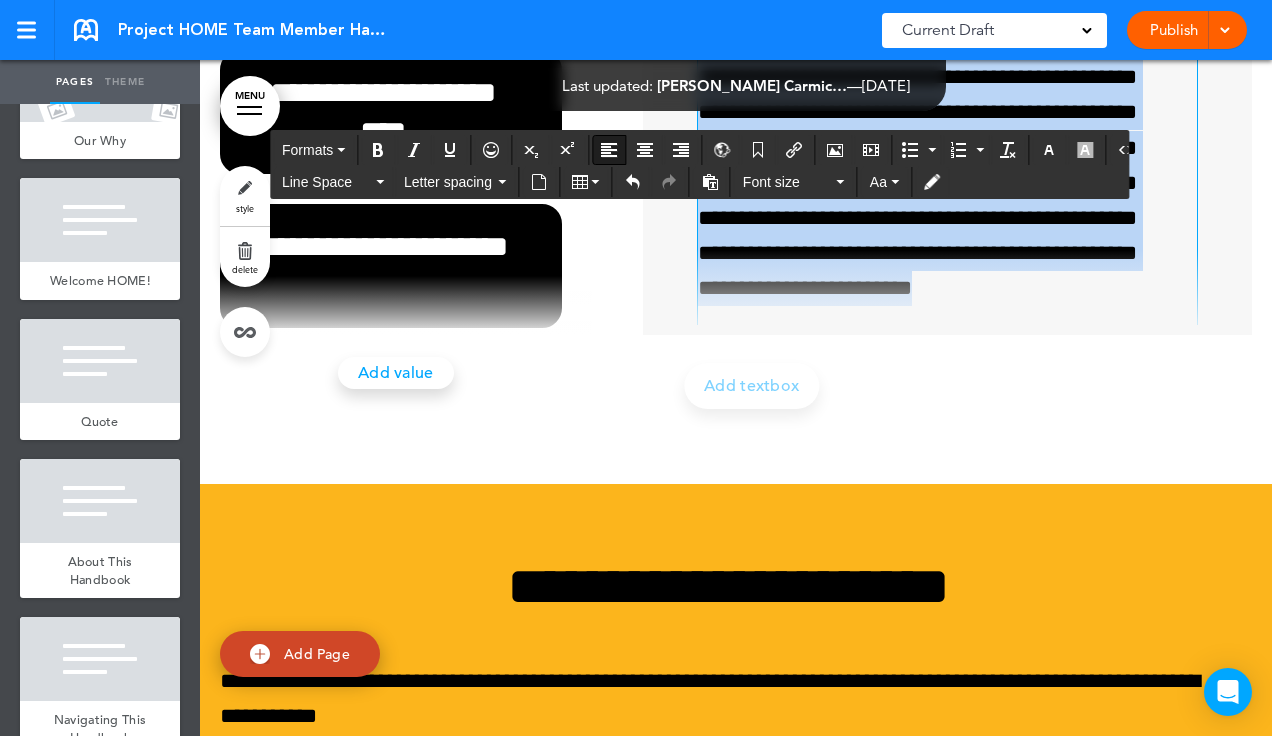 click on "**********" at bounding box center (938, 166) 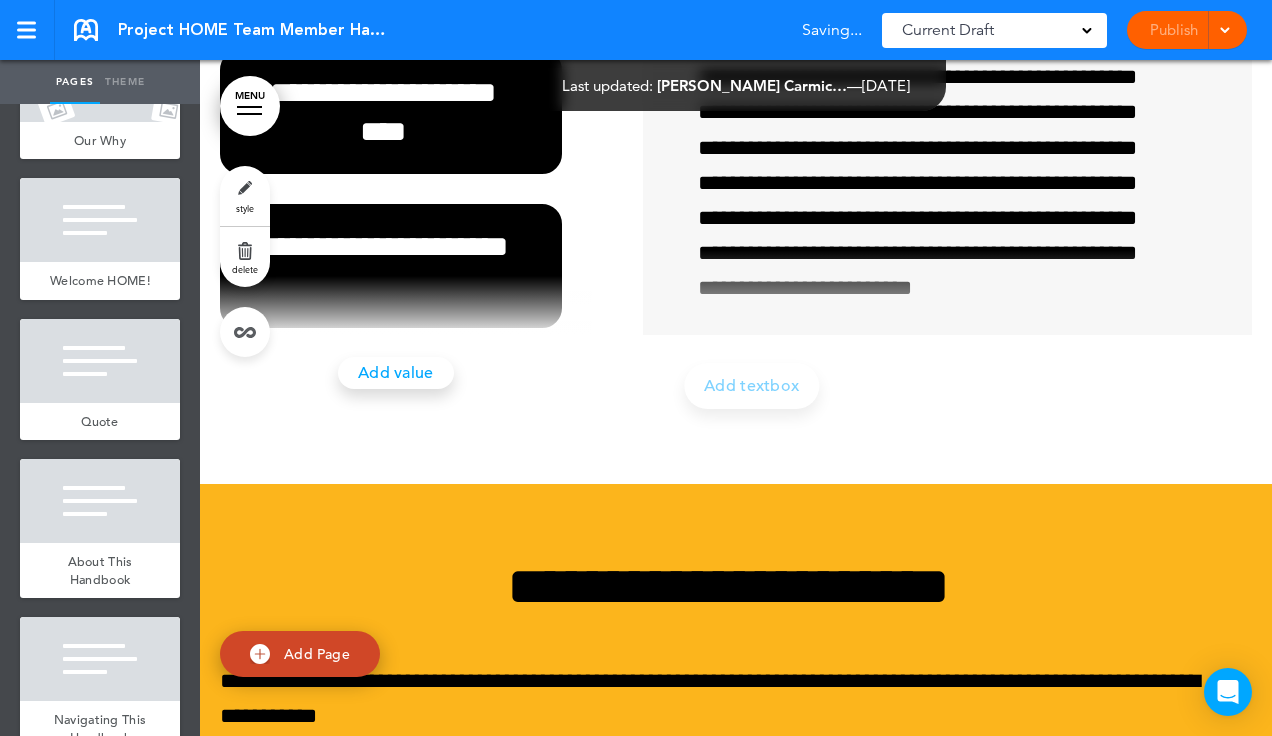click at bounding box center [935, 292] 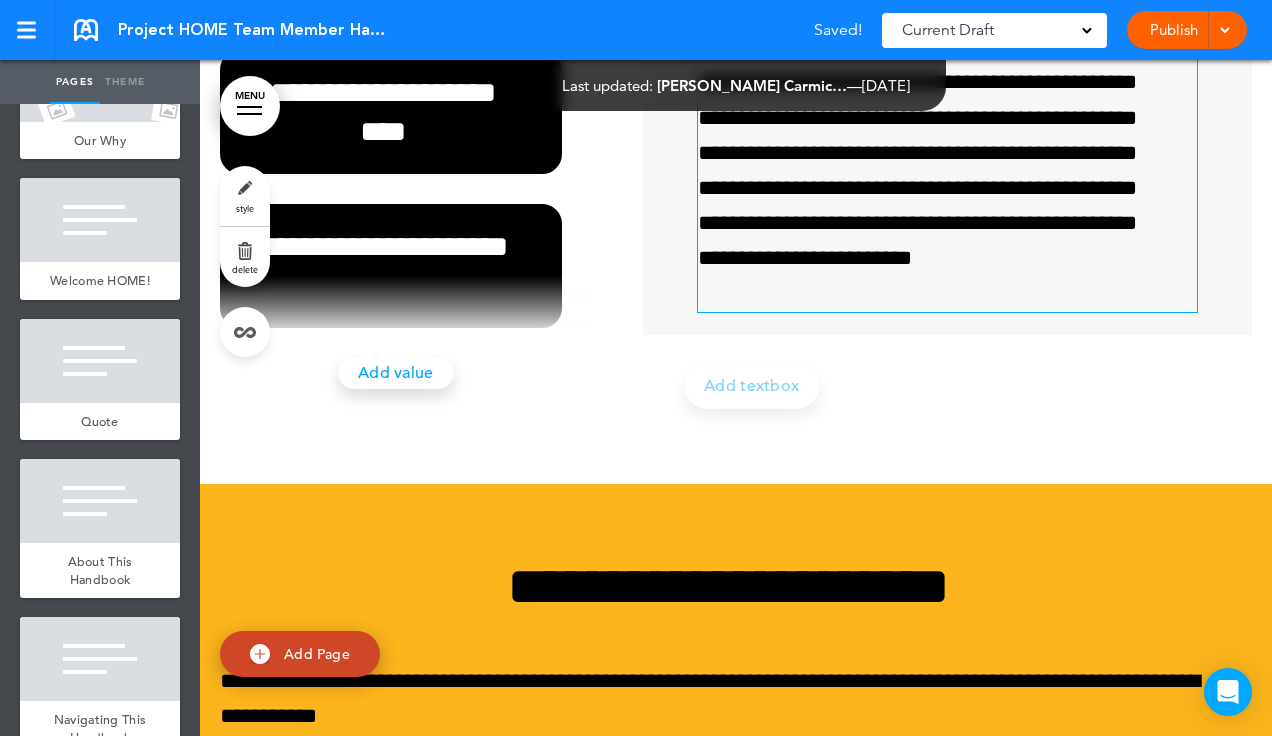 scroll, scrollTop: 36, scrollLeft: 0, axis: vertical 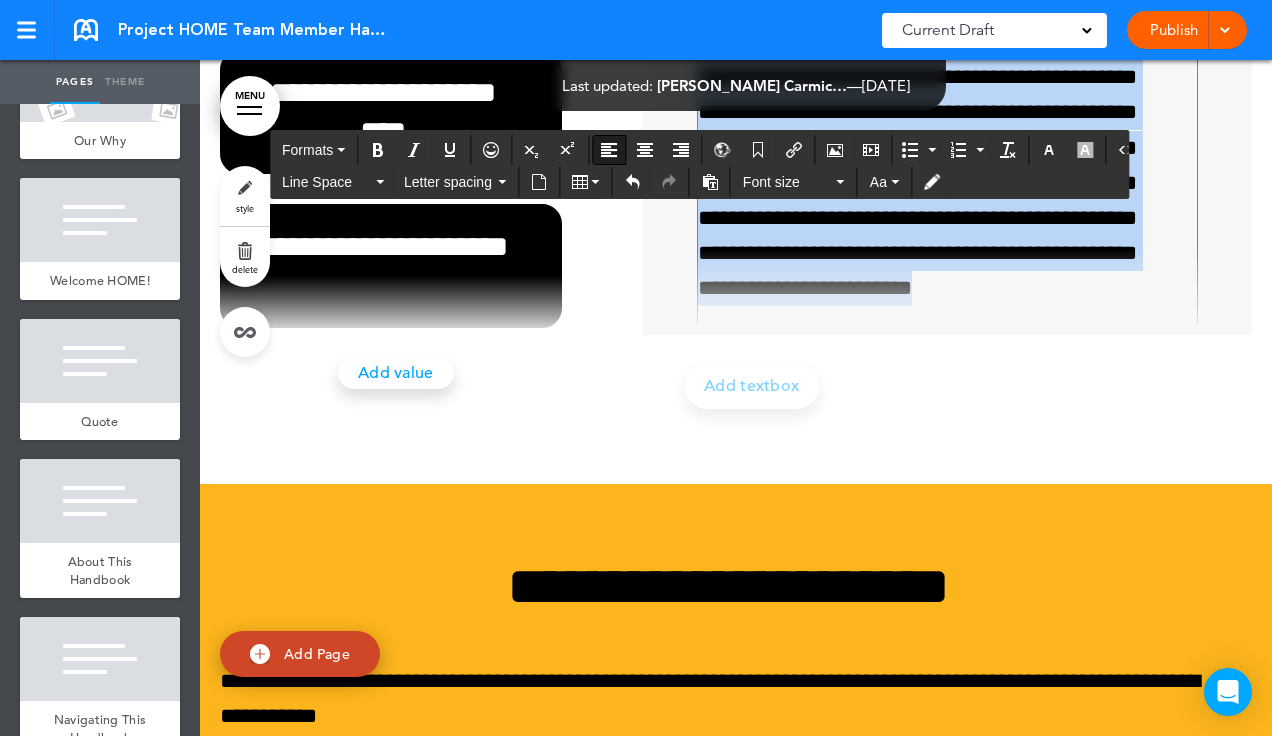 drag, startPoint x: 785, startPoint y: 564, endPoint x: 690, endPoint y: 204, distance: 372.3238 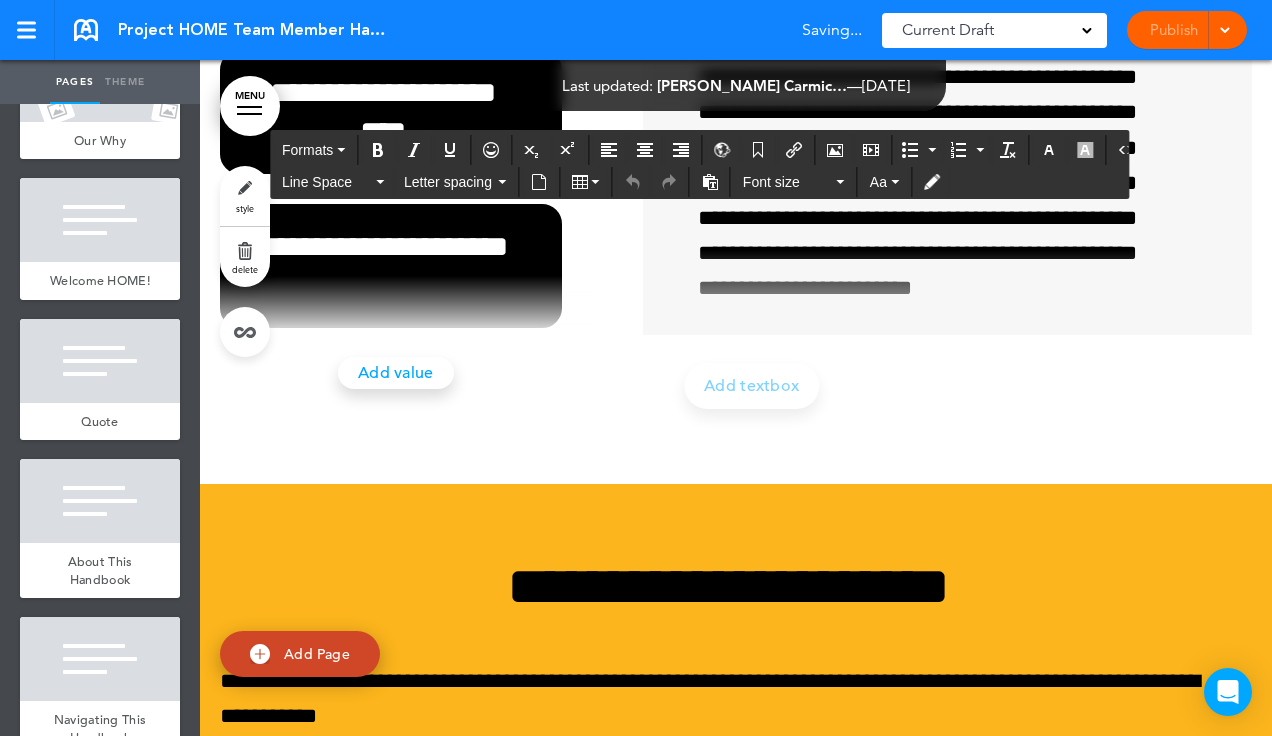 click on "**********" at bounding box center (383, -42) 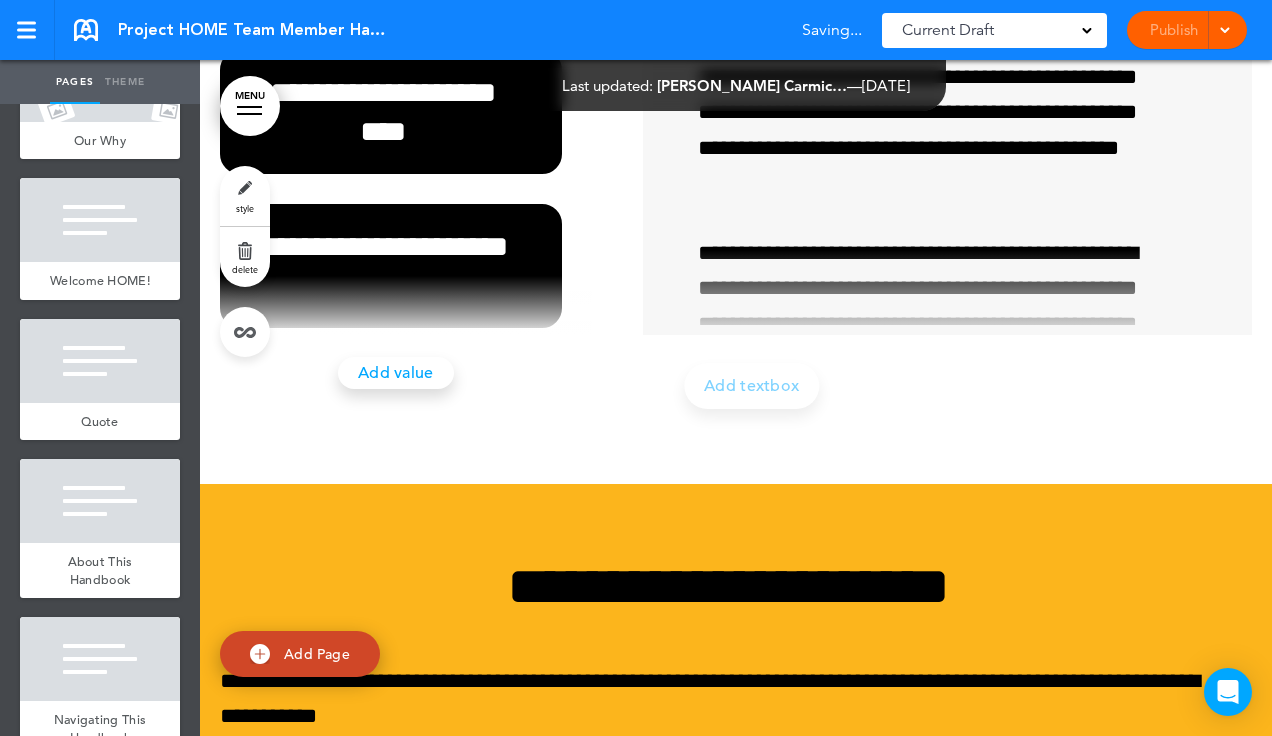 click on "**********" at bounding box center [947, 117] 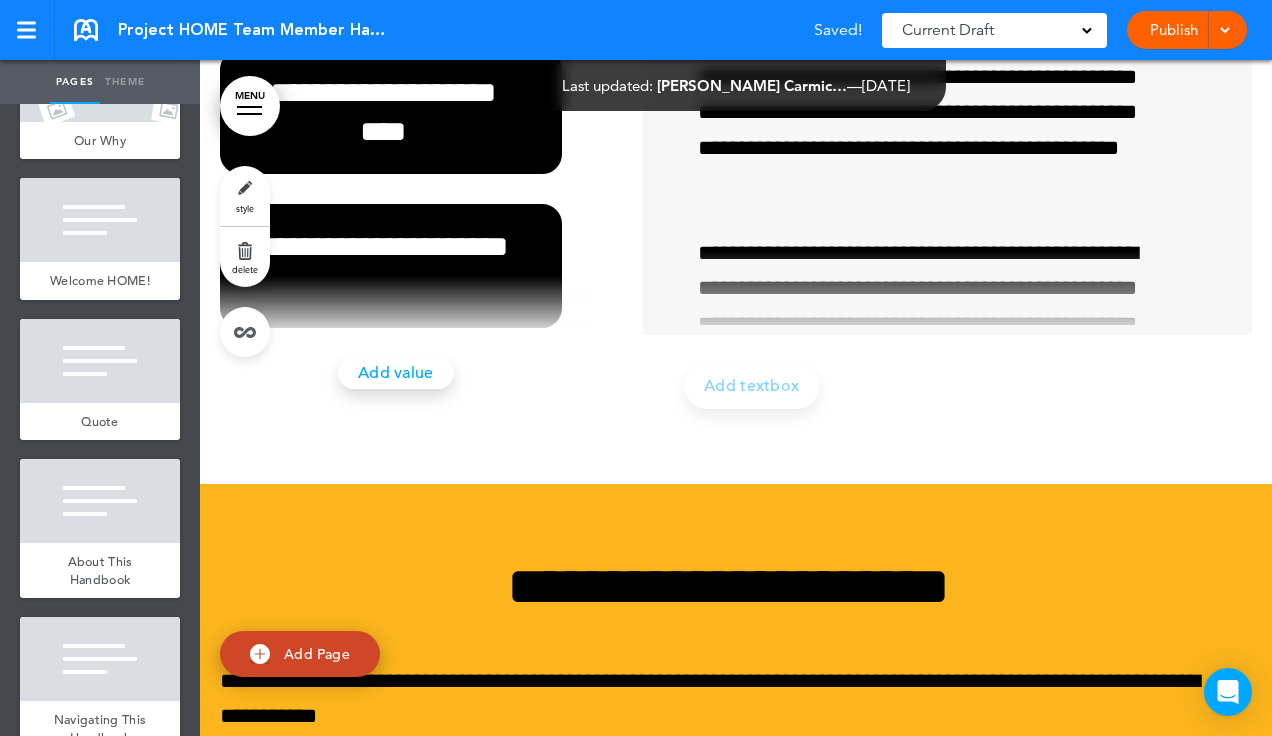 click on "**********" at bounding box center [947, 117] 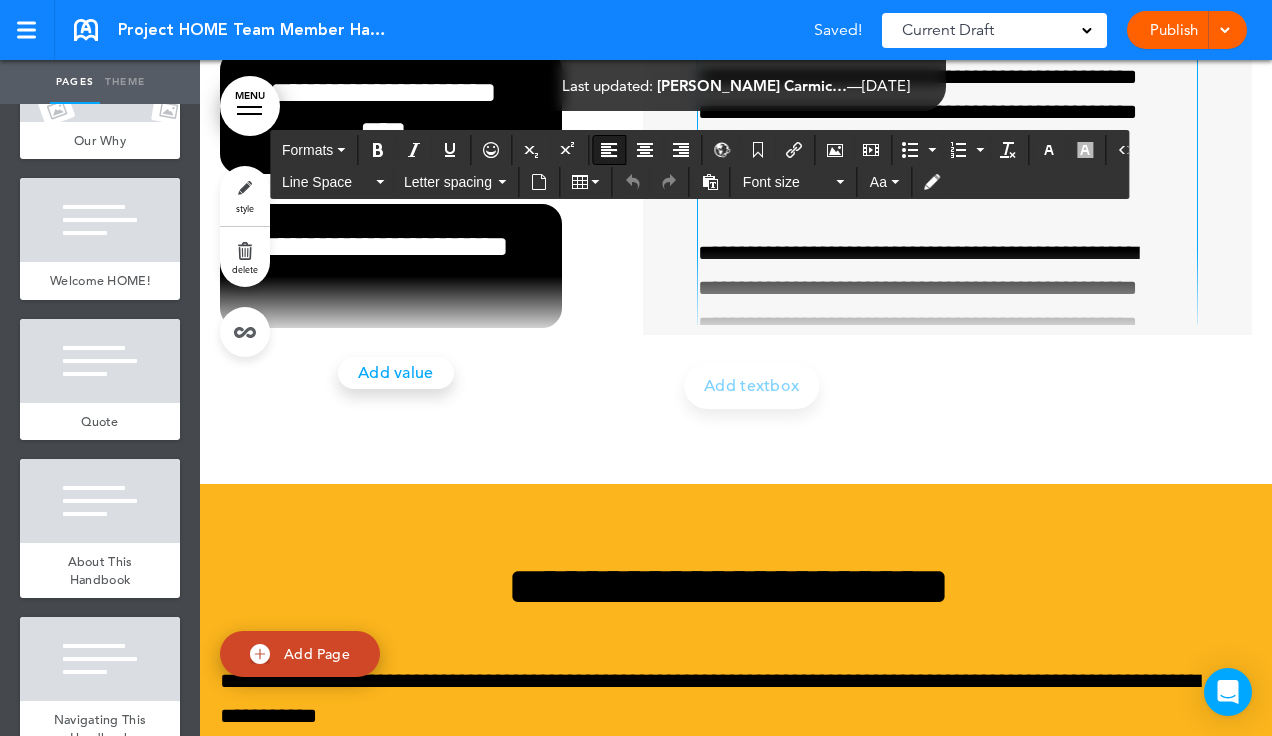 click on "**********" at bounding box center [938, -55] 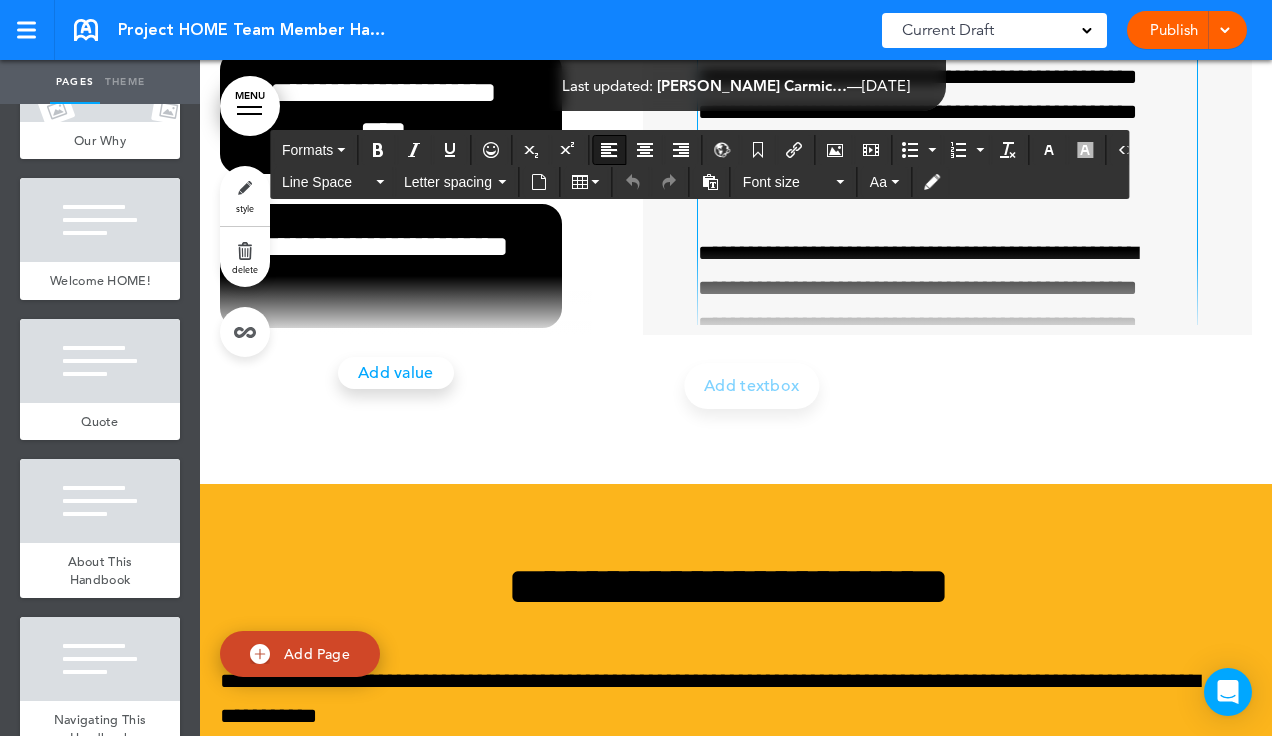 click on "**********" at bounding box center (938, -55) 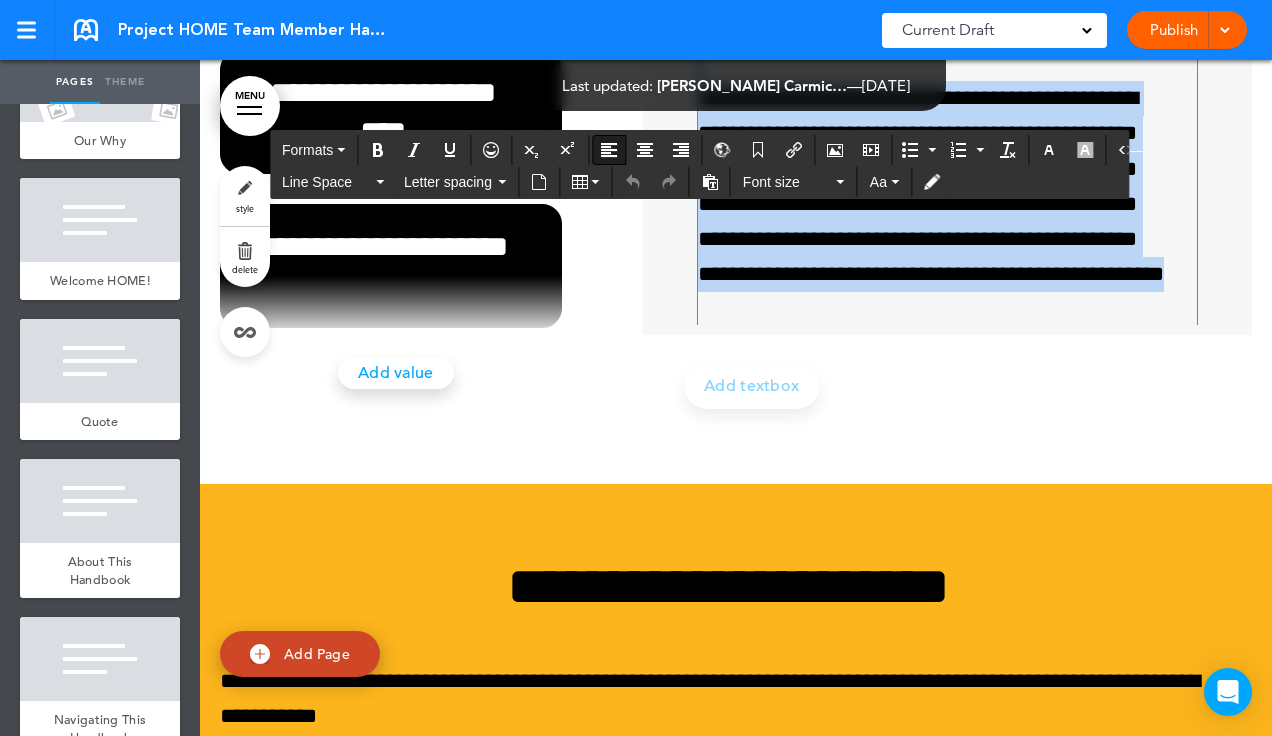 scroll, scrollTop: 353, scrollLeft: 0, axis: vertical 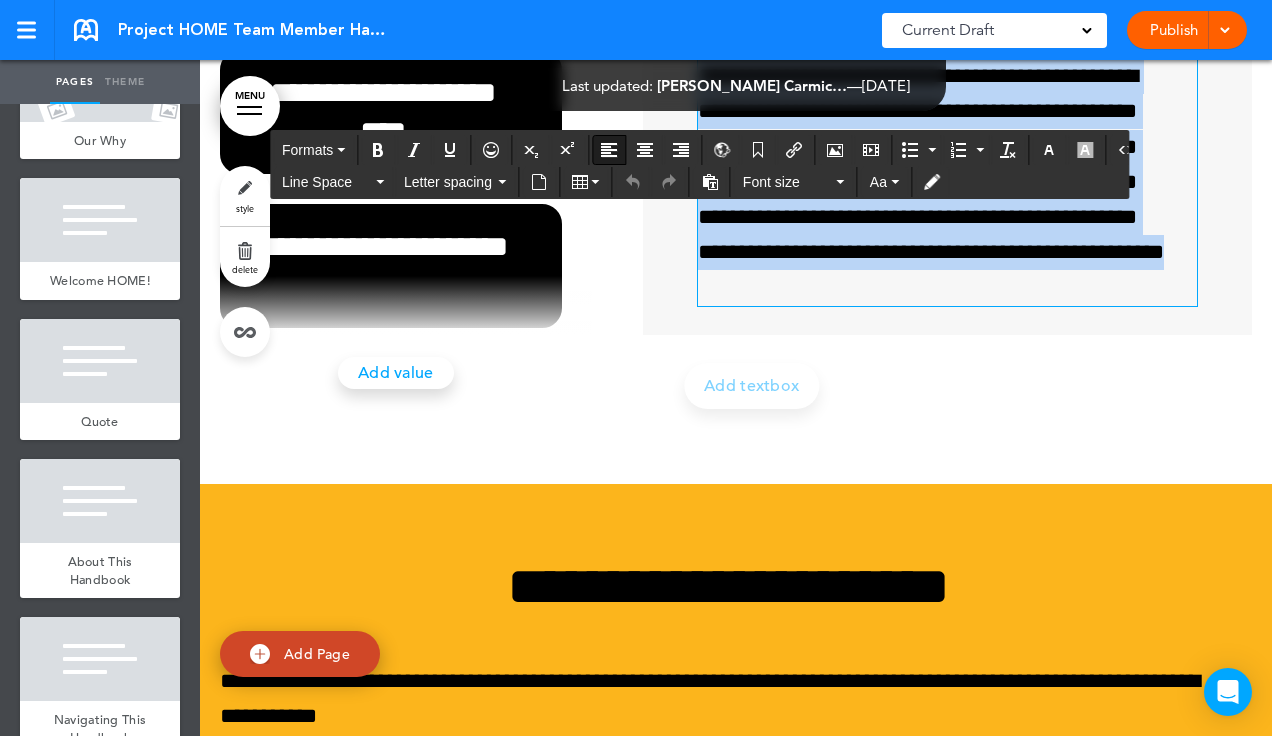 drag, startPoint x: 694, startPoint y: 220, endPoint x: 1128, endPoint y: 632, distance: 598.41455 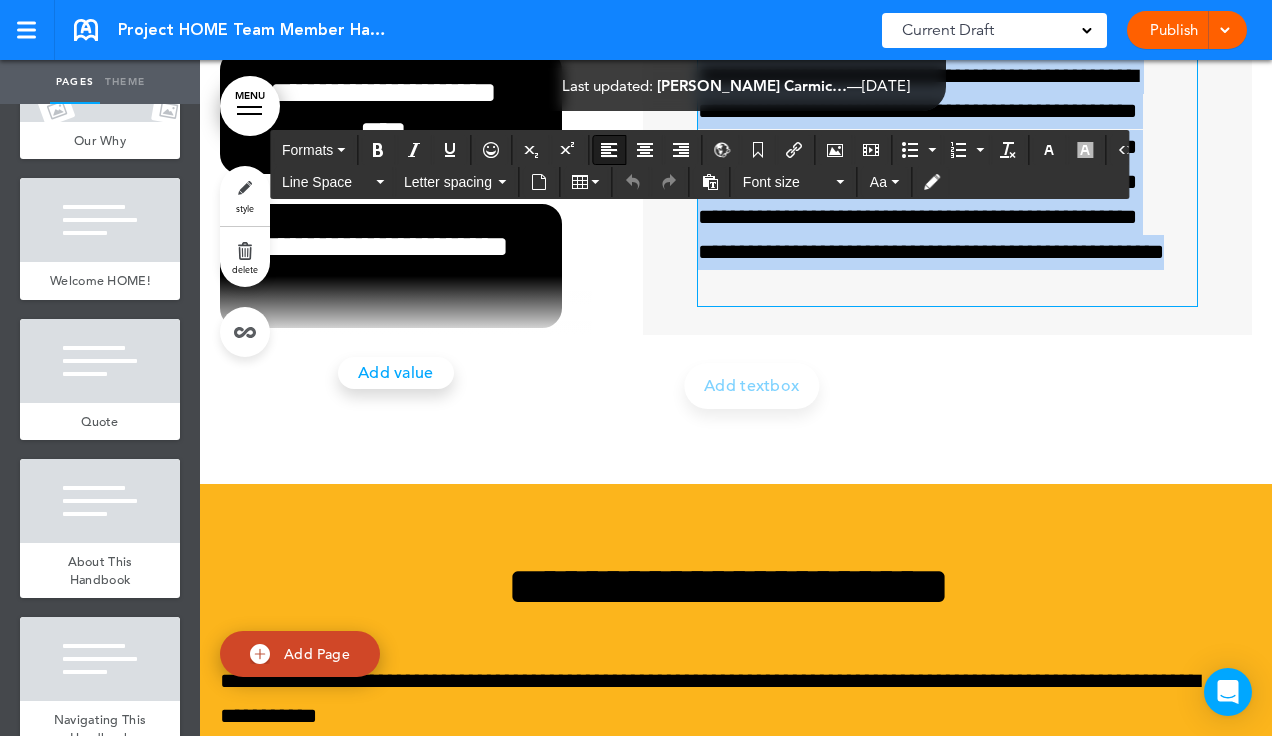 paste 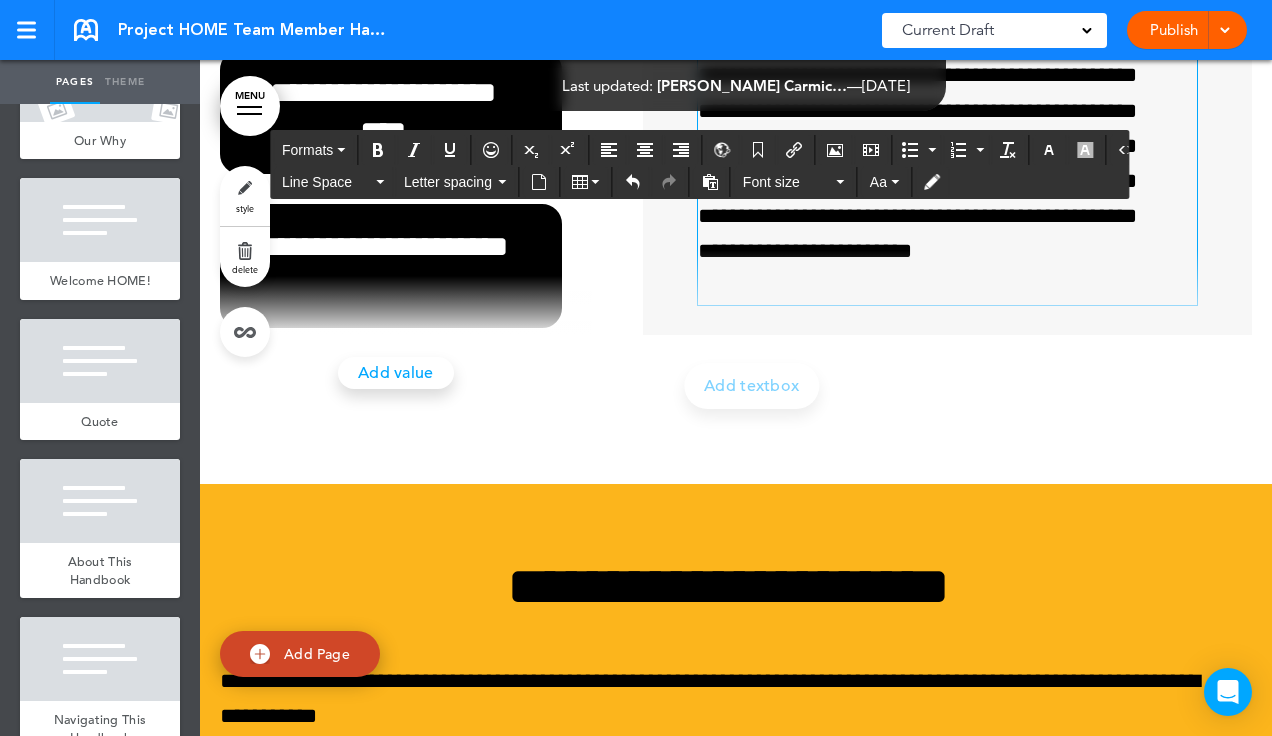 scroll, scrollTop: 8, scrollLeft: 0, axis: vertical 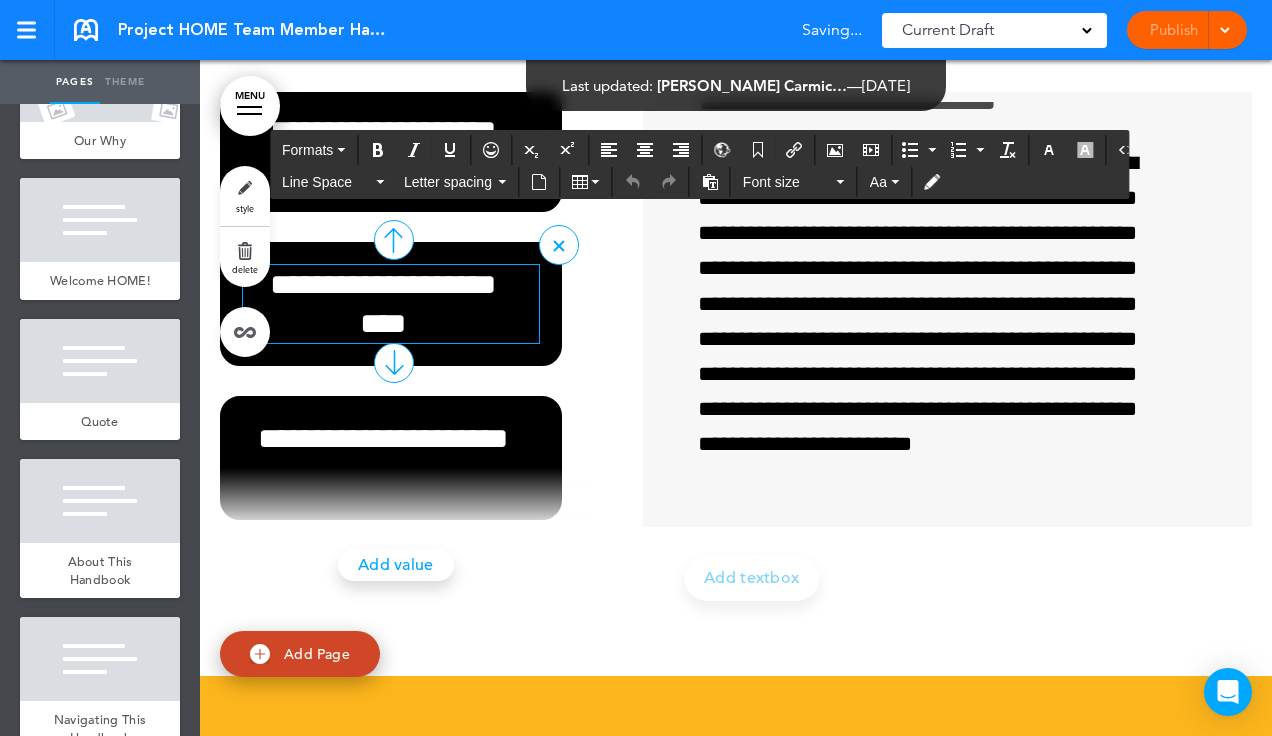 click on "**********" at bounding box center [383, 304] 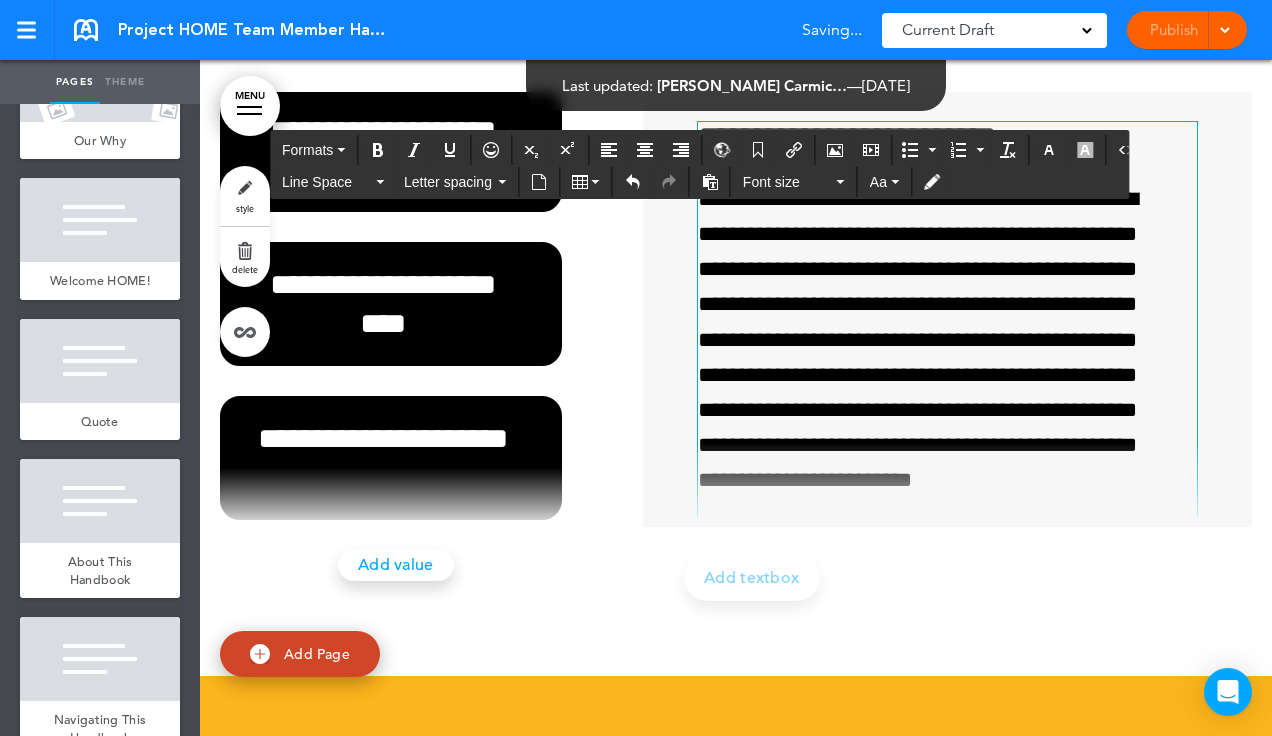 click on "**********" at bounding box center [947, 328] 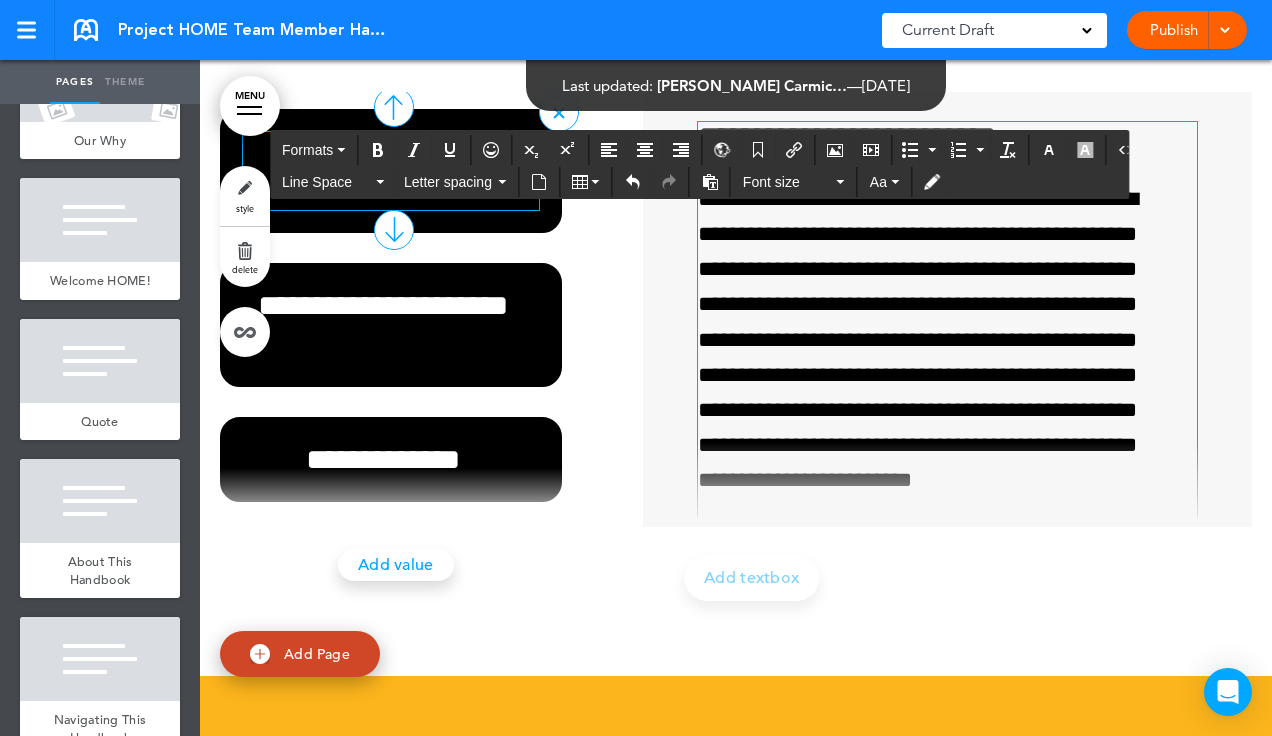 scroll, scrollTop: 869, scrollLeft: 0, axis: vertical 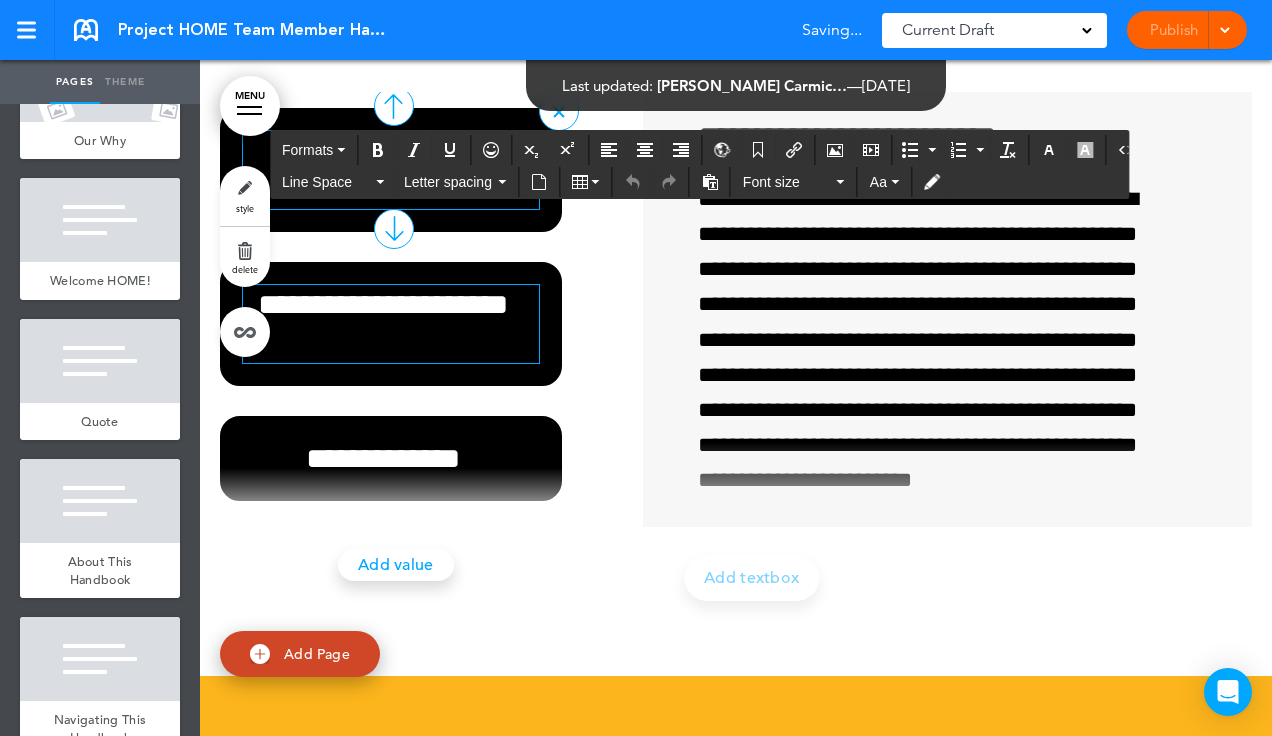 click on "**********" at bounding box center [383, 324] 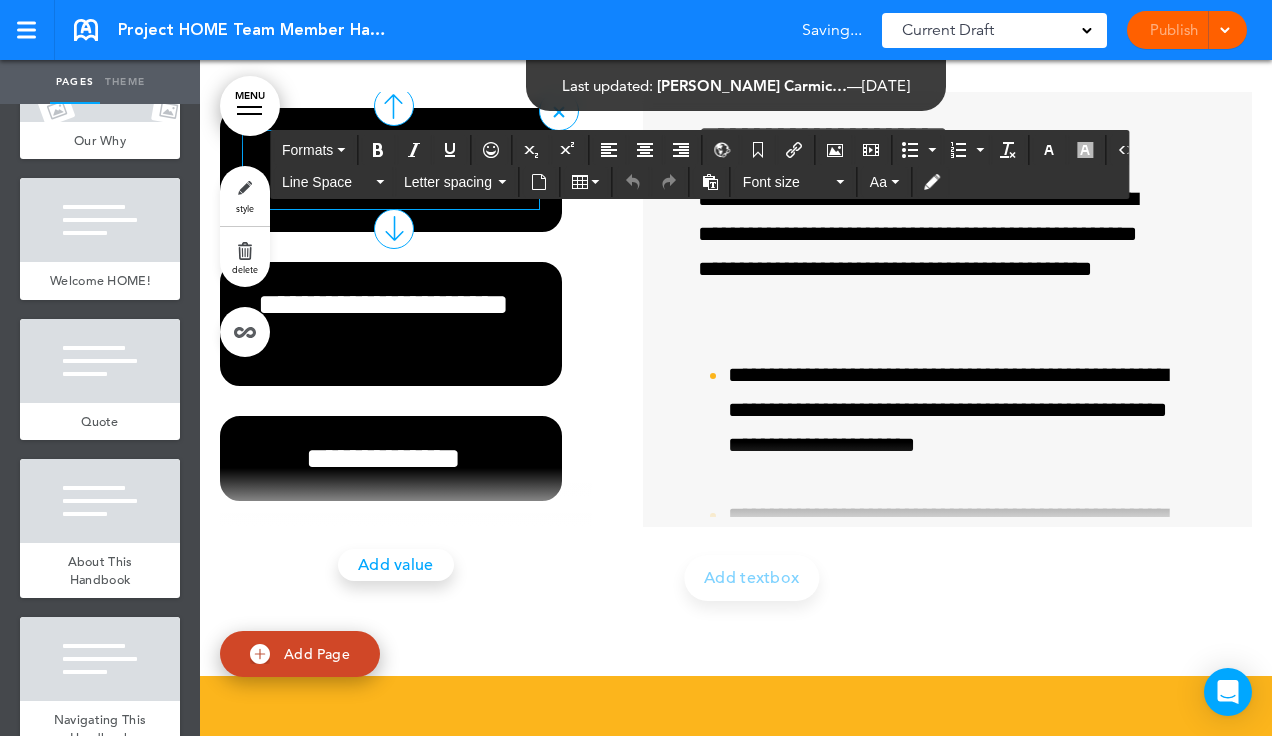 click on "**********" at bounding box center [383, 170] 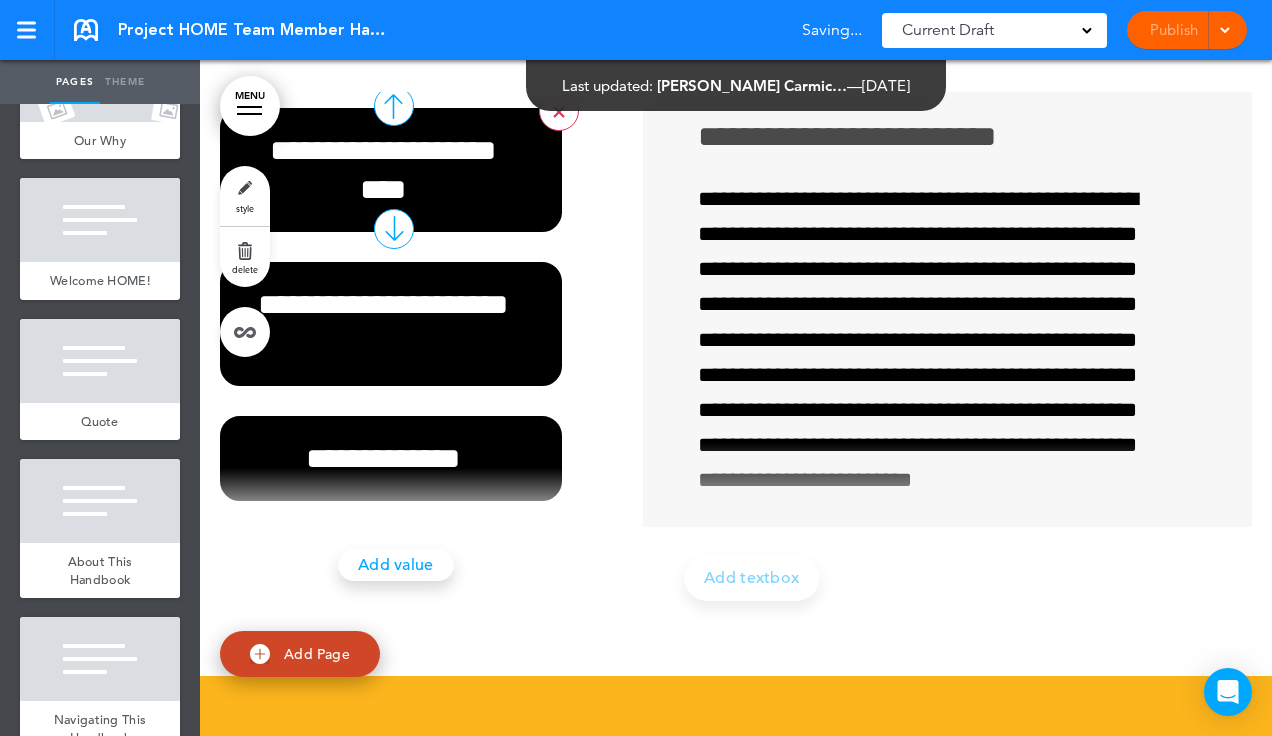 click at bounding box center [559, 111] 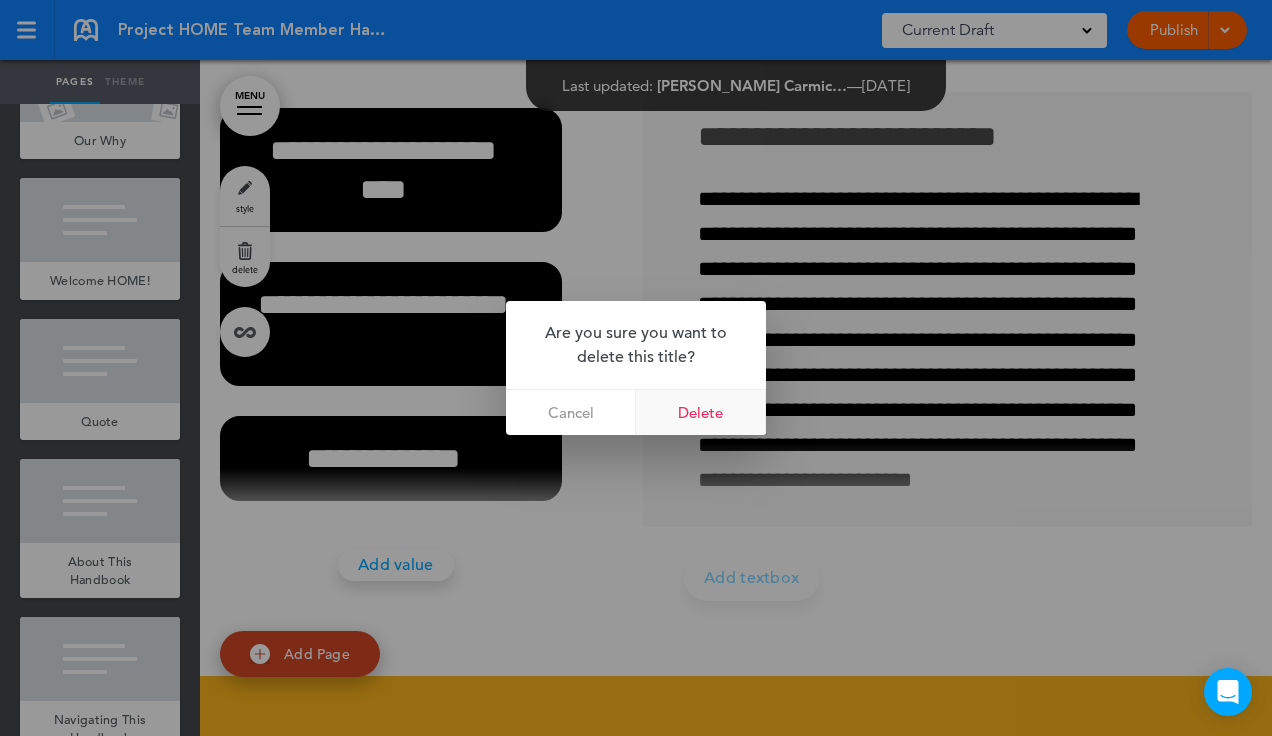 click on "Delete" at bounding box center [701, 412] 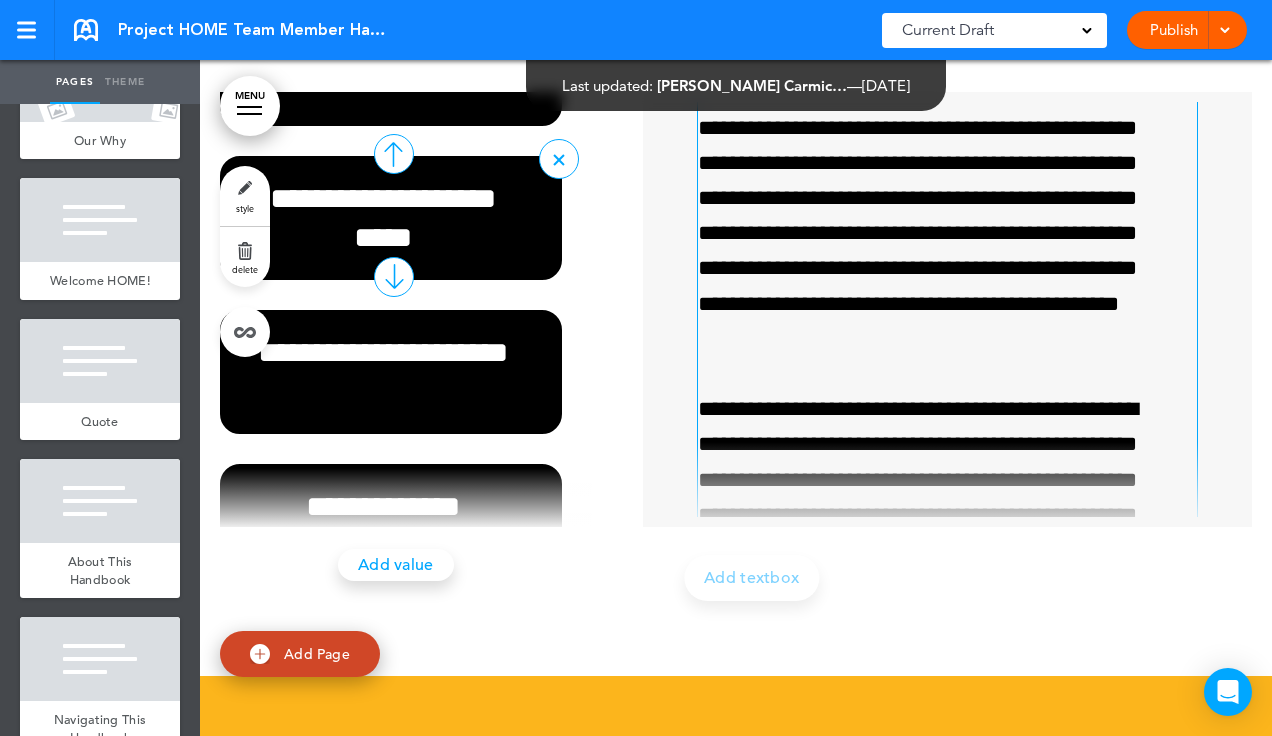 scroll, scrollTop: 730, scrollLeft: 0, axis: vertical 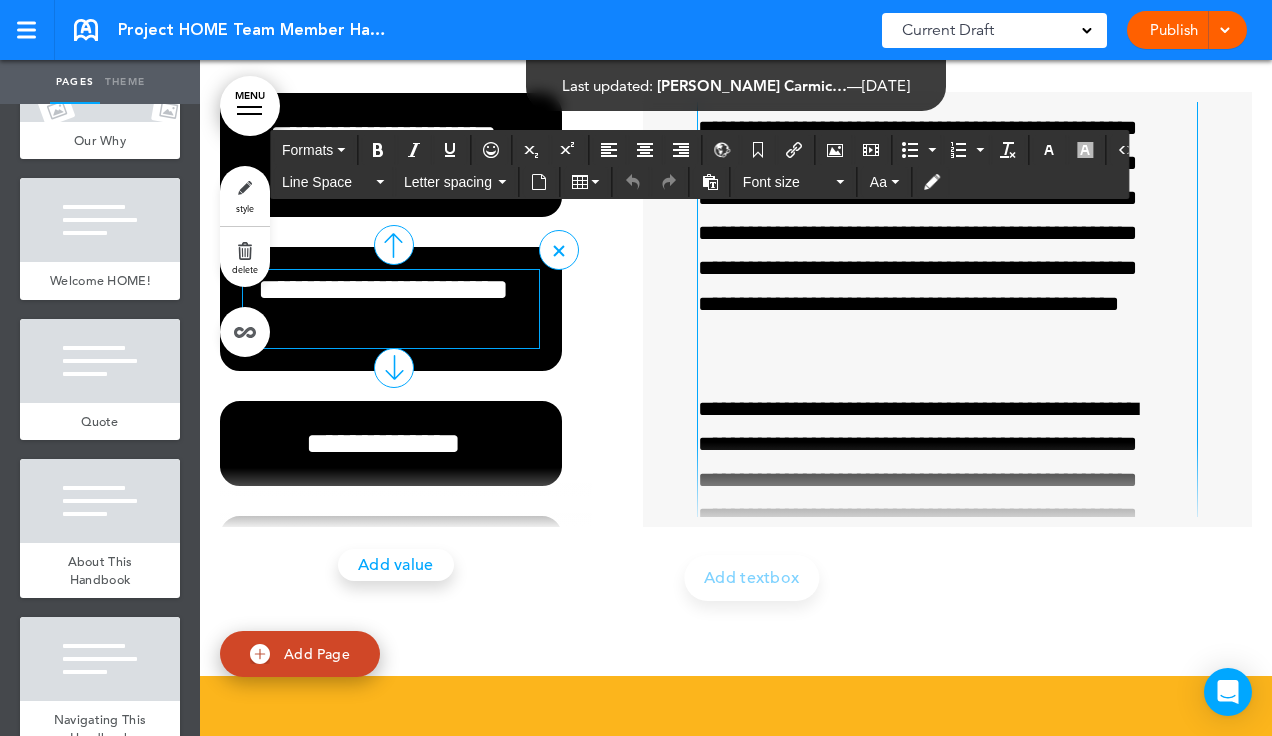 click on "**********" at bounding box center (383, 309) 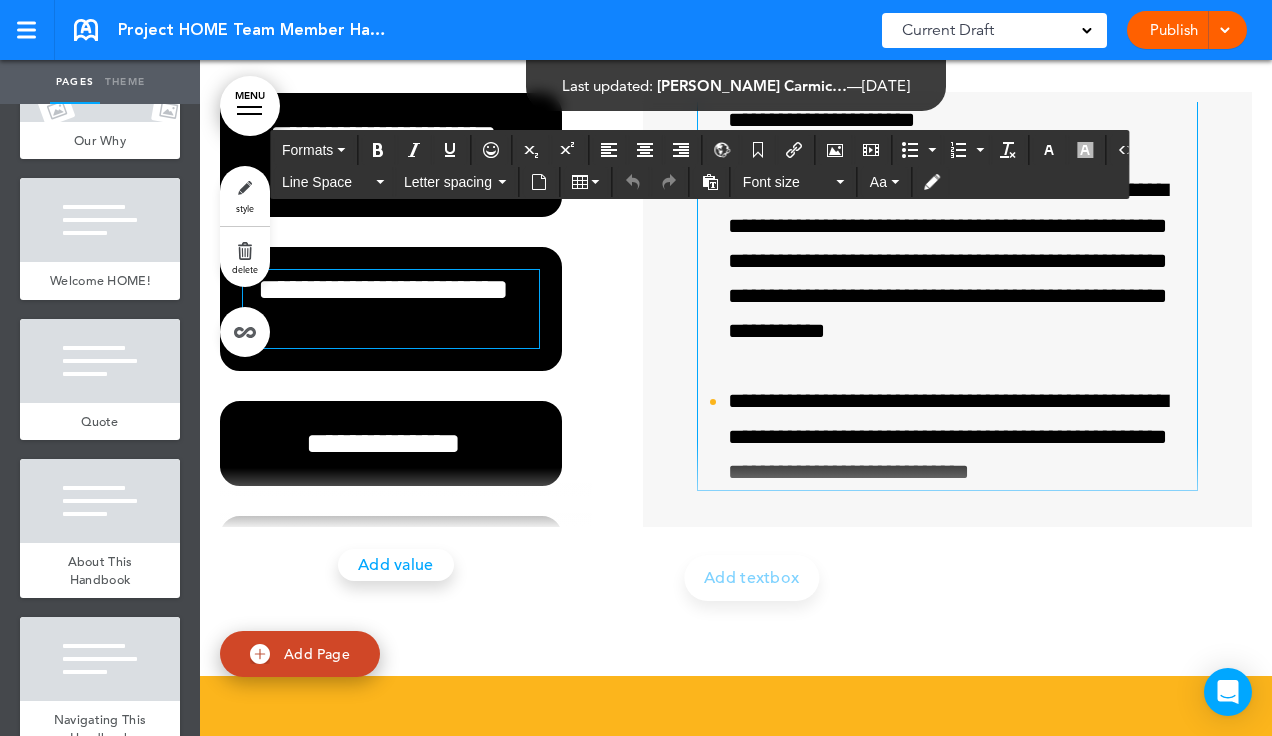 scroll, scrollTop: 352, scrollLeft: 0, axis: vertical 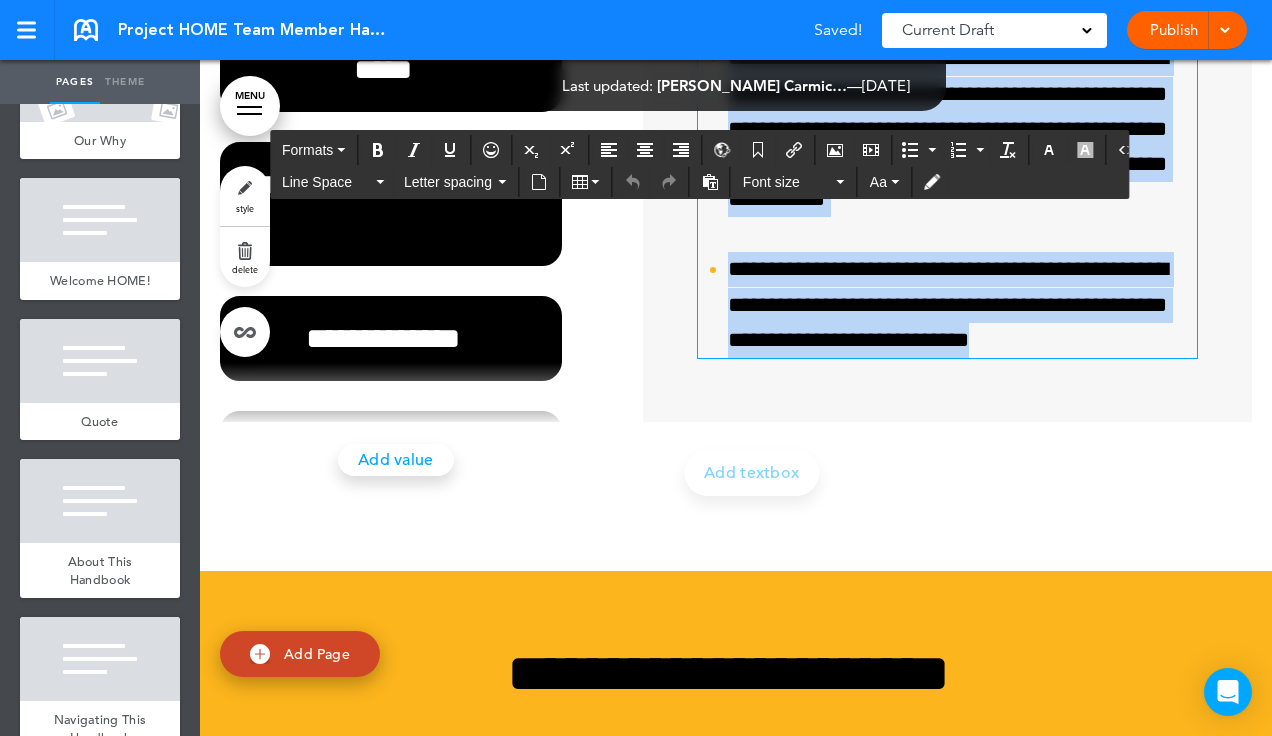 drag, startPoint x: 692, startPoint y: 362, endPoint x: 1082, endPoint y: 620, distance: 467.61523 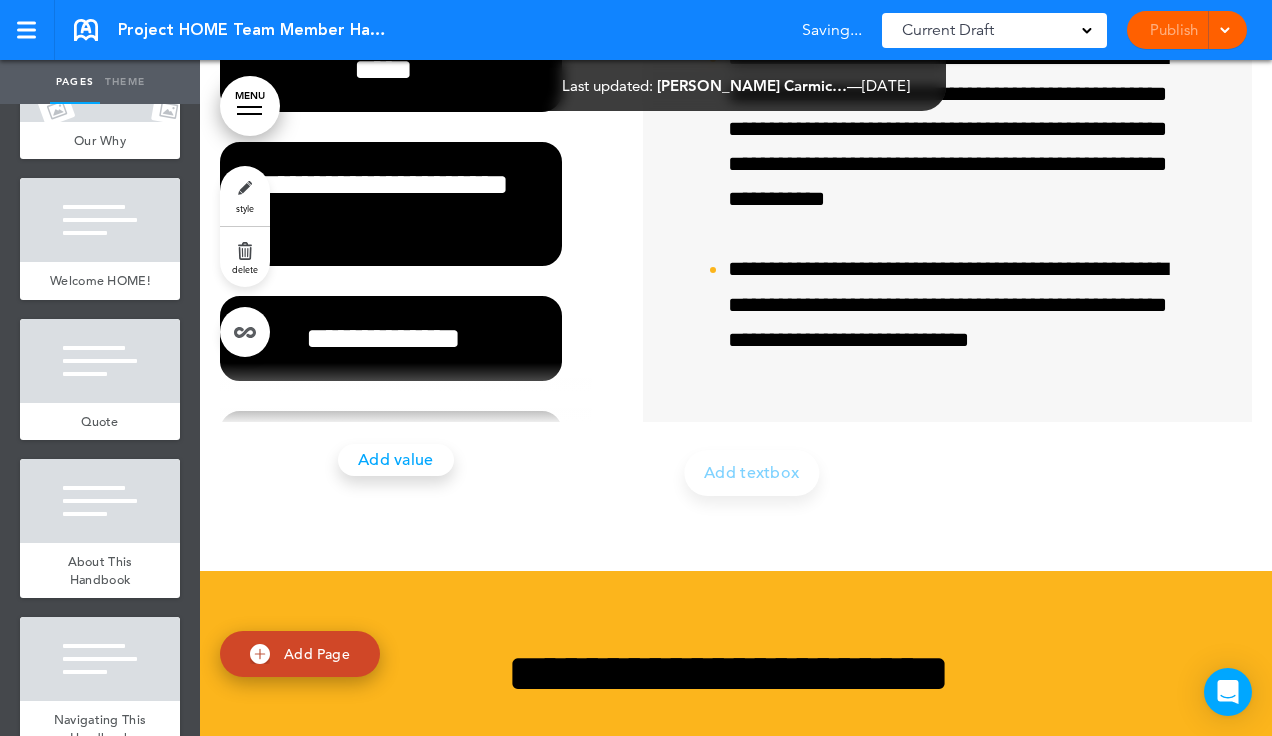 click on "**********" at bounding box center (736, -63) 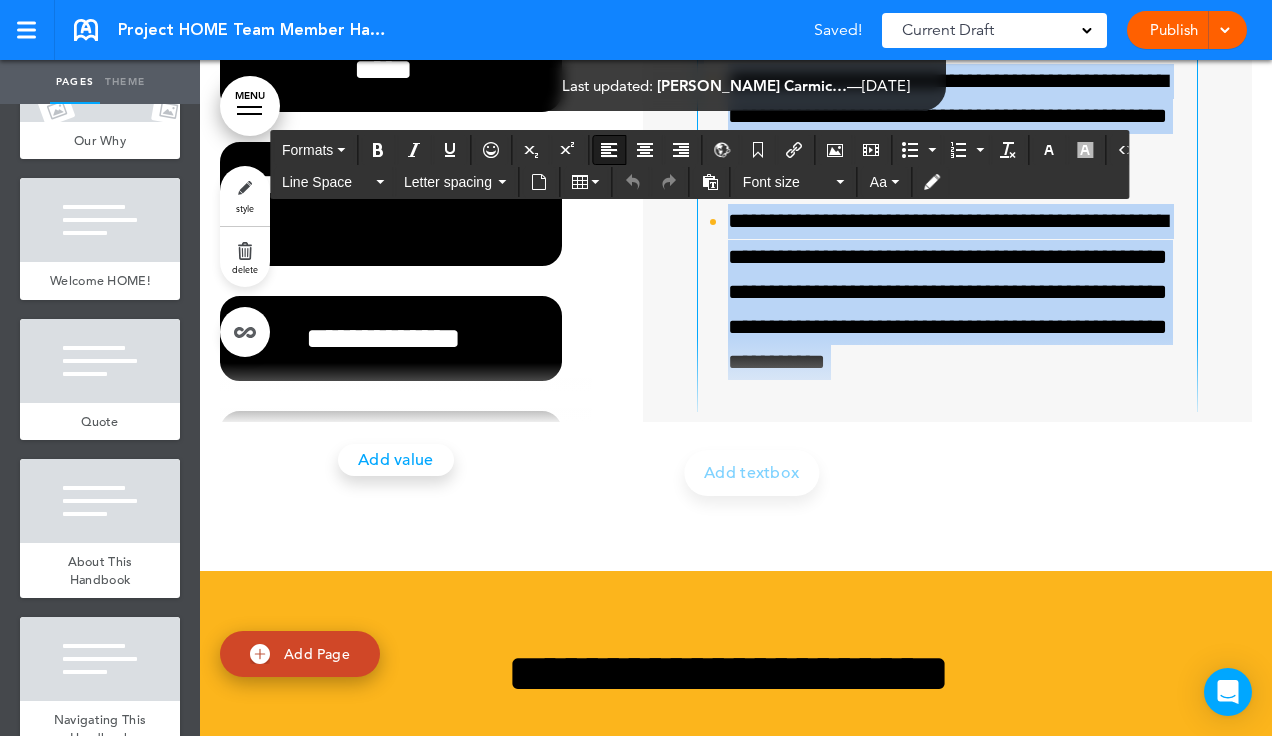 scroll, scrollTop: 0, scrollLeft: 0, axis: both 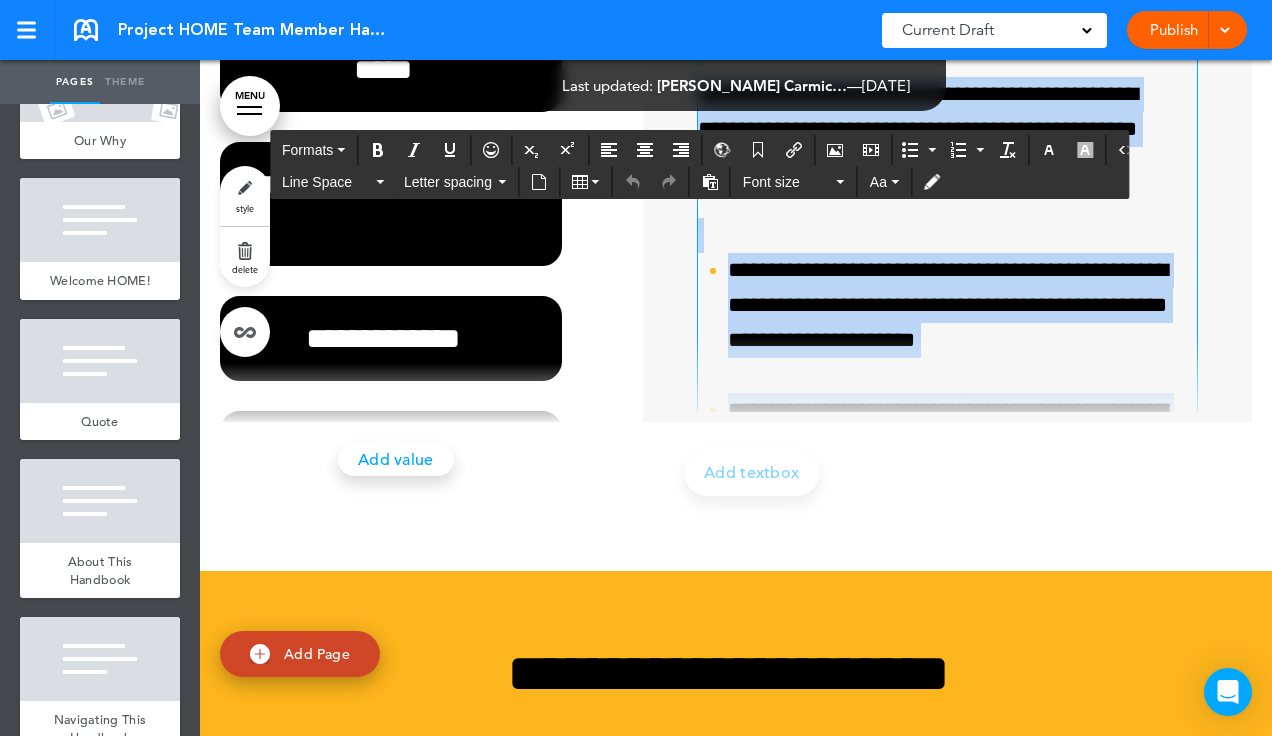 drag, startPoint x: 1063, startPoint y: 614, endPoint x: 690, endPoint y: 363, distance: 449.5887 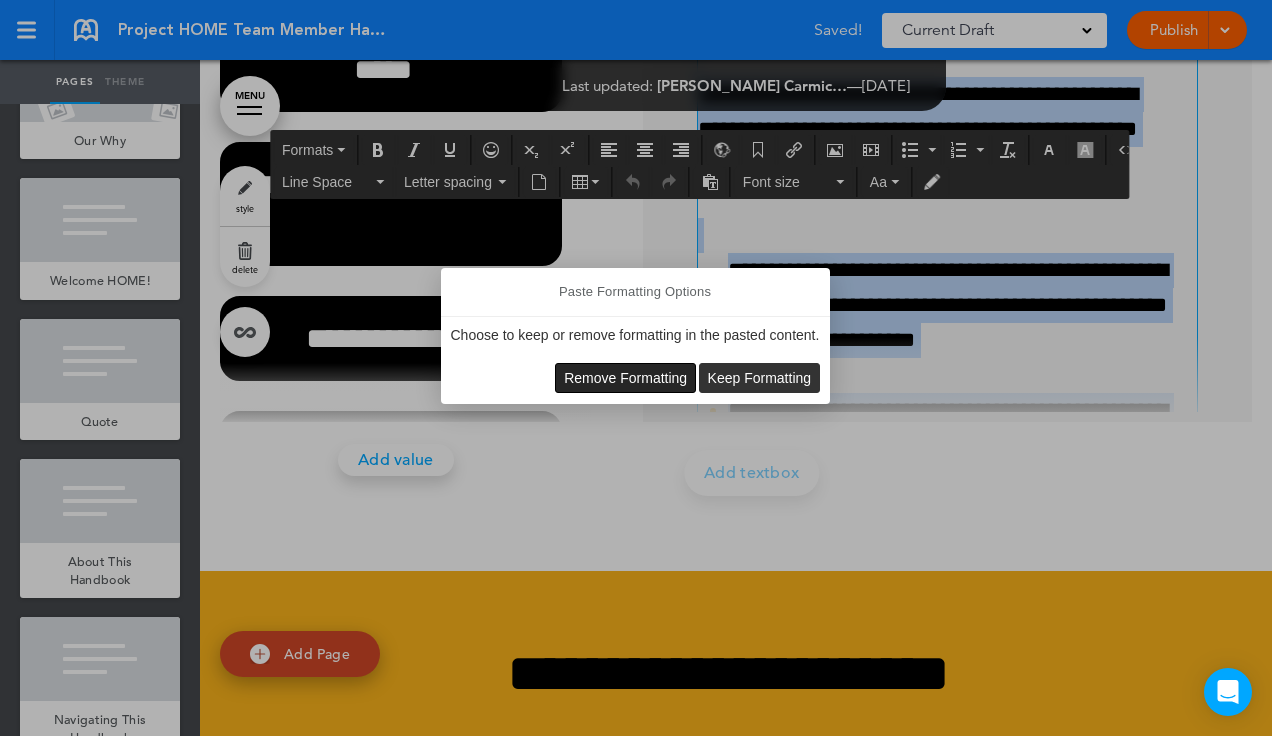 click on "Remove Formatting" at bounding box center [625, 378] 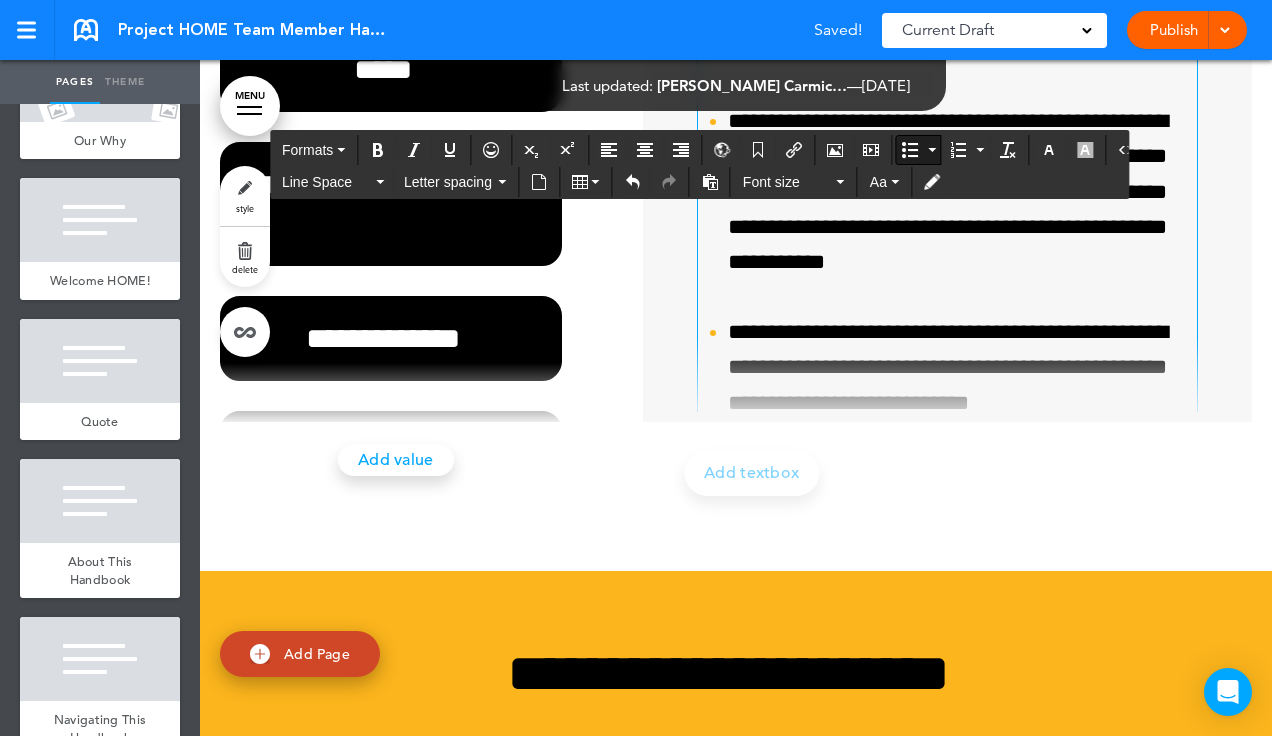 scroll, scrollTop: 0, scrollLeft: 0, axis: both 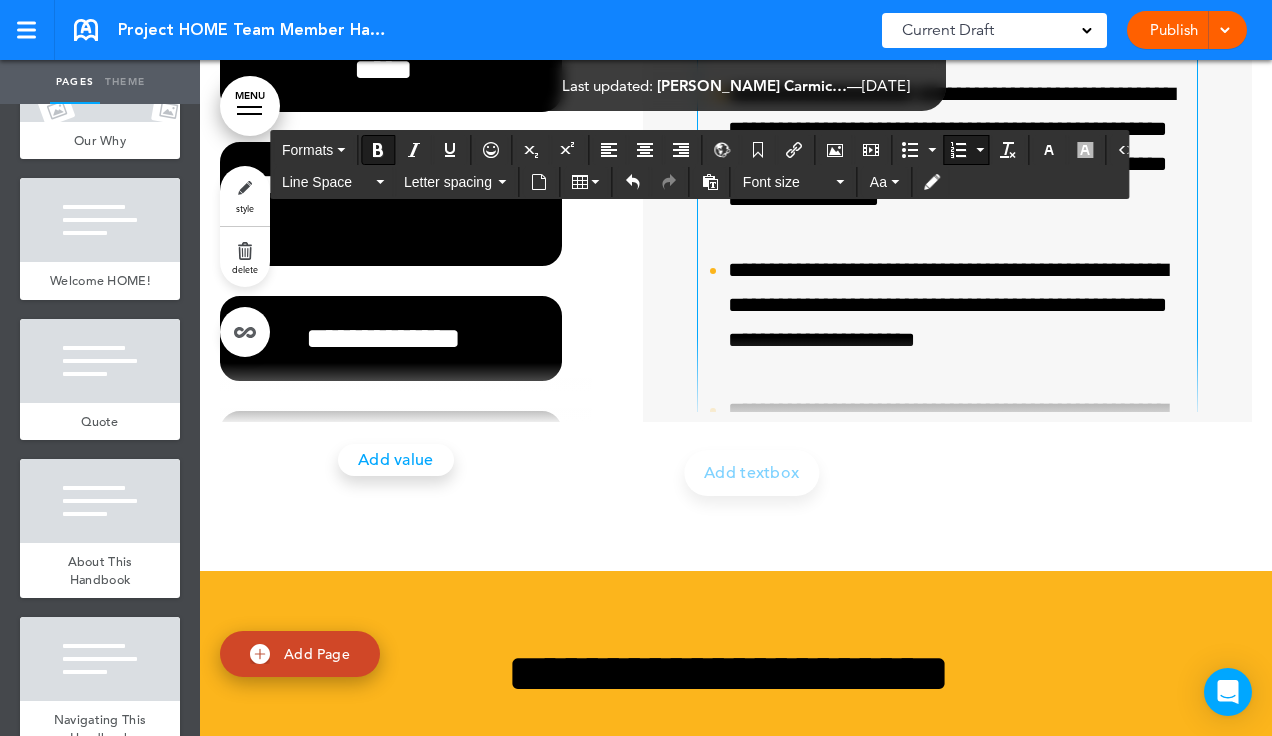 click on "**********" at bounding box center (953, 147) 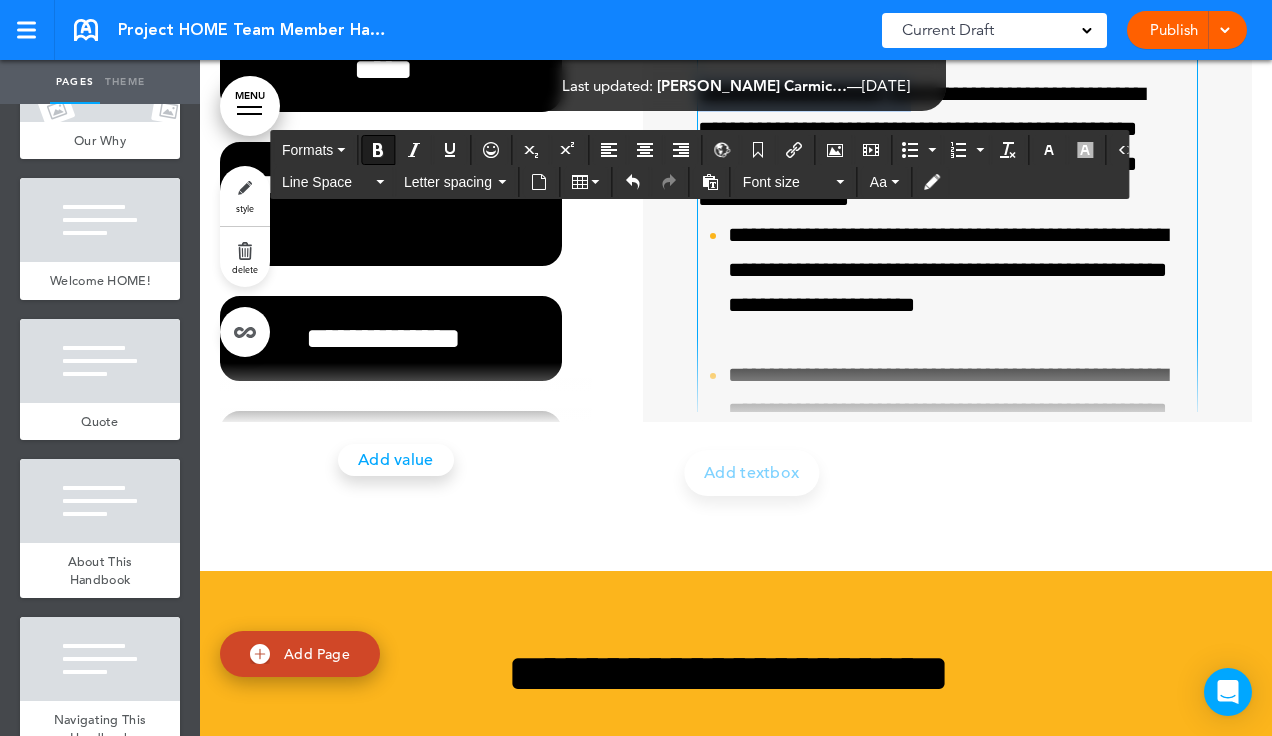 drag, startPoint x: 917, startPoint y: 370, endPoint x: 692, endPoint y: 373, distance: 225.02 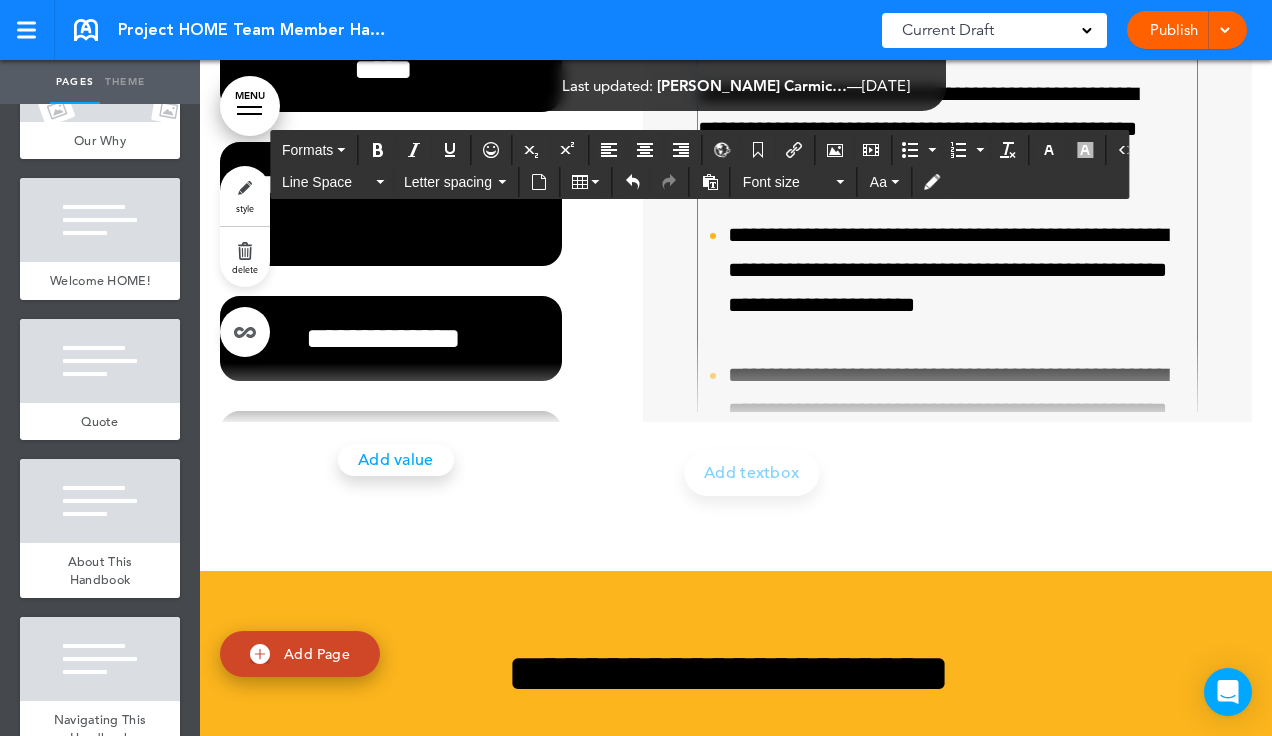 click on "**********" at bounding box center (938, 147) 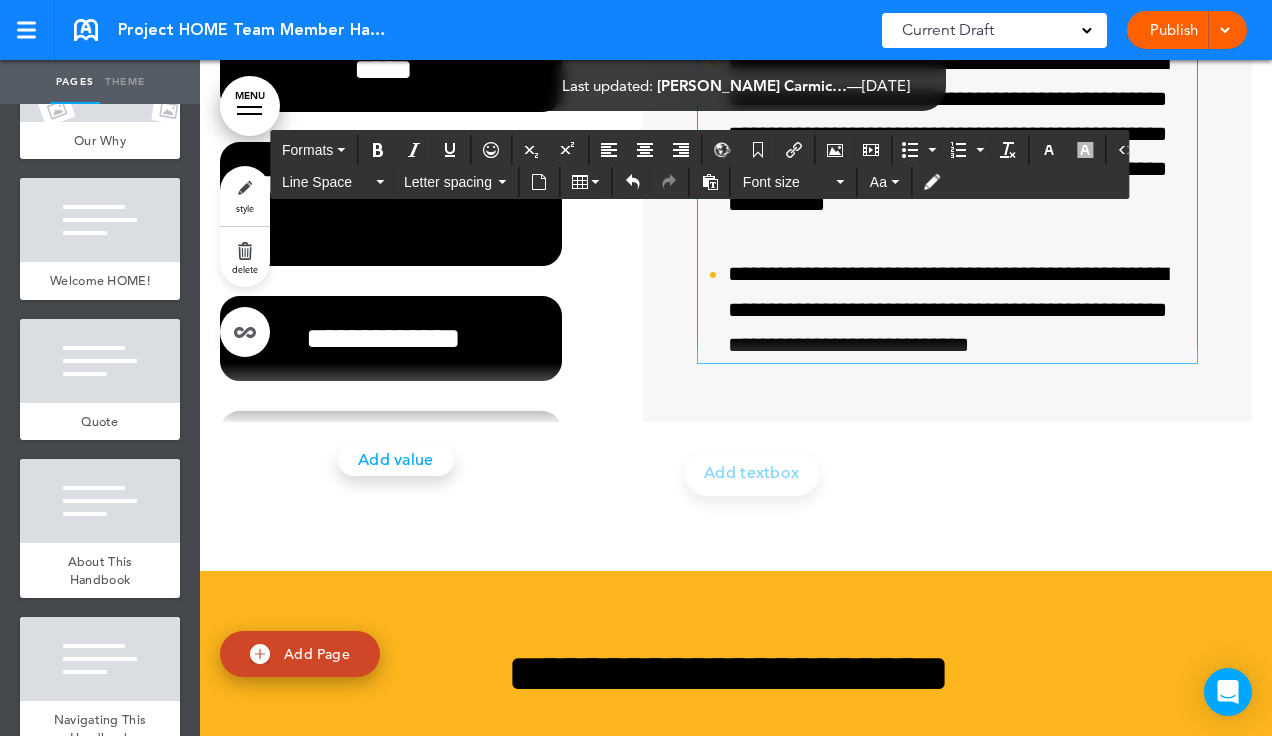 scroll, scrollTop: 352, scrollLeft: 0, axis: vertical 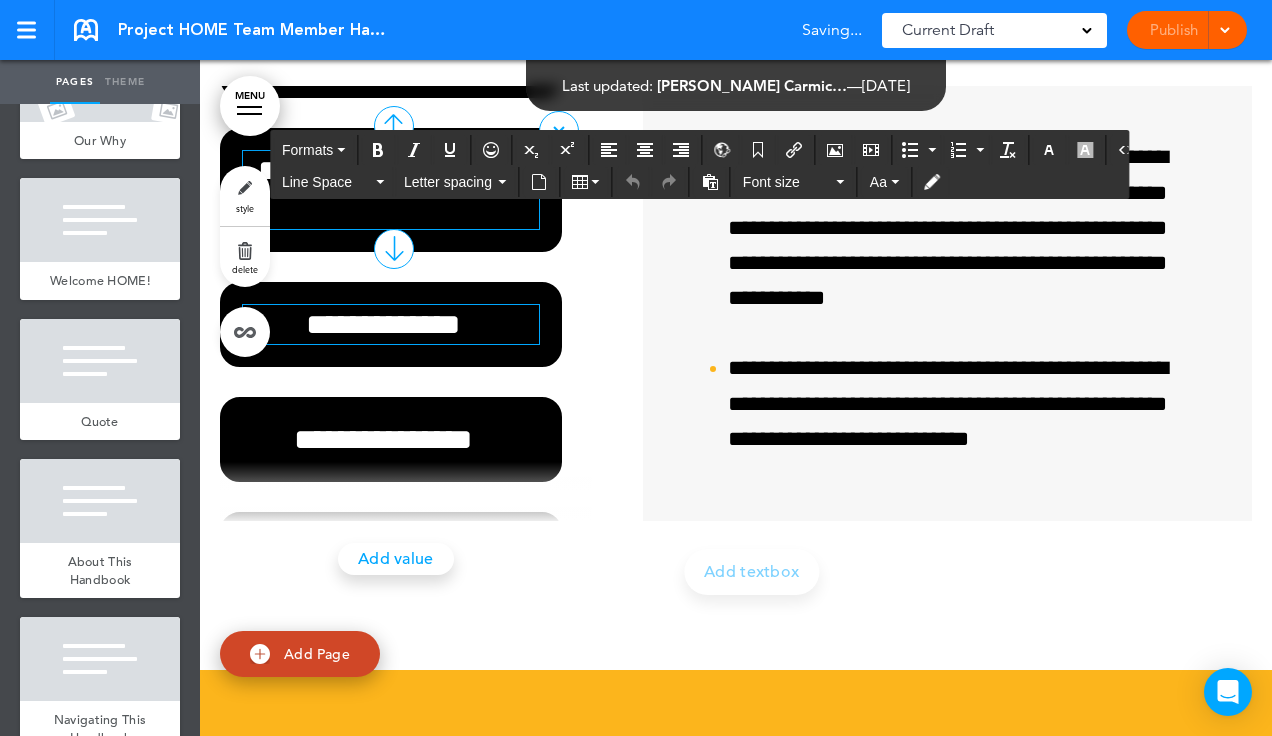 click on "**********" at bounding box center [383, 324] 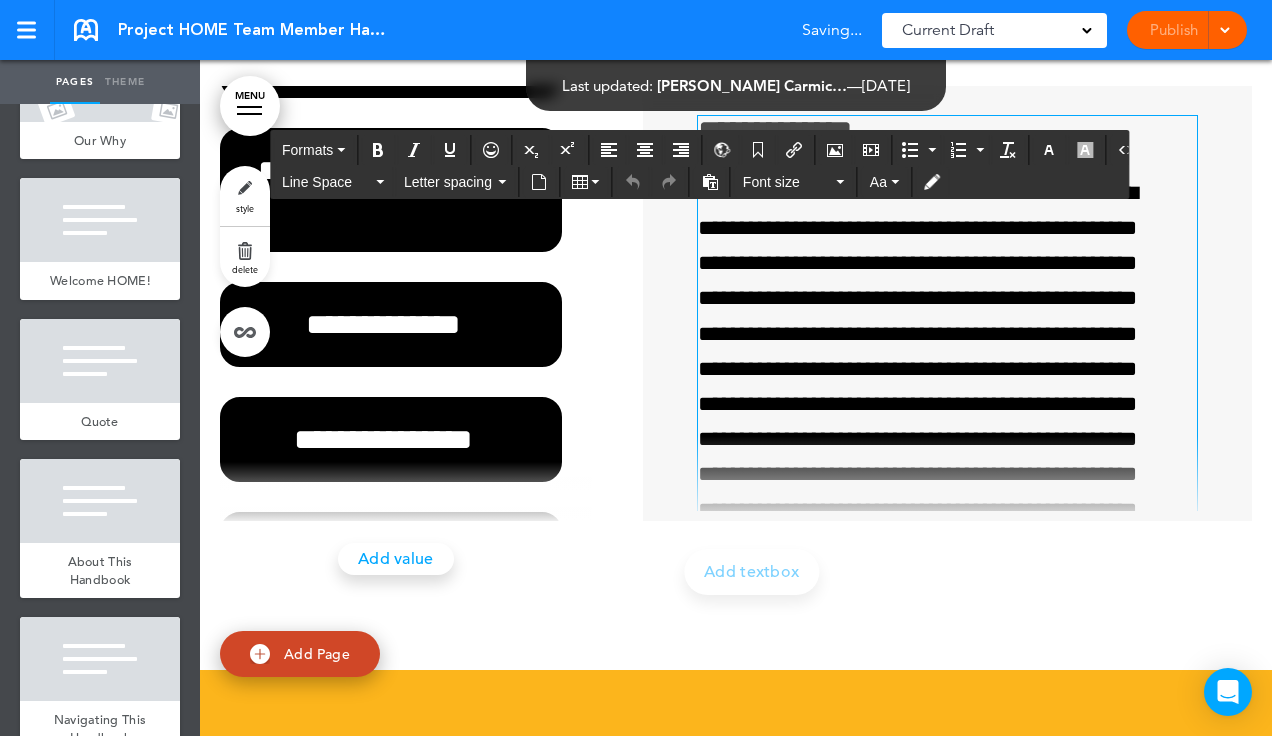 click on "**********" at bounding box center [938, 405] 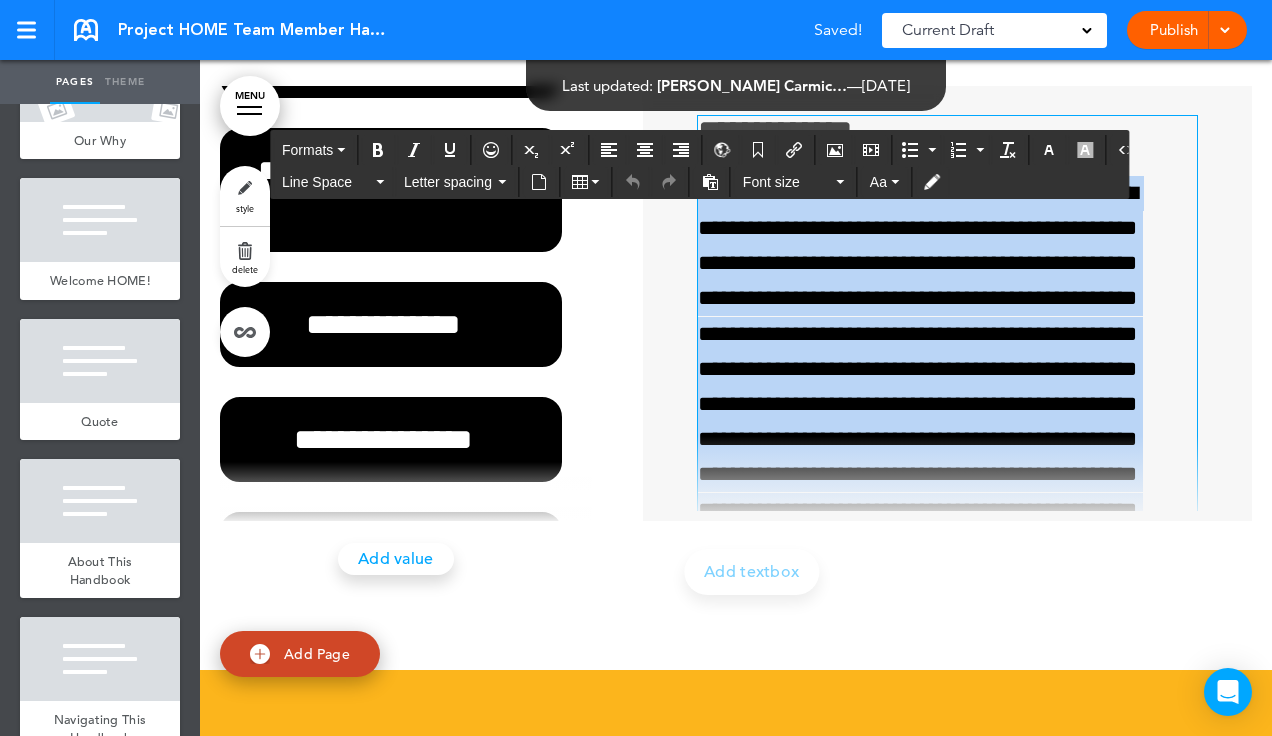 scroll, scrollTop: 55499, scrollLeft: 0, axis: vertical 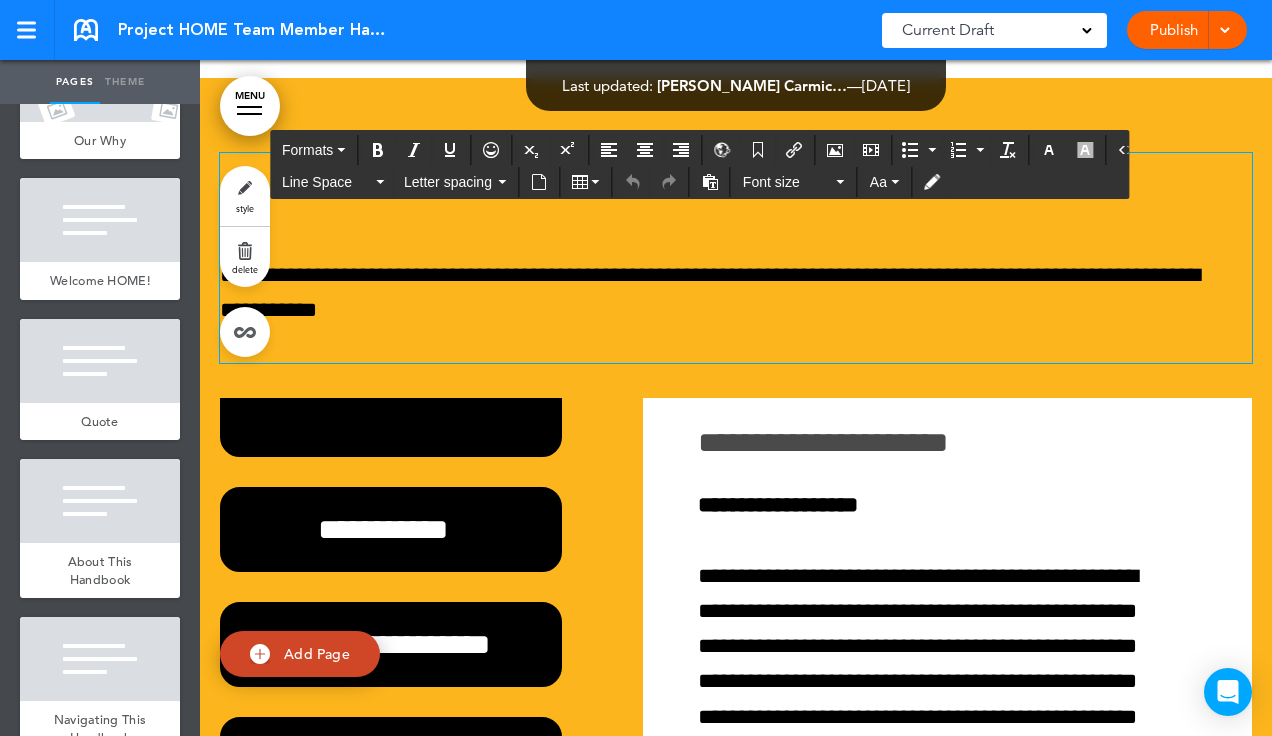 drag, startPoint x: 694, startPoint y: 463, endPoint x: 1108, endPoint y: 454, distance: 414.0978 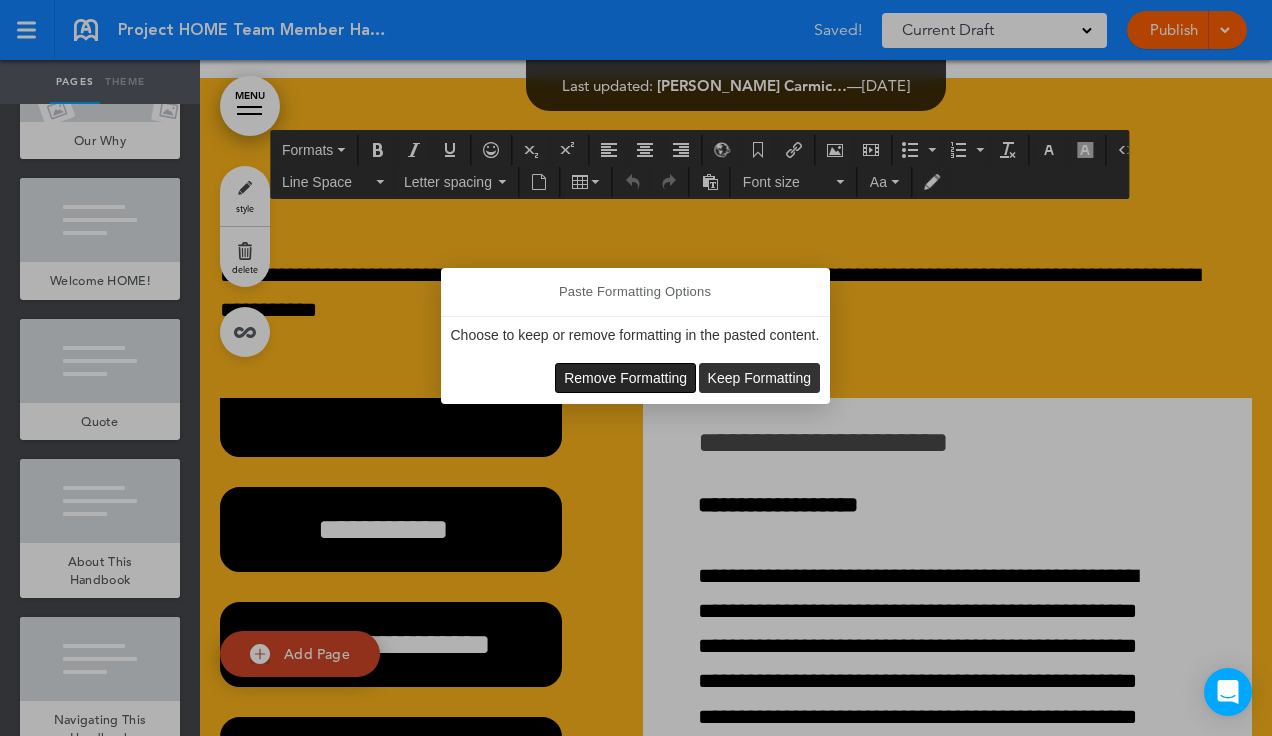 click on "Remove Formatting" at bounding box center [625, 378] 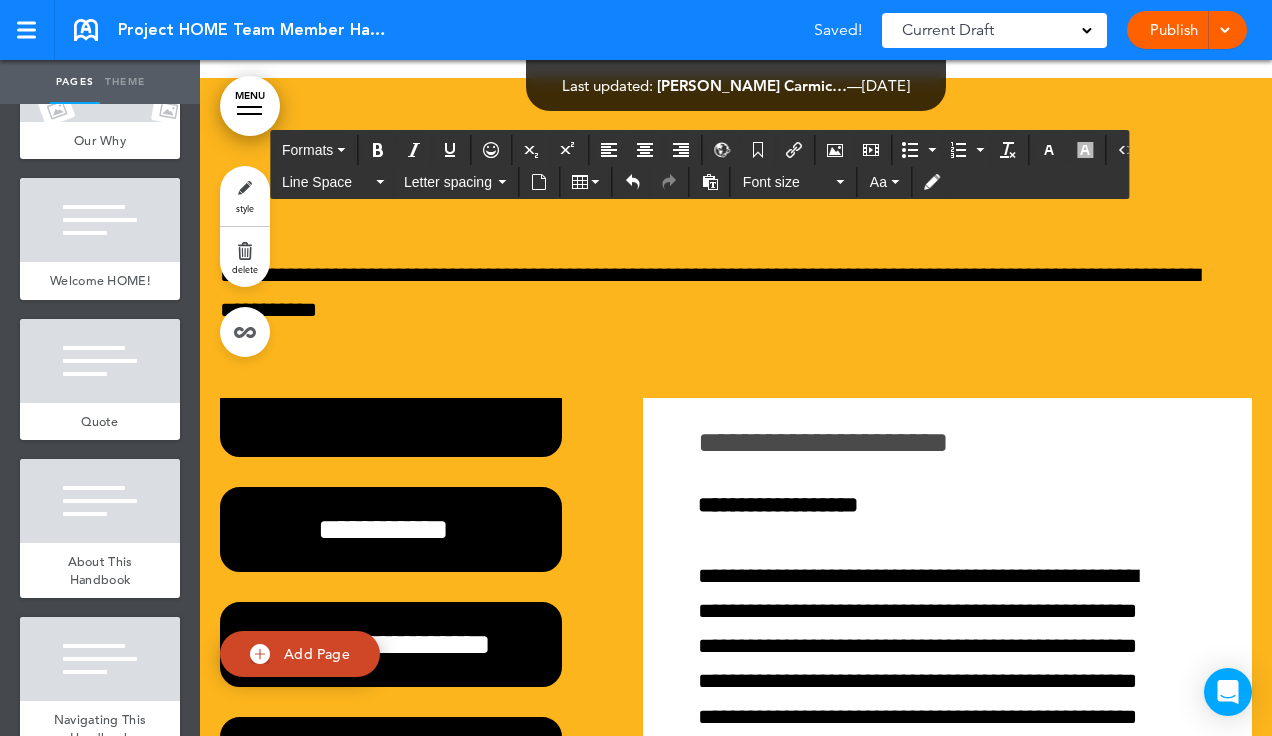 scroll, scrollTop: 114, scrollLeft: 0, axis: vertical 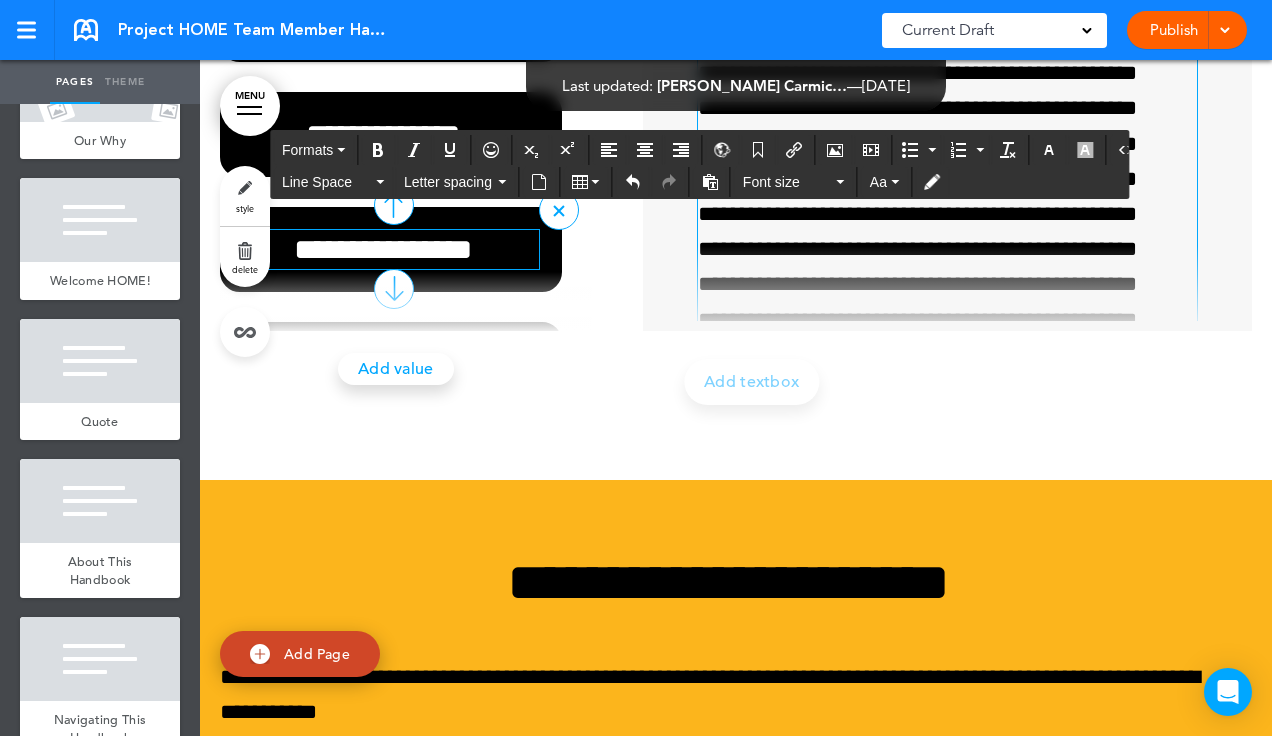 click on "**********" at bounding box center [383, 249] 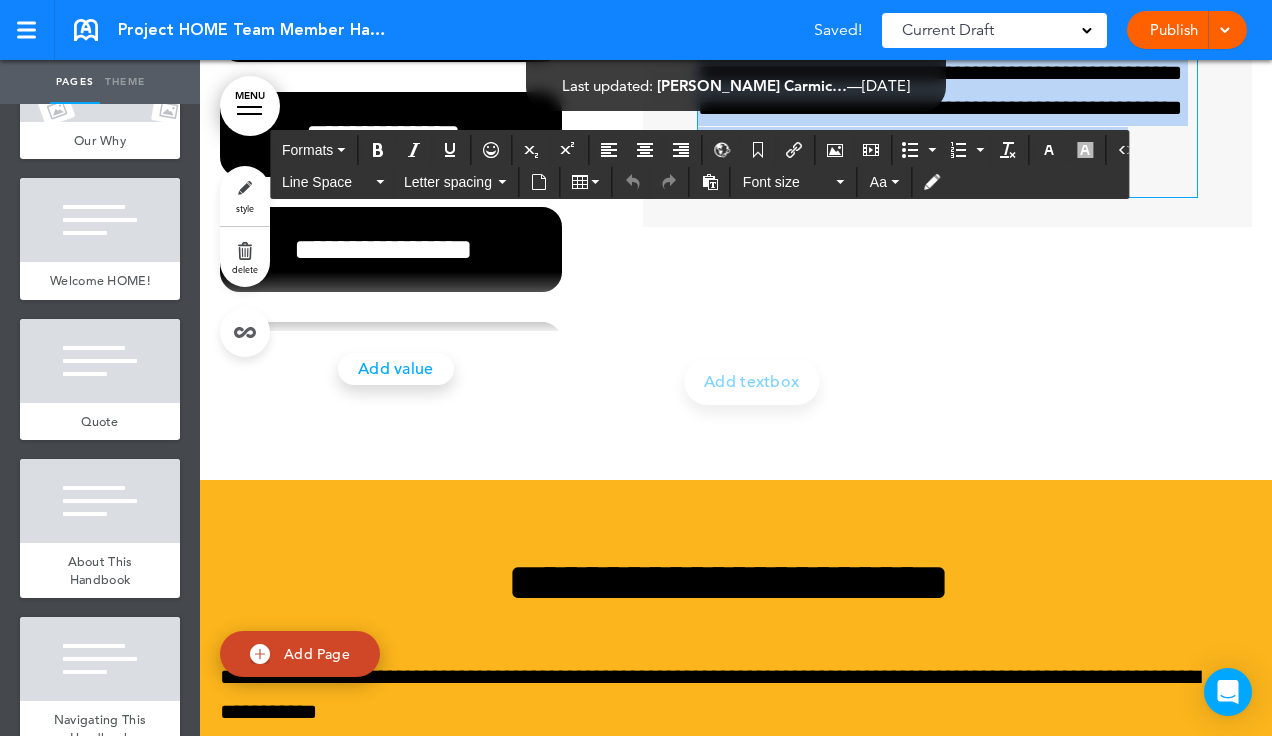 drag, startPoint x: 854, startPoint y: 450, endPoint x: 694, endPoint y: 284, distance: 230.55585 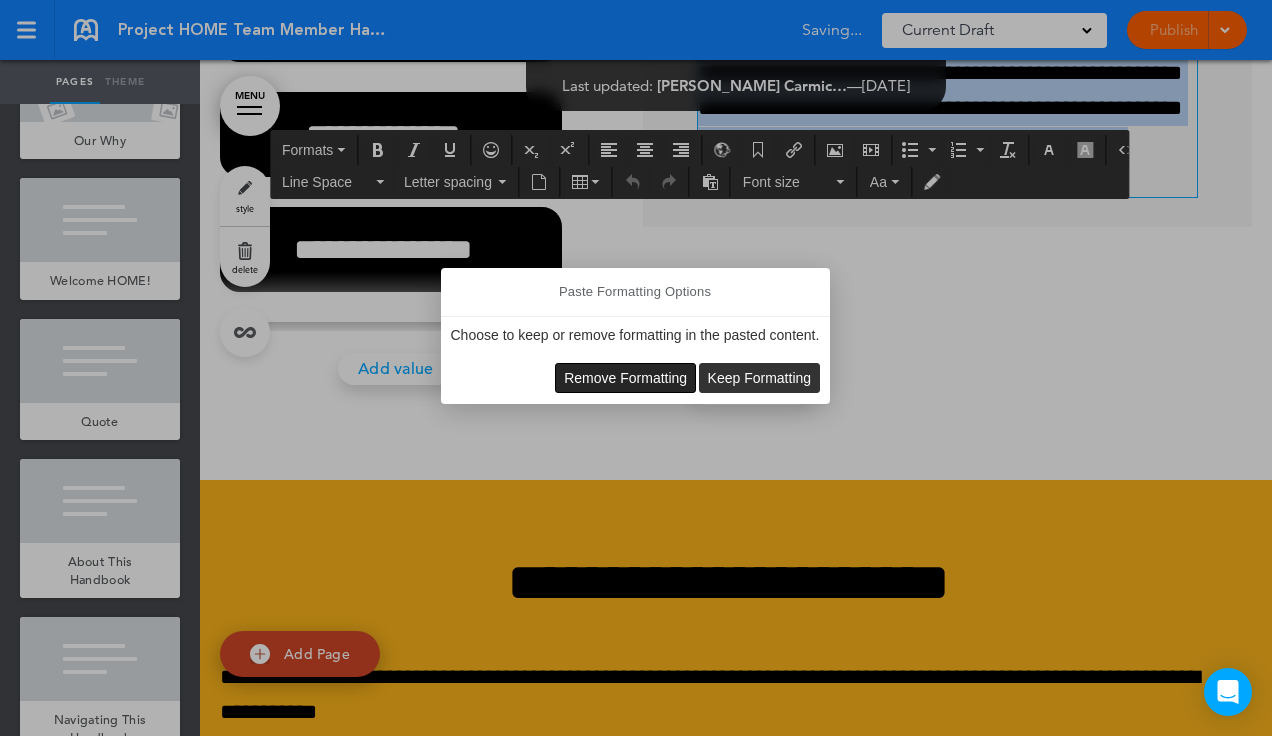 click on "Remove Formatting" at bounding box center [625, 378] 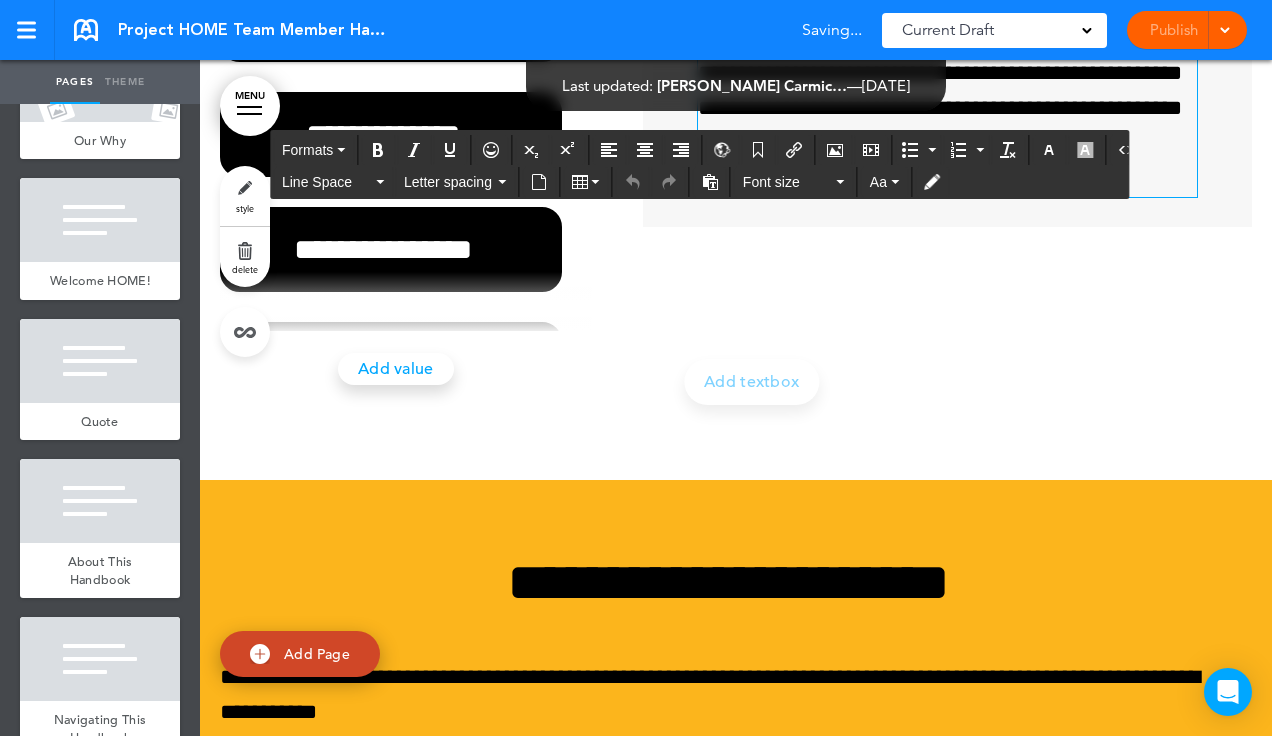 type 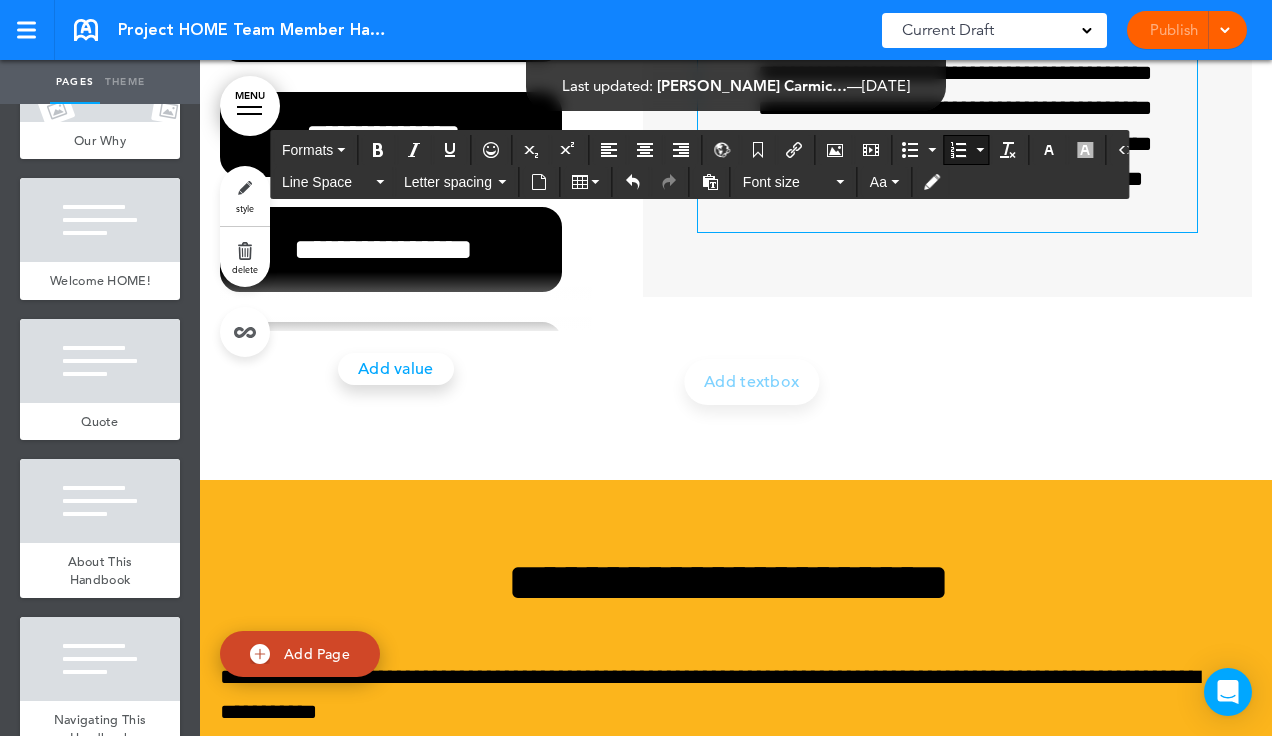 click on "**********" at bounding box center (973, 109) 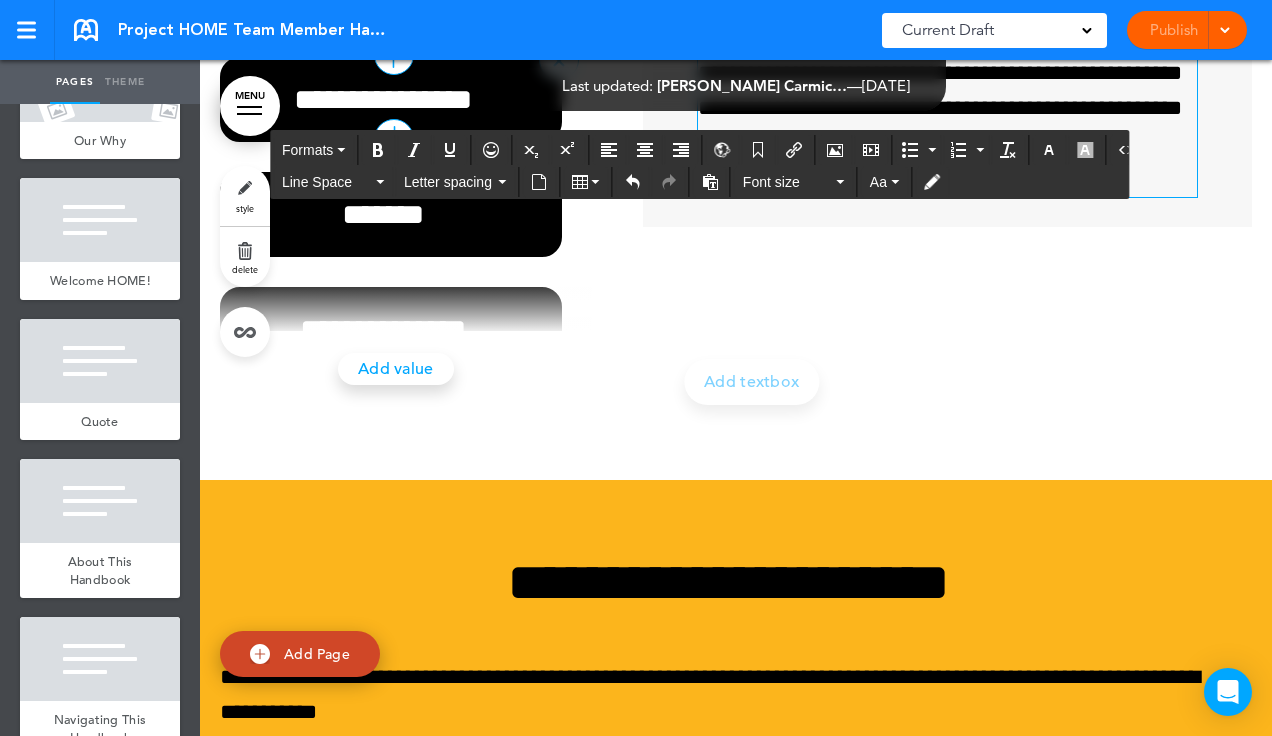 scroll, scrollTop: 994, scrollLeft: 0, axis: vertical 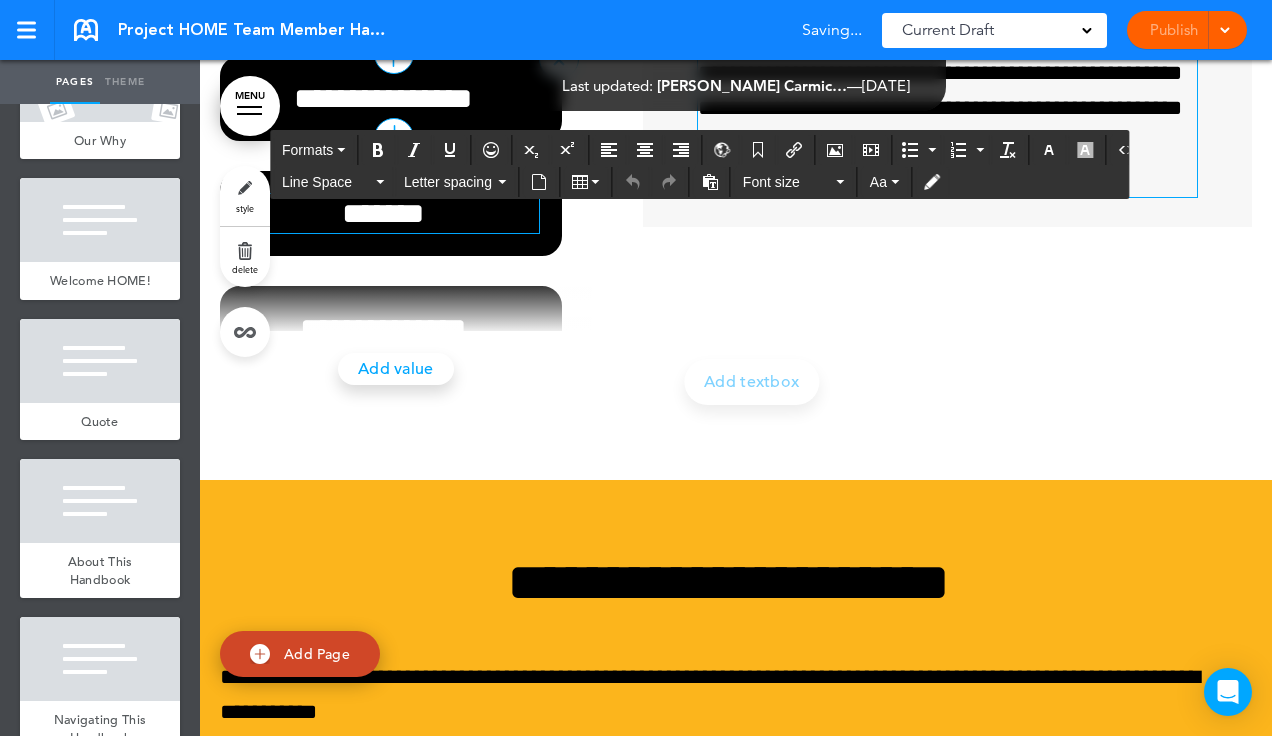 click on "*******" at bounding box center (383, 213) 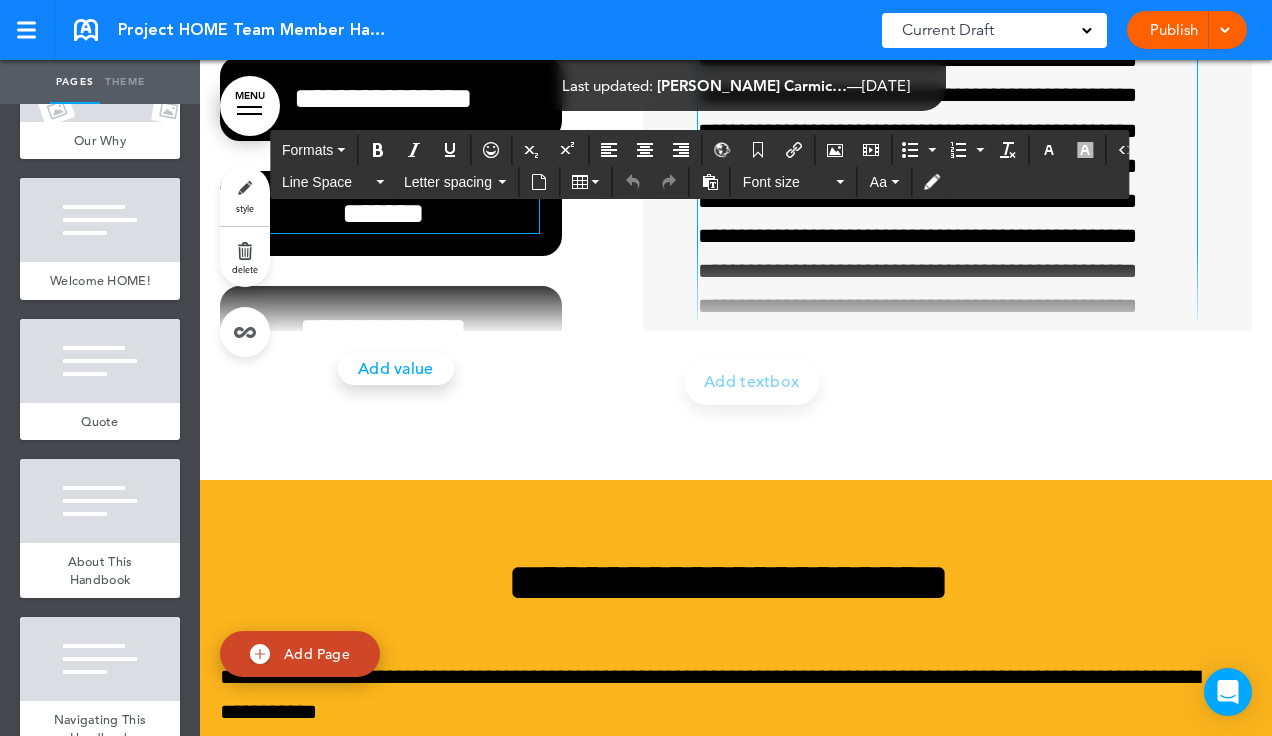 scroll, scrollTop: 283, scrollLeft: 0, axis: vertical 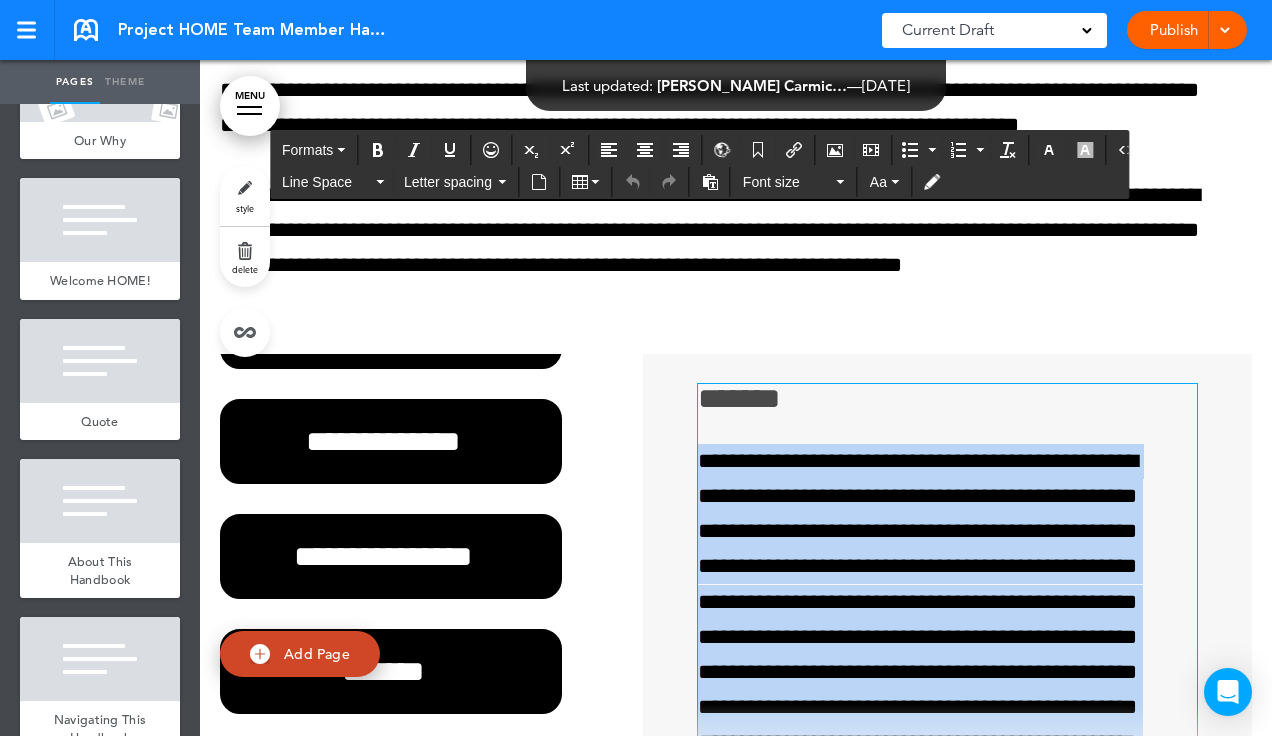 drag, startPoint x: 1052, startPoint y: 488, endPoint x: 686, endPoint y: 727, distance: 437.12357 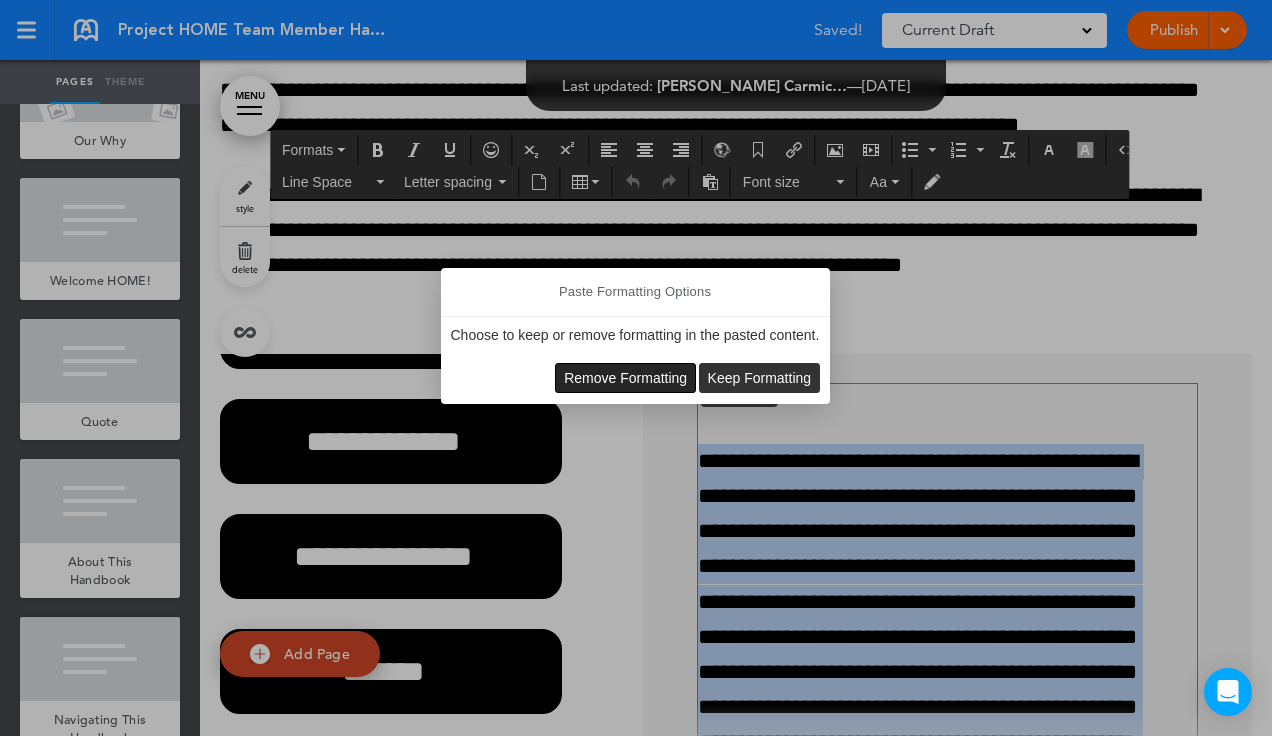 click on "Remove Formatting" at bounding box center [625, 378] 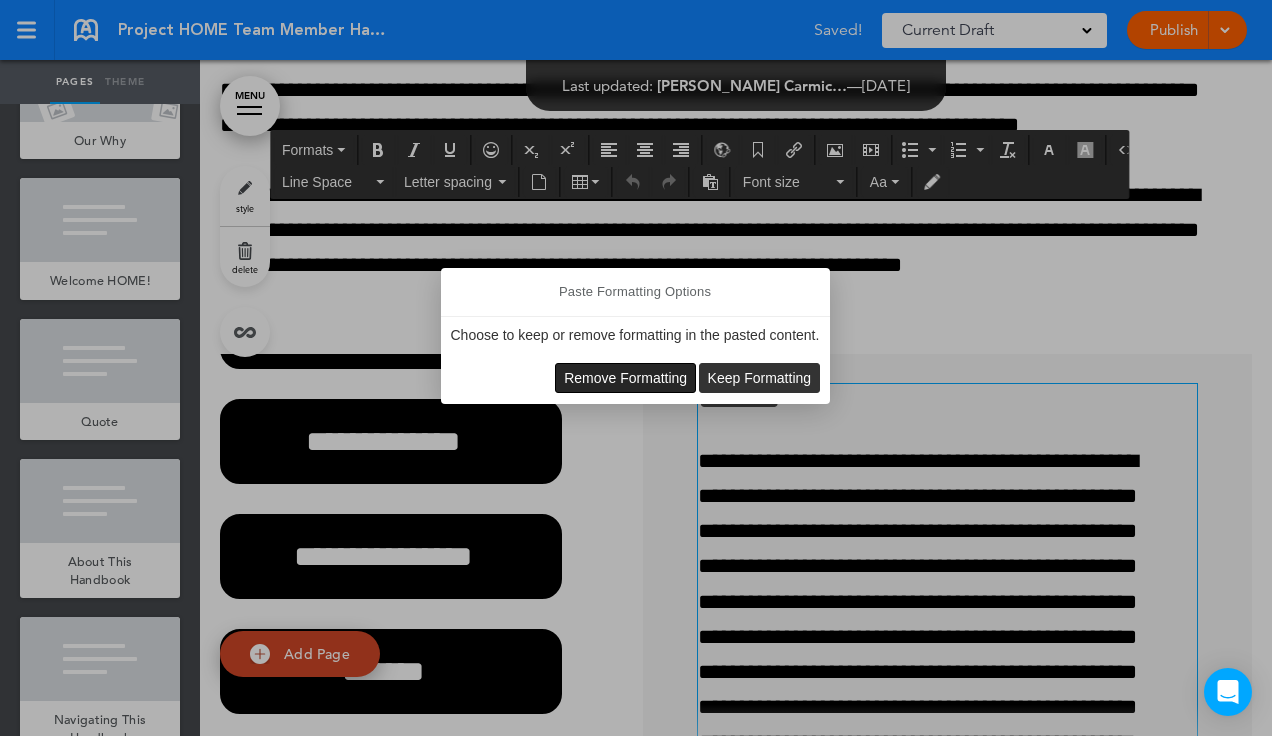 type 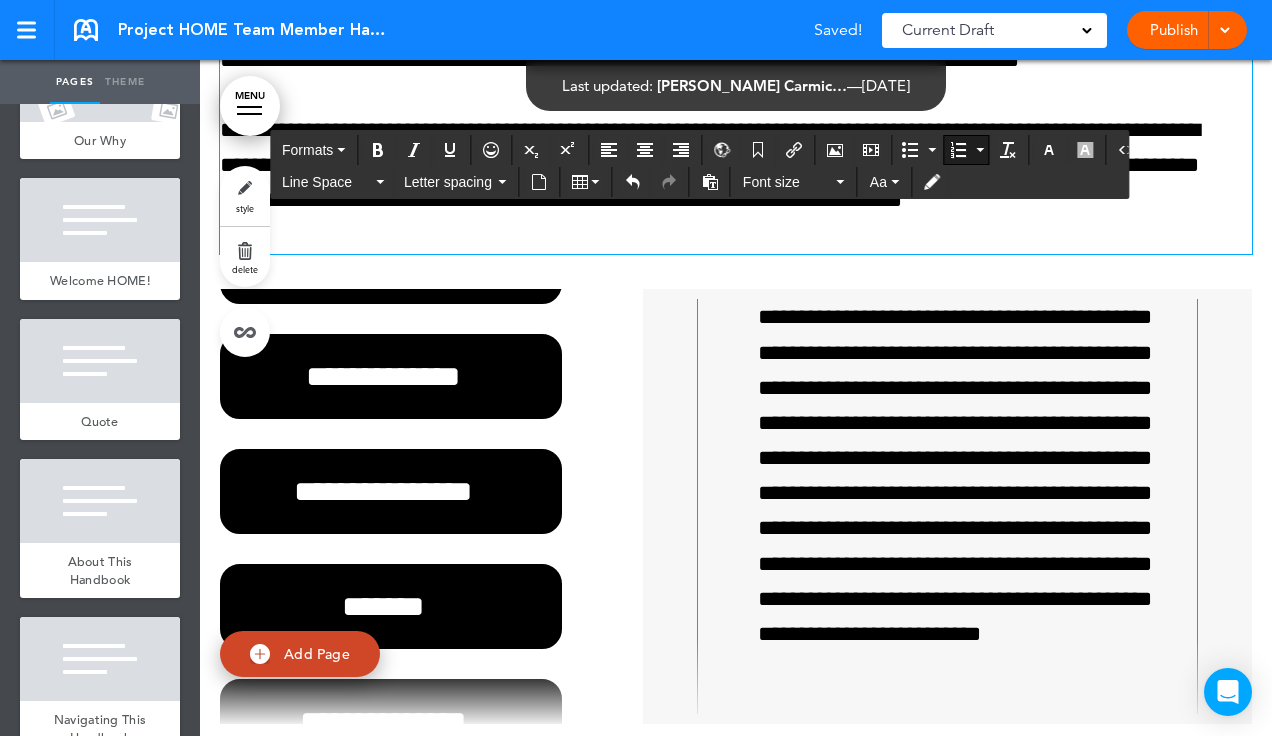 scroll, scrollTop: 55203, scrollLeft: 0, axis: vertical 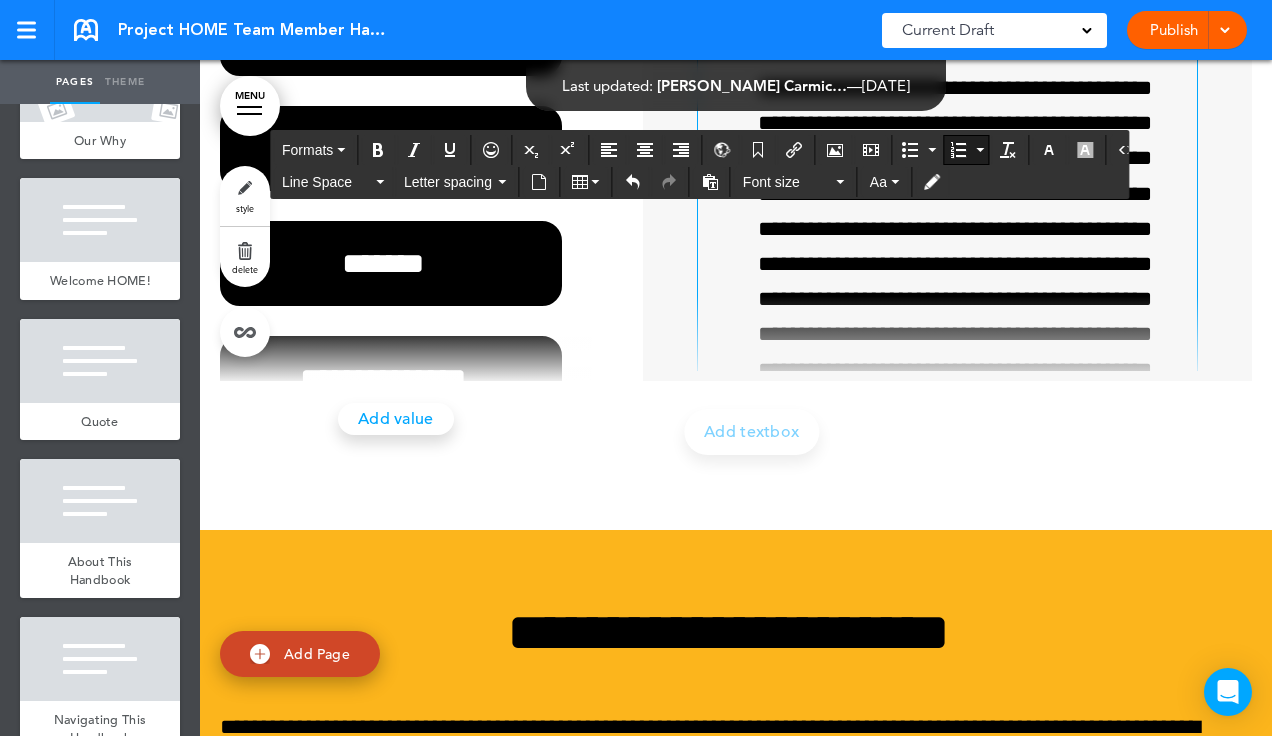 click on "**********" at bounding box center [968, 388] 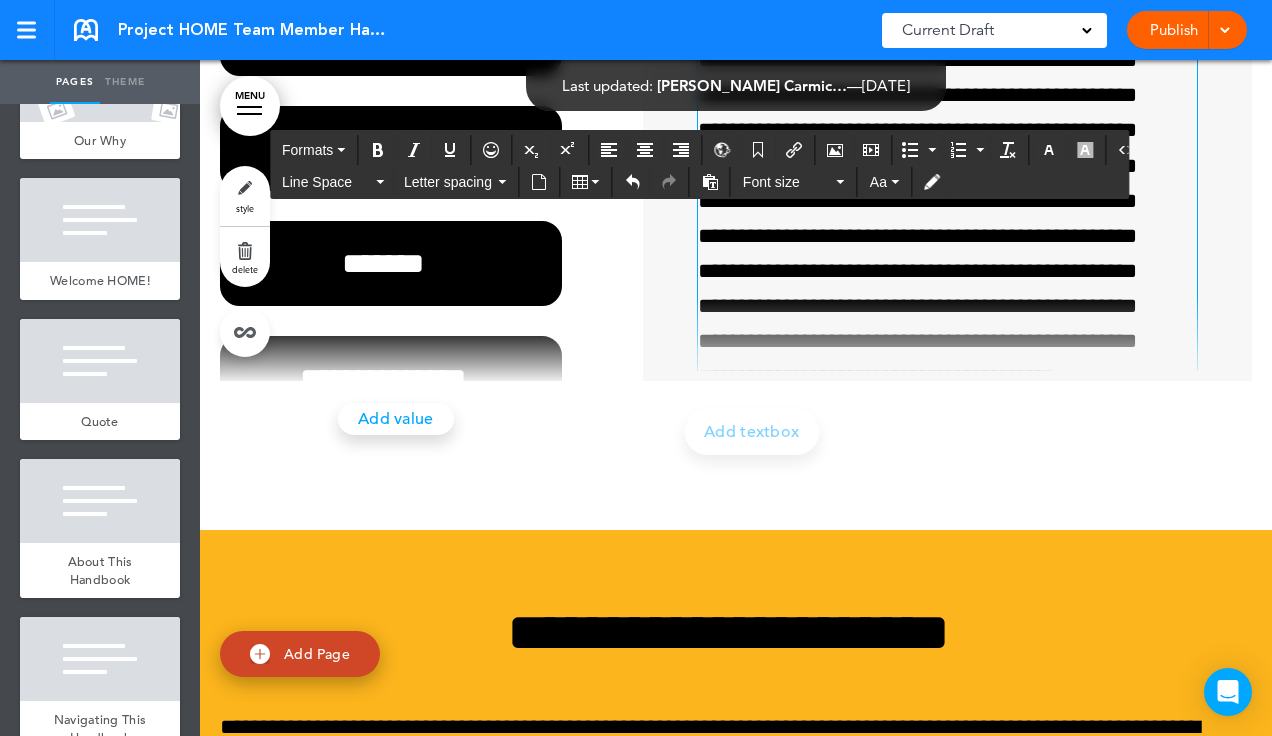 scroll, scrollTop: 283, scrollLeft: 0, axis: vertical 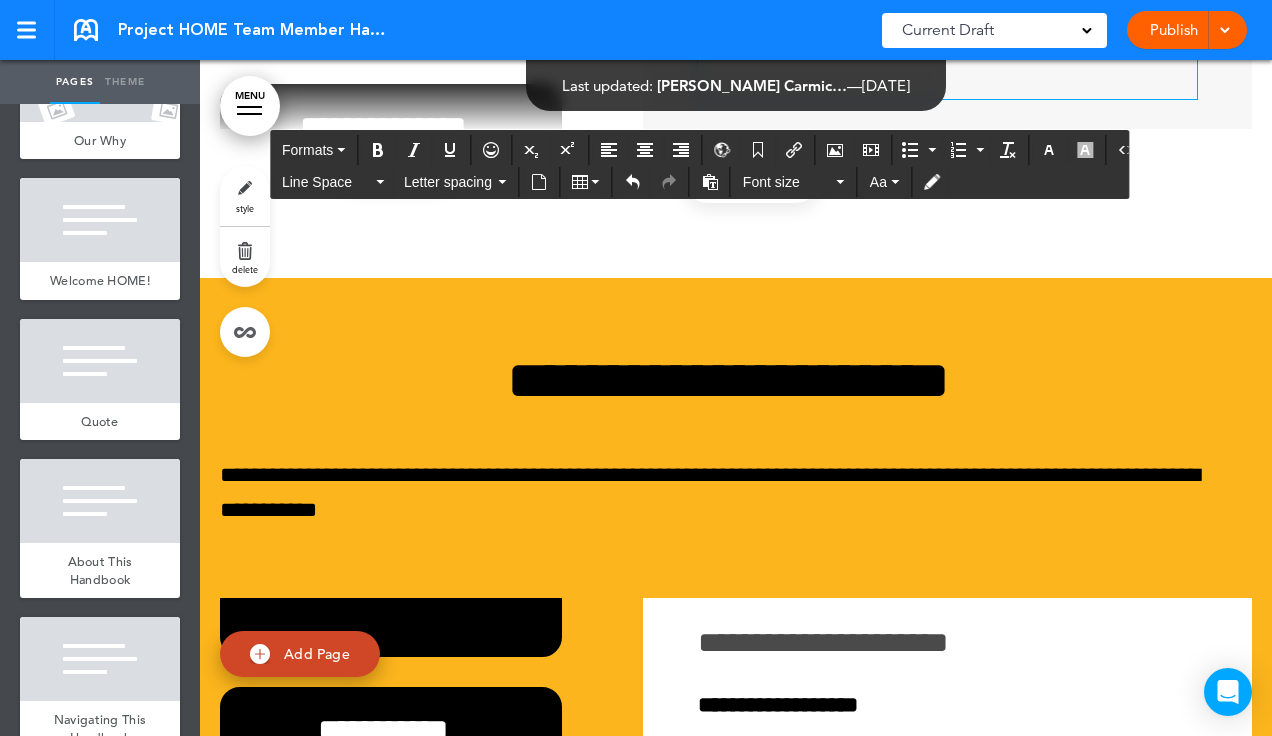 click on "**********" at bounding box center [938, -200] 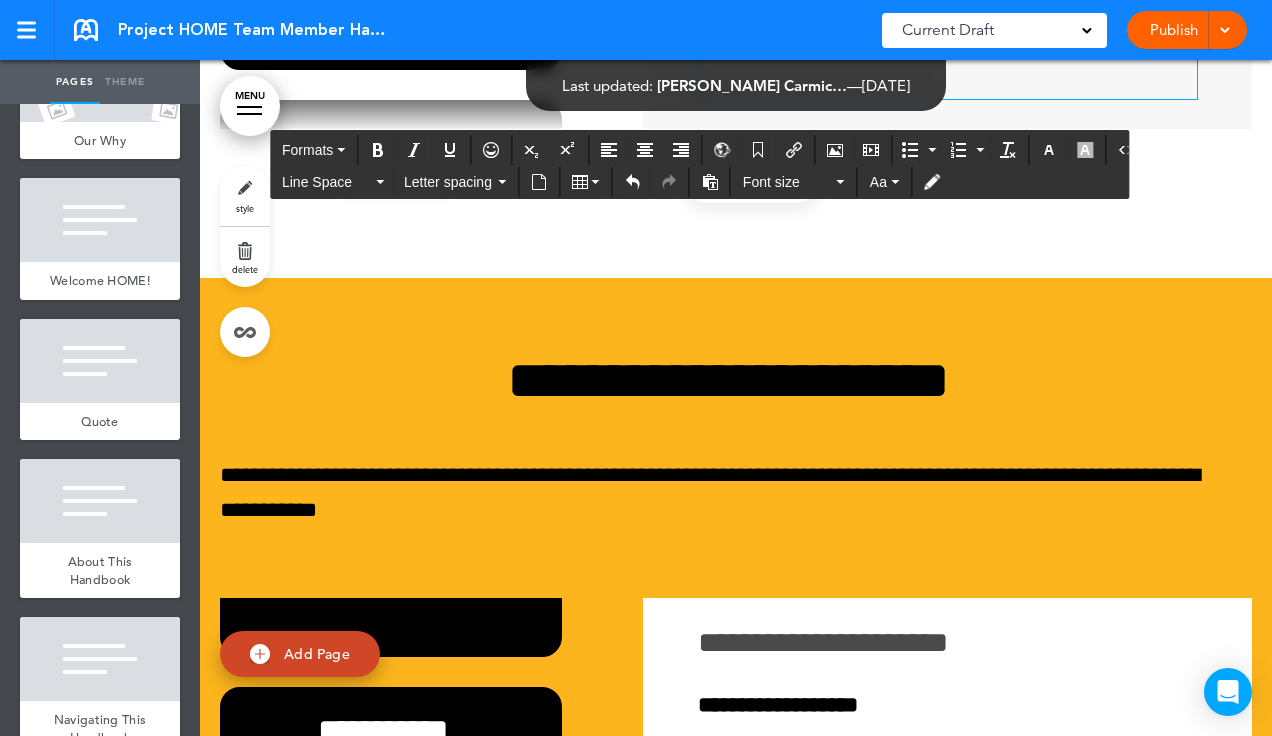 scroll, scrollTop: 1104, scrollLeft: 0, axis: vertical 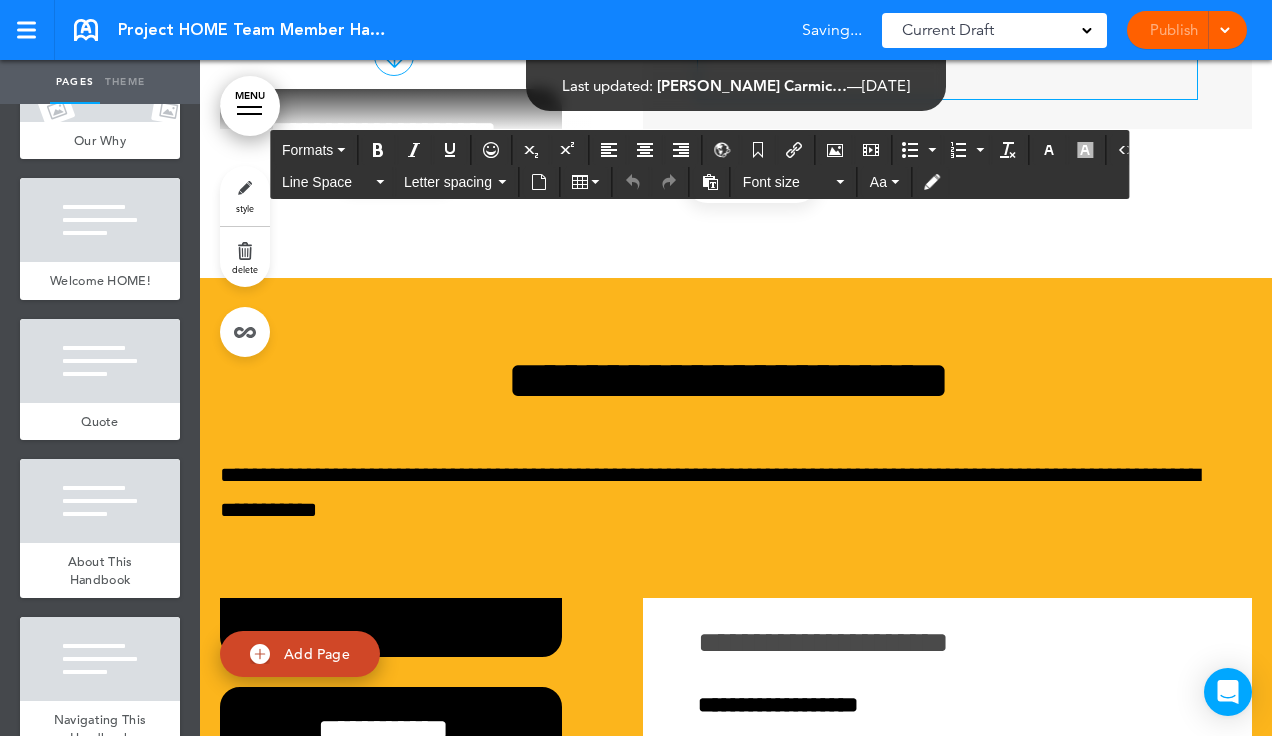 click on "**********" at bounding box center (383, 16) 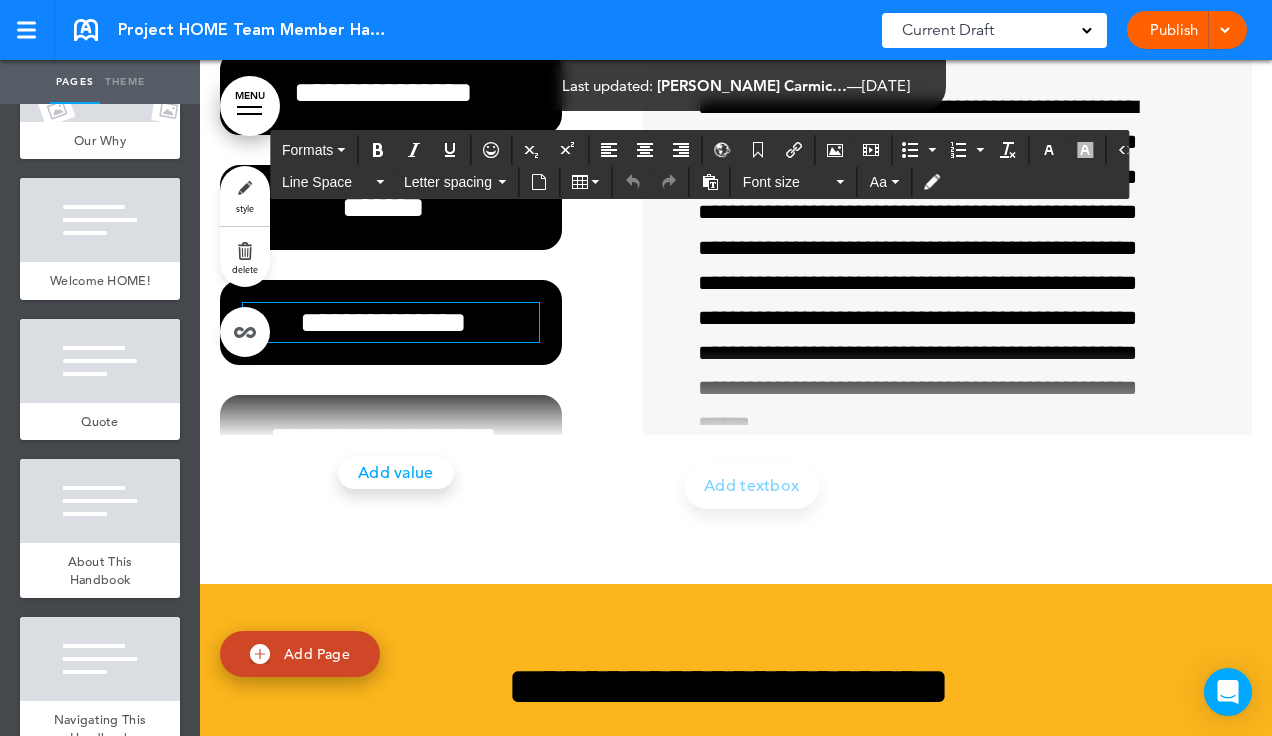 scroll, scrollTop: 55487, scrollLeft: 0, axis: vertical 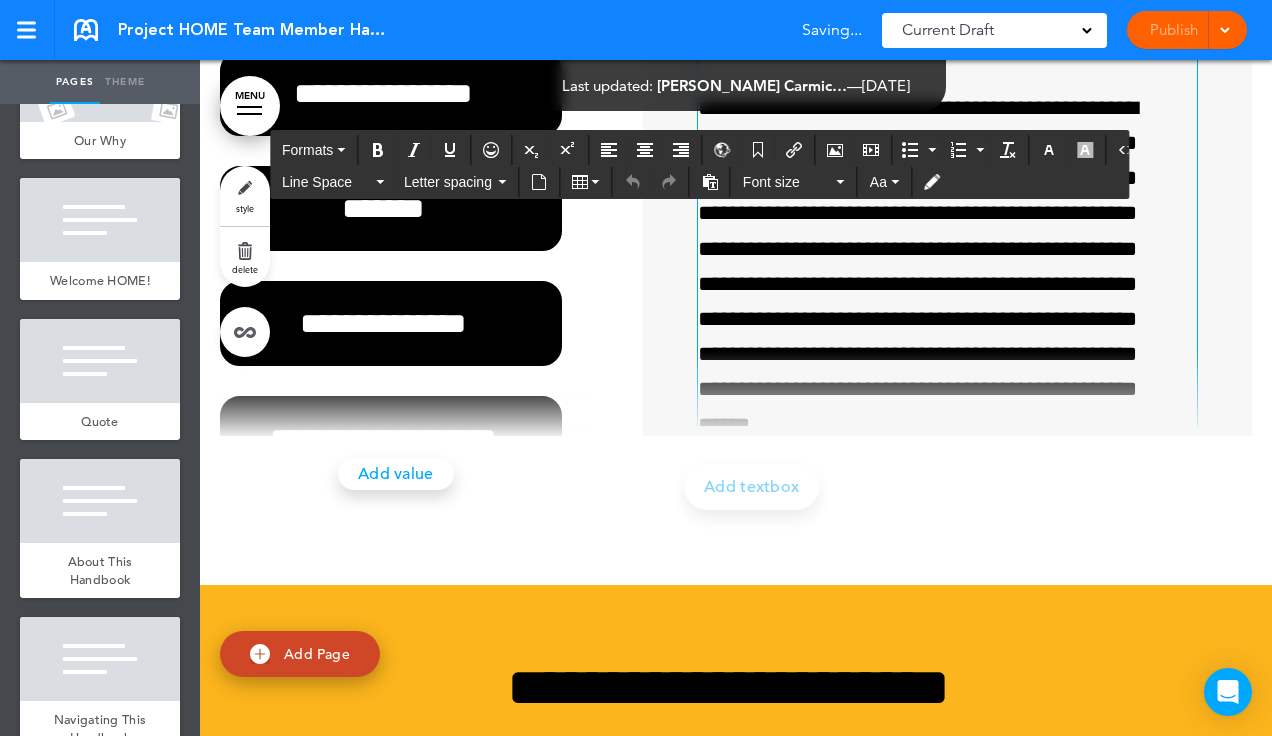 click on "**********" at bounding box center (938, 267) 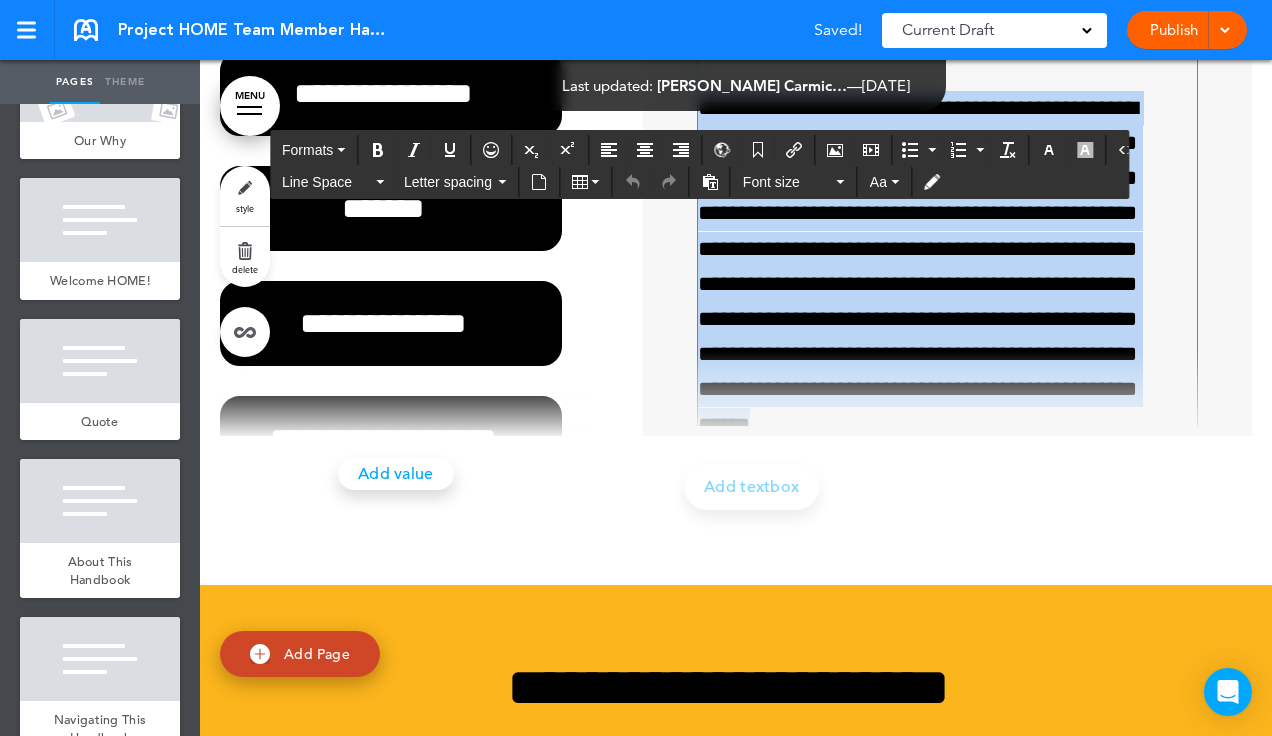 scroll, scrollTop: 36, scrollLeft: 0, axis: vertical 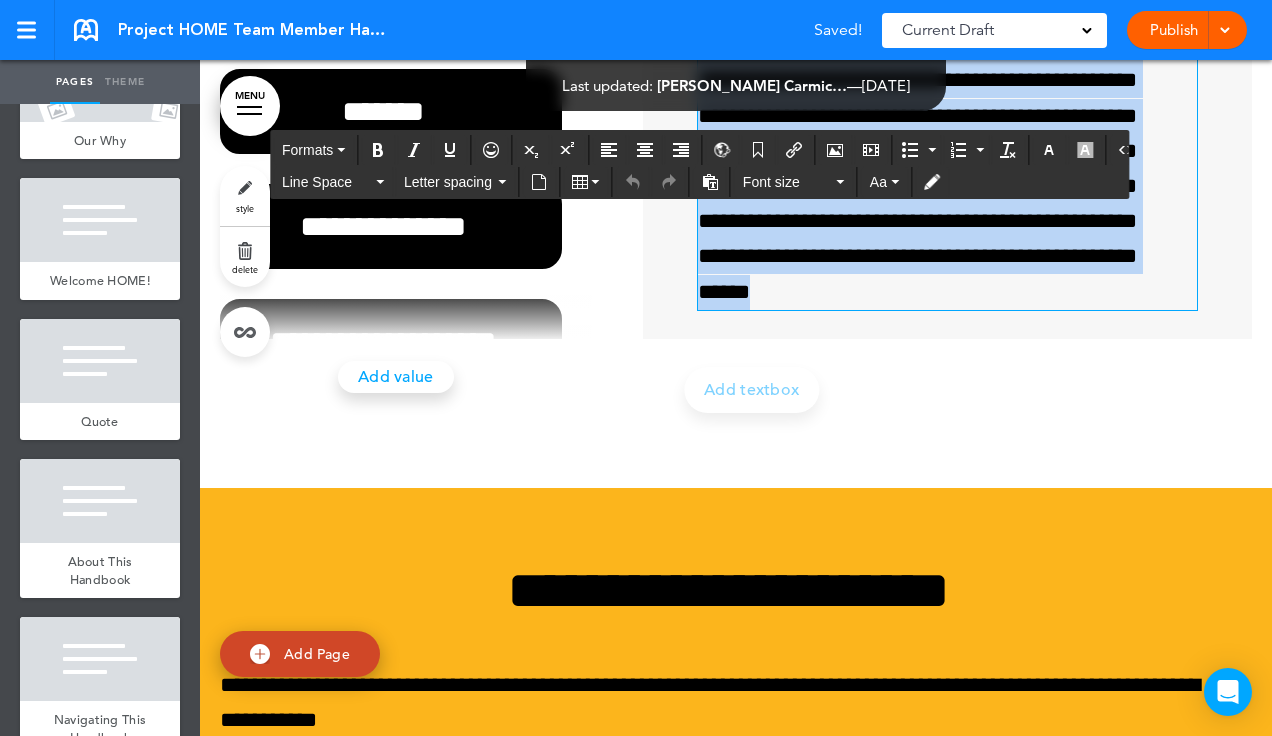 drag, startPoint x: 692, startPoint y: 381, endPoint x: 1091, endPoint y: 694, distance: 507.11932 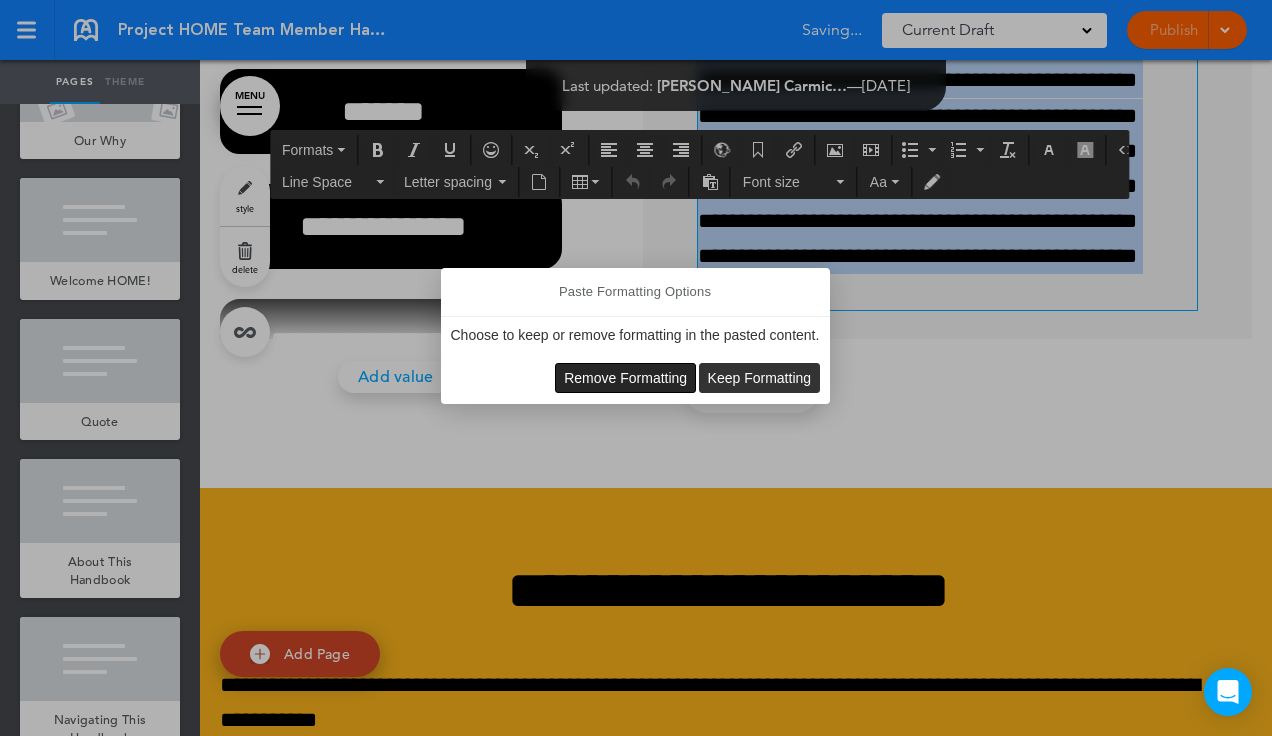 click on "Remove Formatting" at bounding box center [625, 378] 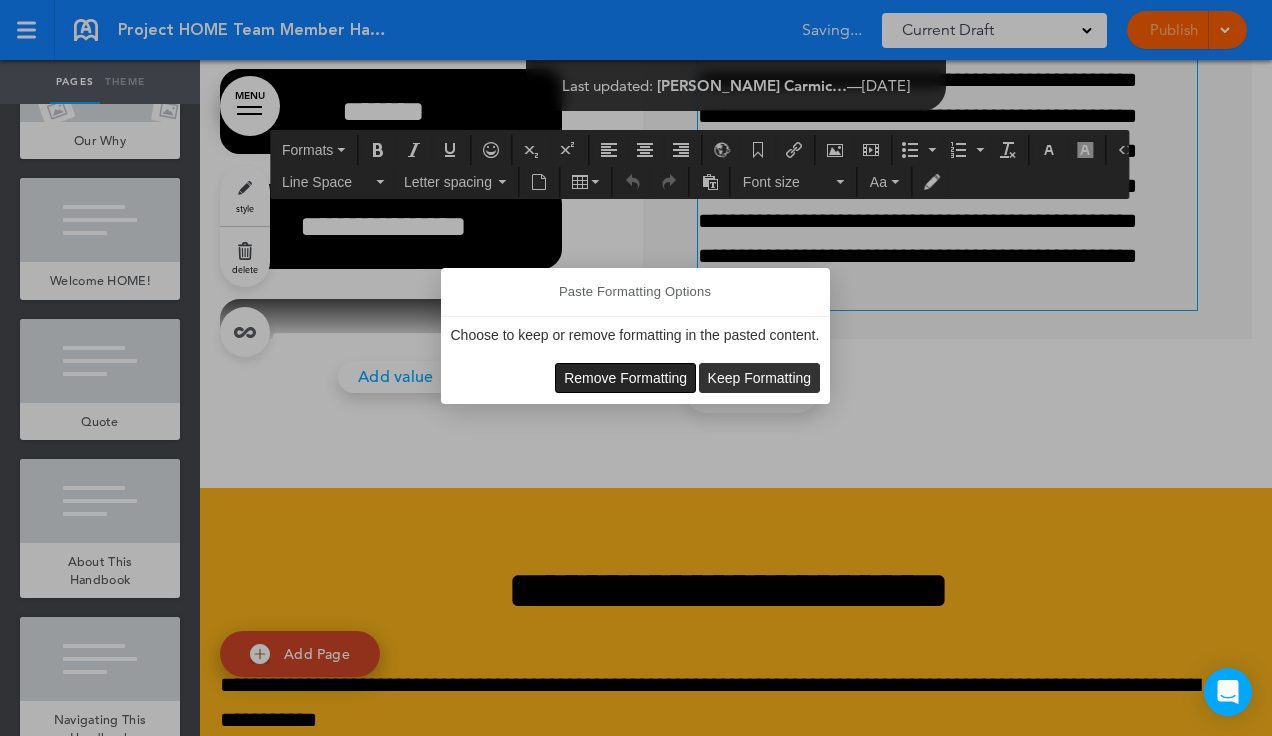 type 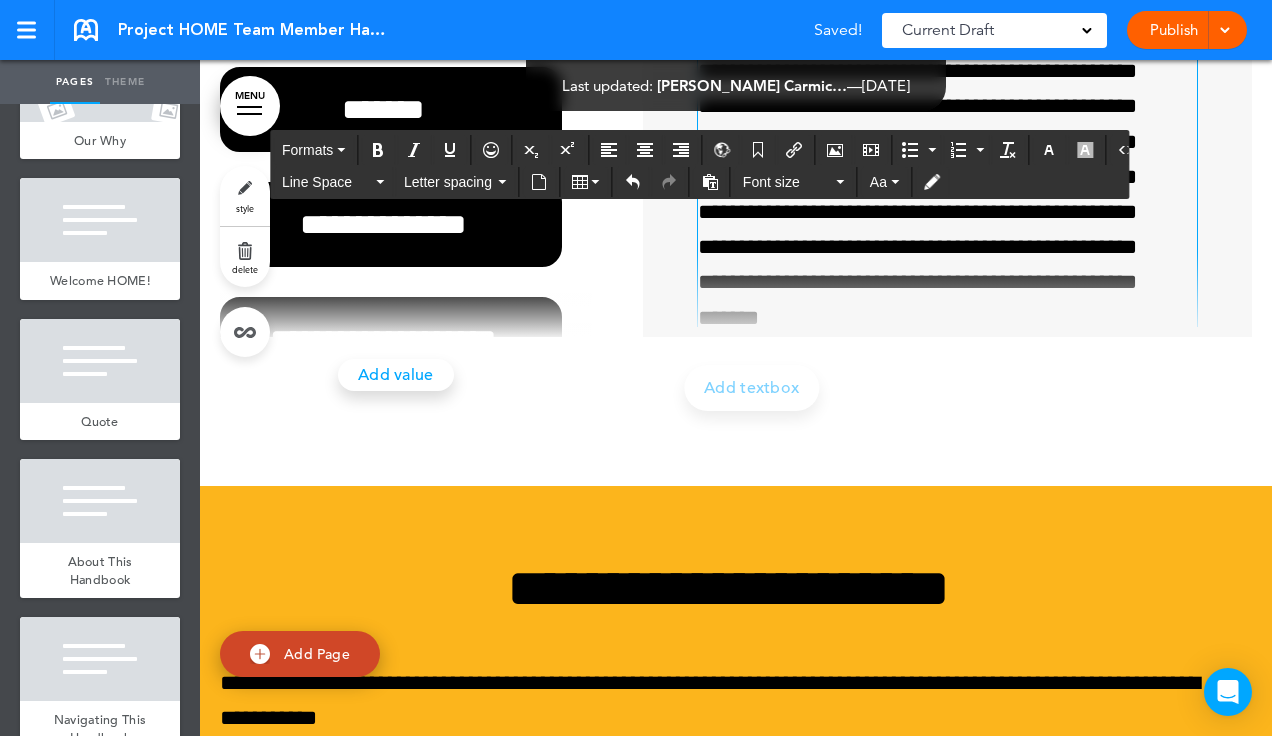 scroll, scrollTop: 55584, scrollLeft: 0, axis: vertical 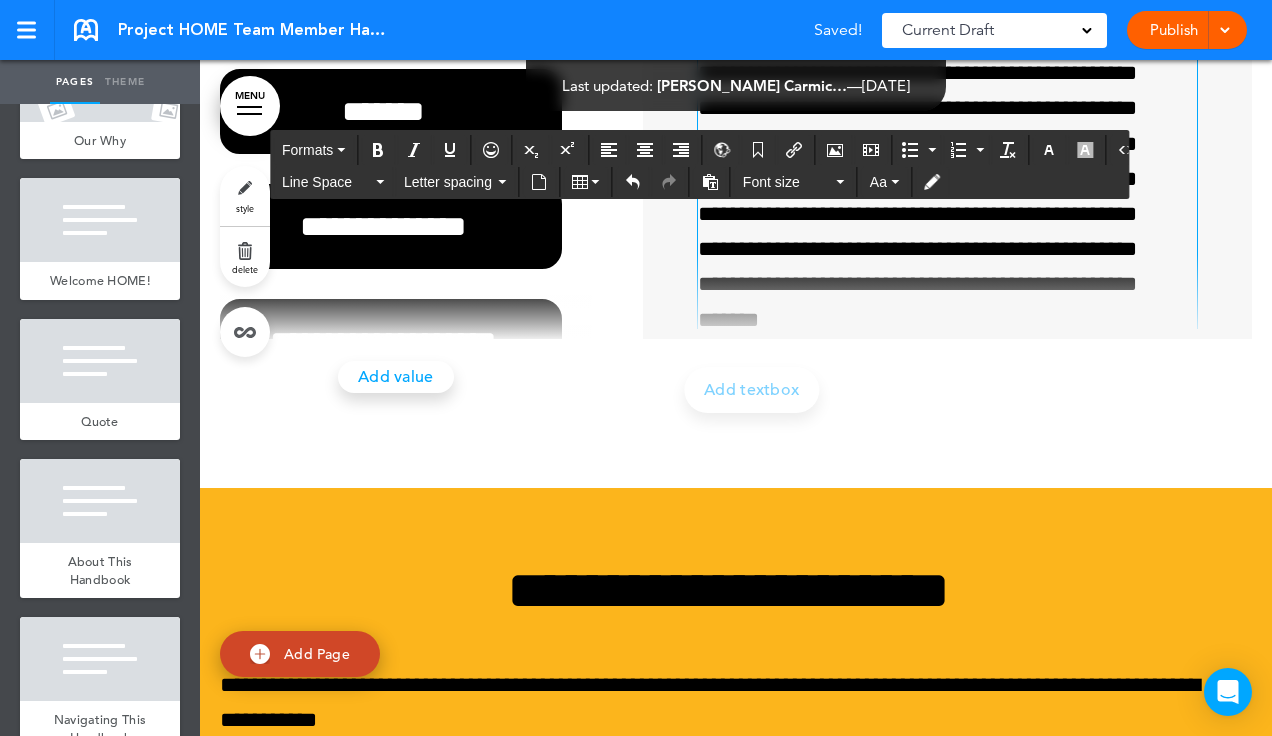 click on "**********" at bounding box center (938, 162) 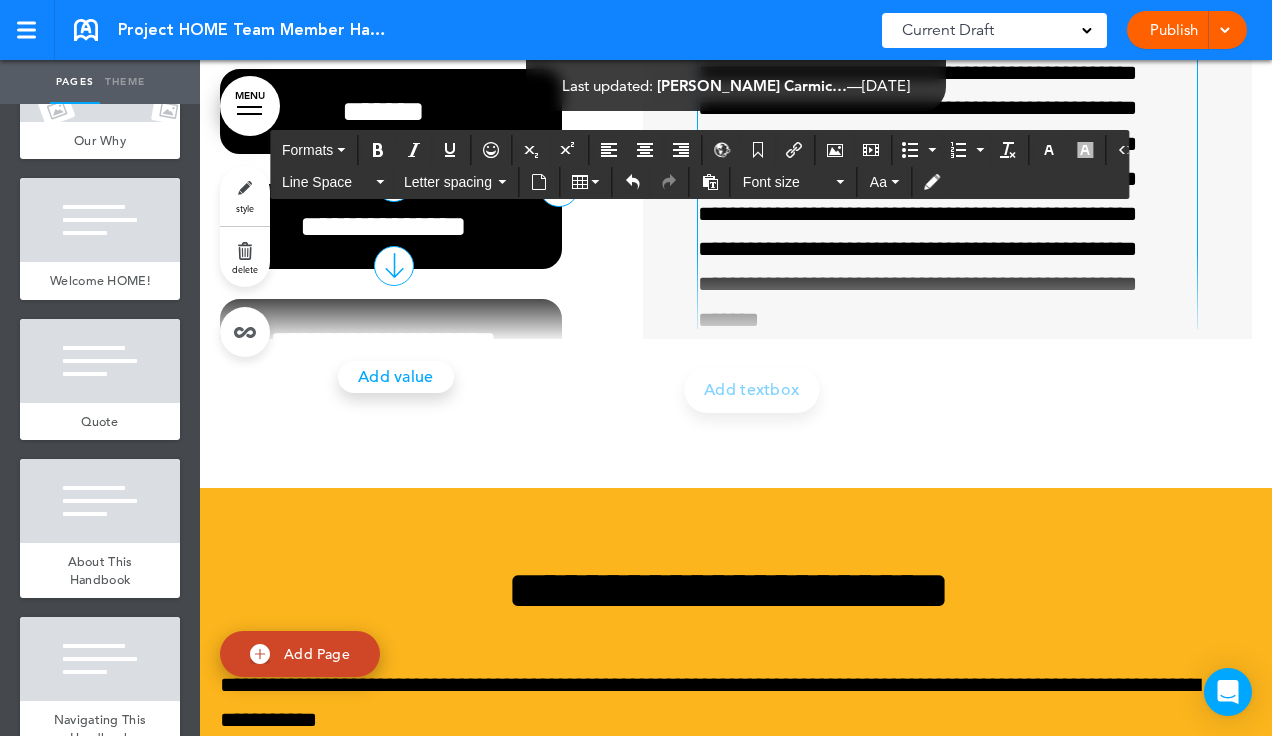 scroll, scrollTop: 1180, scrollLeft: 0, axis: vertical 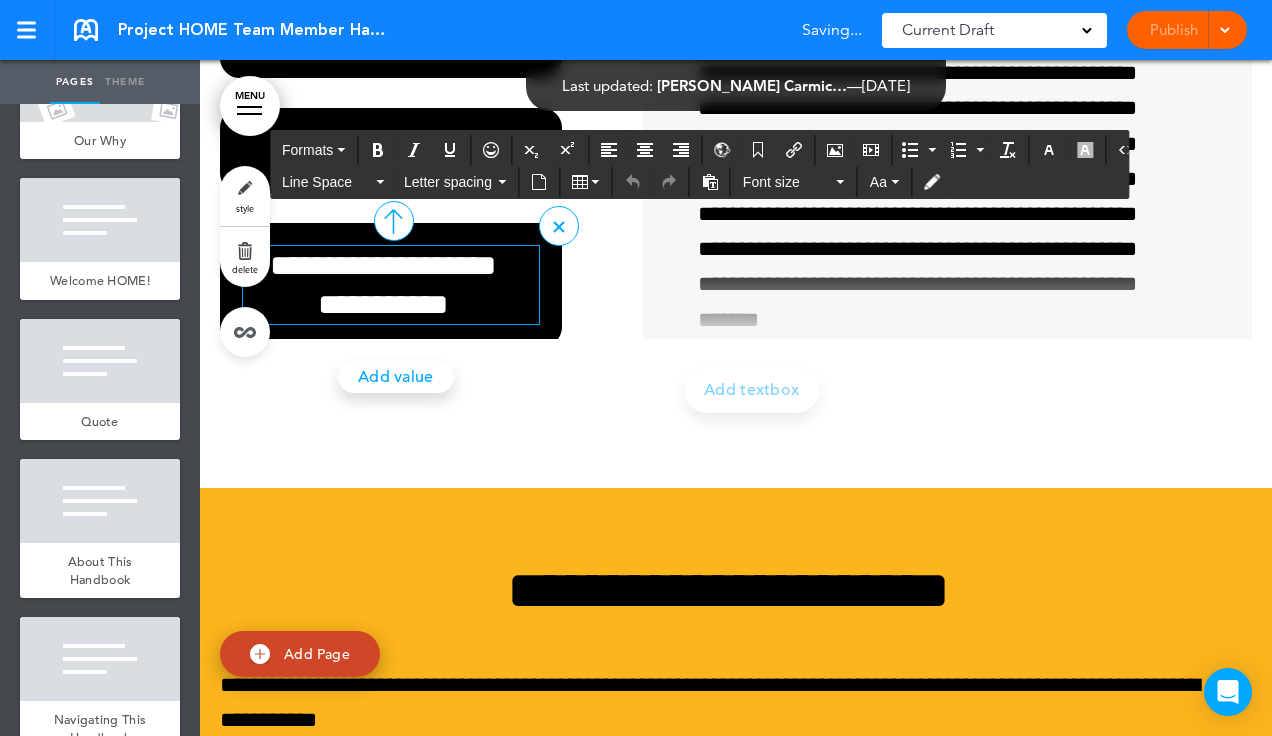 click on "**********" at bounding box center (383, 285) 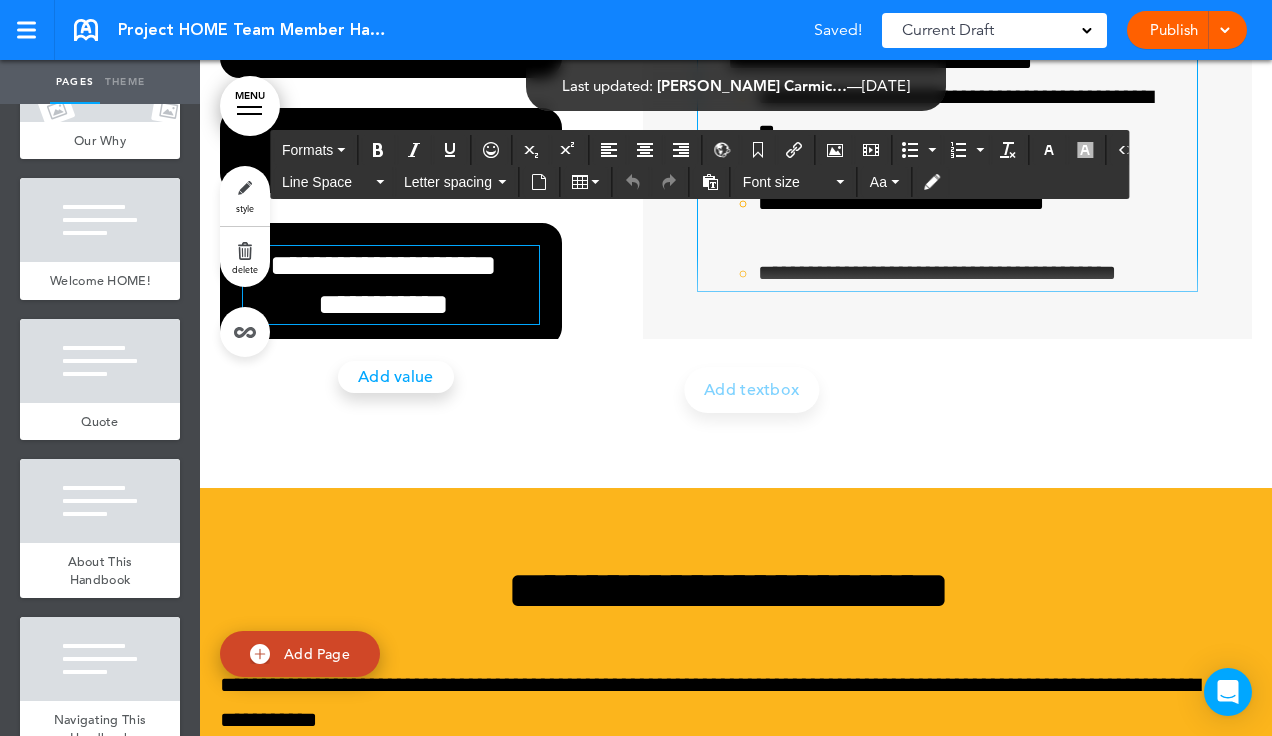 scroll, scrollTop: 388, scrollLeft: 0, axis: vertical 